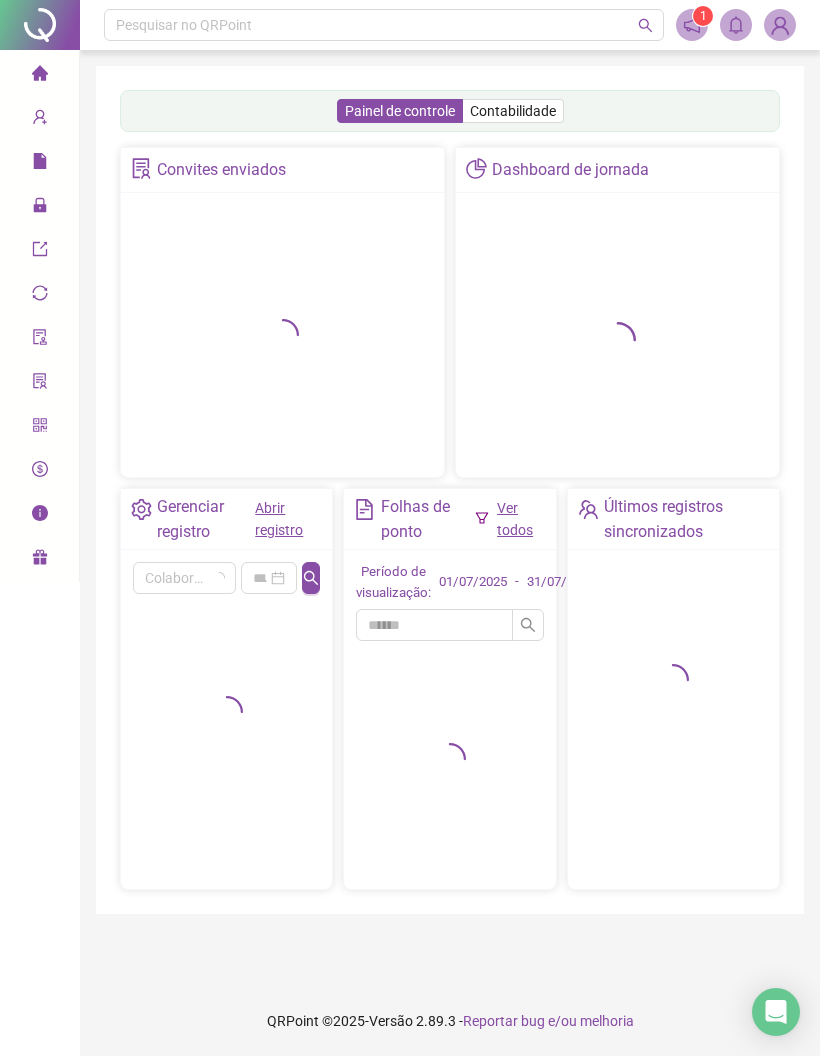 scroll, scrollTop: 0, scrollLeft: 0, axis: both 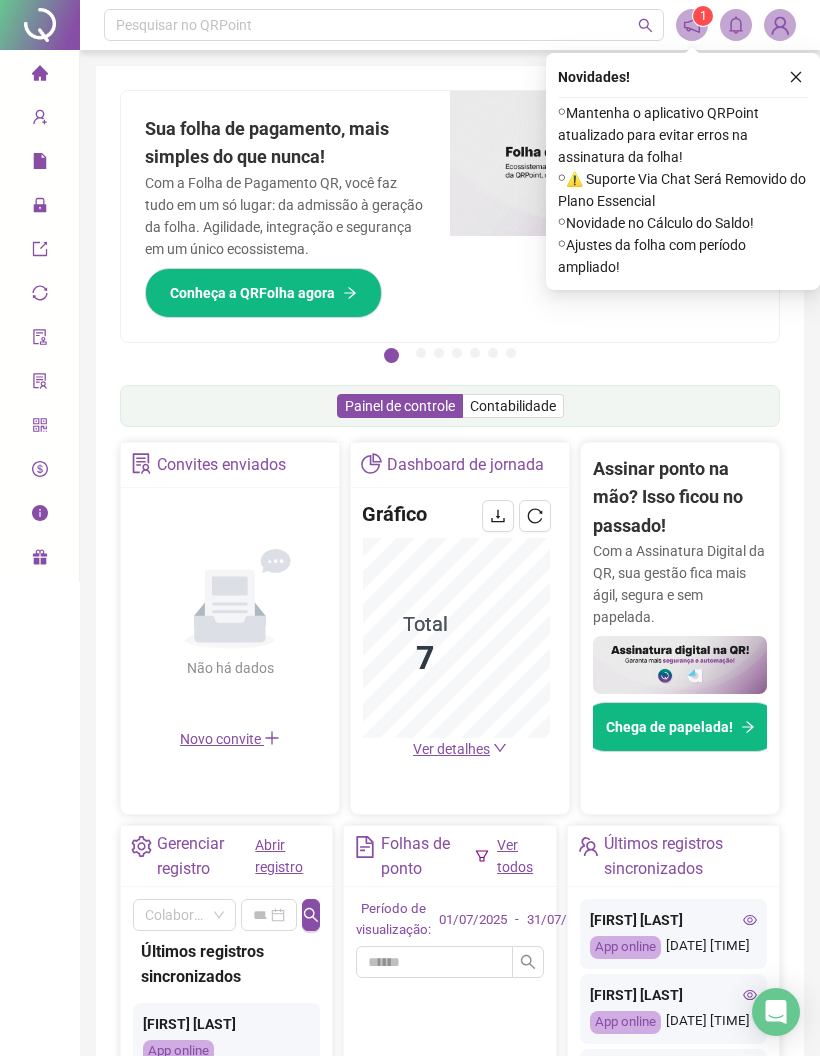click on "Administração" at bounding box center [90, 206] 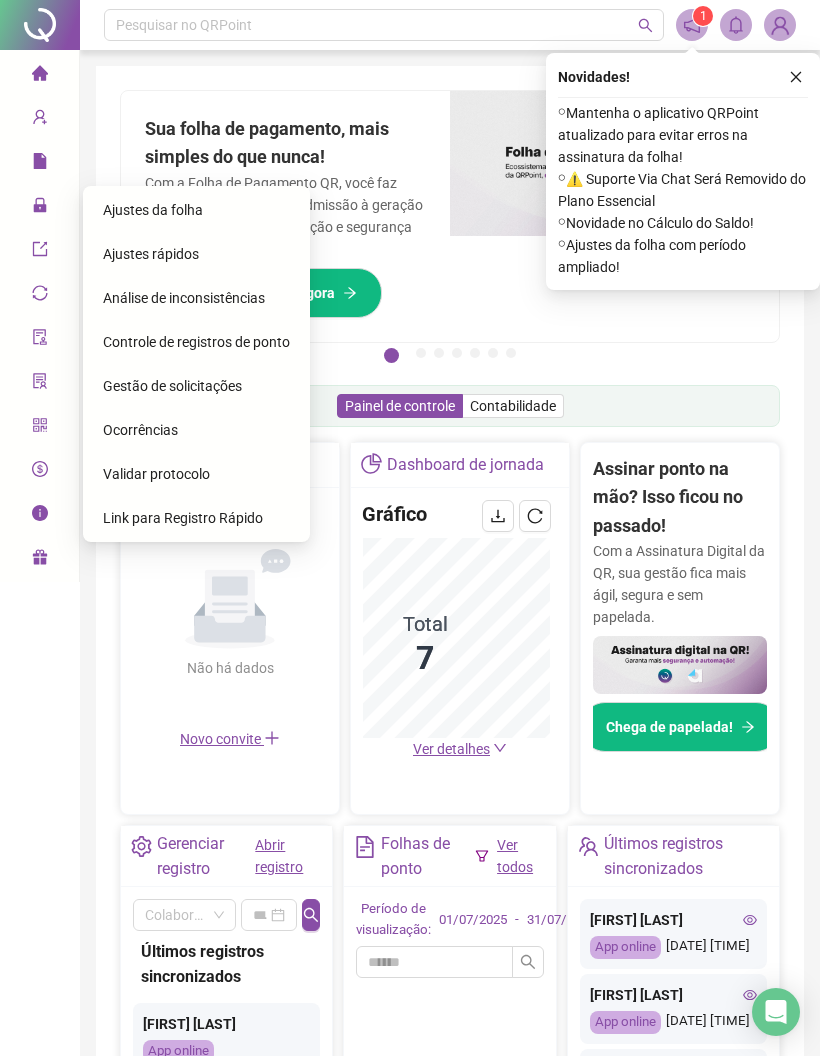 click on "Gestão de solicitações" at bounding box center (172, 386) 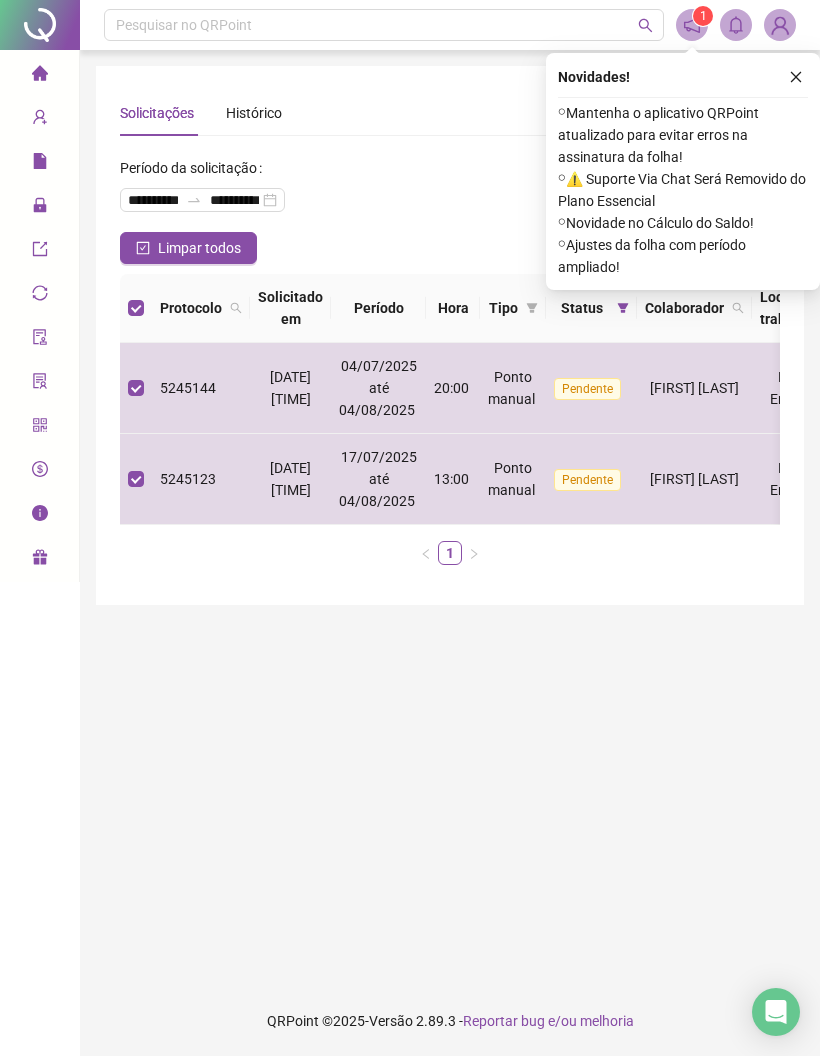 click at bounding box center (796, 77) 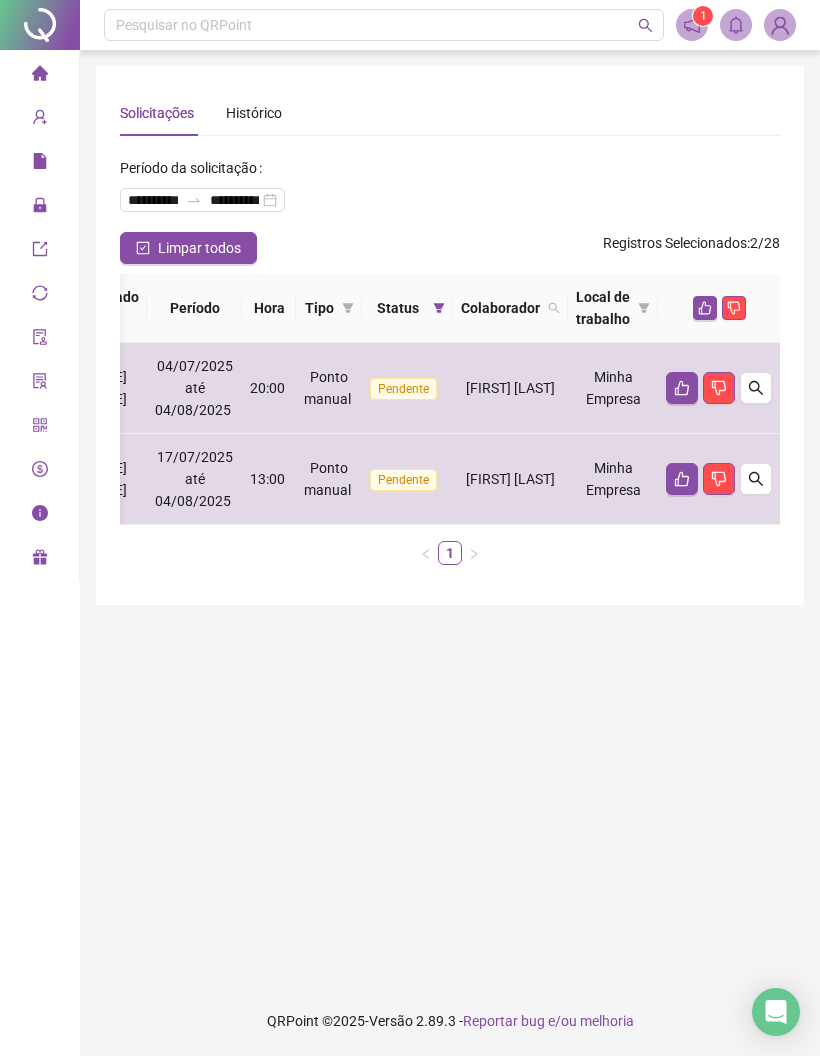 scroll, scrollTop: 0, scrollLeft: 252, axis: horizontal 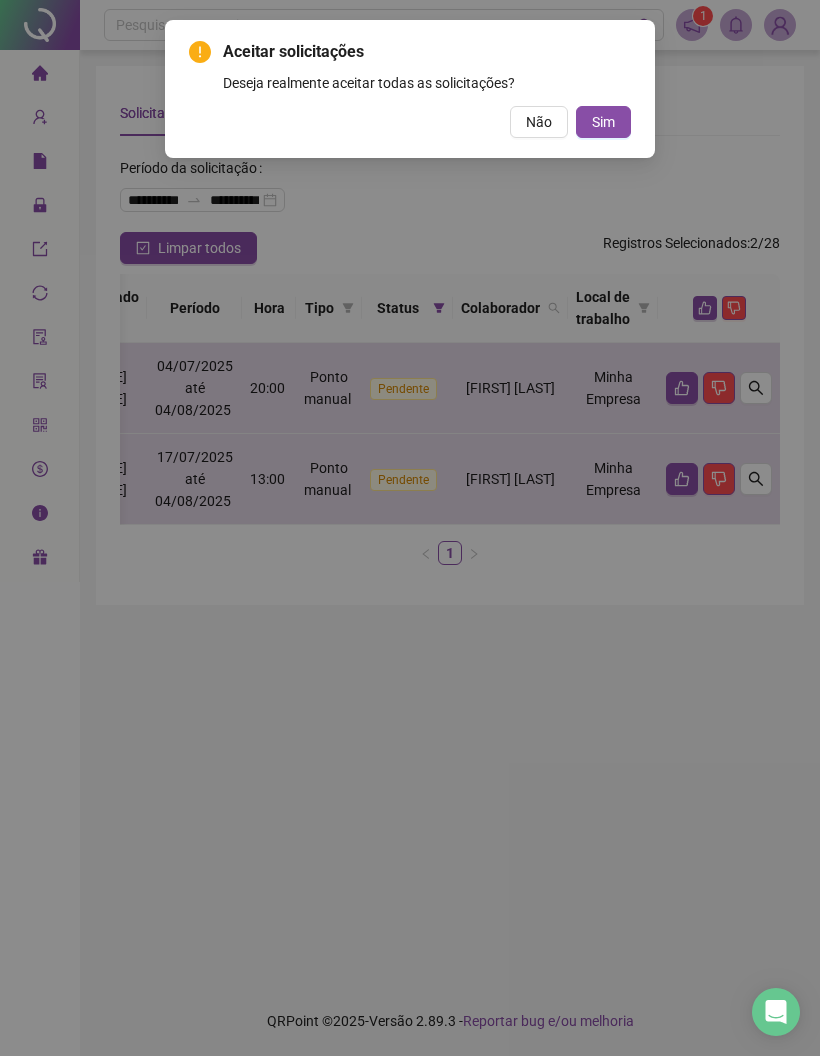 click on "Sim" at bounding box center (603, 122) 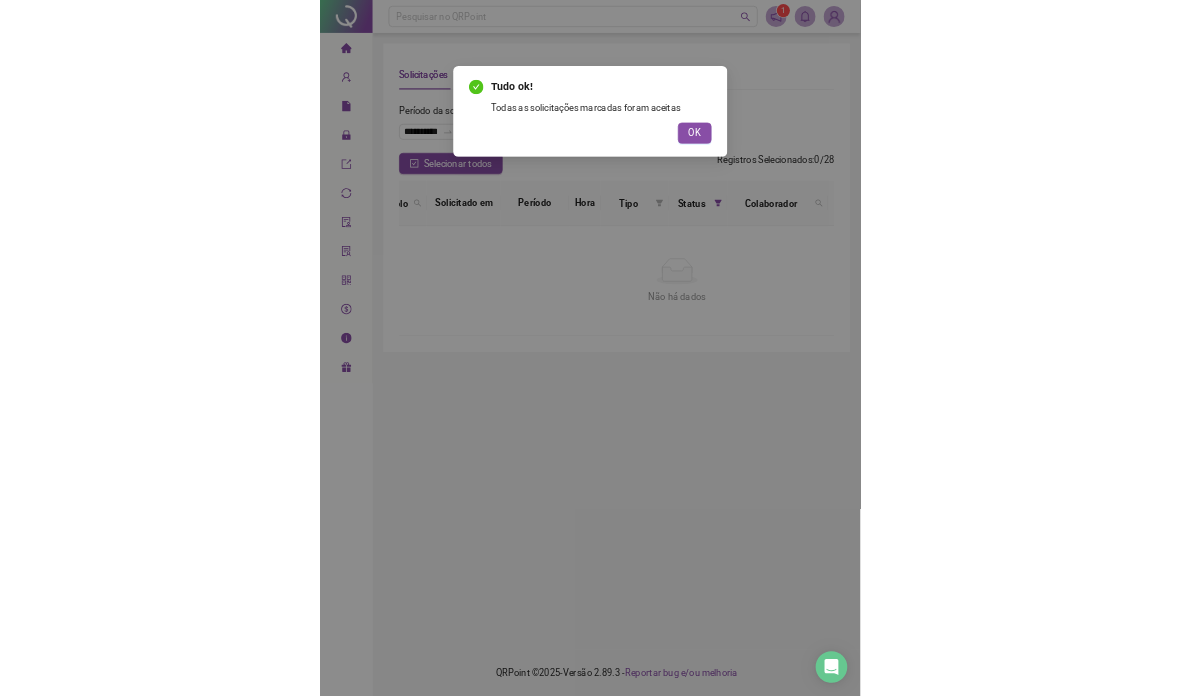 scroll, scrollTop: 0, scrollLeft: 0, axis: both 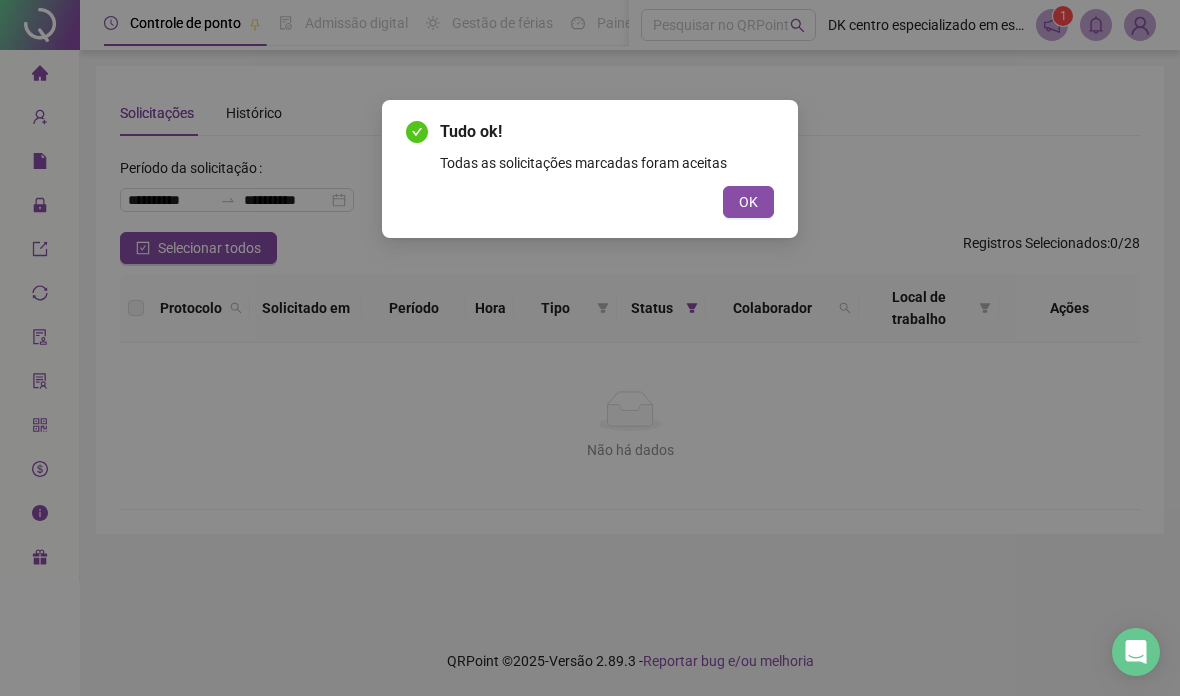 click on "OK" at bounding box center [748, 202] 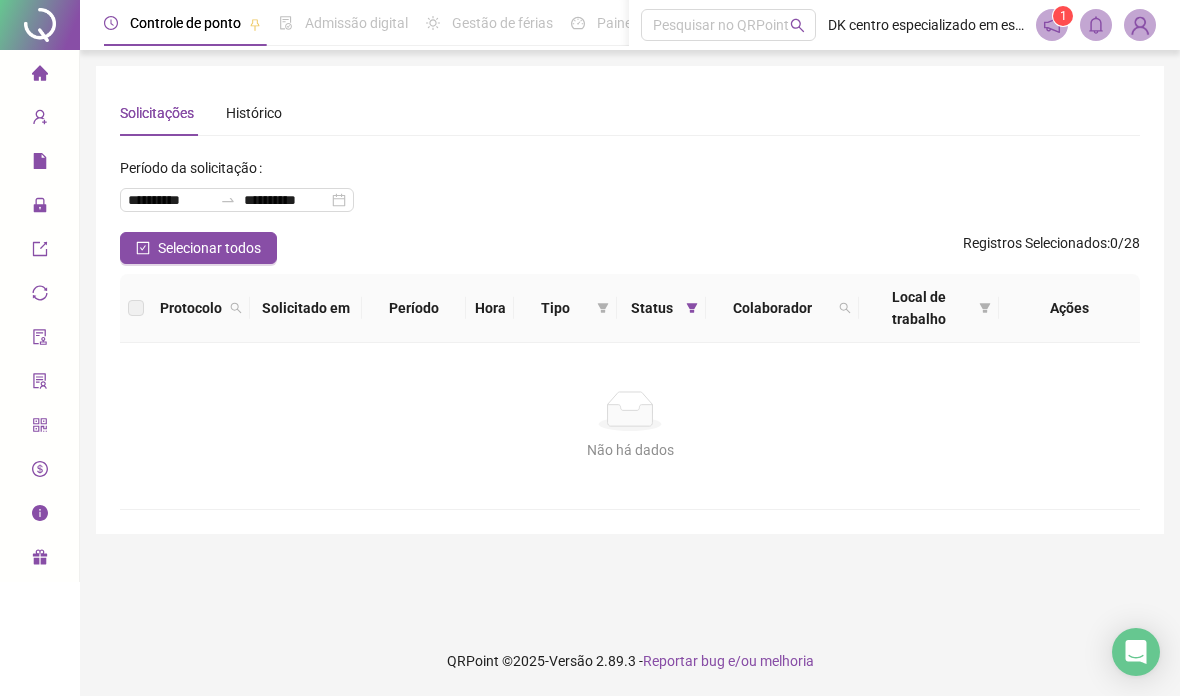click at bounding box center (54, 162) 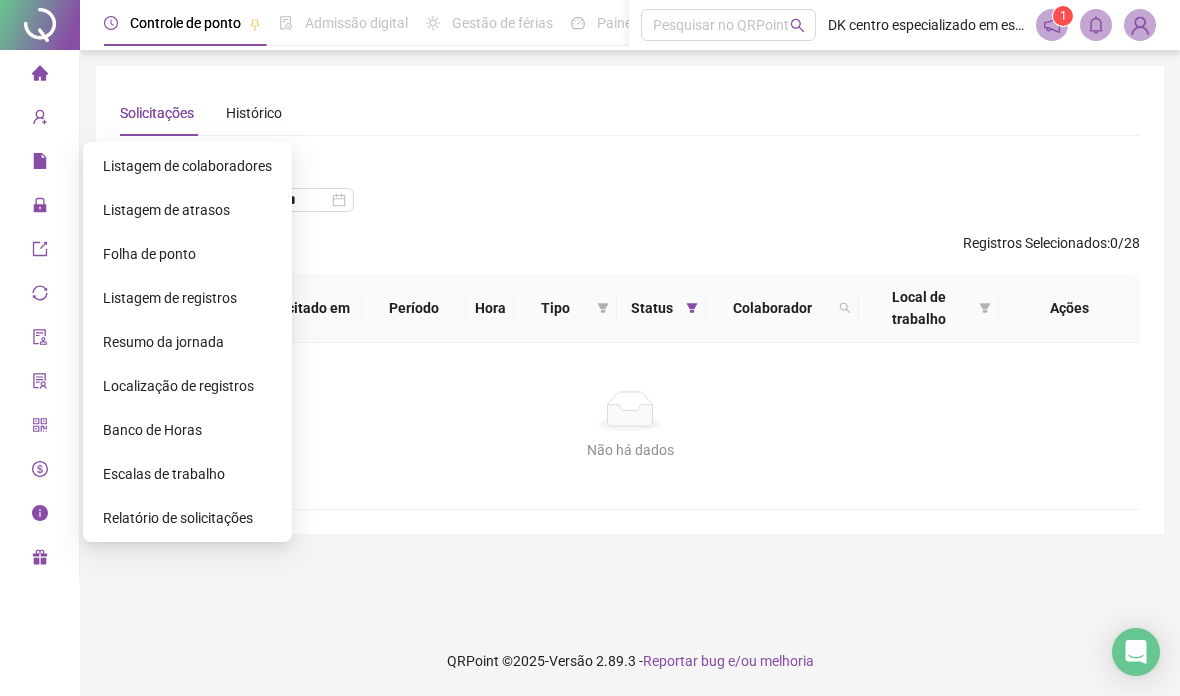 click on "Folha de ponto" at bounding box center [149, 254] 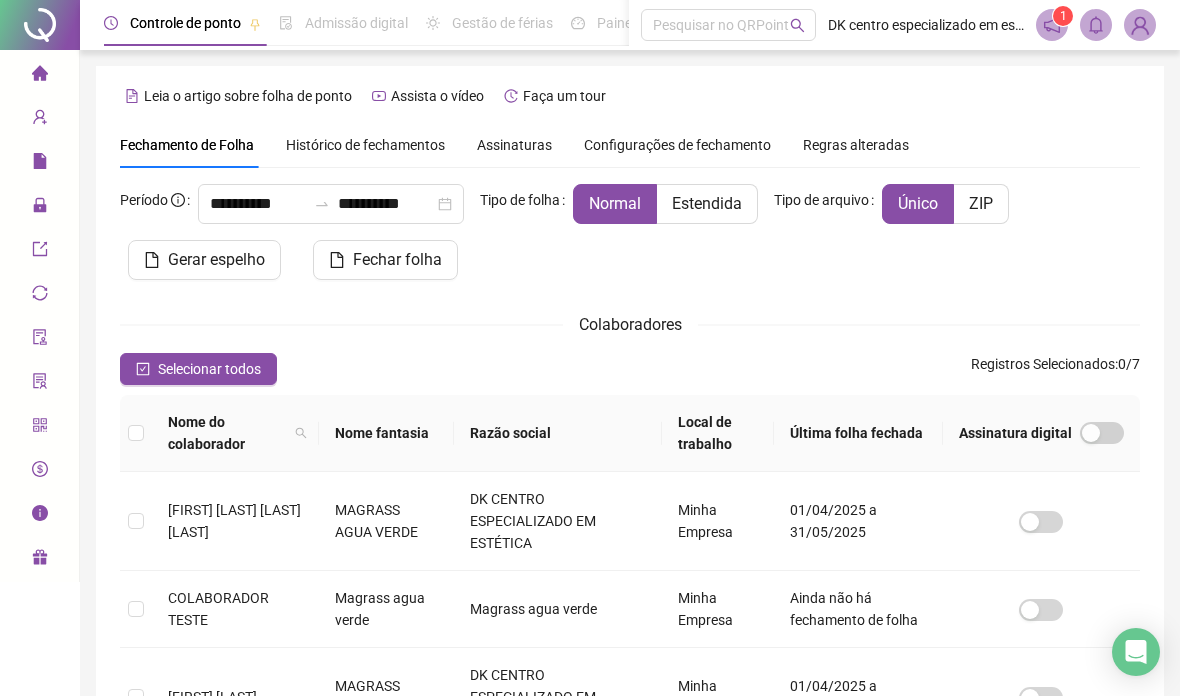 scroll, scrollTop: 86, scrollLeft: 0, axis: vertical 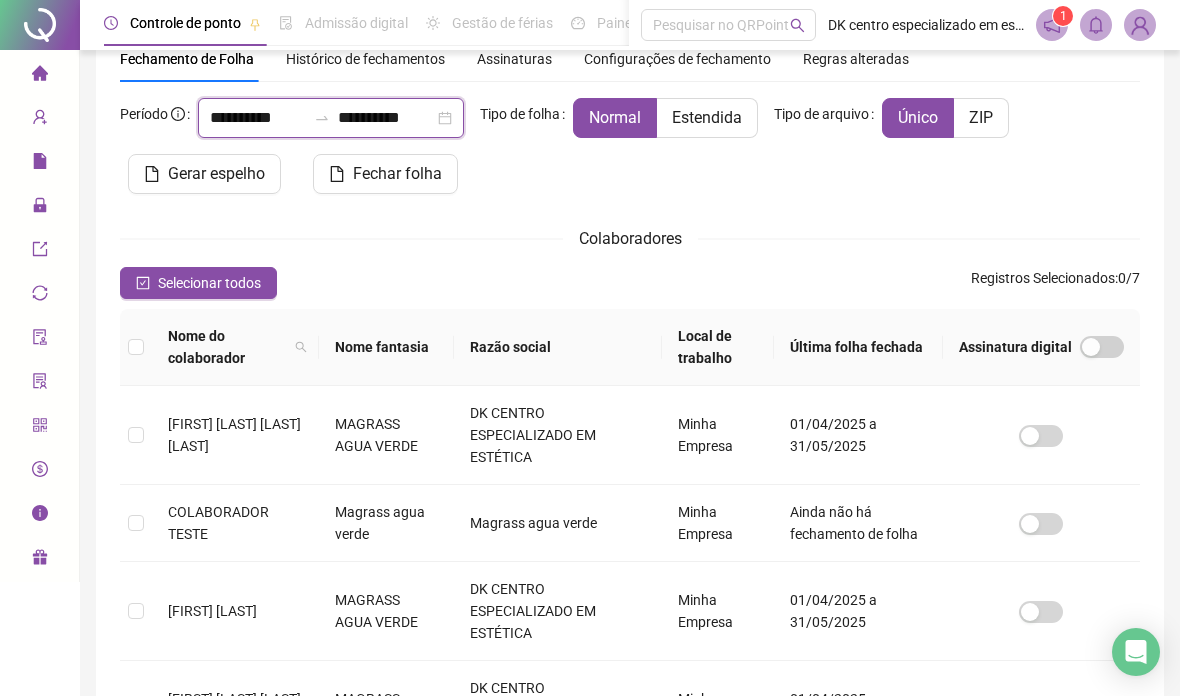 click on "**********" at bounding box center (258, 118) 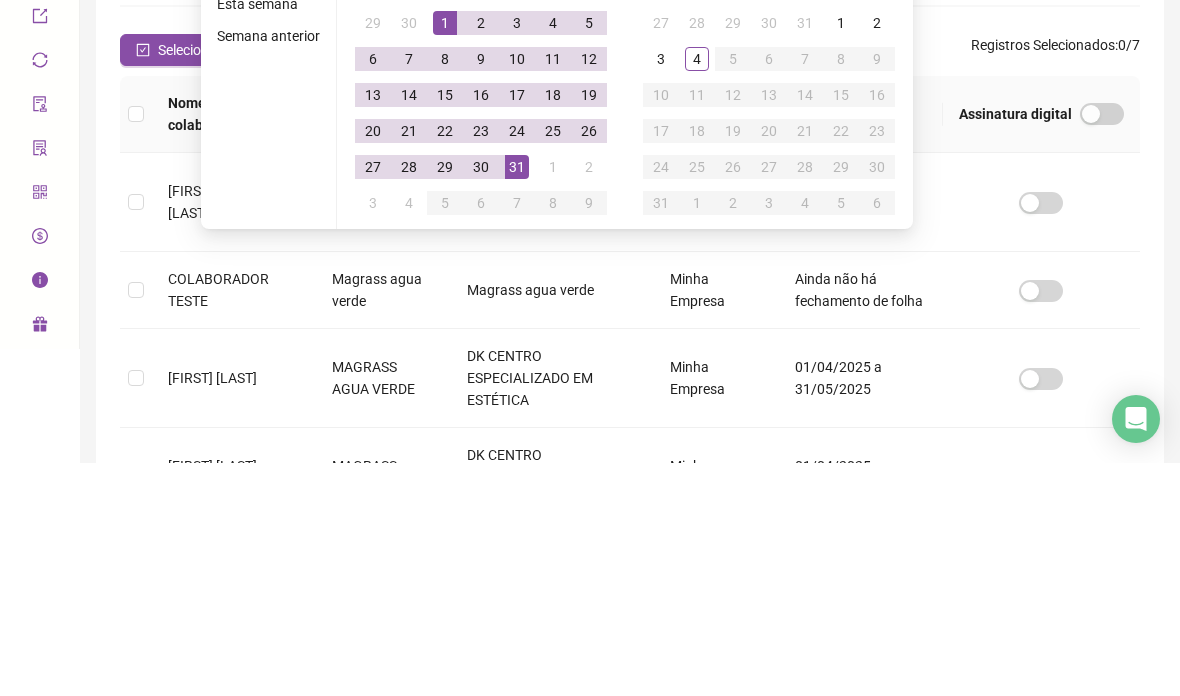 type on "**********" 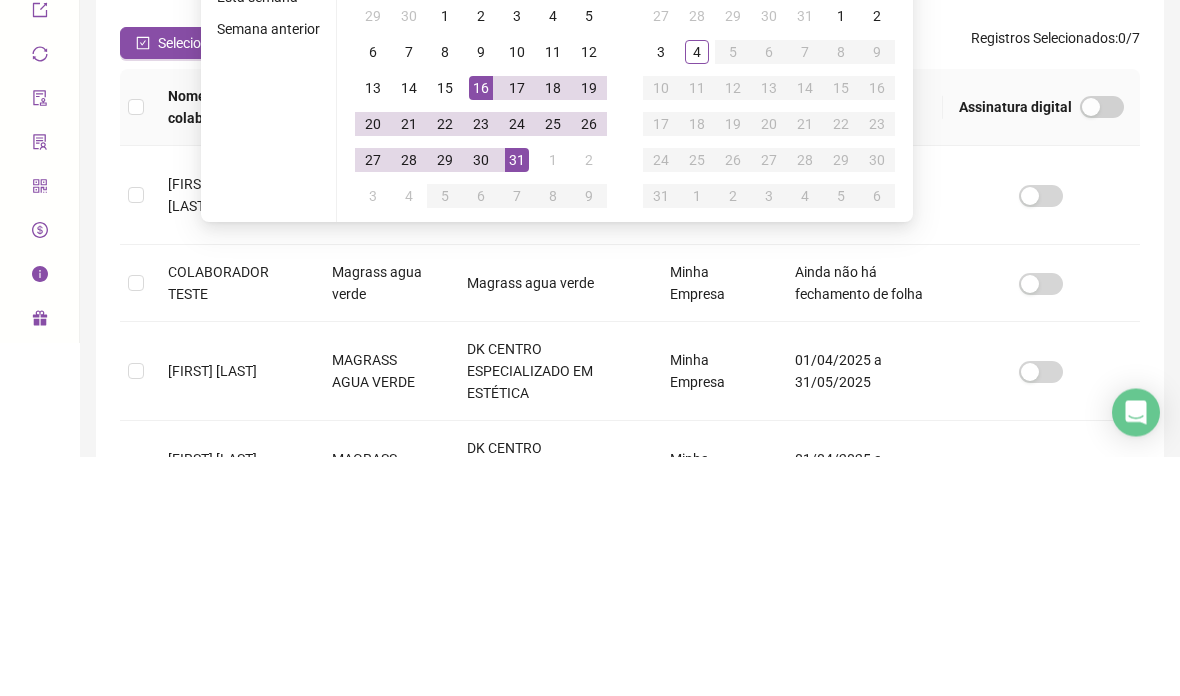 click on "31" at bounding box center (517, 400) 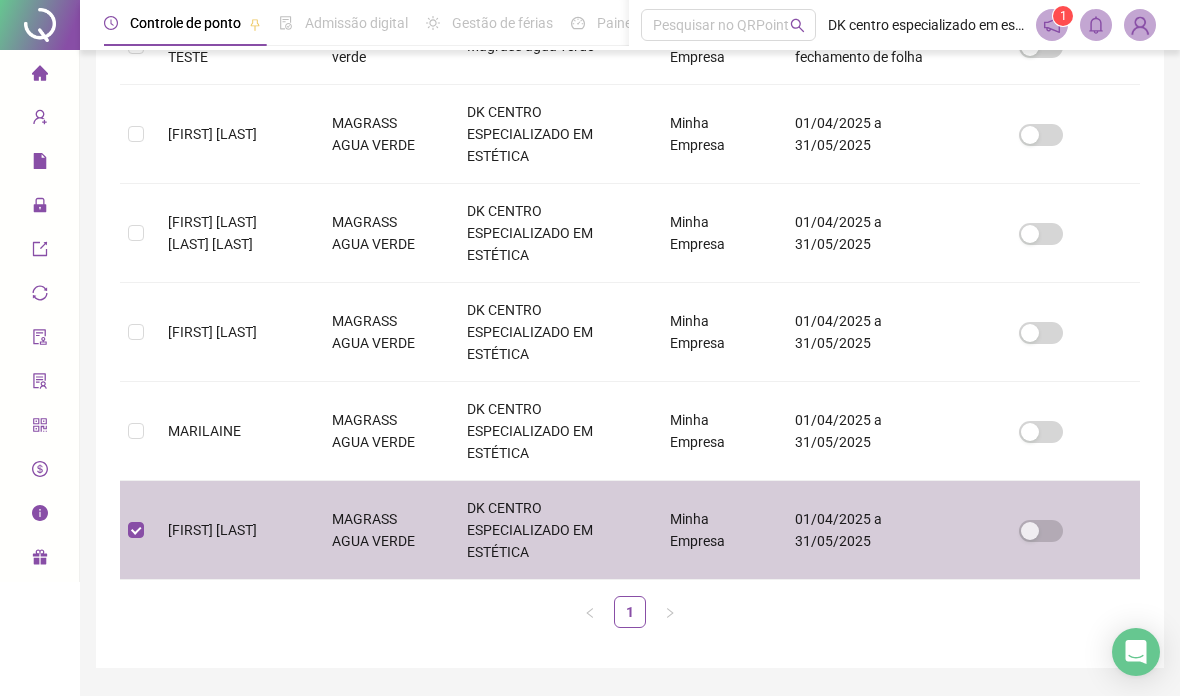 scroll, scrollTop: 46, scrollLeft: 0, axis: vertical 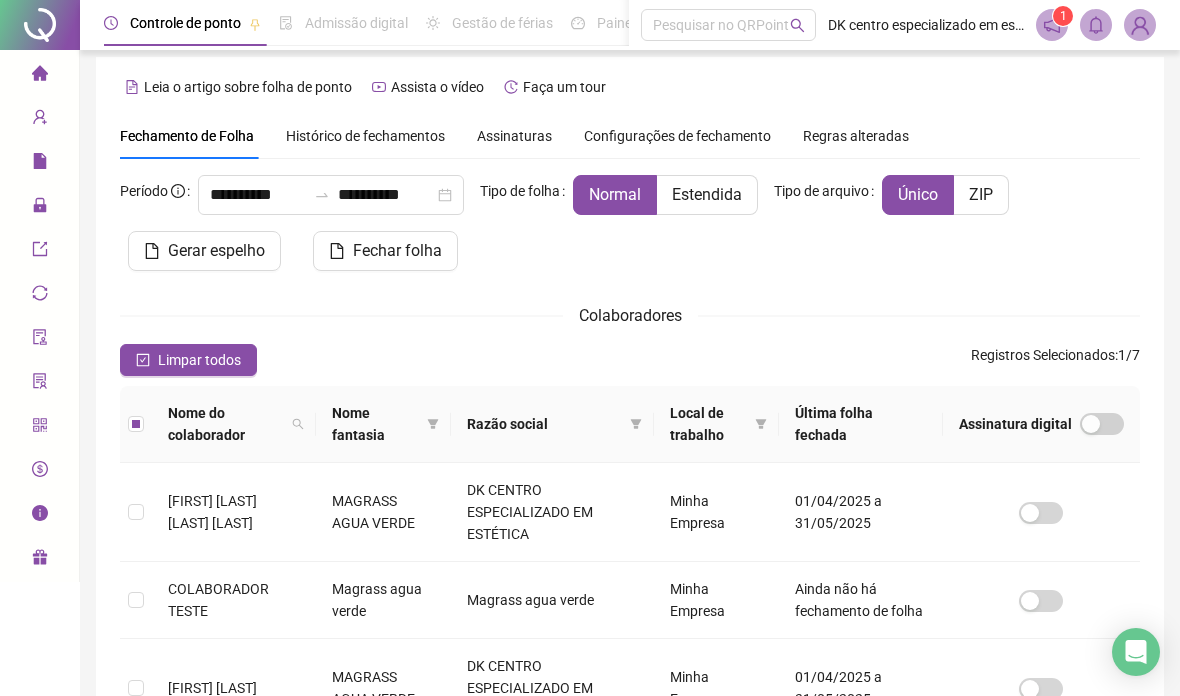 click on "Estendida" at bounding box center [707, 194] 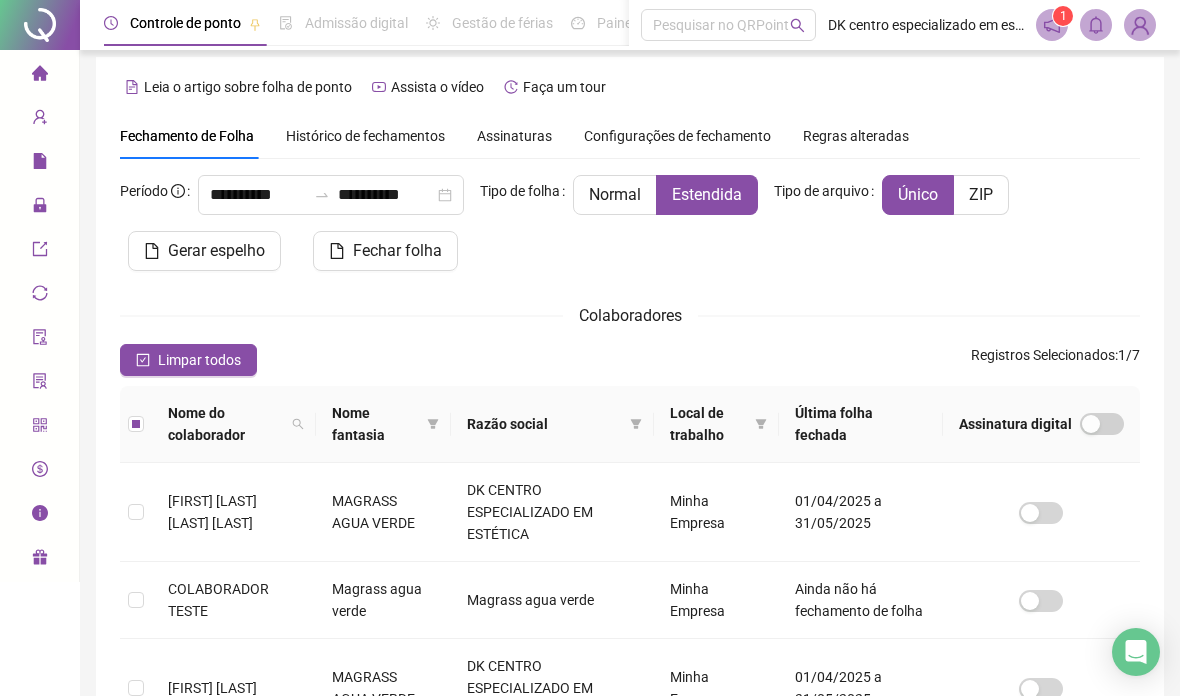 scroll, scrollTop: 46, scrollLeft: 0, axis: vertical 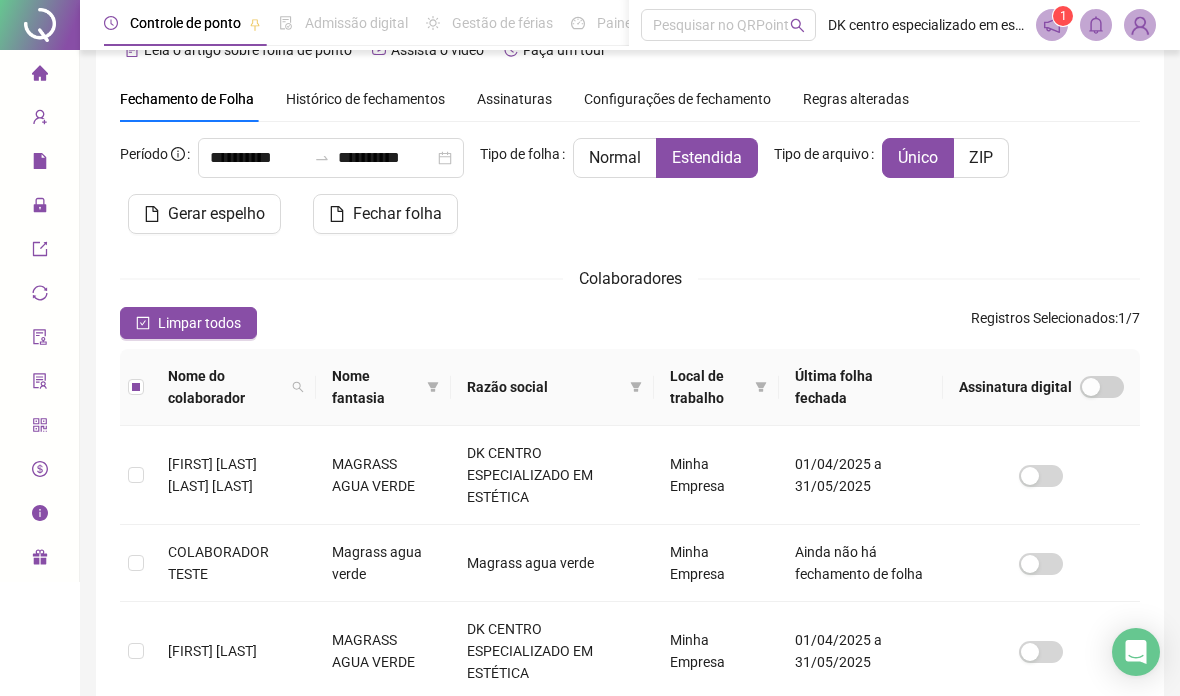 click on "Gerar espelho" at bounding box center (216, 214) 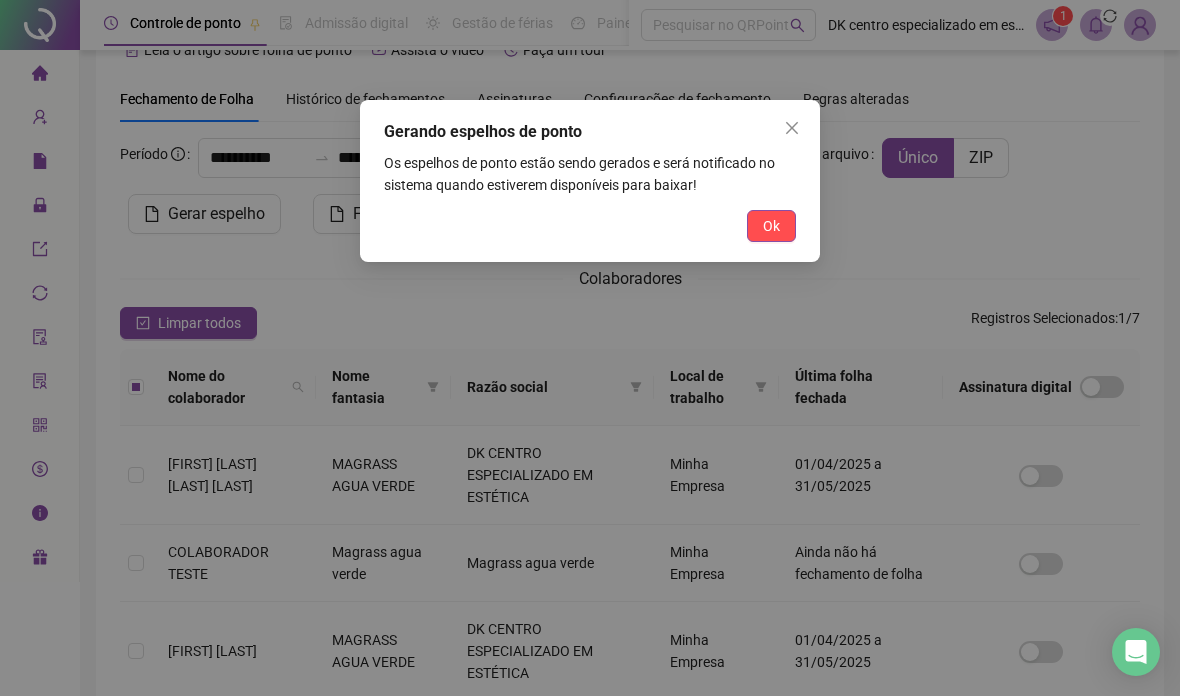 click on "Ok" at bounding box center (771, 226) 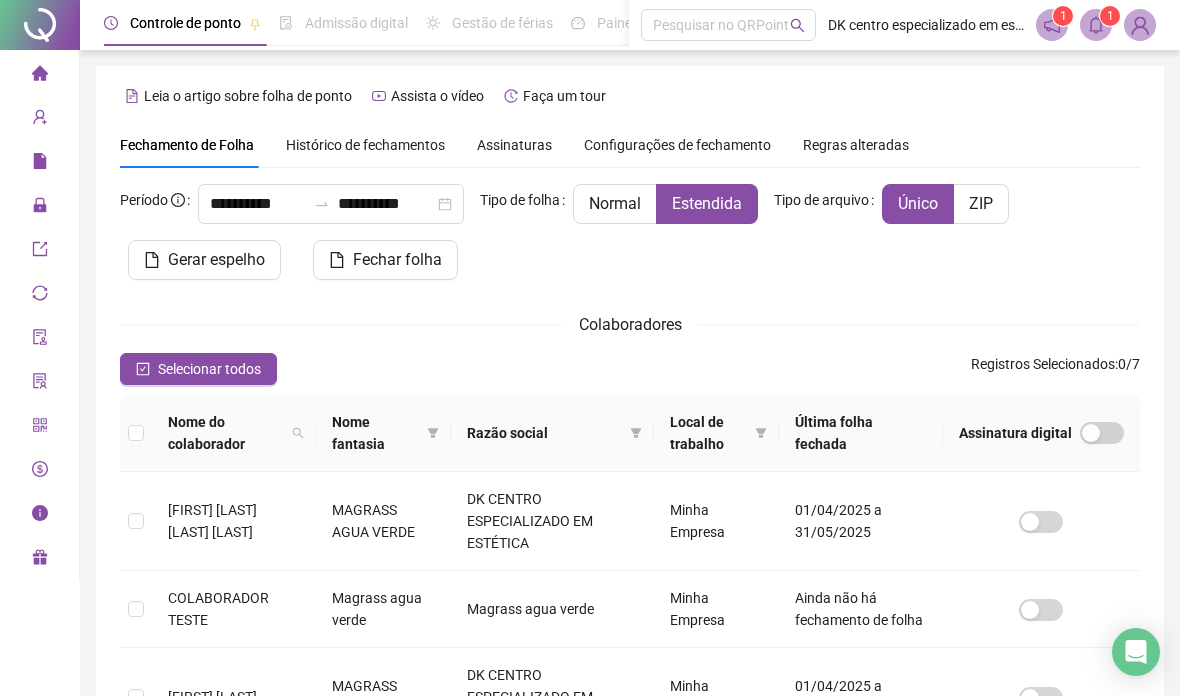 scroll, scrollTop: 86, scrollLeft: 0, axis: vertical 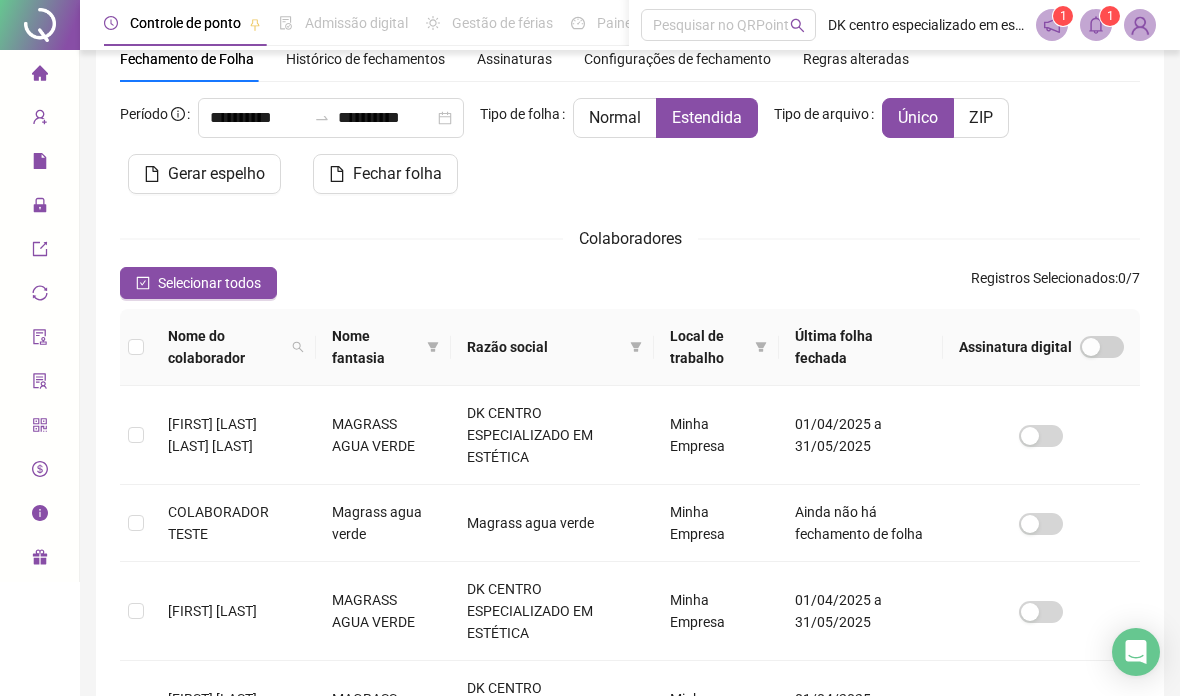 click at bounding box center [1096, 25] 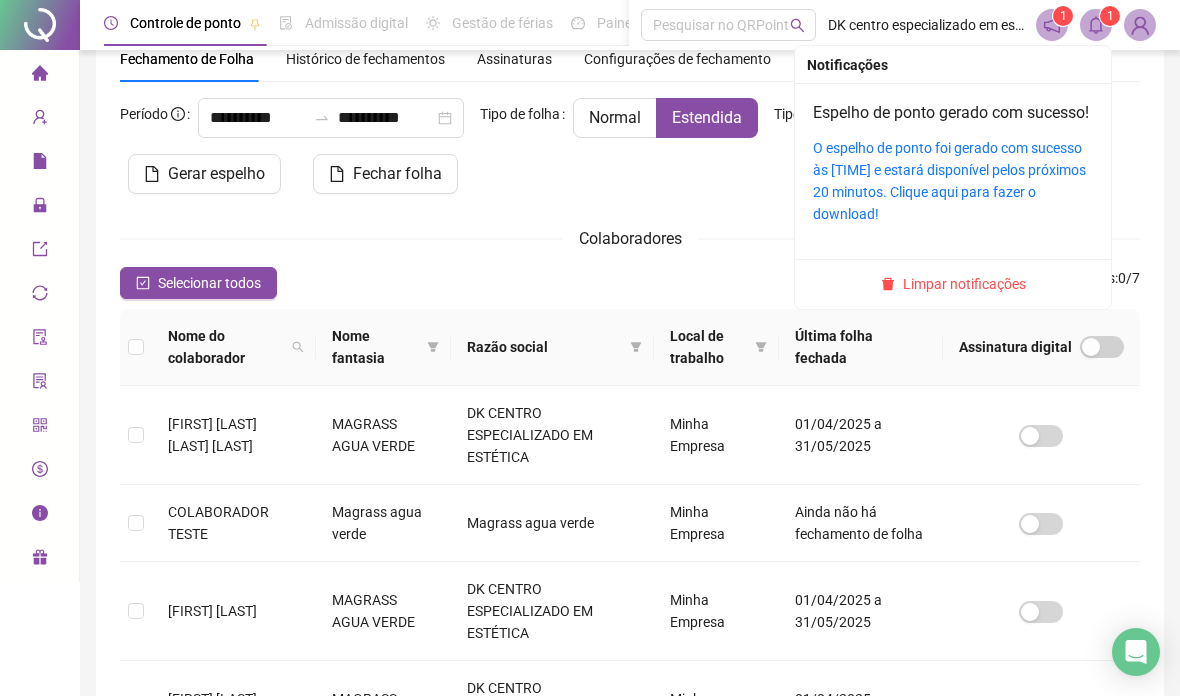 click on "O espelho de ponto foi gerado com sucesso às 12:02:23 e estará disponível pelos próximos 20 minutos.
Clique aqui para fazer o download!" at bounding box center [949, 181] 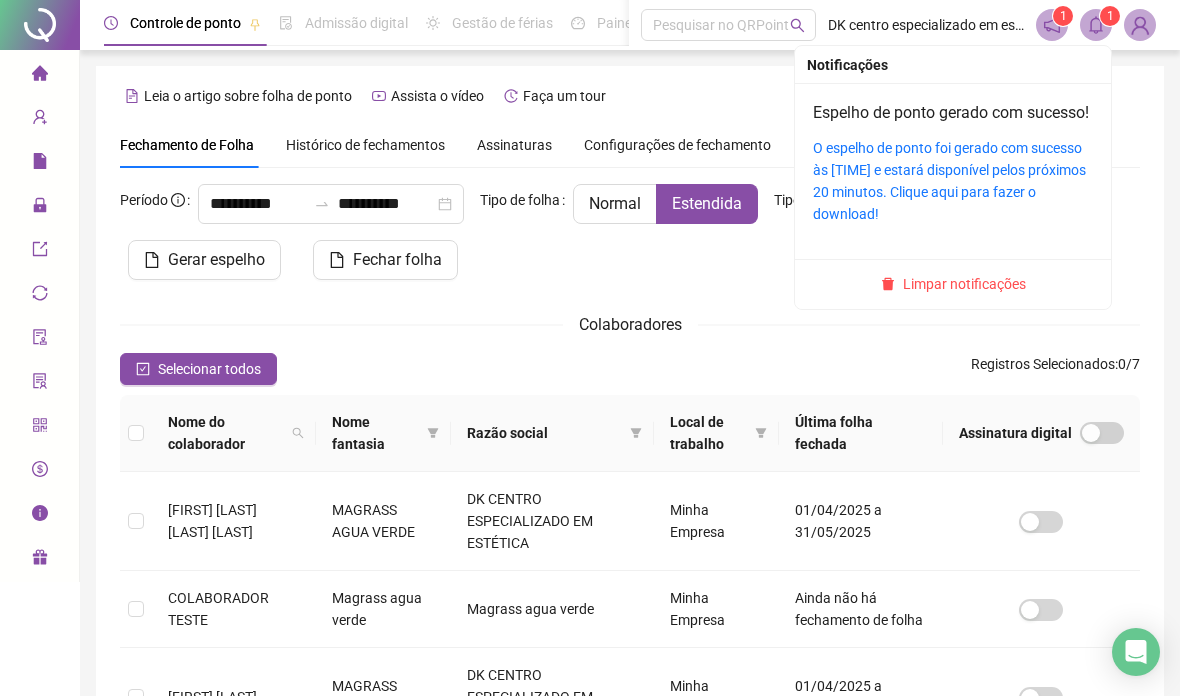 click 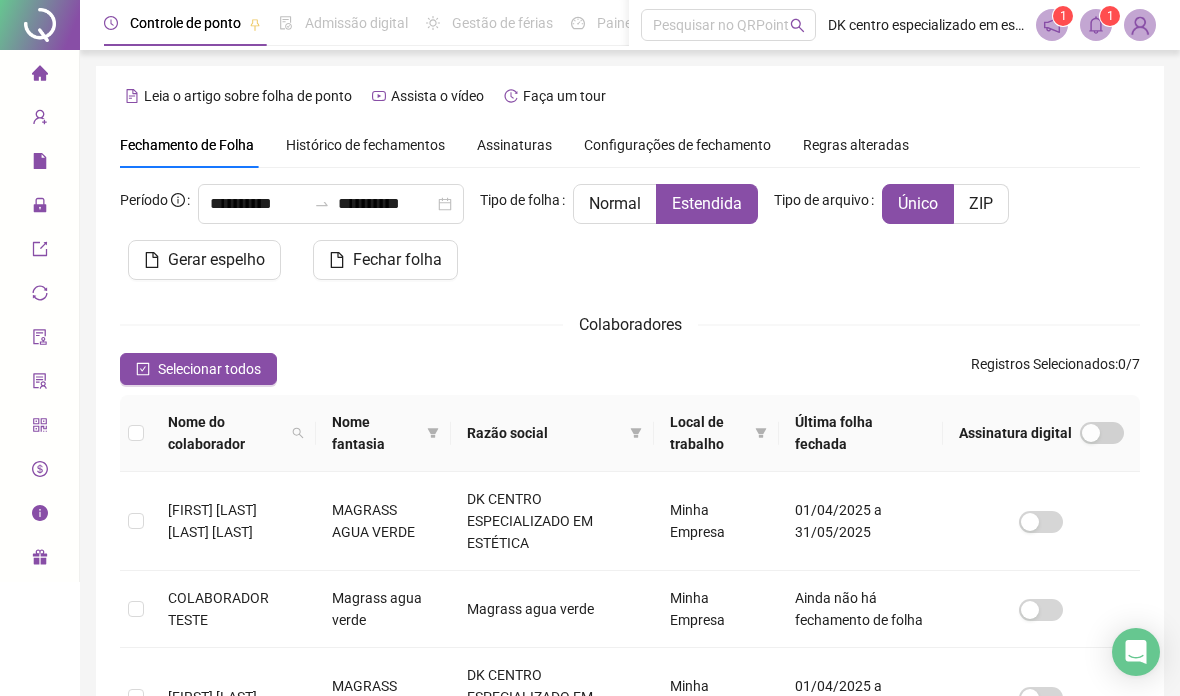 click at bounding box center (1096, 25) 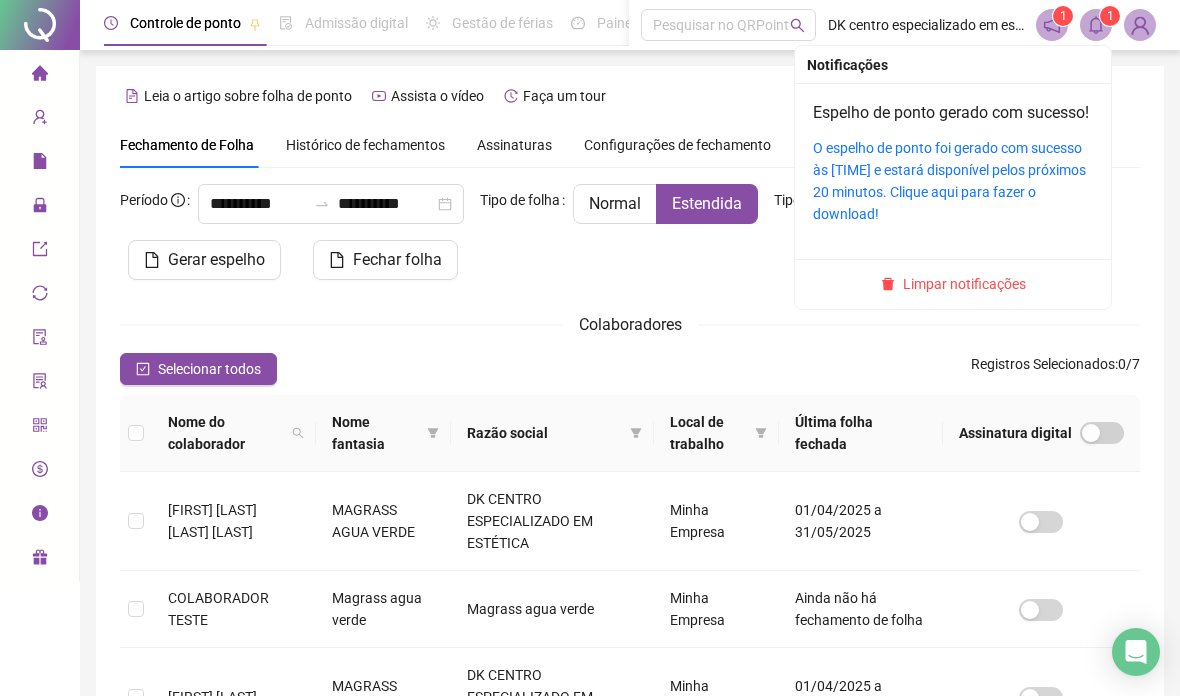 click 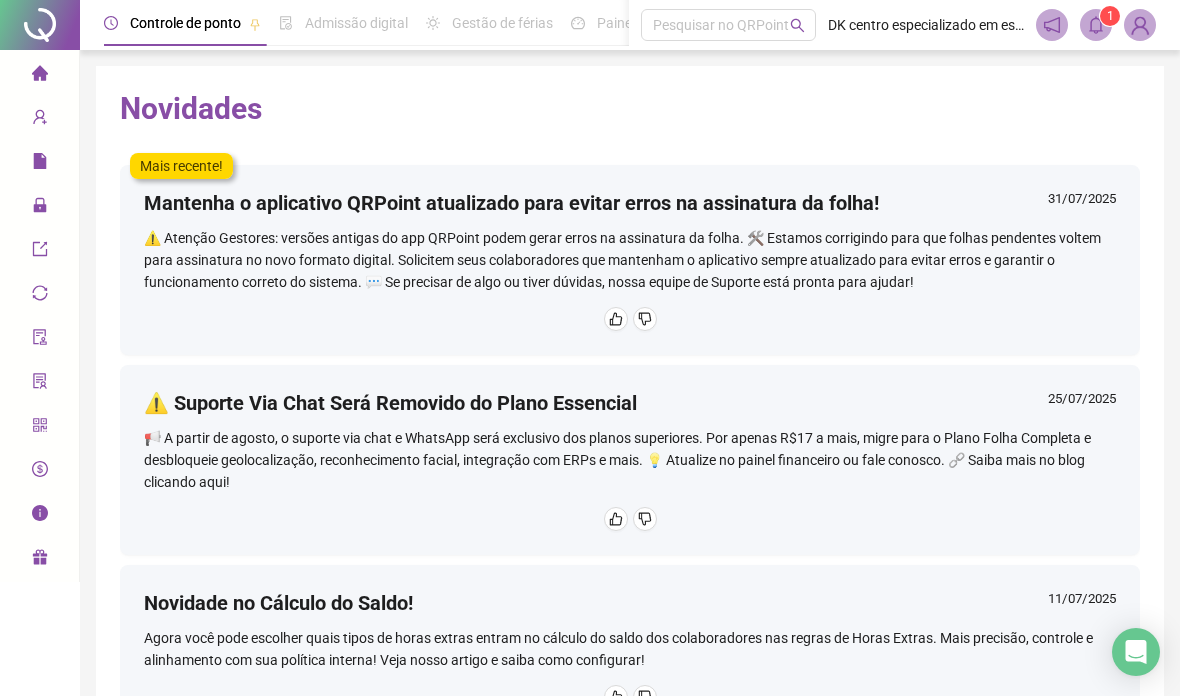 click 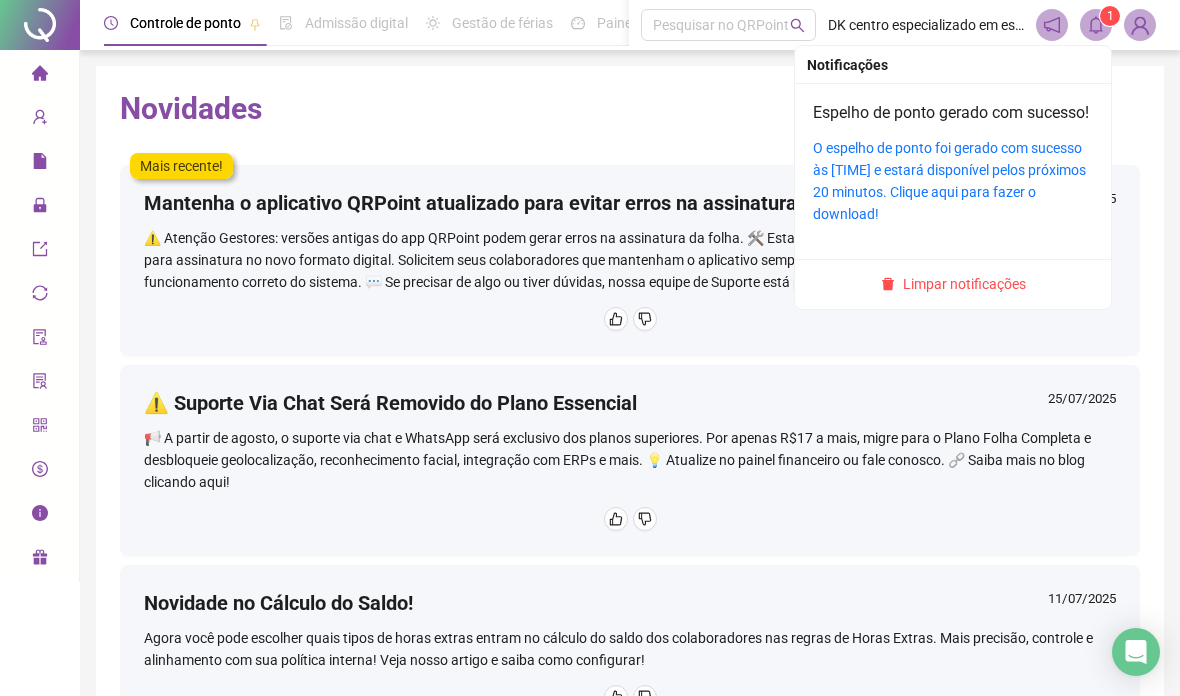 click 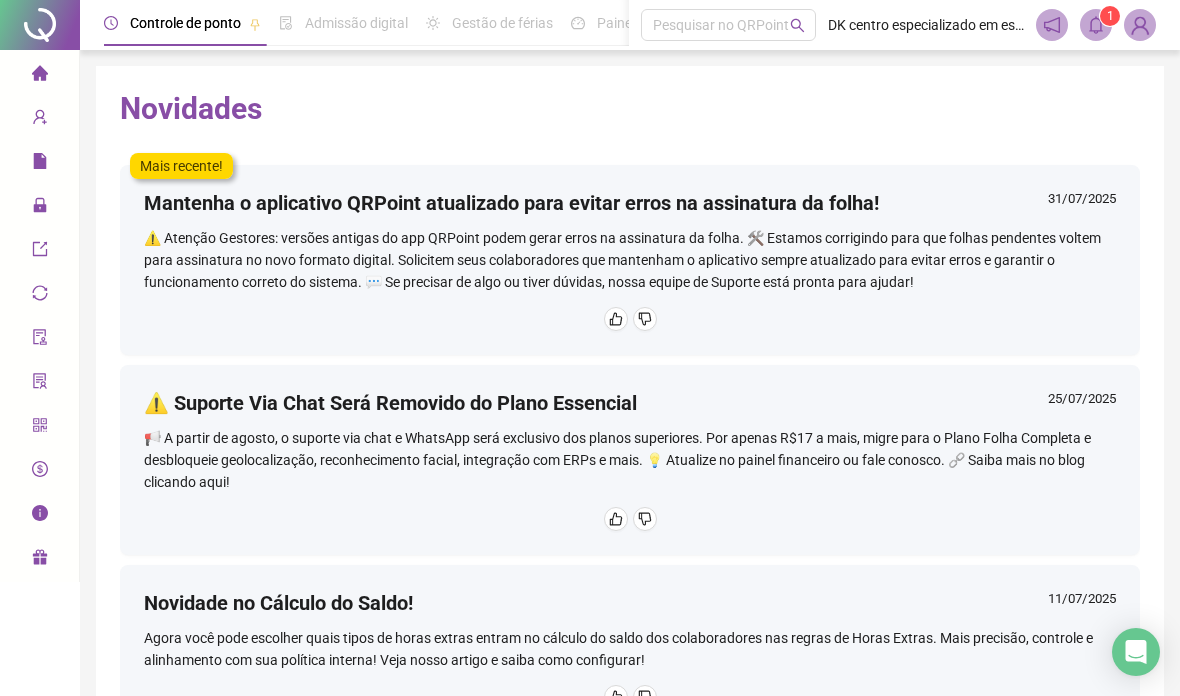 click 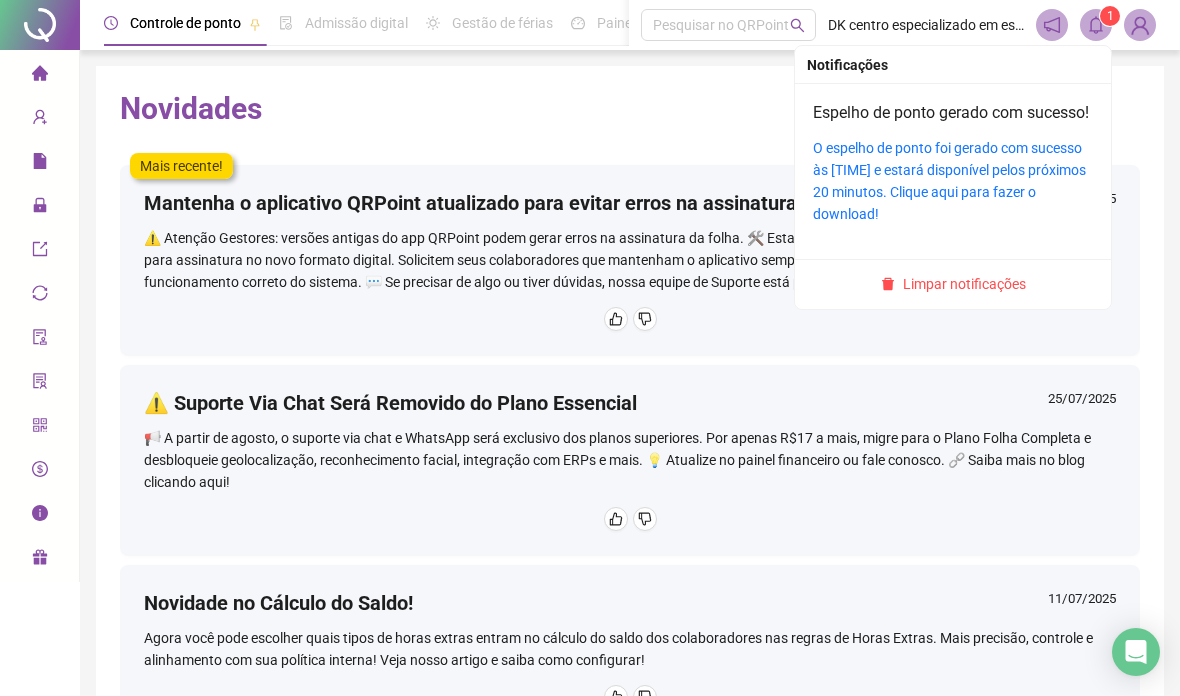 click 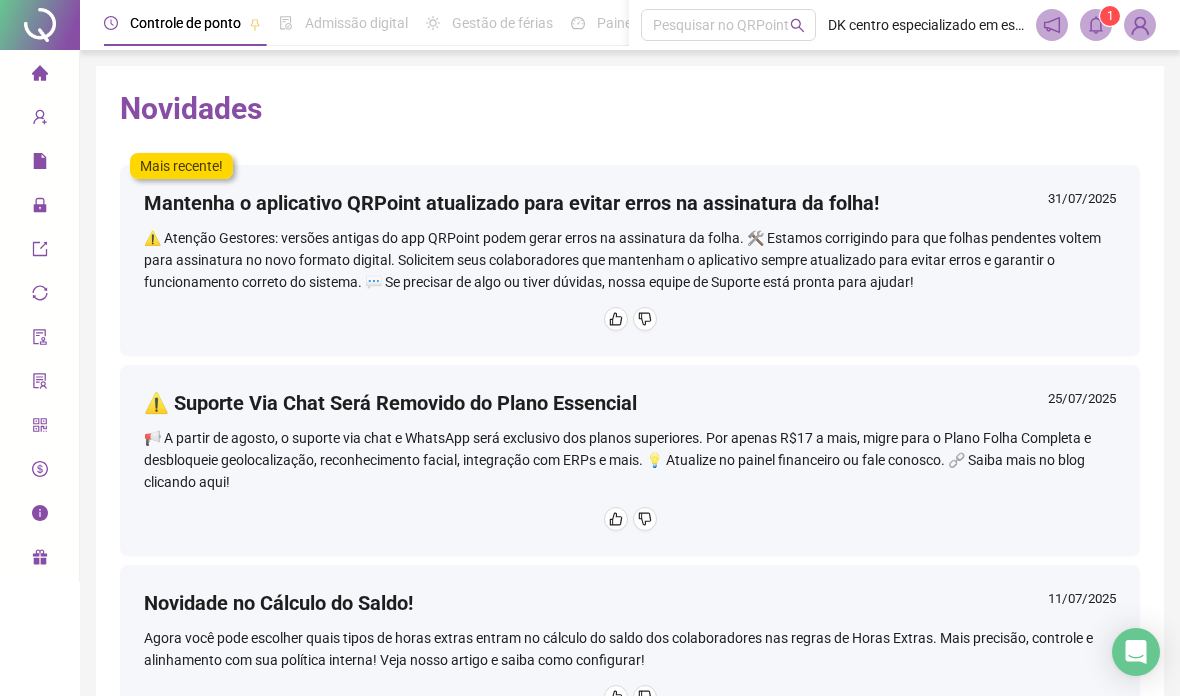 click 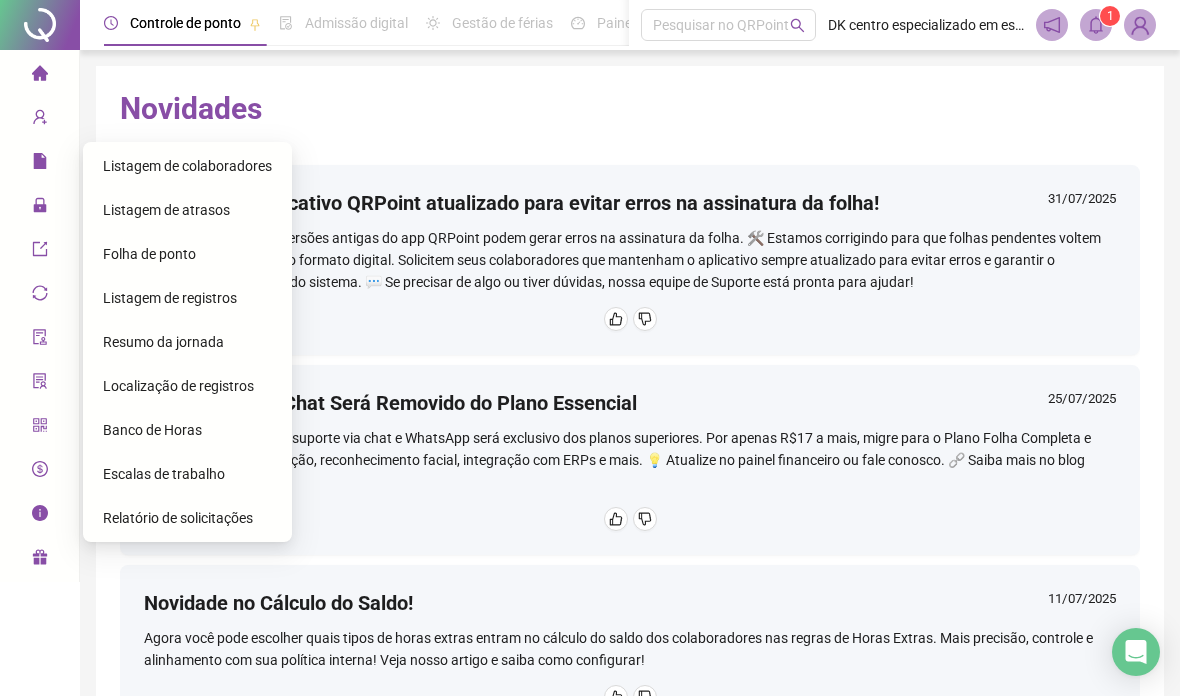 click on "Folha de ponto" at bounding box center (149, 254) 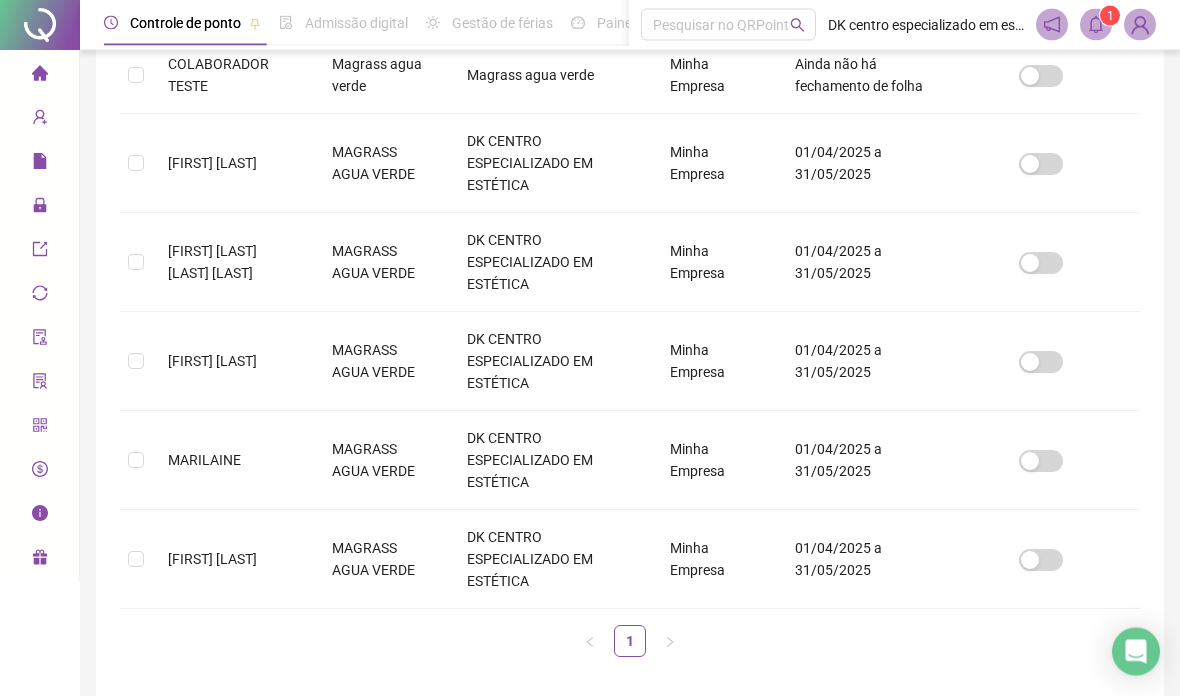 scroll, scrollTop: 545, scrollLeft: 0, axis: vertical 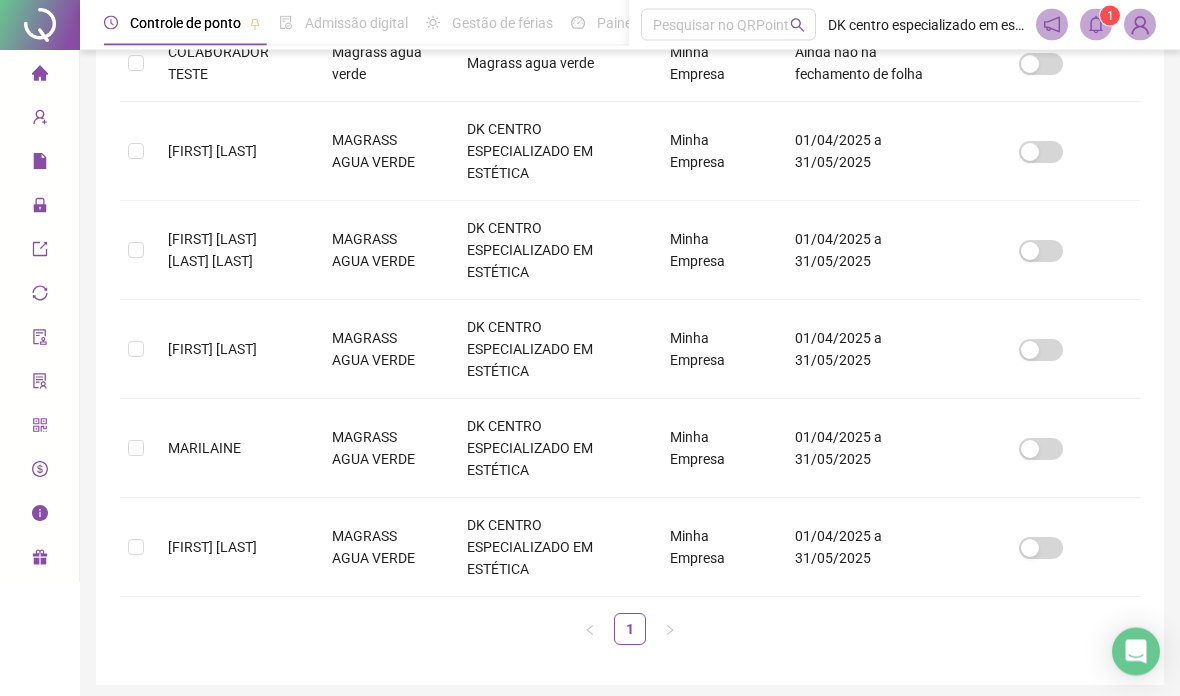 click 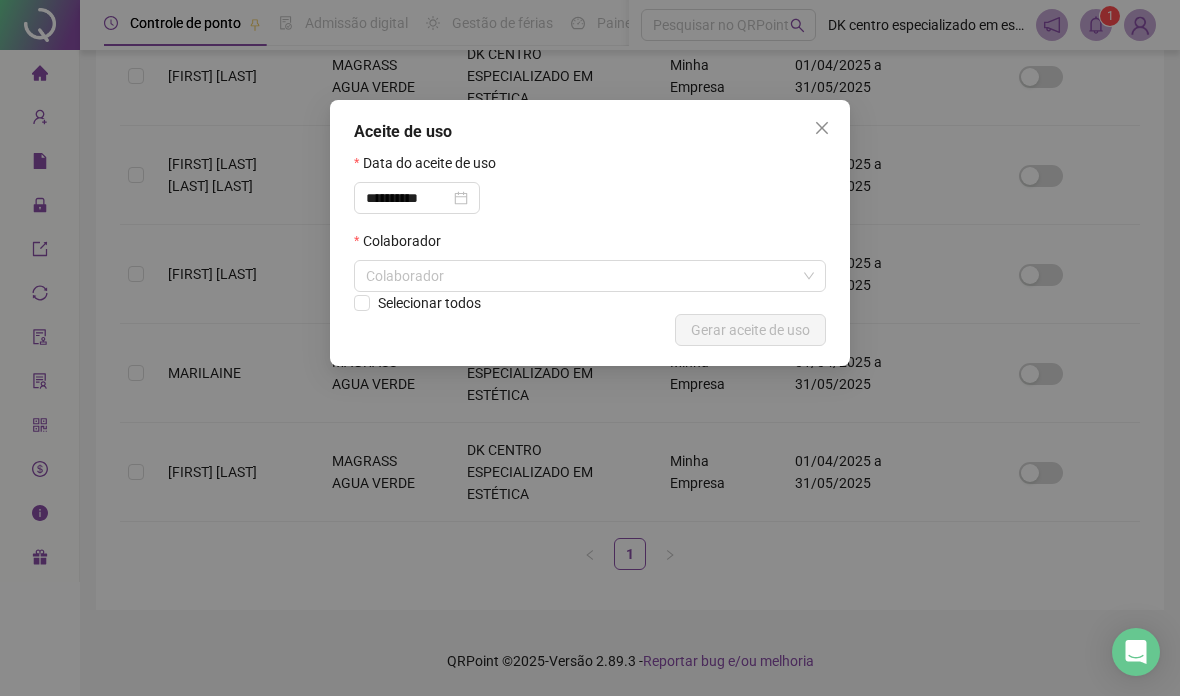 click at bounding box center [822, 128] 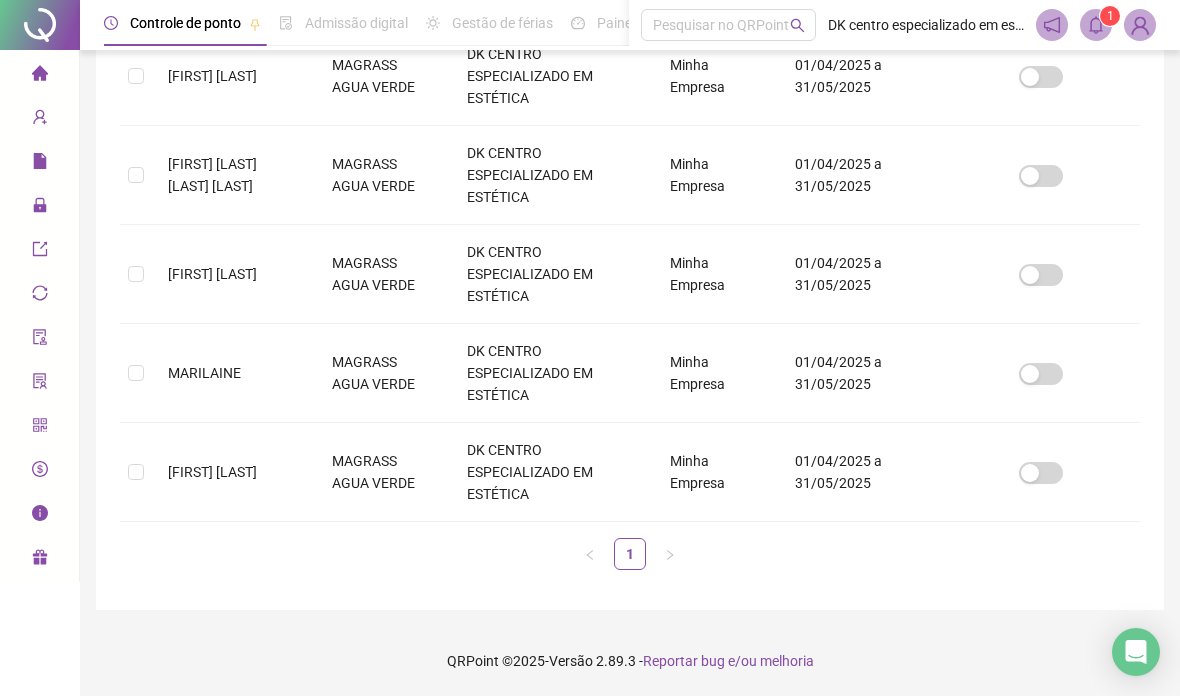 click at bounding box center [40, 252] 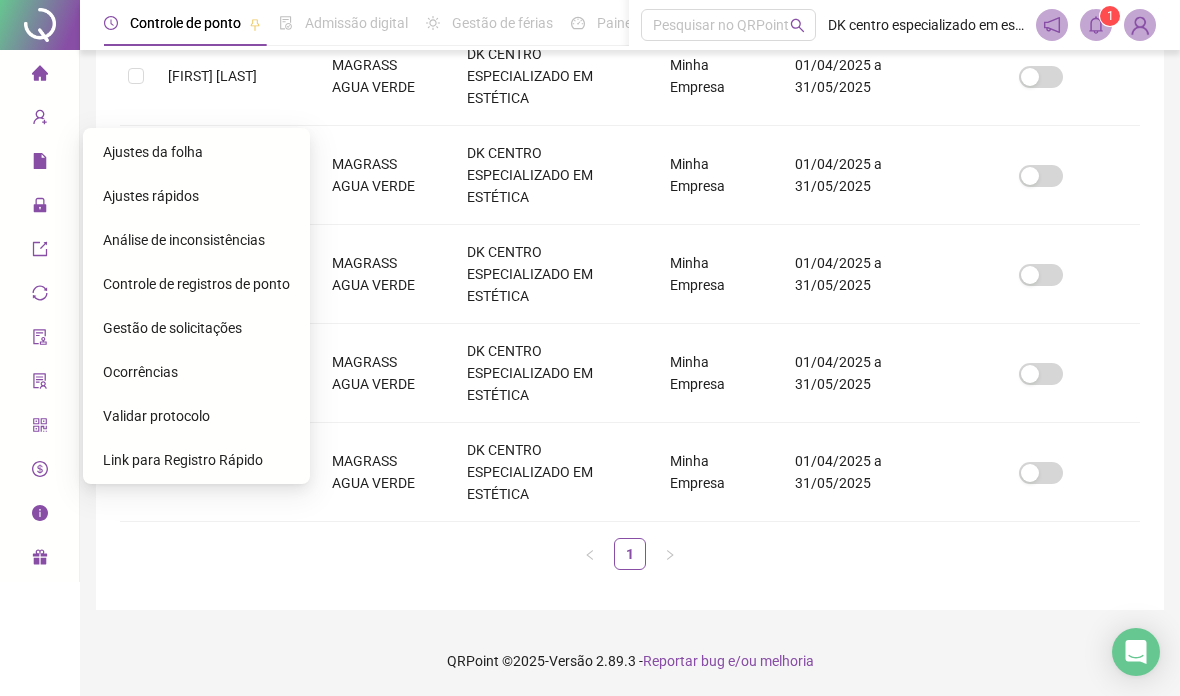 click on "Gestão de solicitações" at bounding box center [172, 328] 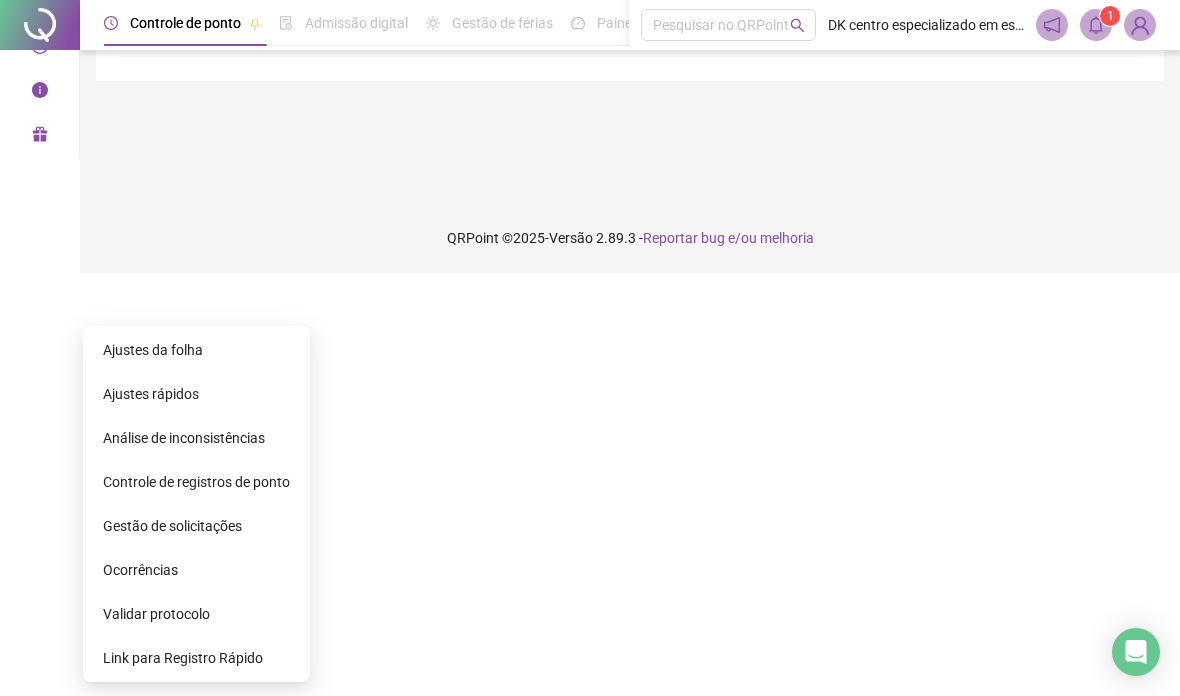 scroll, scrollTop: 80, scrollLeft: 0, axis: vertical 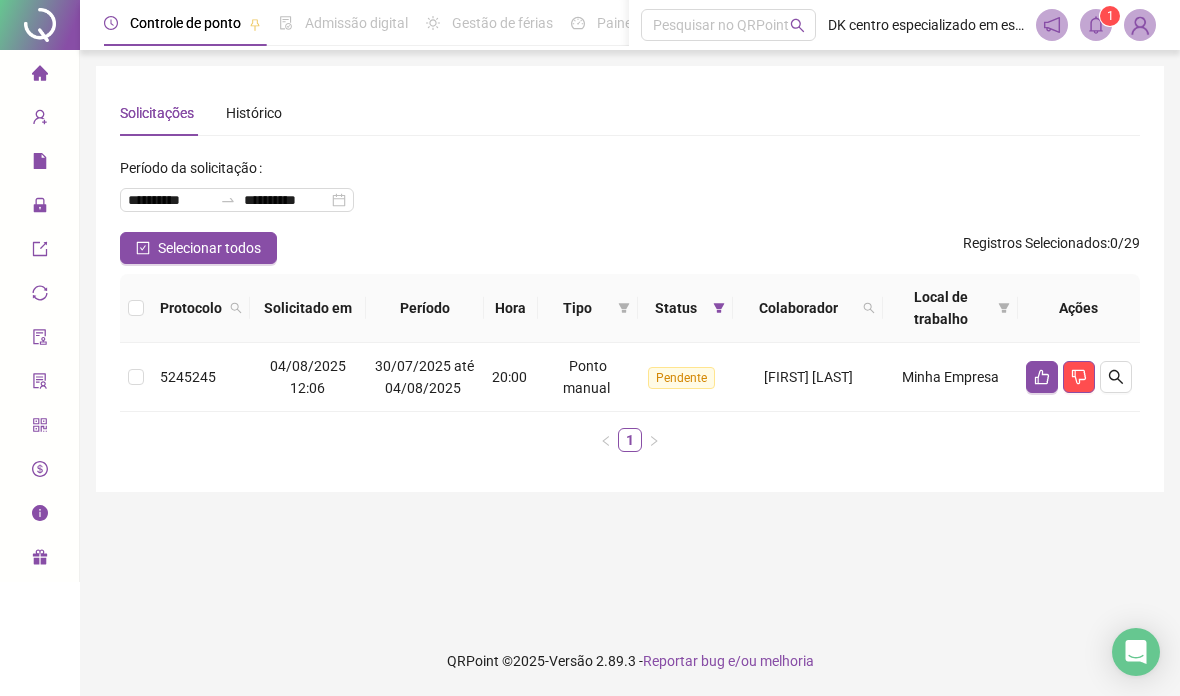 click 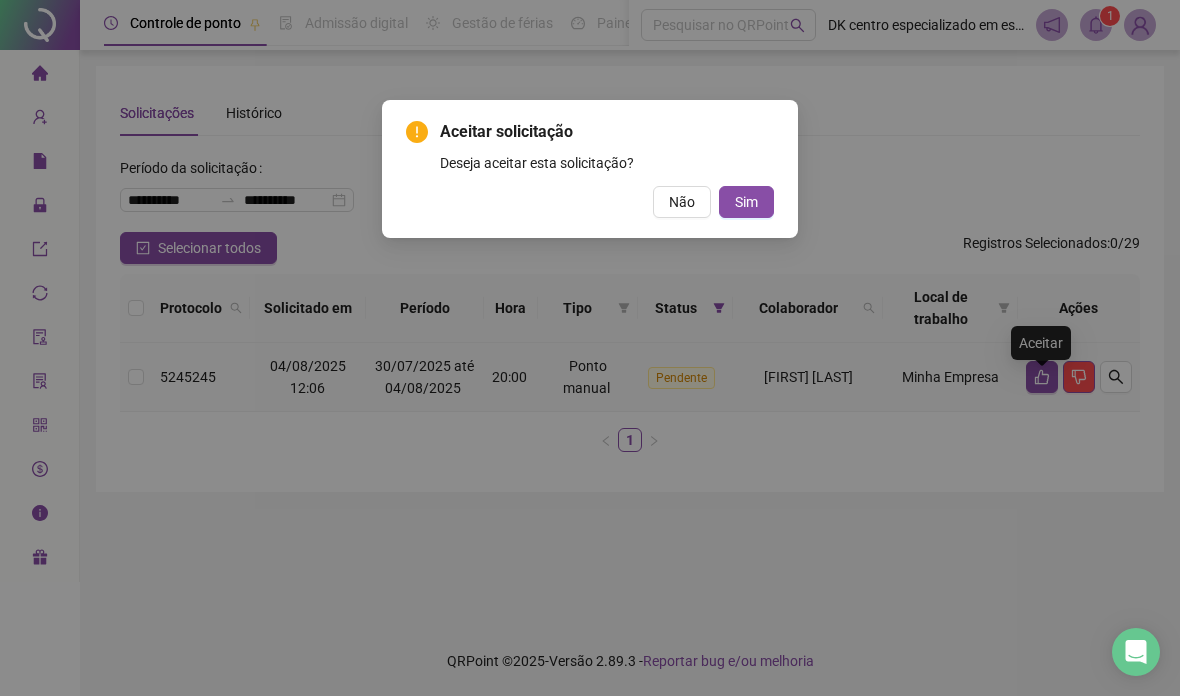 click on "Sim" at bounding box center (746, 202) 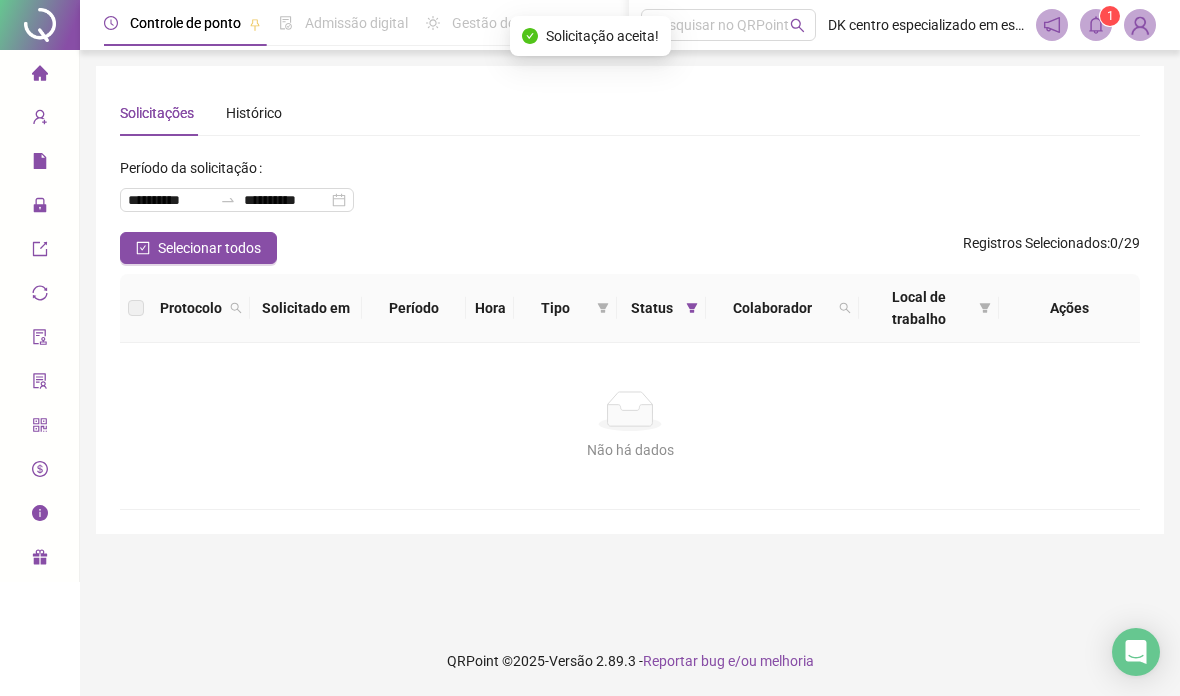 click 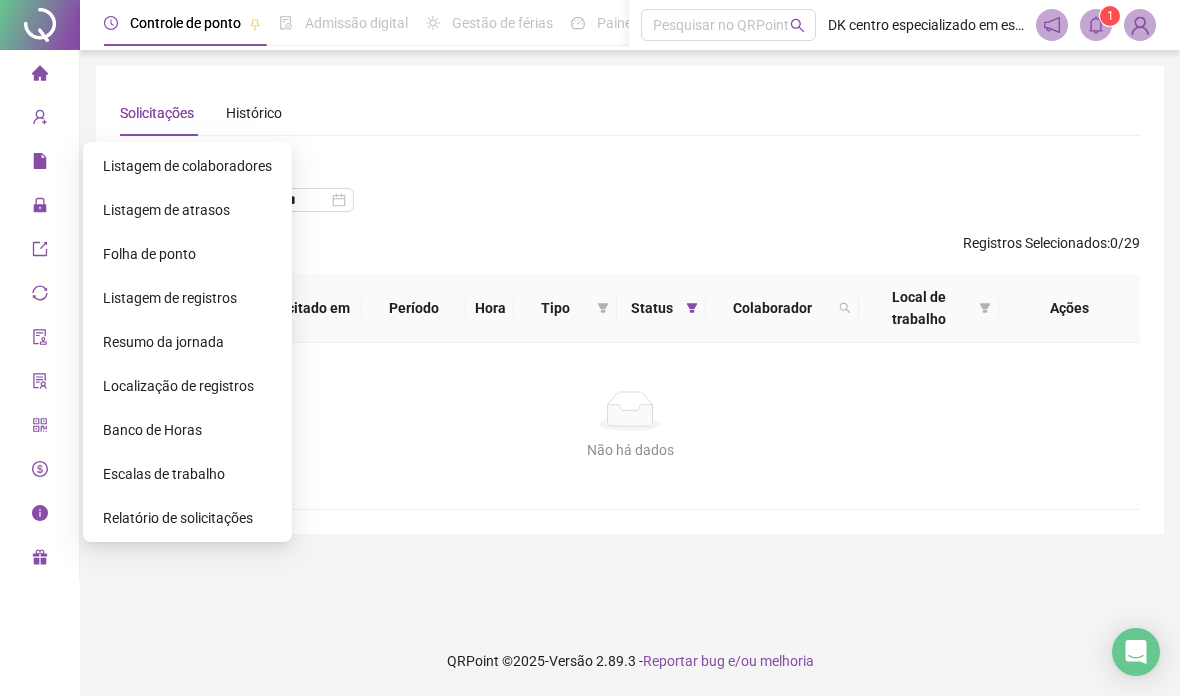 click on "Folha de ponto" at bounding box center (149, 254) 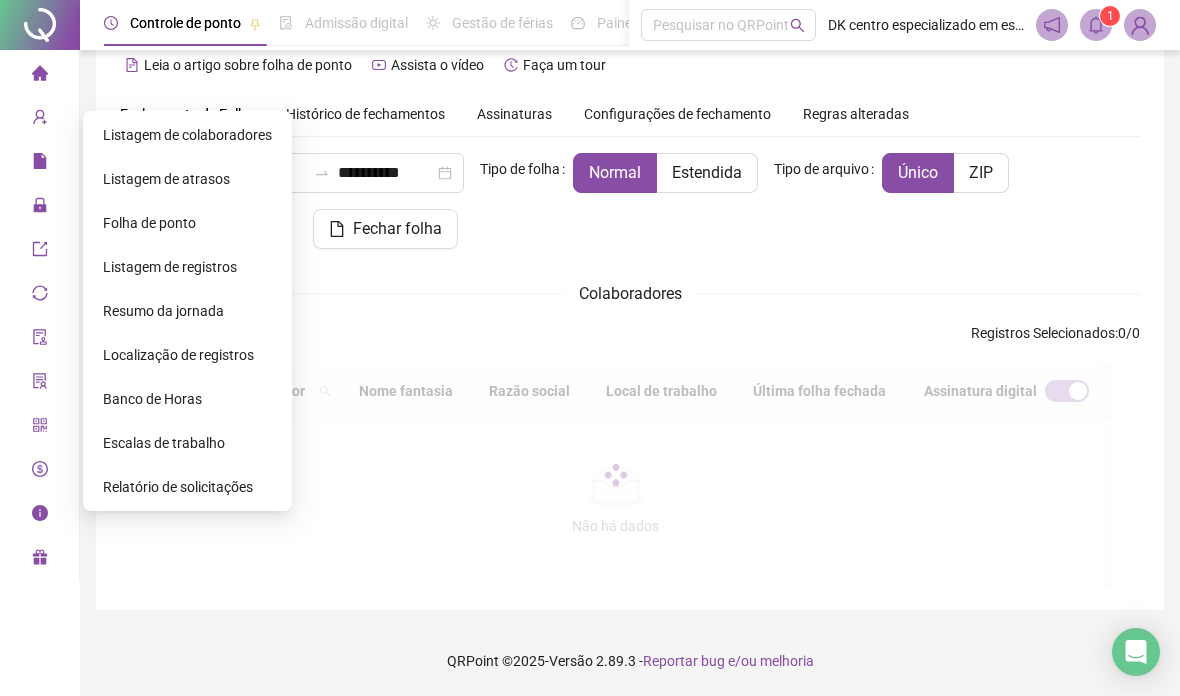 scroll, scrollTop: 86, scrollLeft: 0, axis: vertical 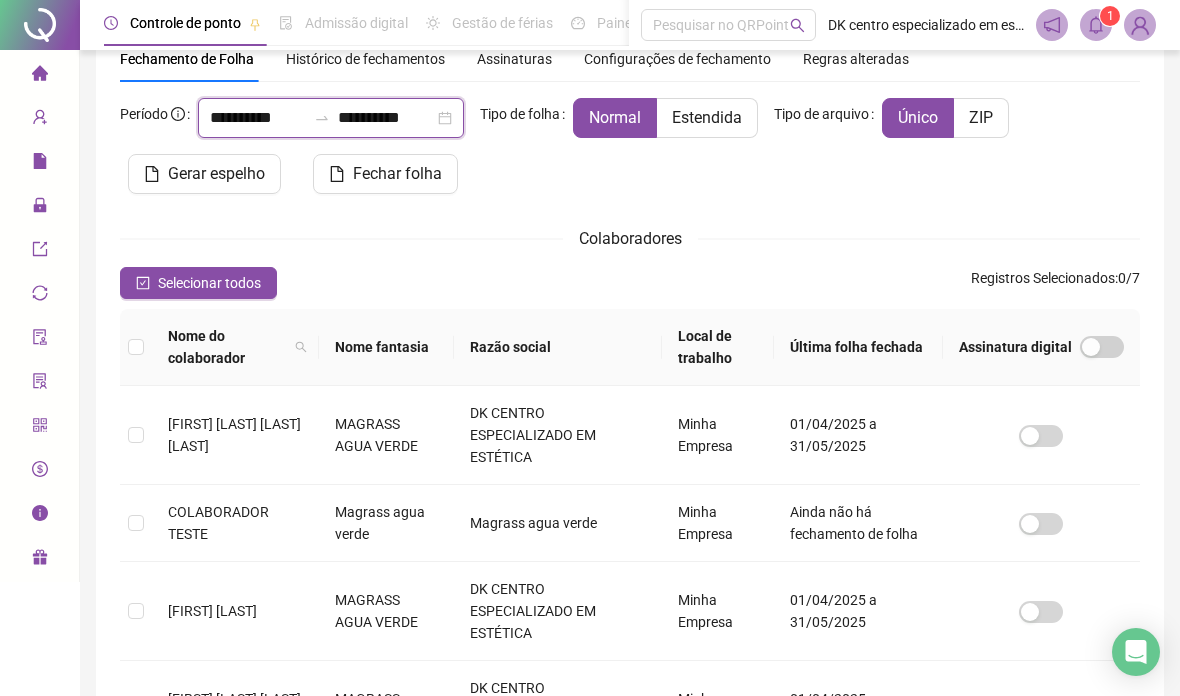 click on "**********" at bounding box center [258, 118] 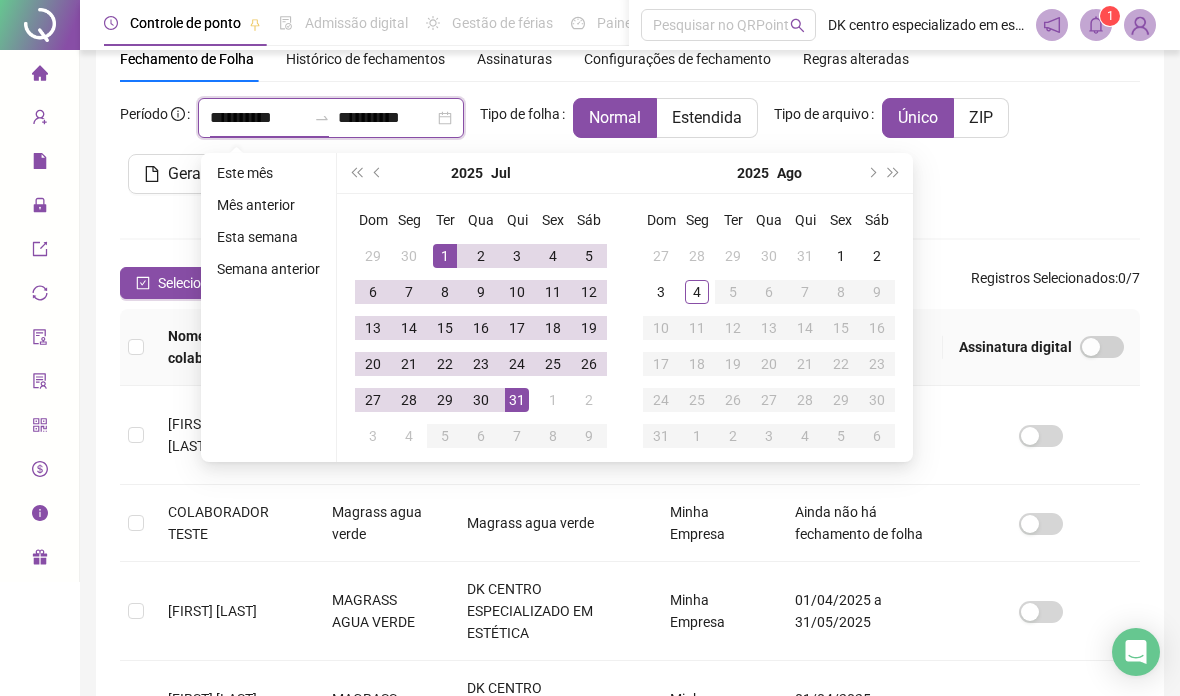 type on "**********" 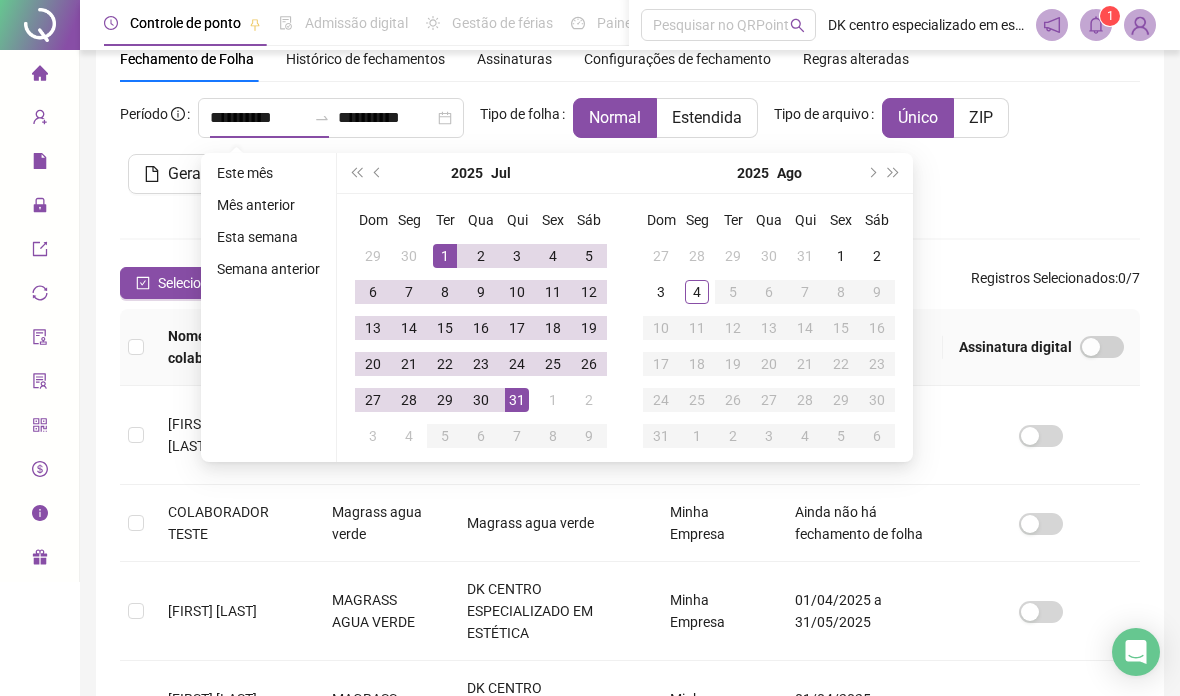 click on "16" at bounding box center (481, 328) 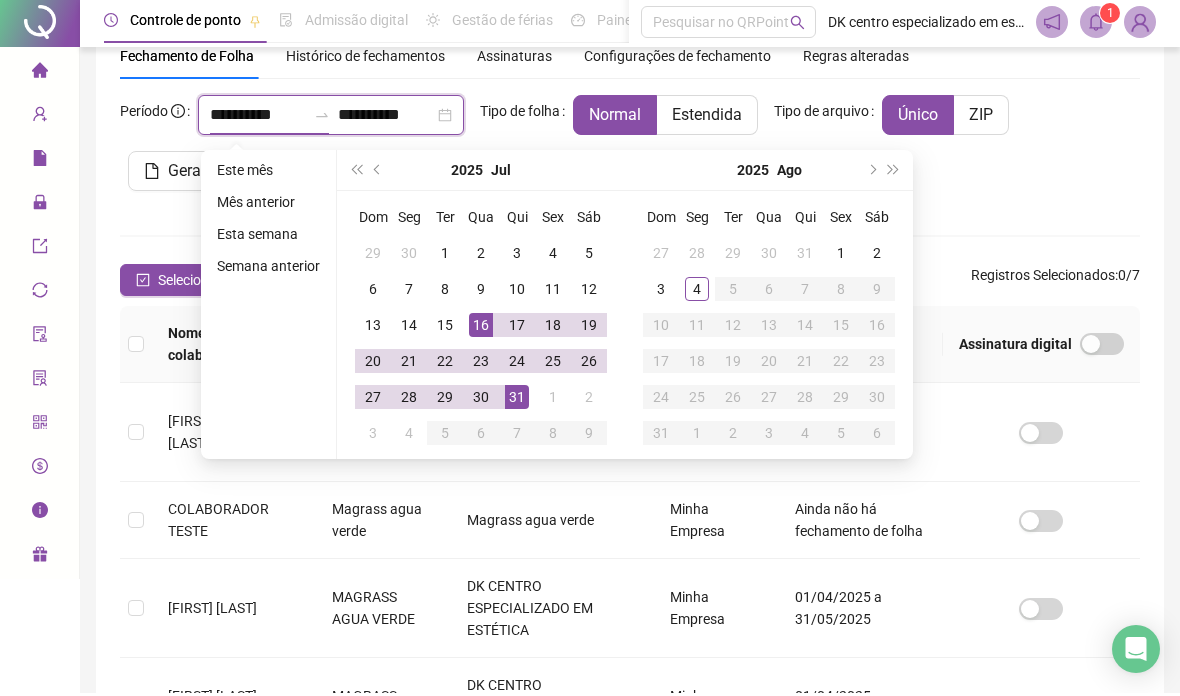click on "**********" at bounding box center [386, 118] 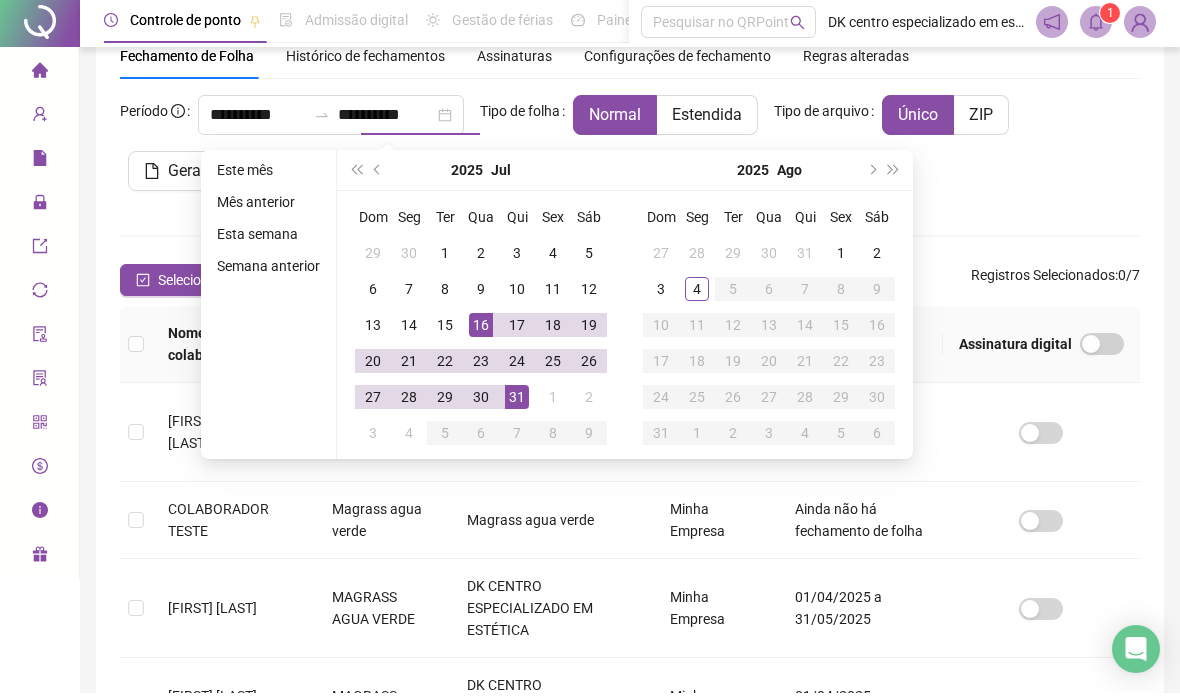 click on "**********" at bounding box center [630, 154] 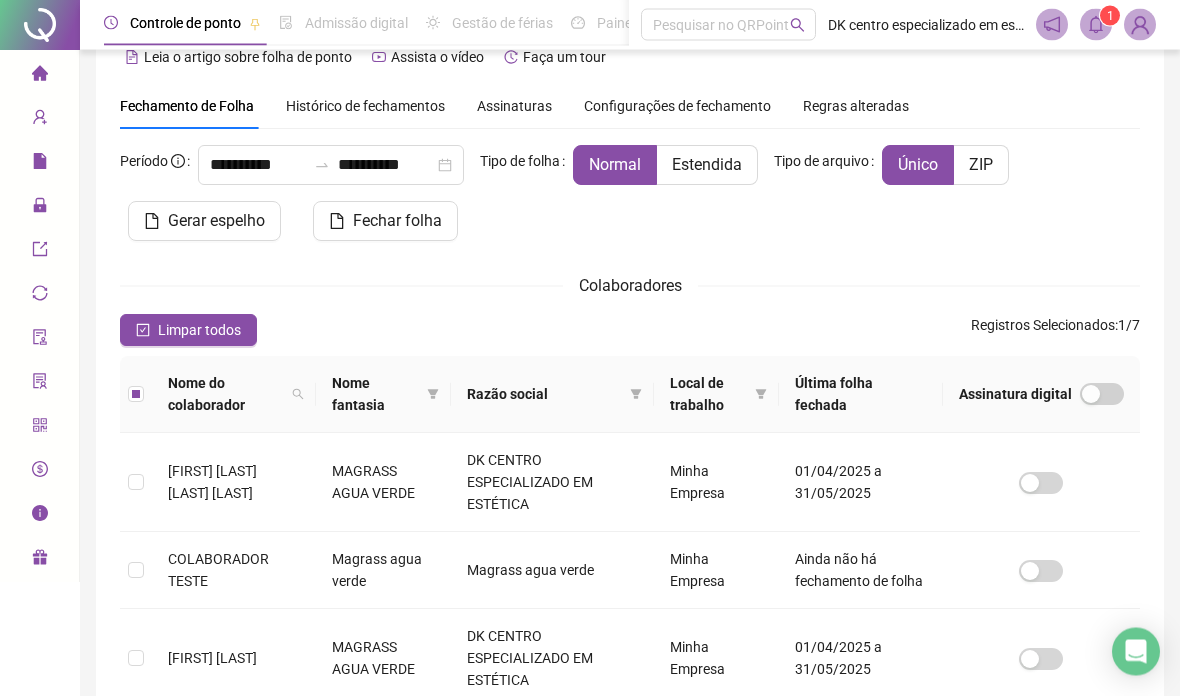 scroll, scrollTop: 0, scrollLeft: 0, axis: both 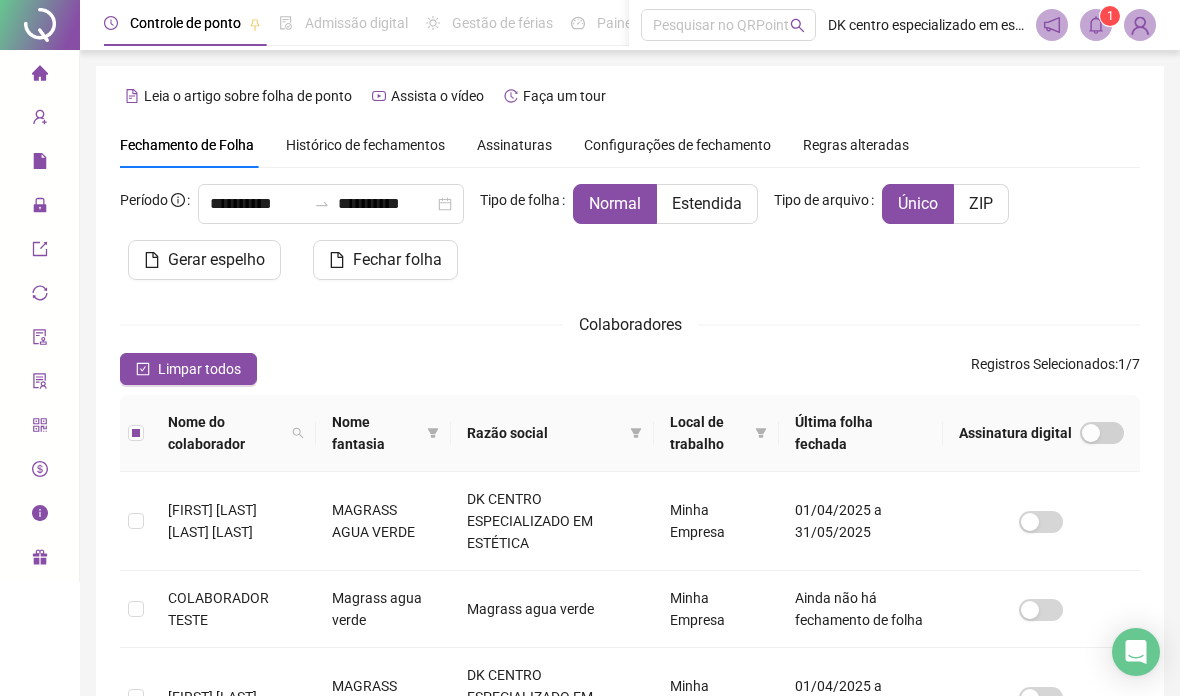 click on "Estendida" at bounding box center [707, 203] 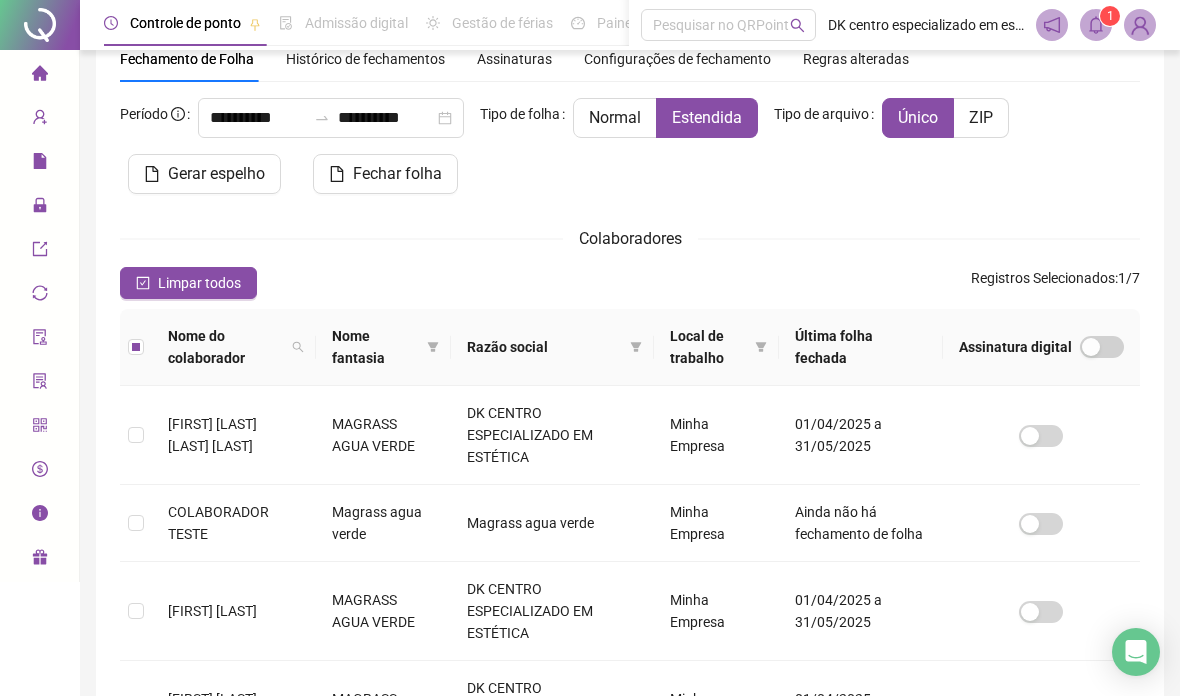 click on "Gerar espelho" at bounding box center (216, 174) 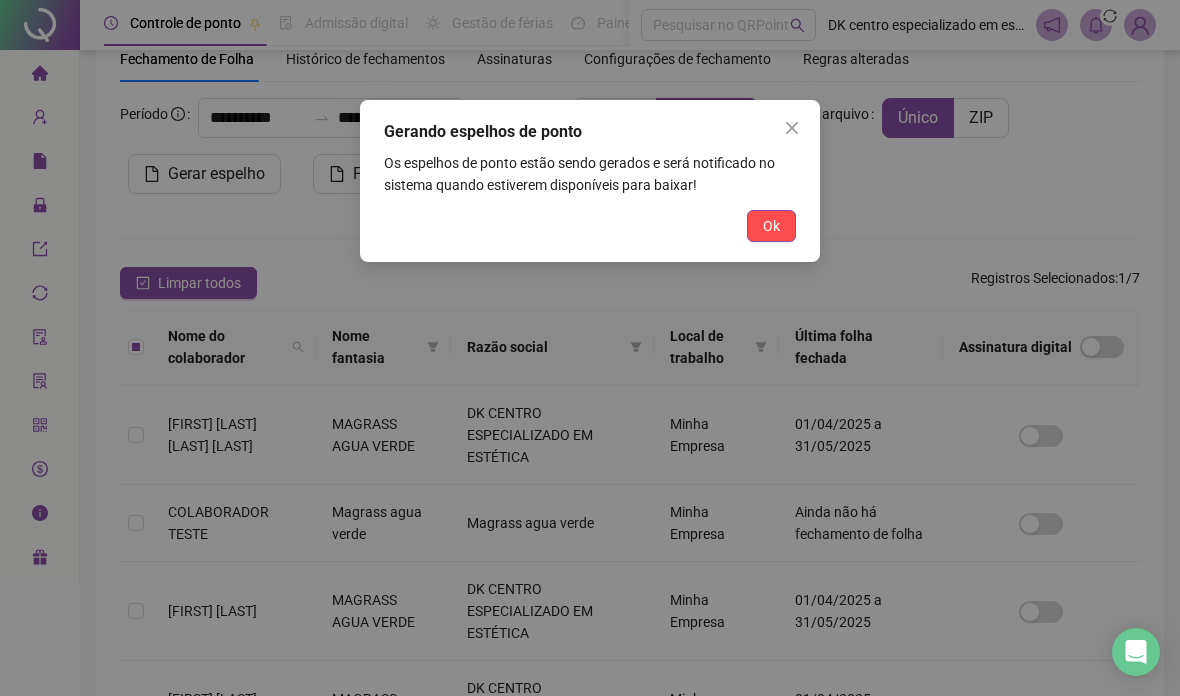 click on "Ok" at bounding box center (771, 226) 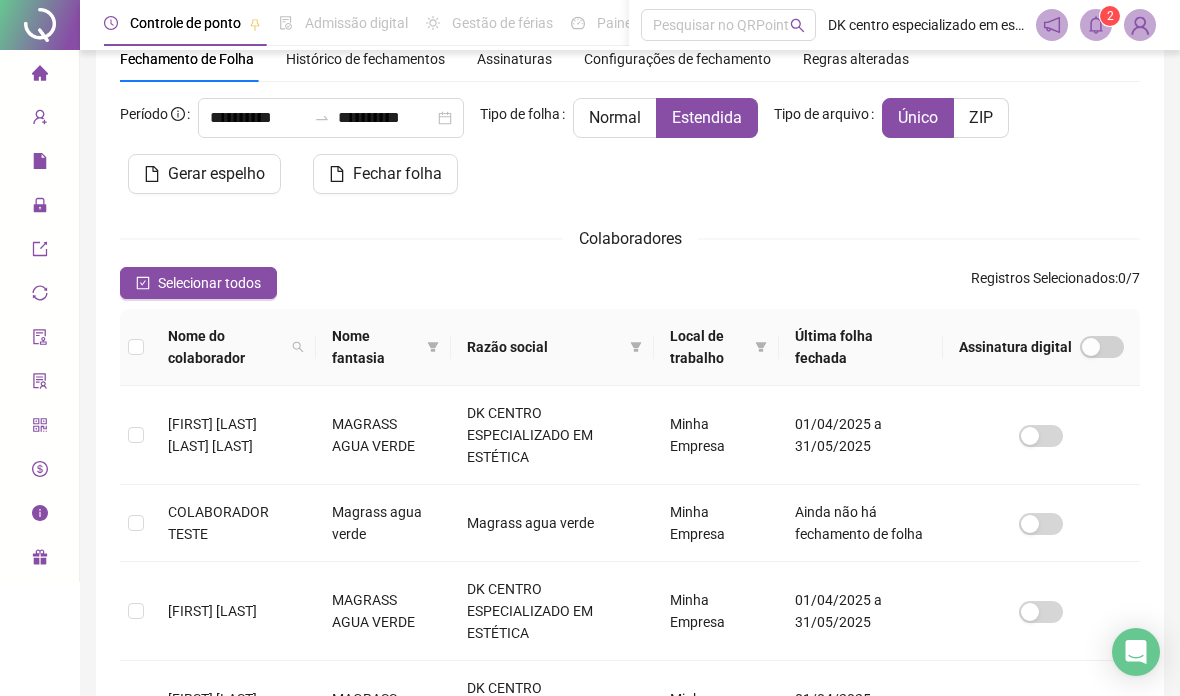 click on "2" at bounding box center (1110, 16) 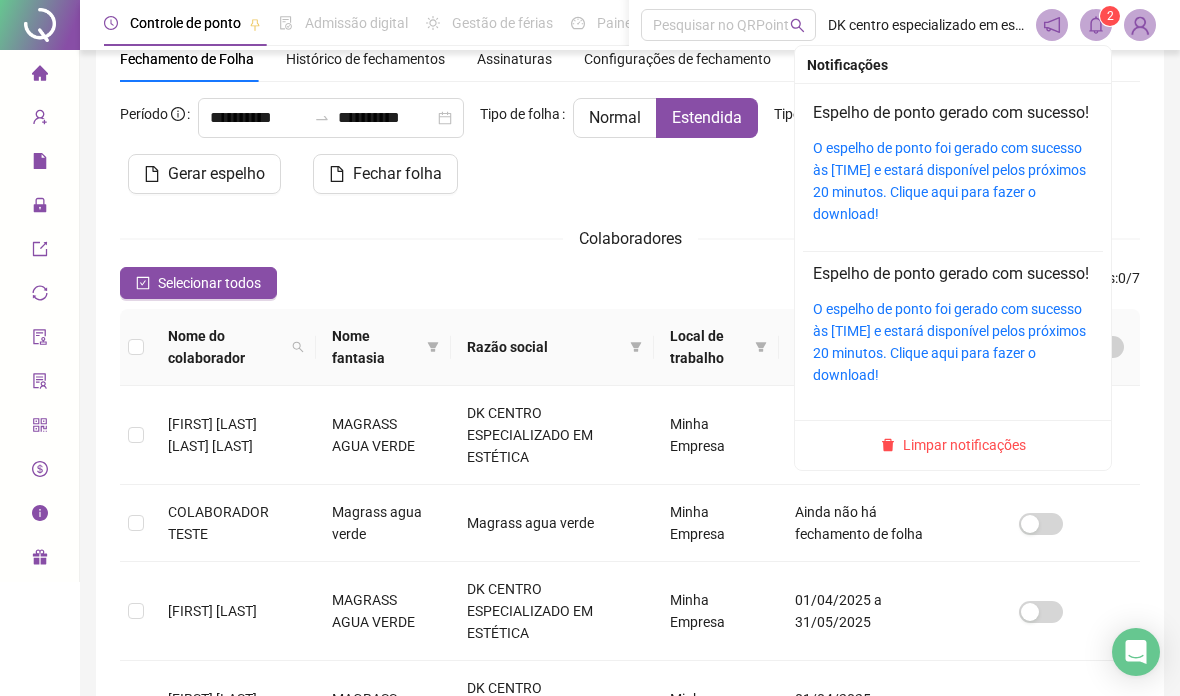 click on "O espelho de ponto foi gerado com sucesso às 12:13:39 e estará disponível pelos próximos 20 minutos.
Clique aqui para fazer o download!" at bounding box center [949, 181] 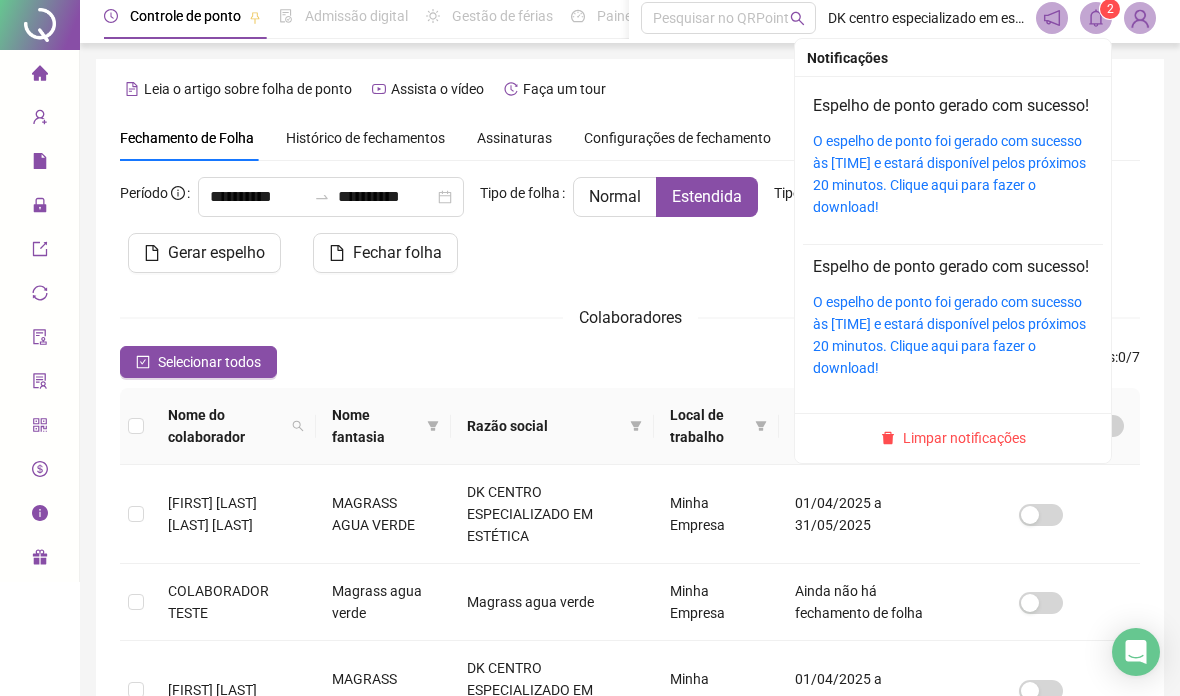 scroll, scrollTop: 0, scrollLeft: 0, axis: both 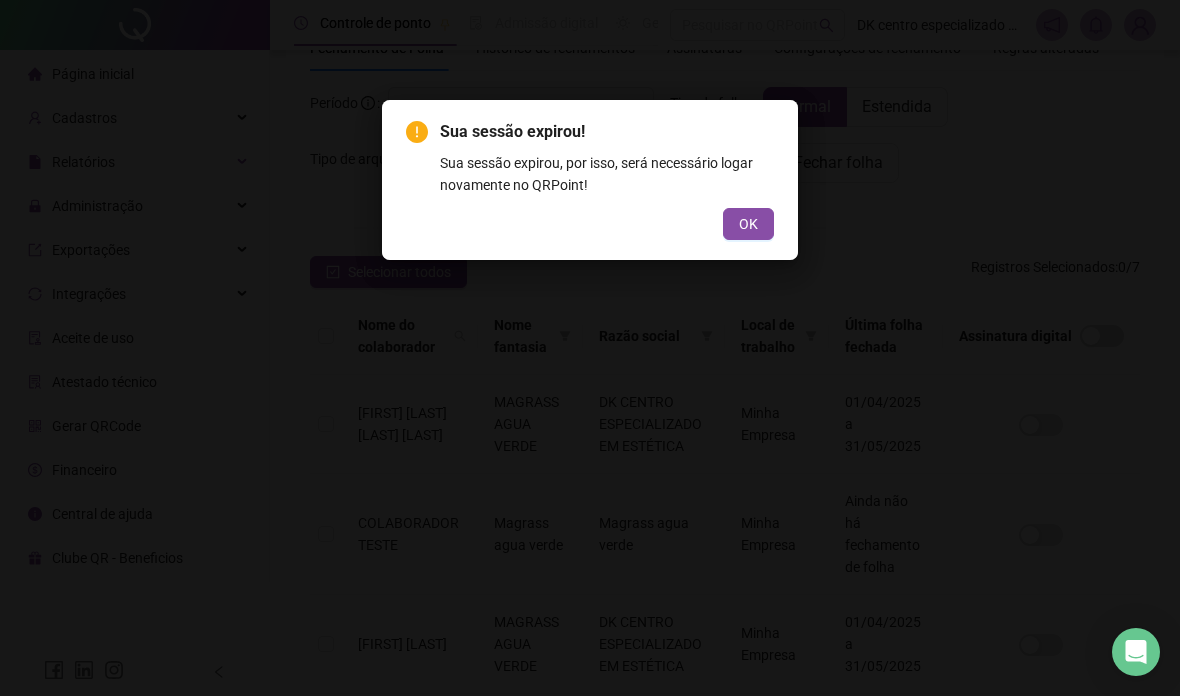 click on "OK" at bounding box center (748, 224) 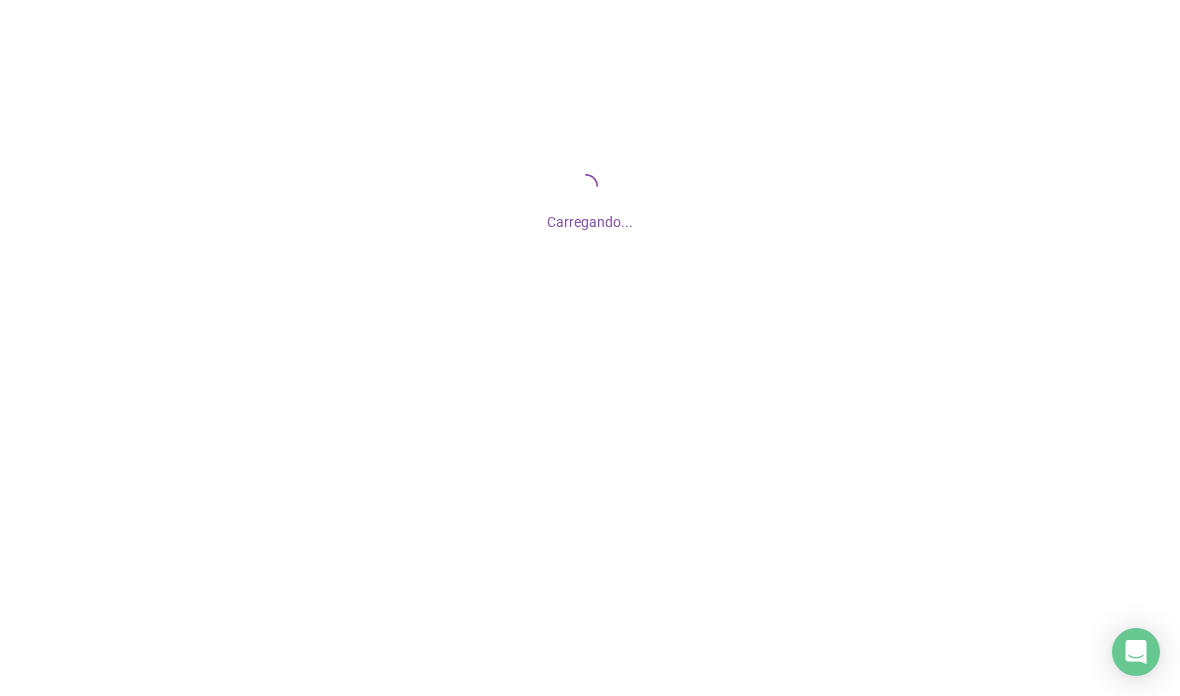 scroll, scrollTop: 0, scrollLeft: 0, axis: both 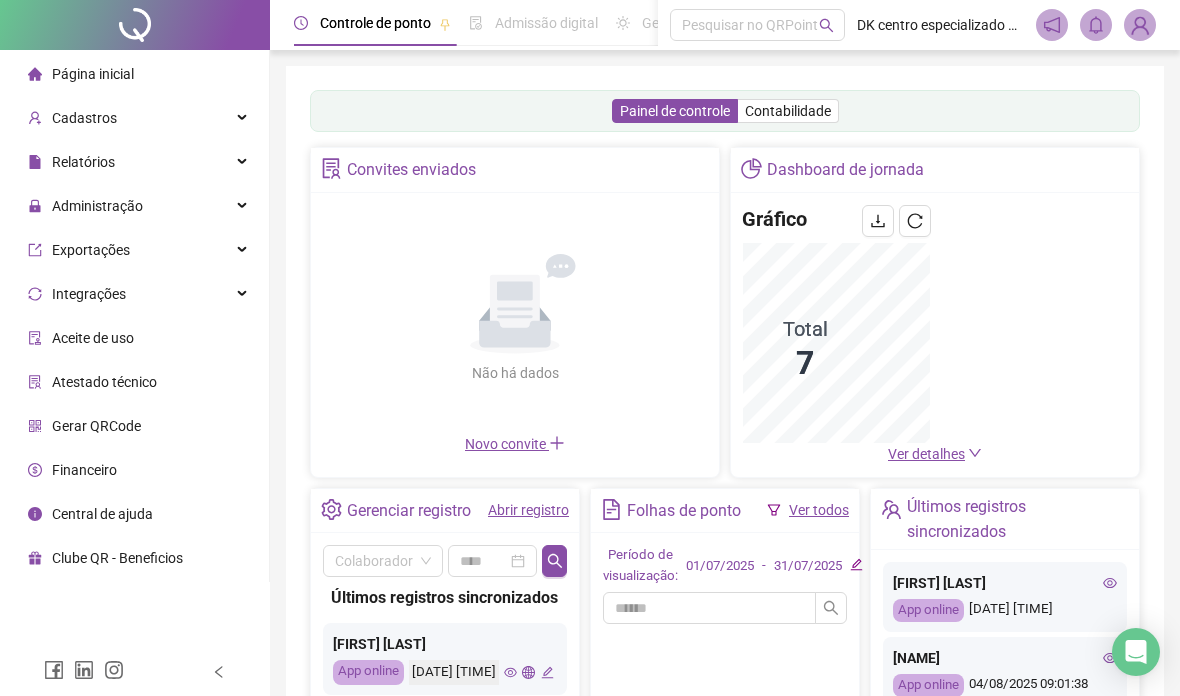 click on "Relatórios" at bounding box center [83, 162] 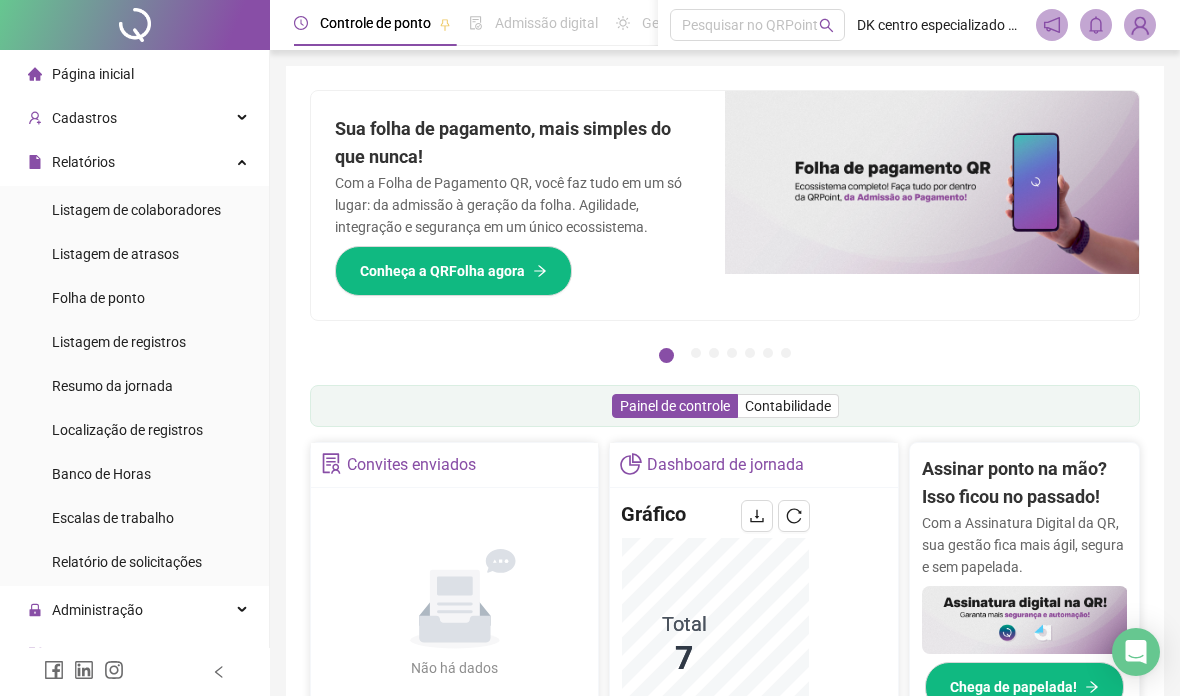 scroll, scrollTop: 1, scrollLeft: 0, axis: vertical 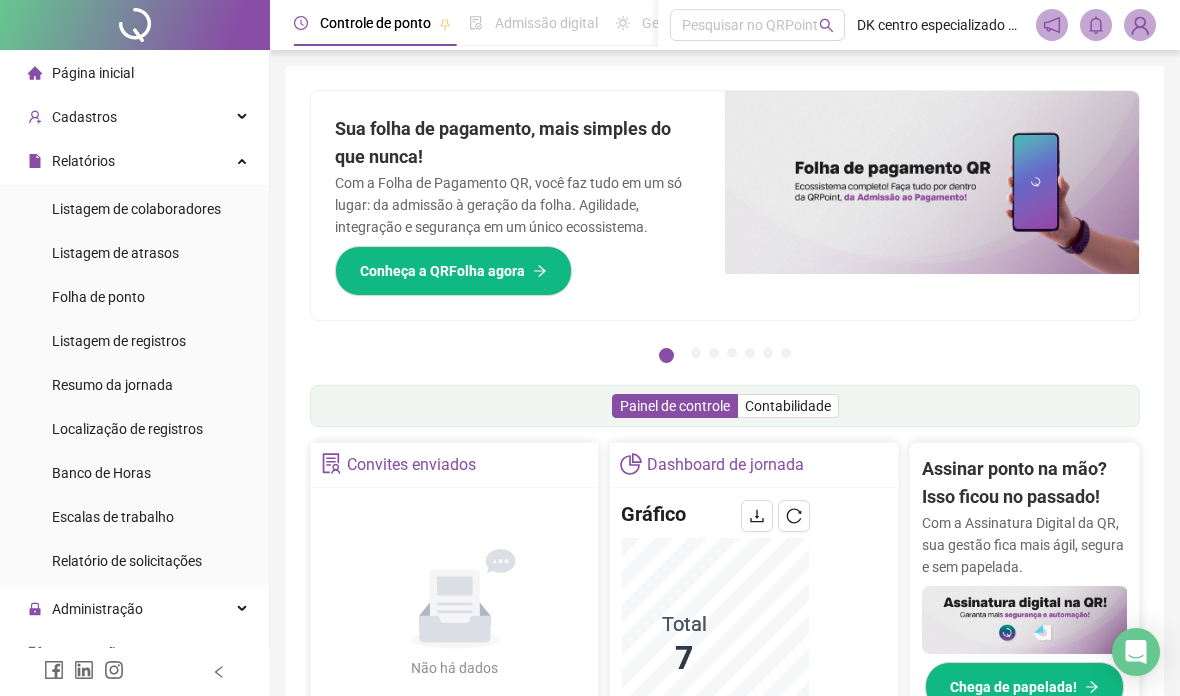 click on "Administração" at bounding box center [85, 609] 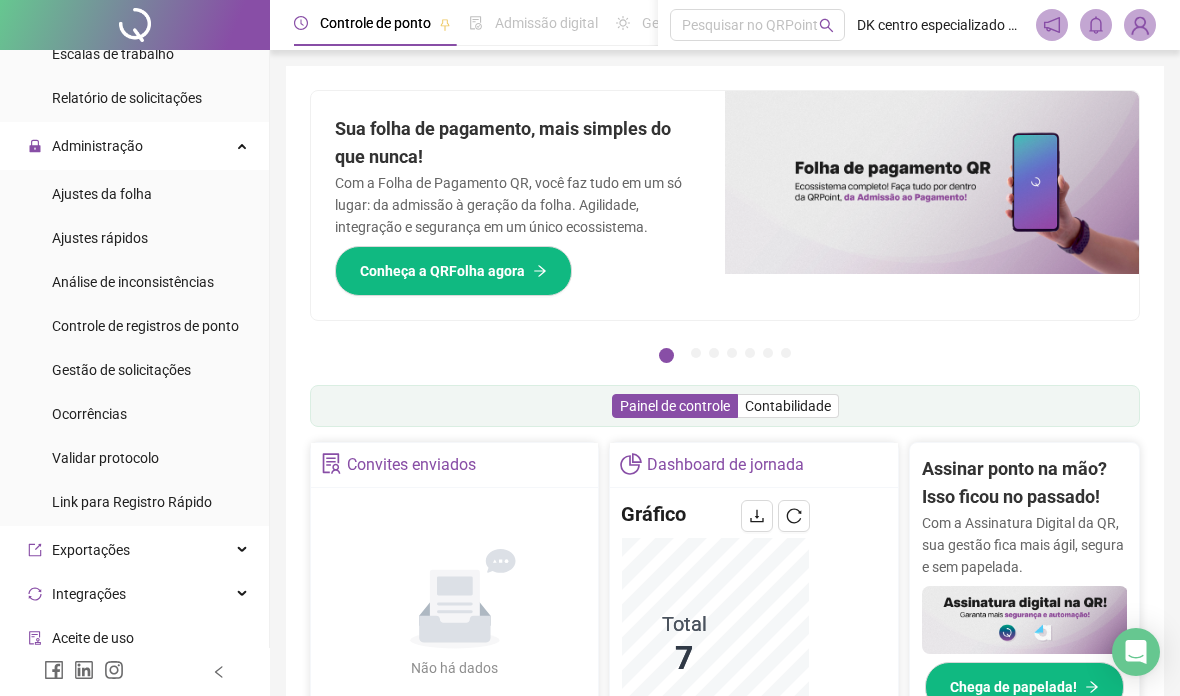 scroll, scrollTop: 488, scrollLeft: 0, axis: vertical 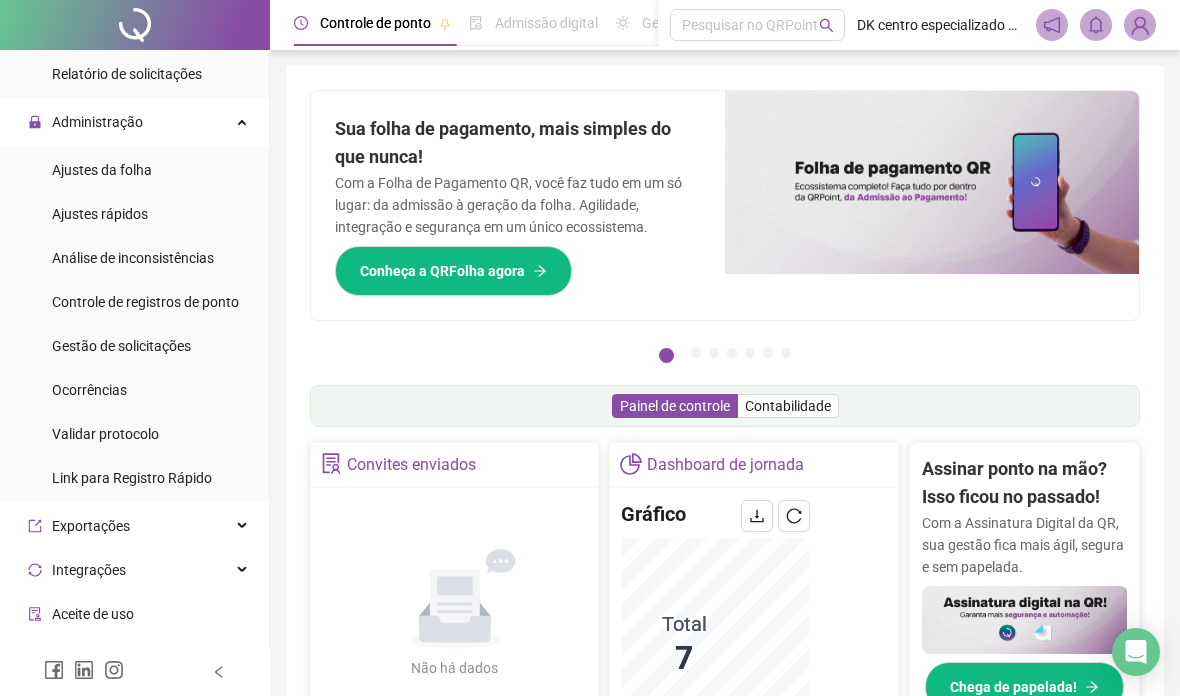 click on "Gestão de solicitações" at bounding box center (121, 346) 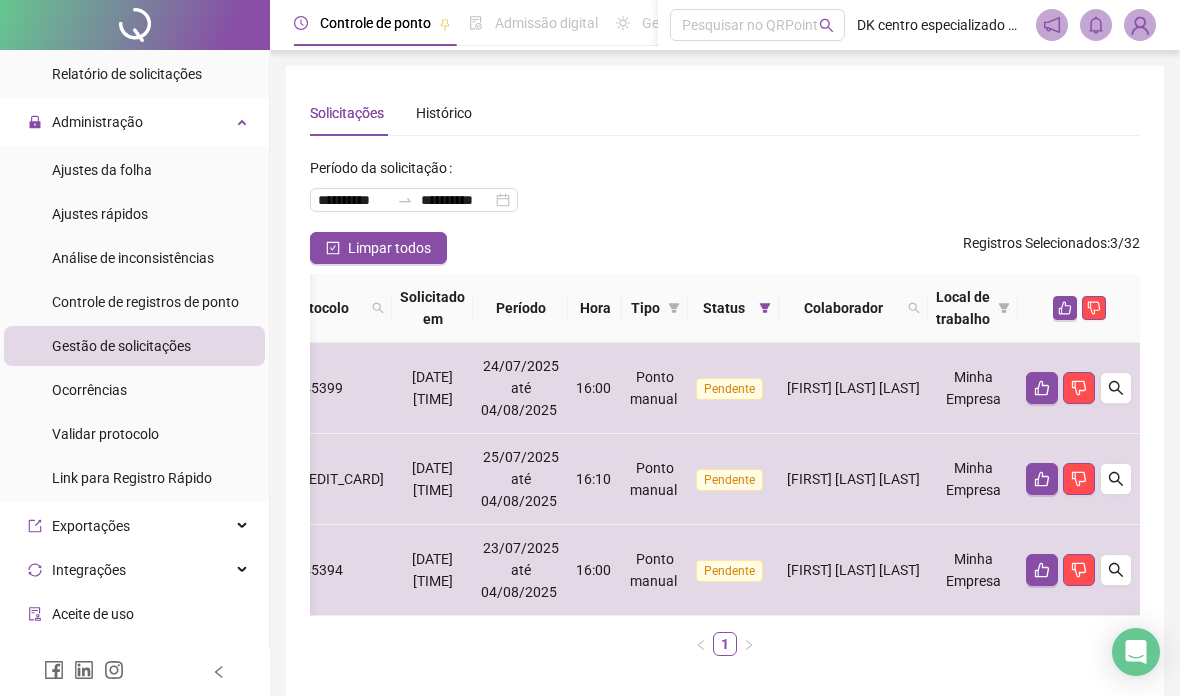 scroll, scrollTop: 0, scrollLeft: 153, axis: horizontal 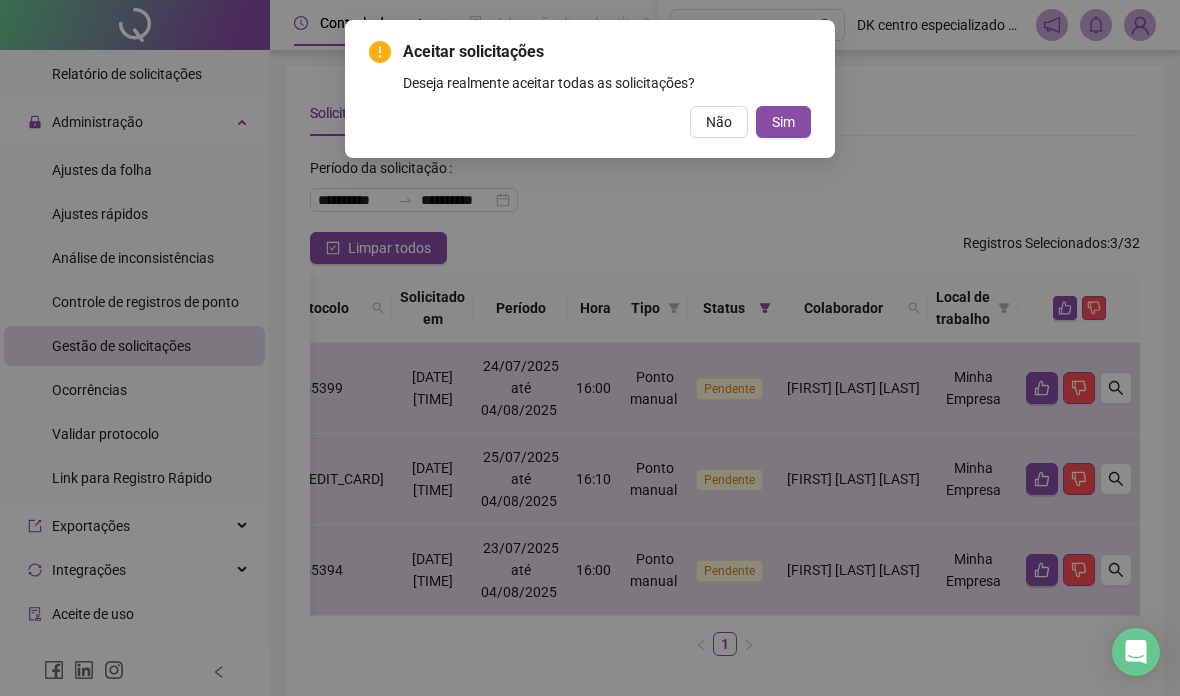 click on "Sim" at bounding box center [783, 122] 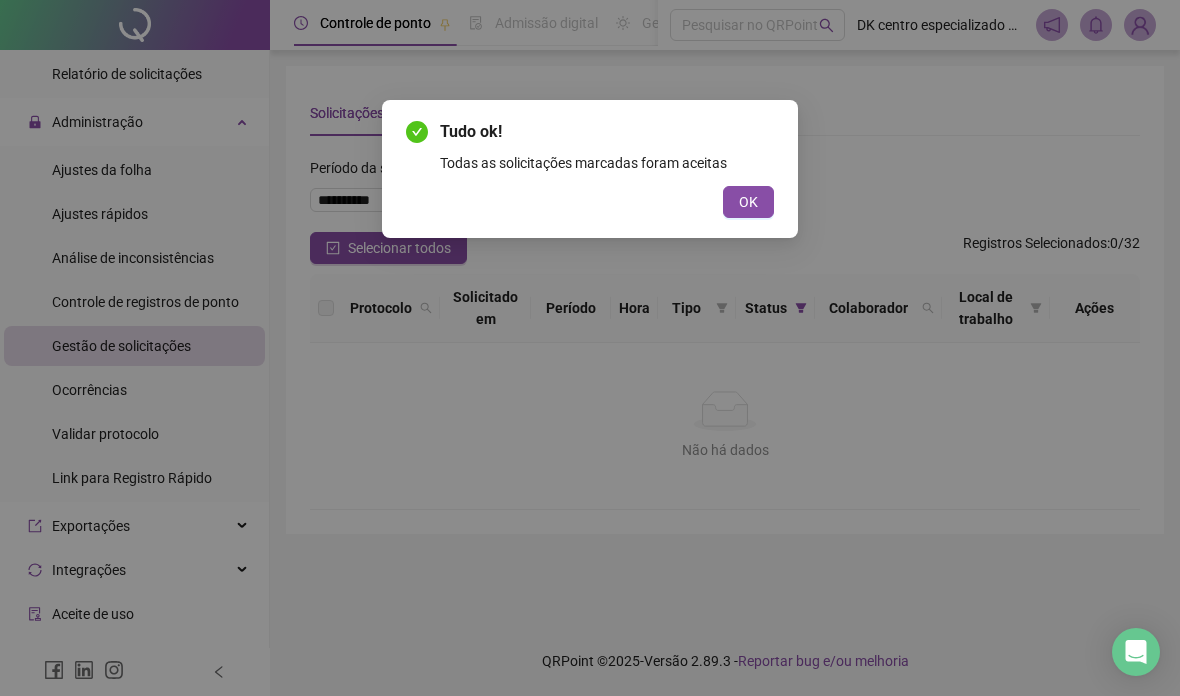 scroll, scrollTop: 0, scrollLeft: 0, axis: both 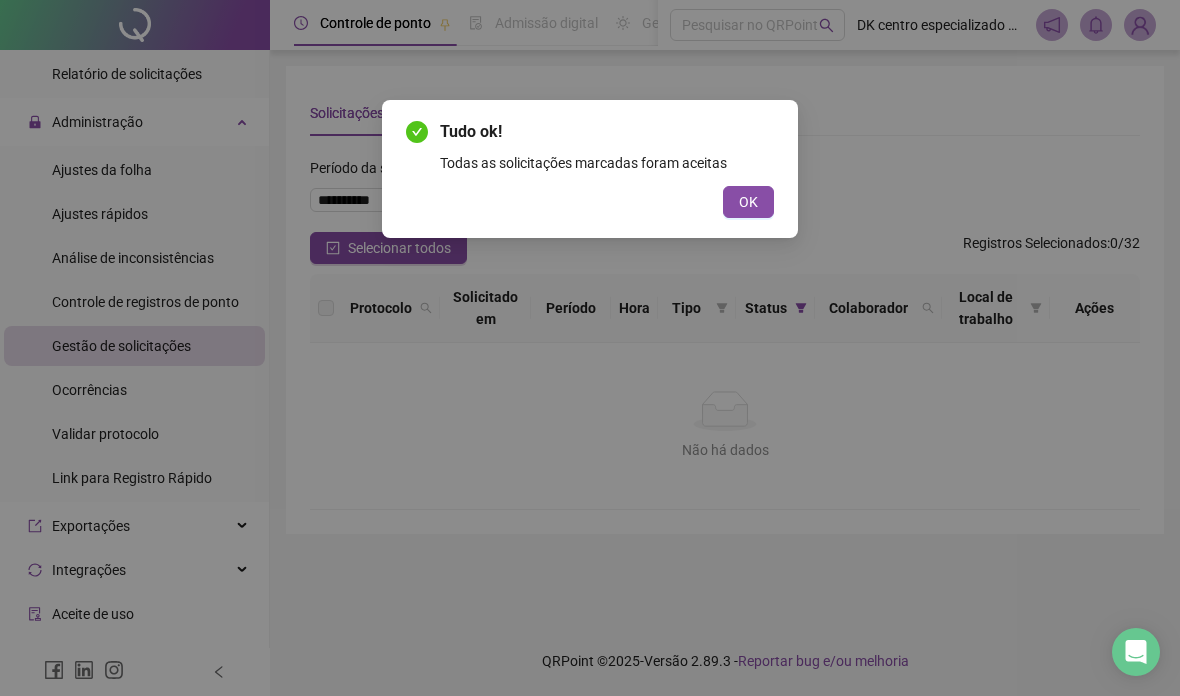 click on "OK" at bounding box center (748, 202) 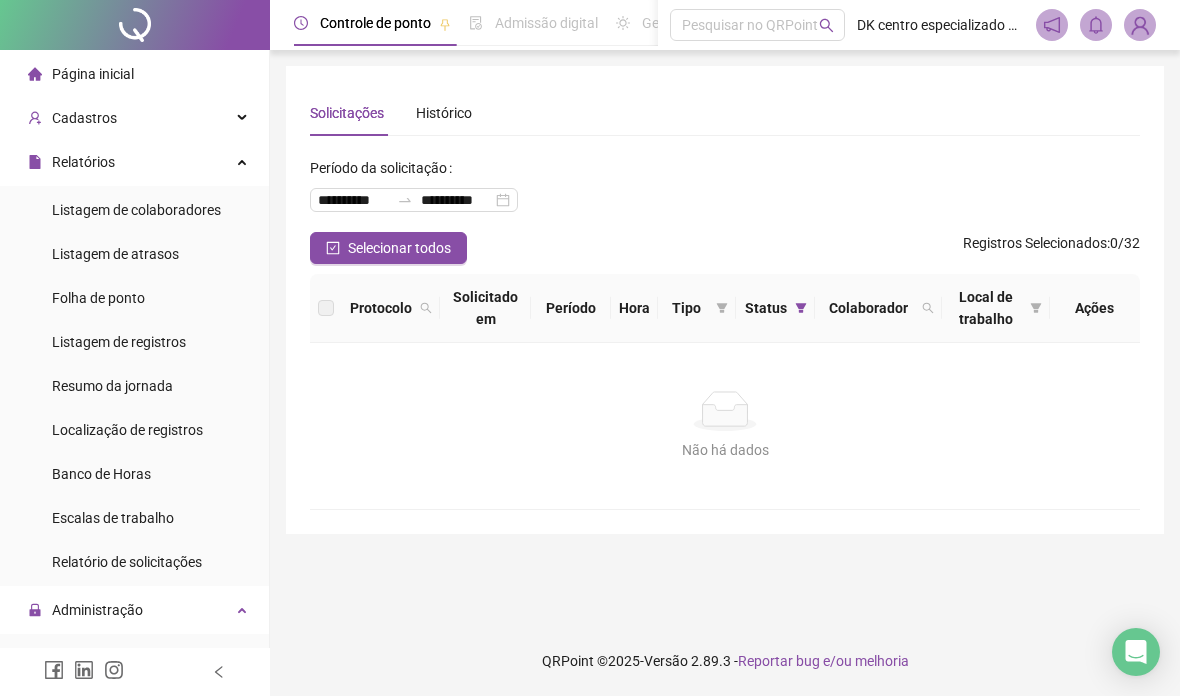 scroll, scrollTop: 0, scrollLeft: 0, axis: both 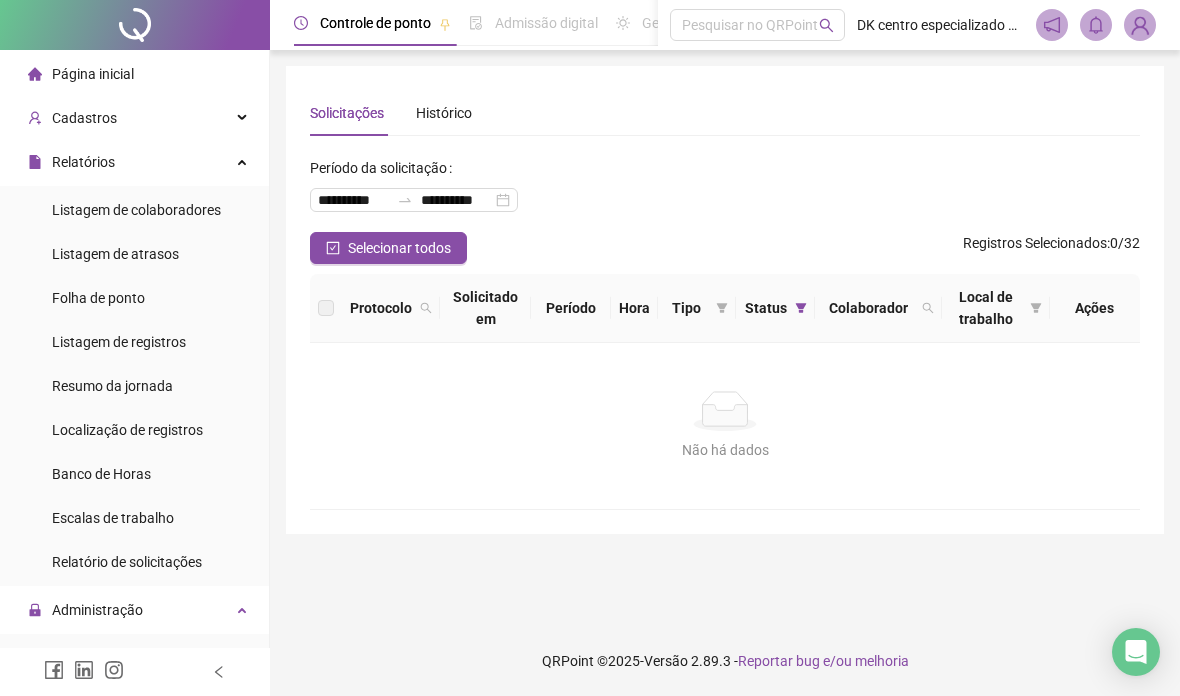 click on "Folha de ponto" at bounding box center [98, 298] 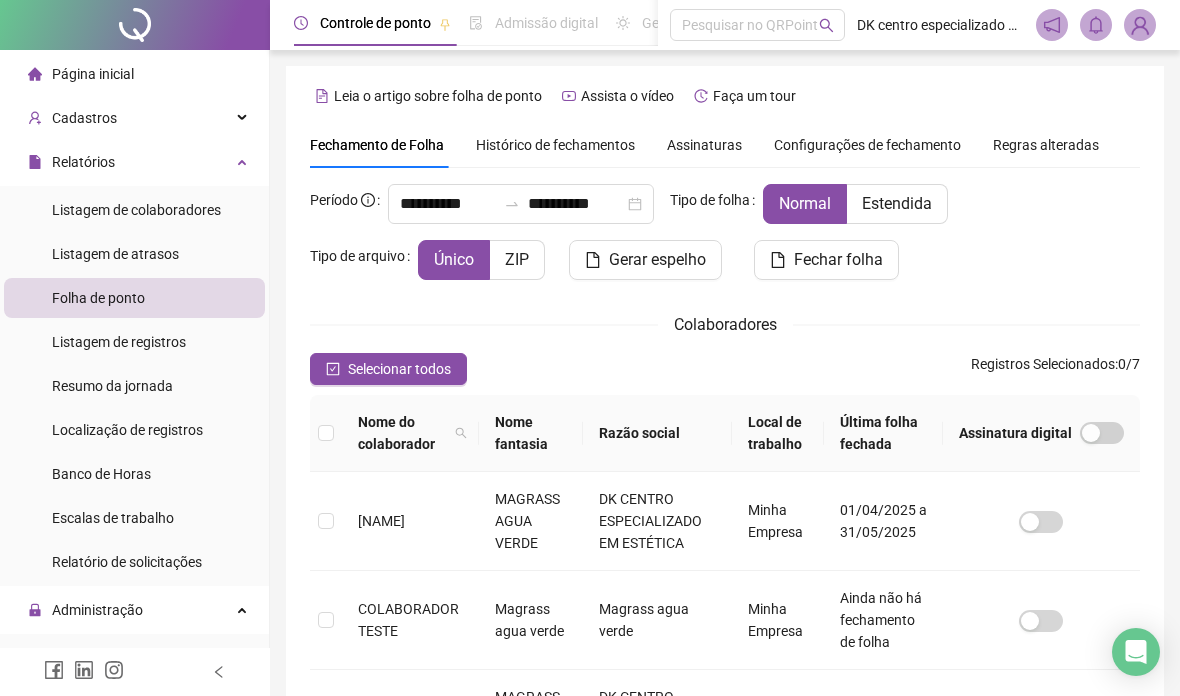 scroll, scrollTop: 86, scrollLeft: 0, axis: vertical 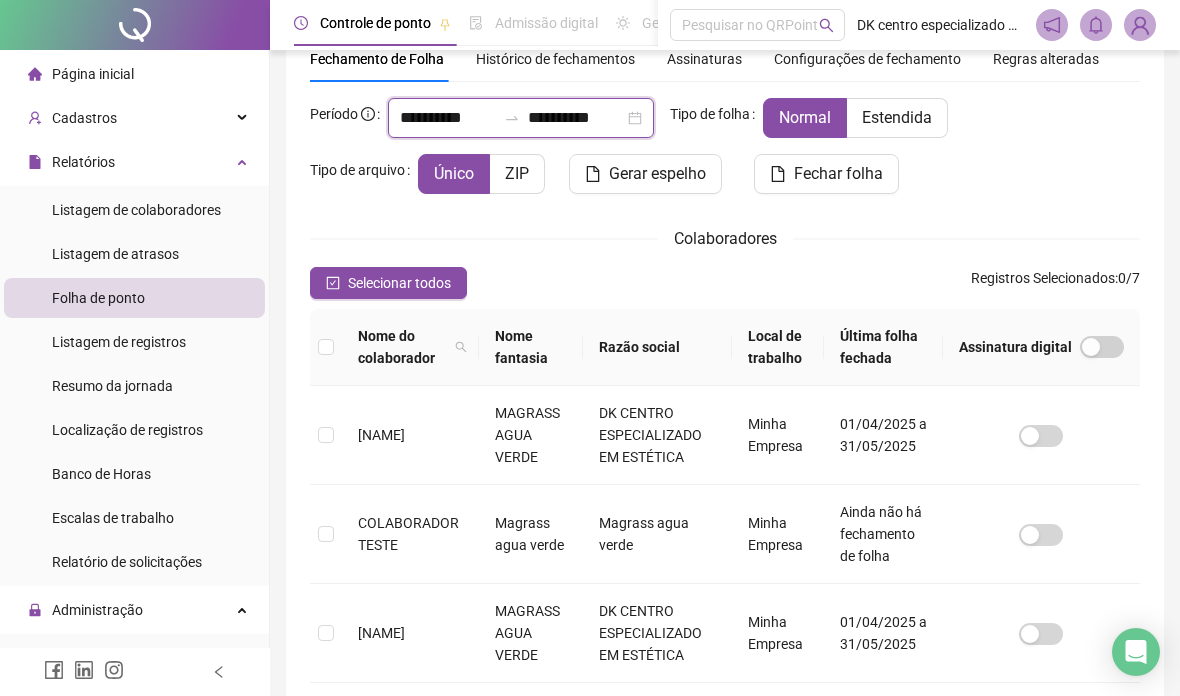 click on "**********" at bounding box center [448, 118] 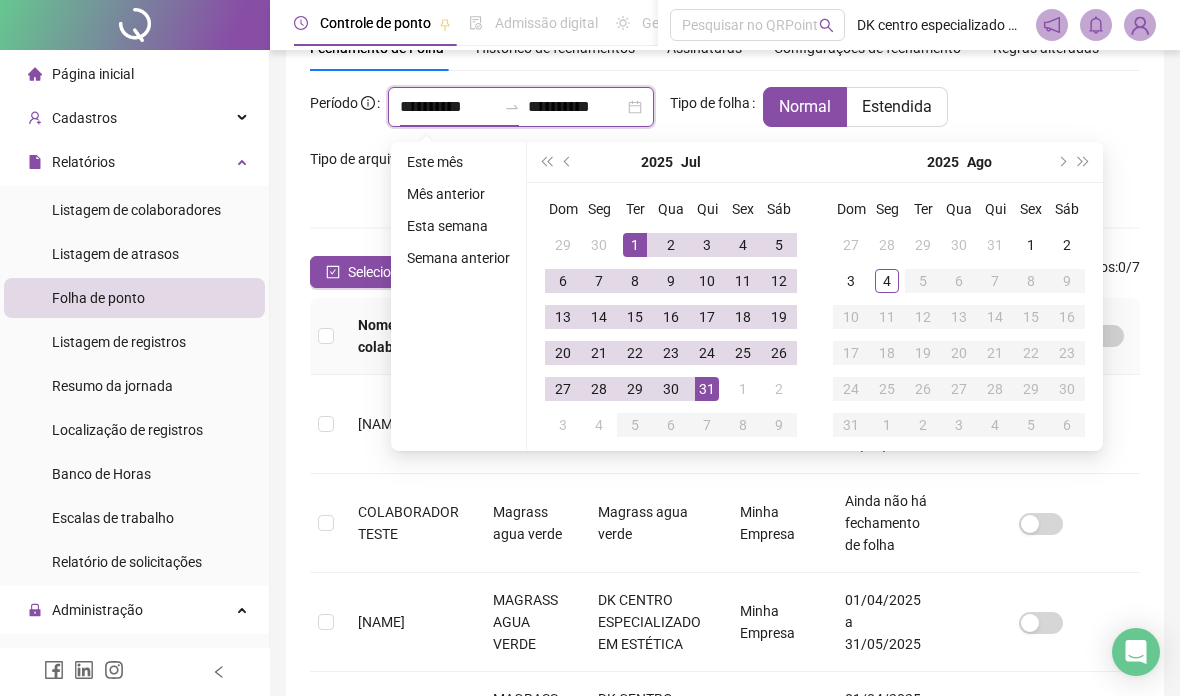 click on "**********" at bounding box center (448, 107) 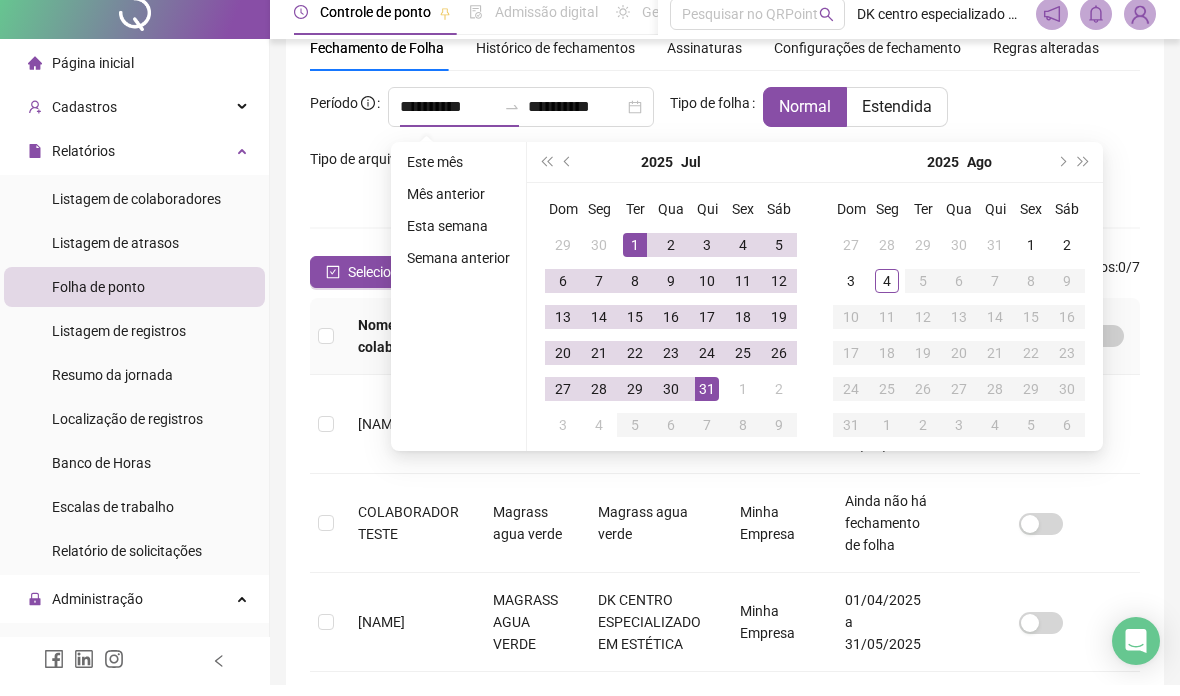 scroll, scrollTop: 97, scrollLeft: 0, axis: vertical 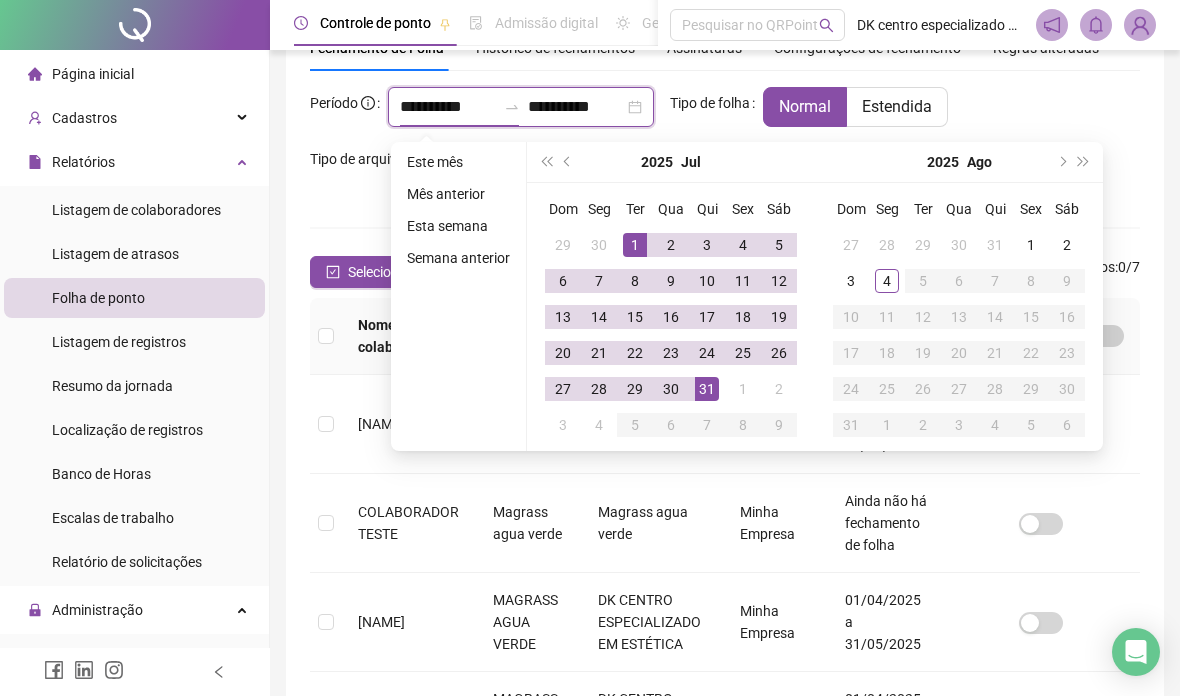 type on "**********" 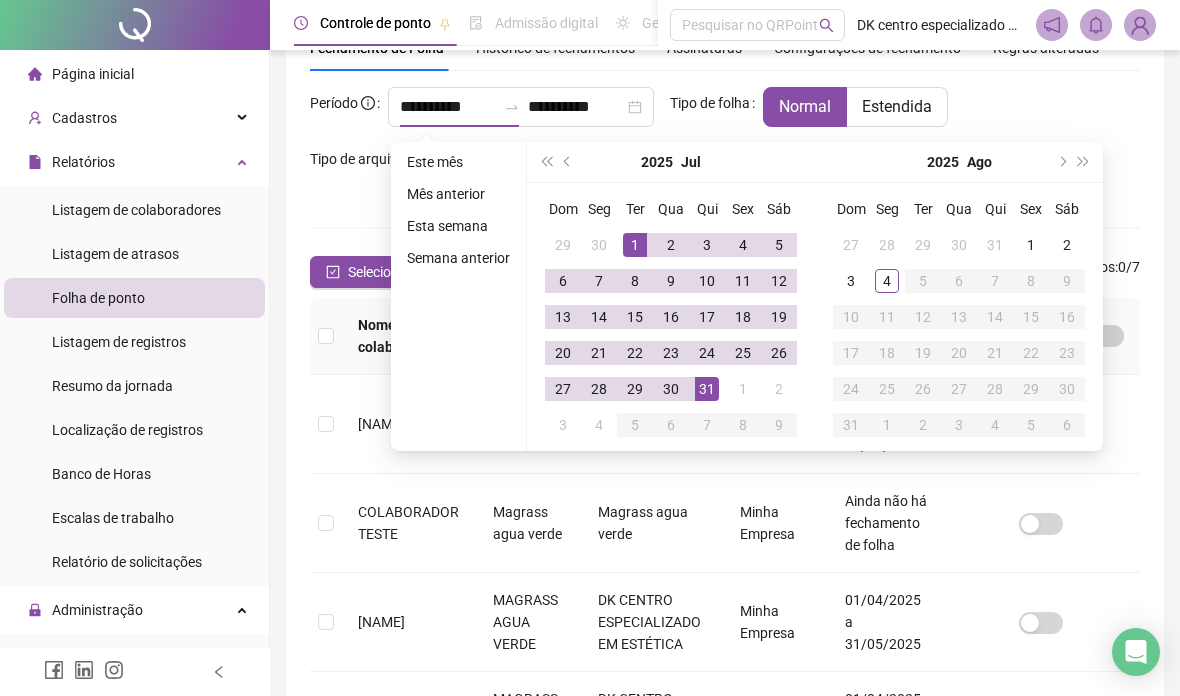 click on "16" at bounding box center [671, 317] 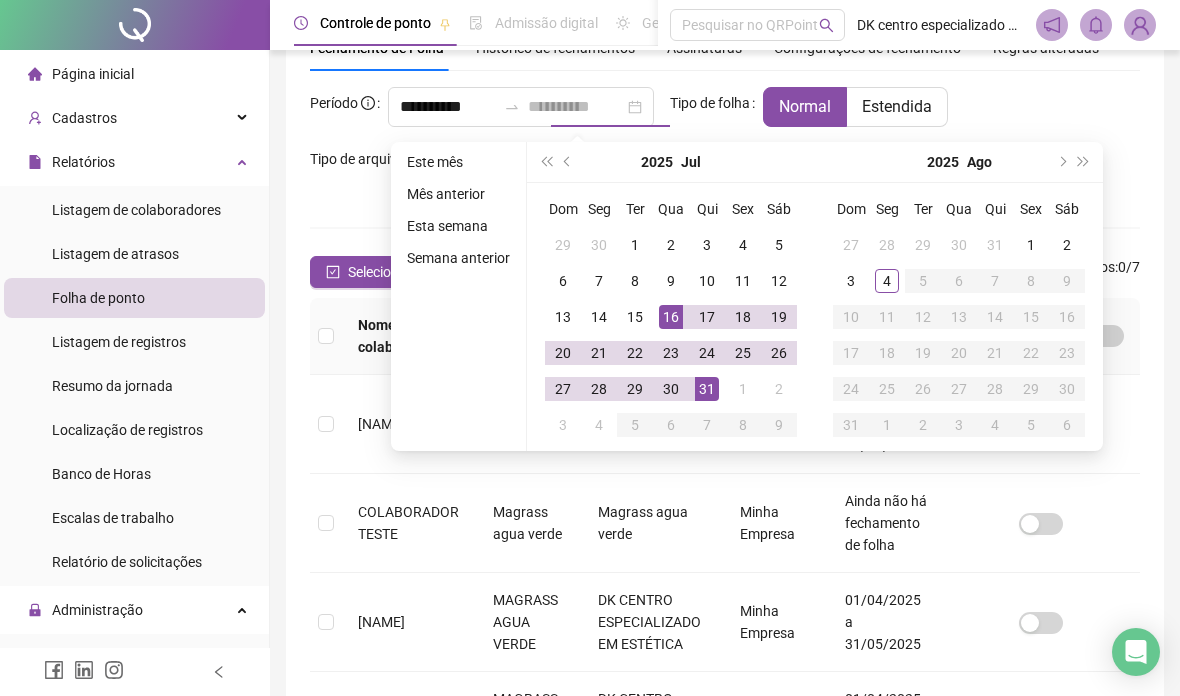 click on "**********" at bounding box center (590, 251) 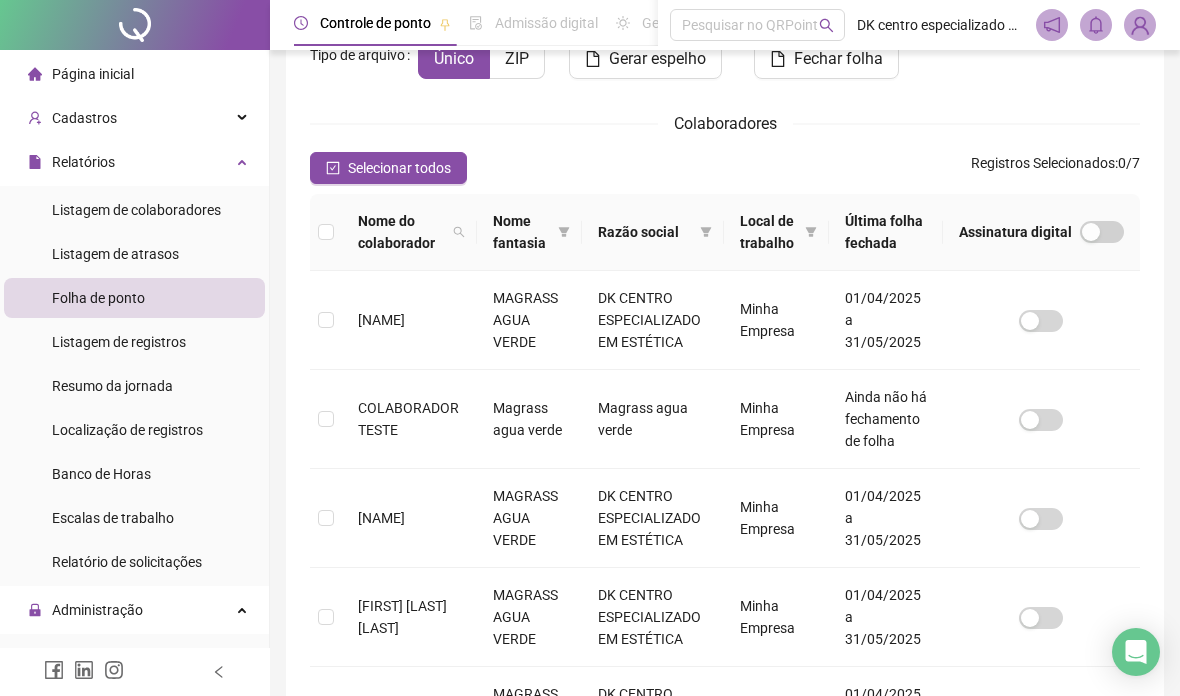 scroll, scrollTop: 109, scrollLeft: 0, axis: vertical 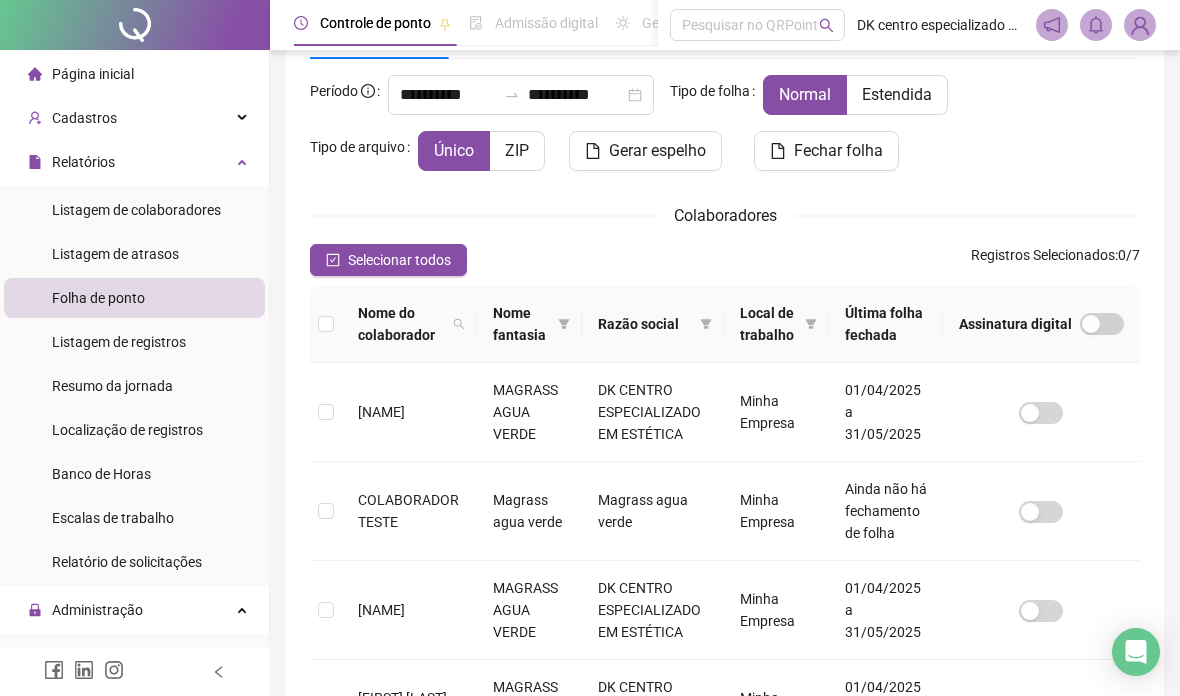 click on "Estendida" at bounding box center [897, 95] 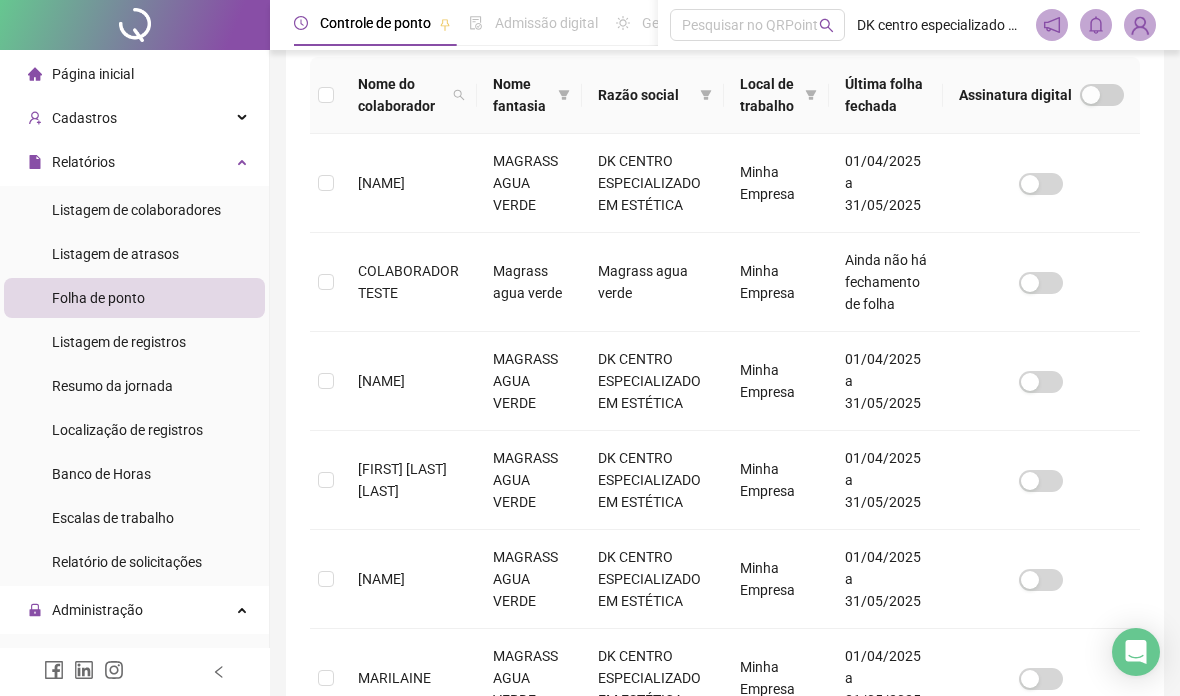 scroll, scrollTop: 57, scrollLeft: 0, axis: vertical 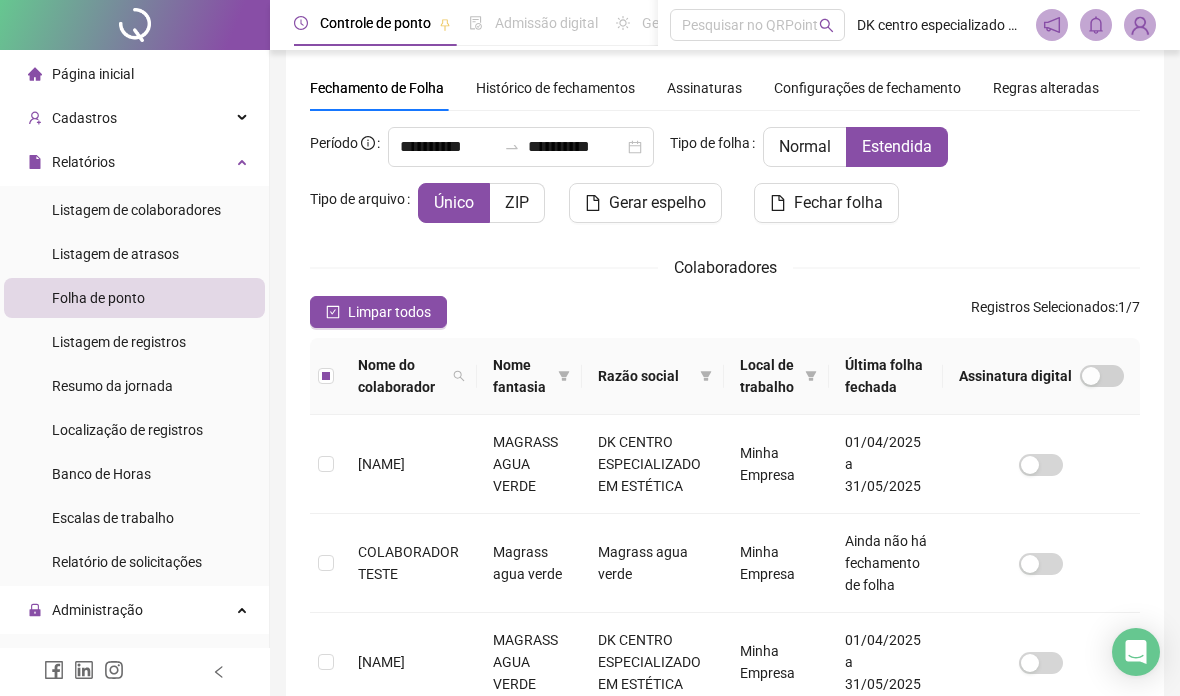 click on "Gerar espelho" at bounding box center (657, 203) 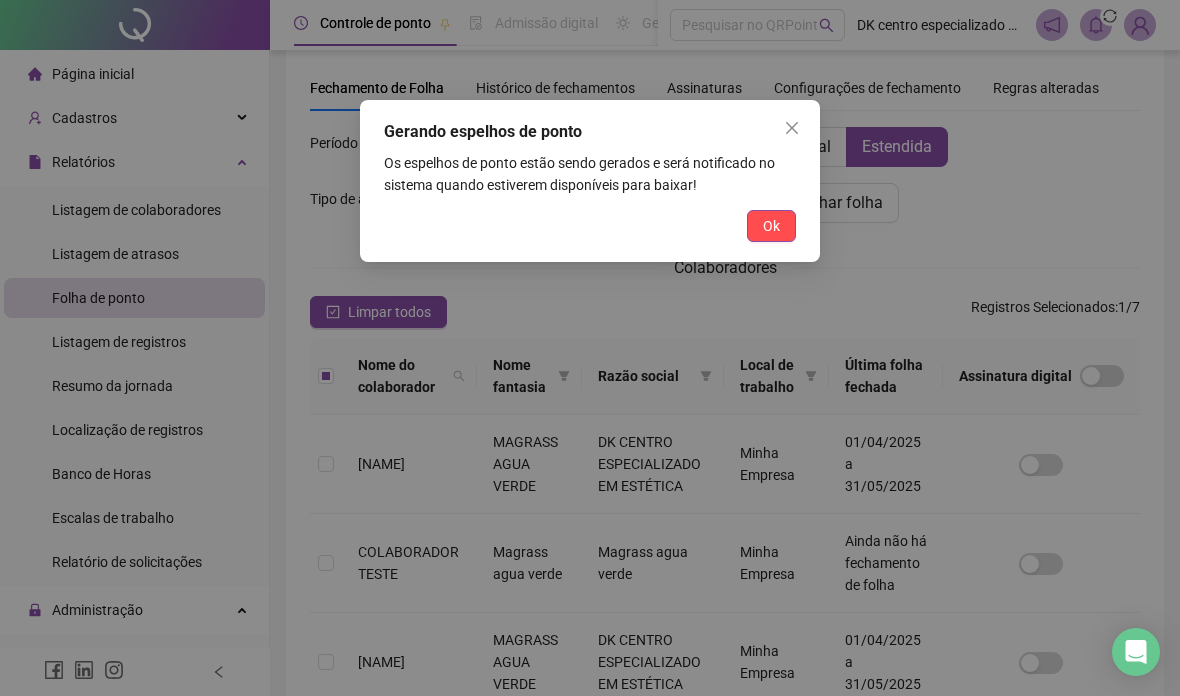 click on "Ok" at bounding box center (771, 226) 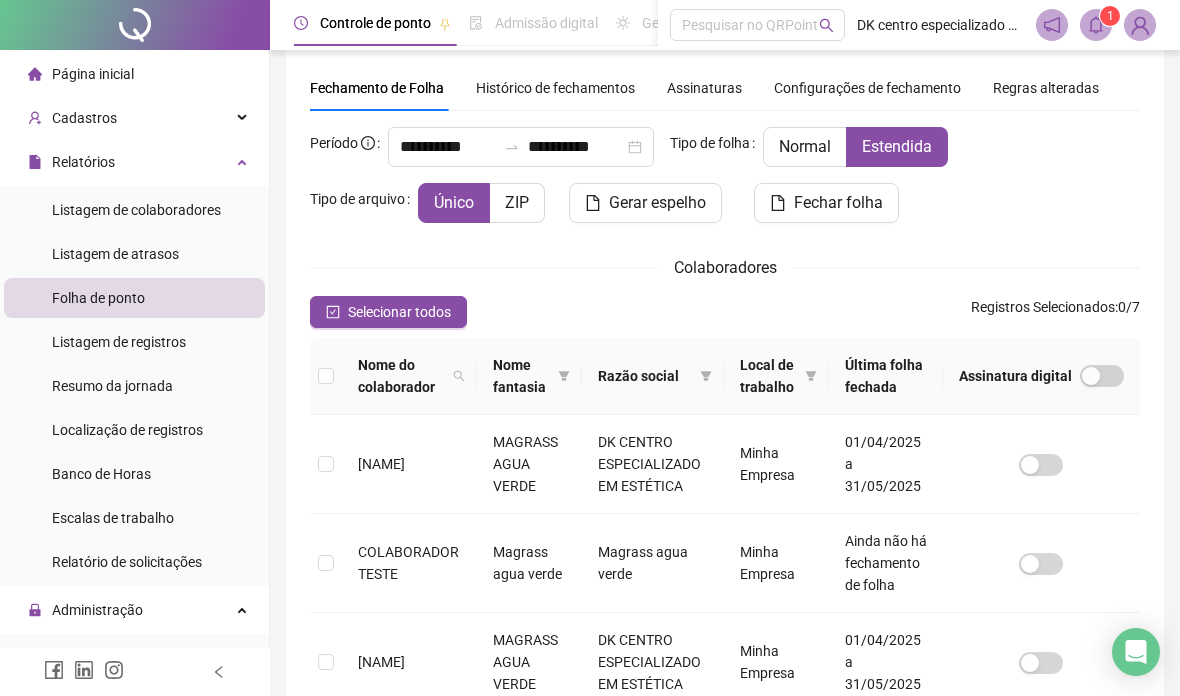 click on "1" at bounding box center [1110, 16] 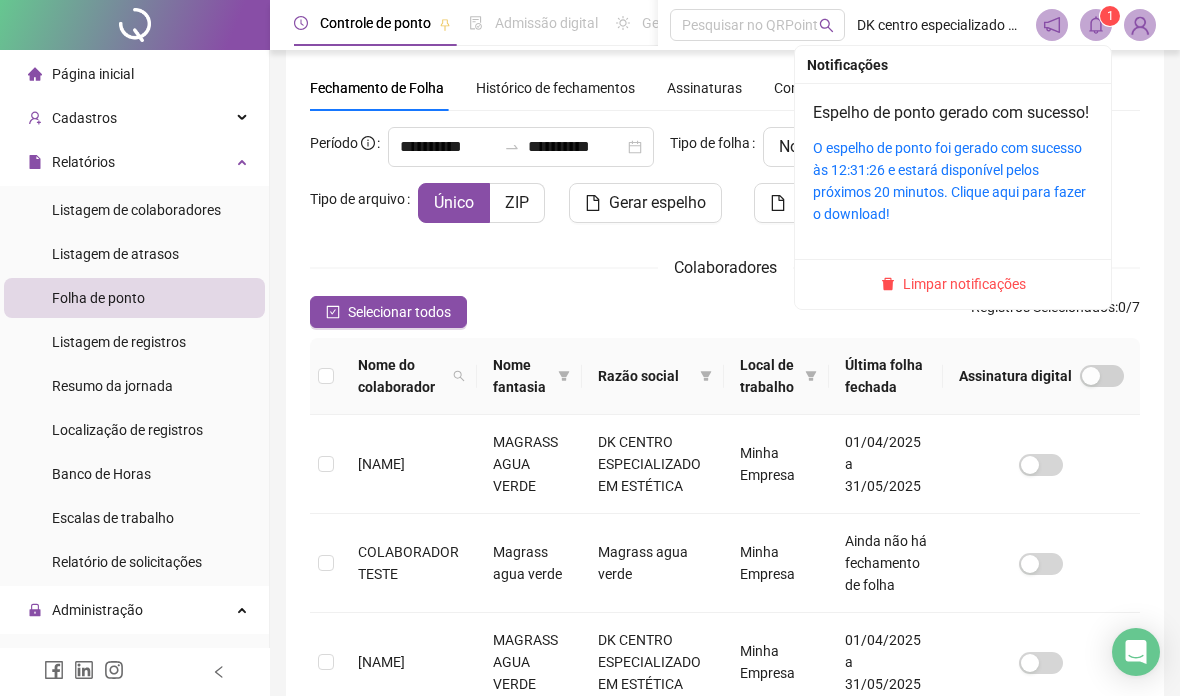 click on "O espelho de ponto foi gerado com sucesso às 12:31:26 e estará disponível pelos próximos 20 minutos.
Clique aqui para fazer o download!" at bounding box center [949, 181] 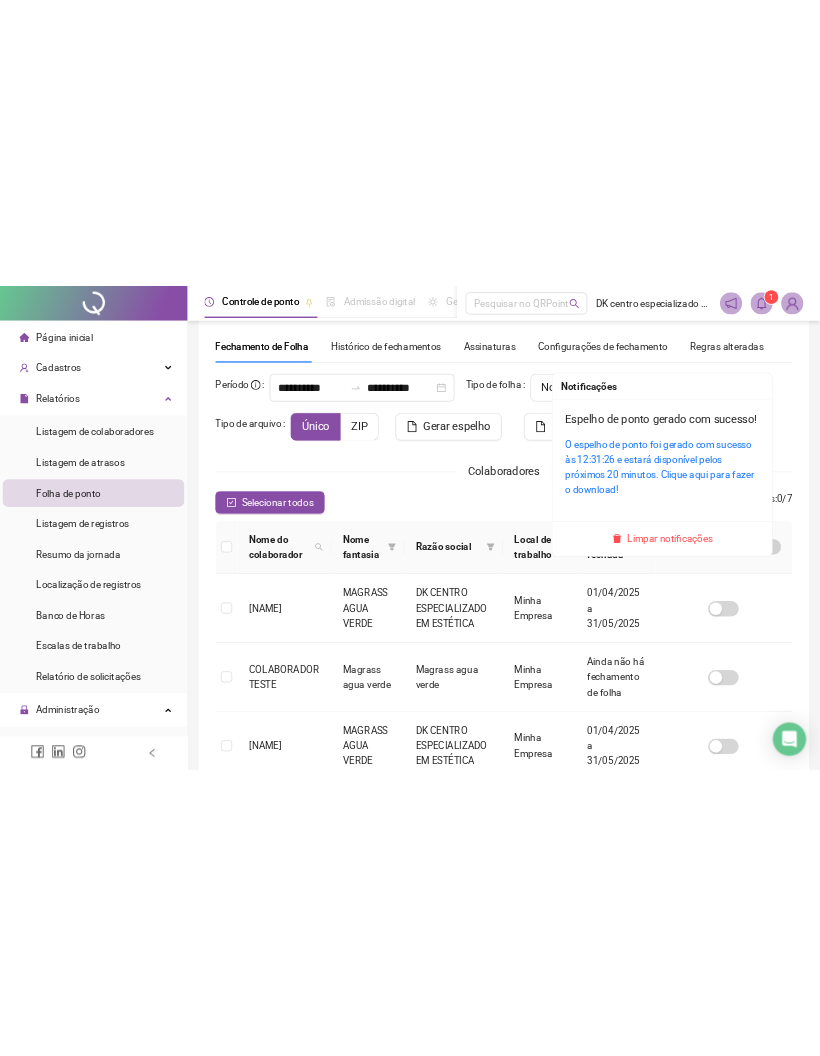 scroll, scrollTop: 137, scrollLeft: 0, axis: vertical 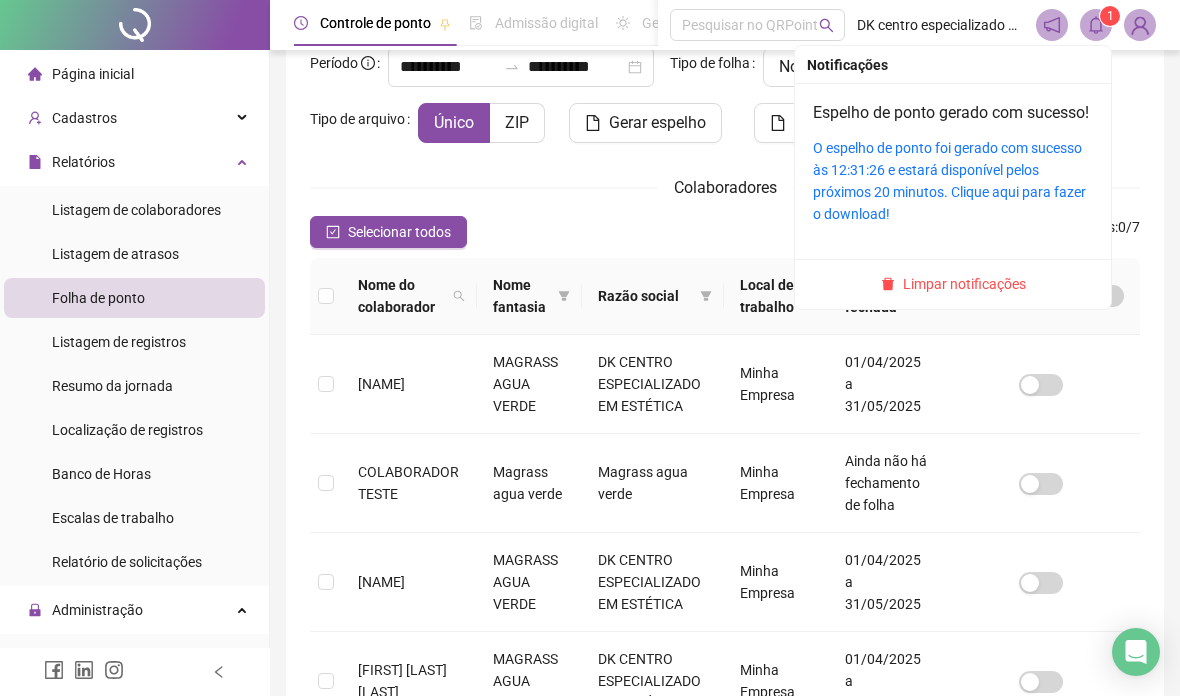 click at bounding box center (1096, 25) 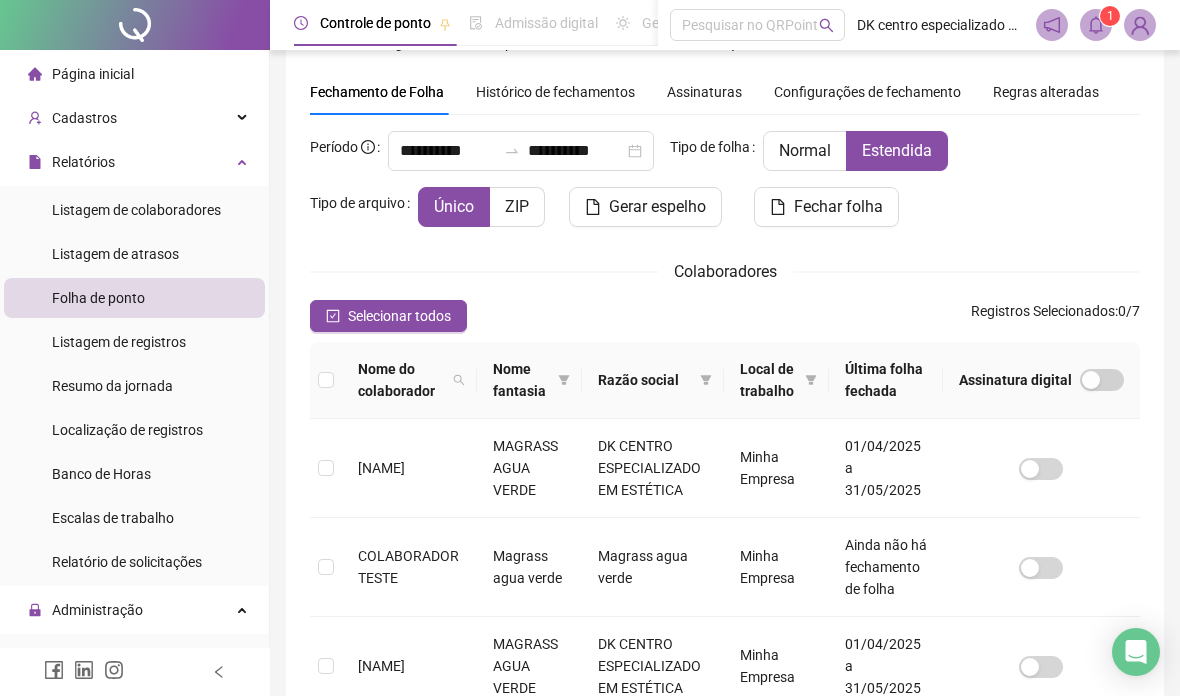 scroll, scrollTop: 133, scrollLeft: 0, axis: vertical 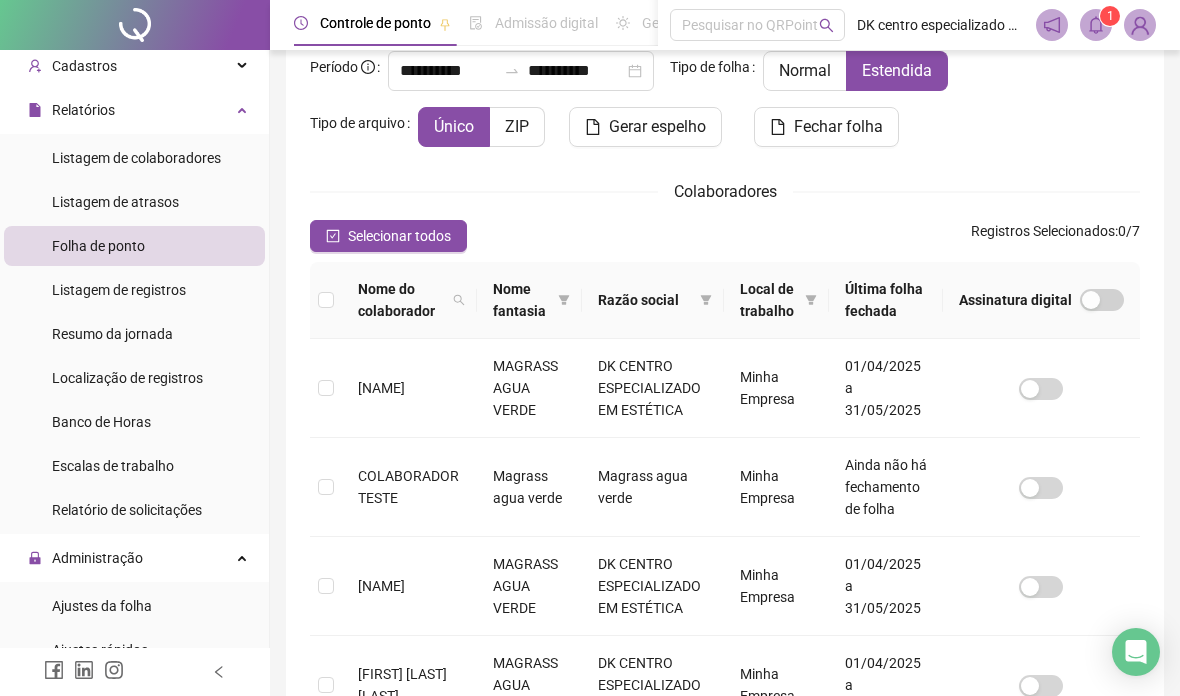 click on "Banco de Horas" at bounding box center (134, 422) 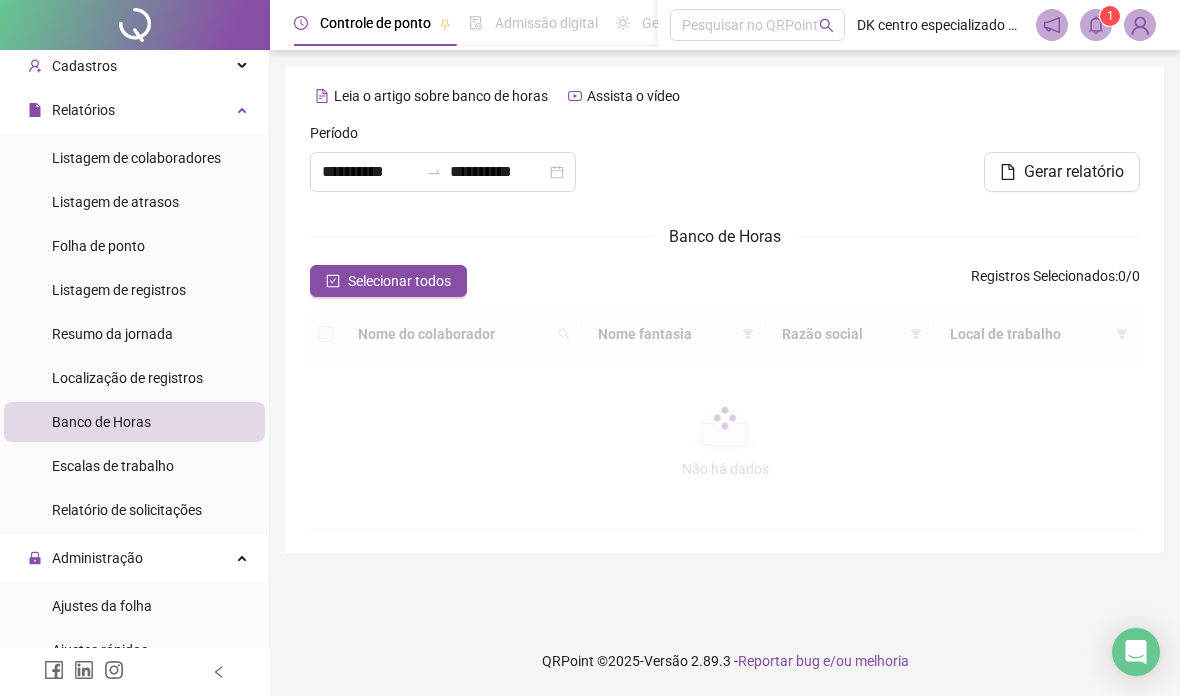 scroll, scrollTop: 80, scrollLeft: 0, axis: vertical 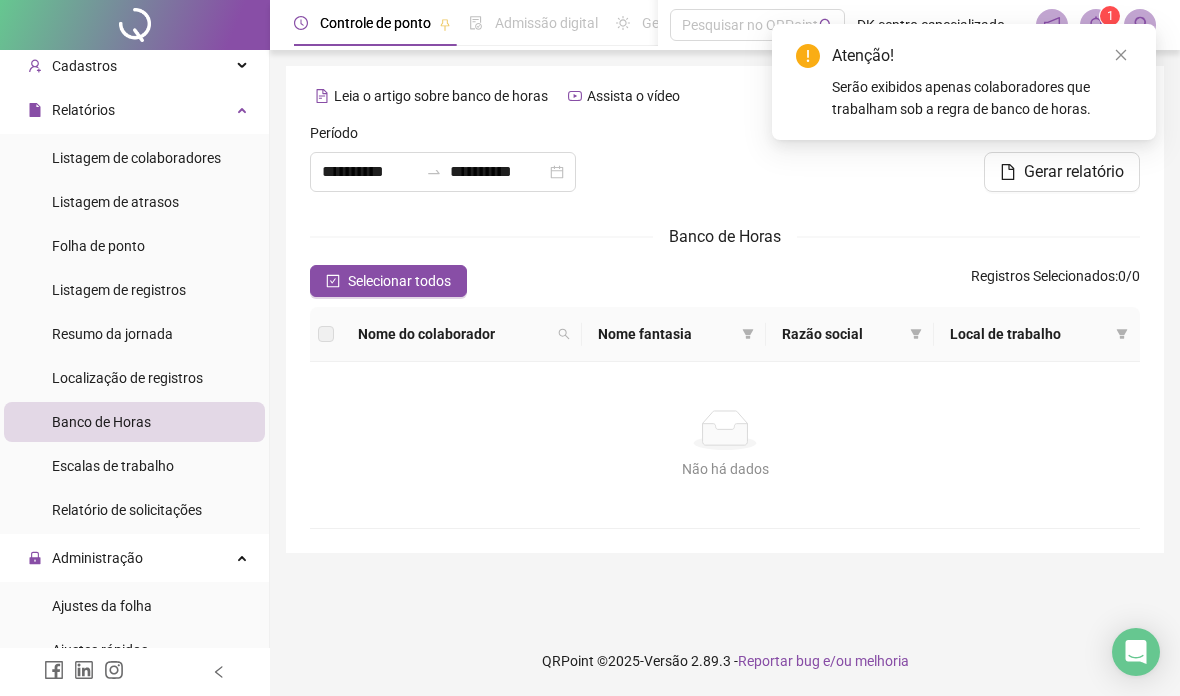 click on "Ajustes da folha" at bounding box center [102, 606] 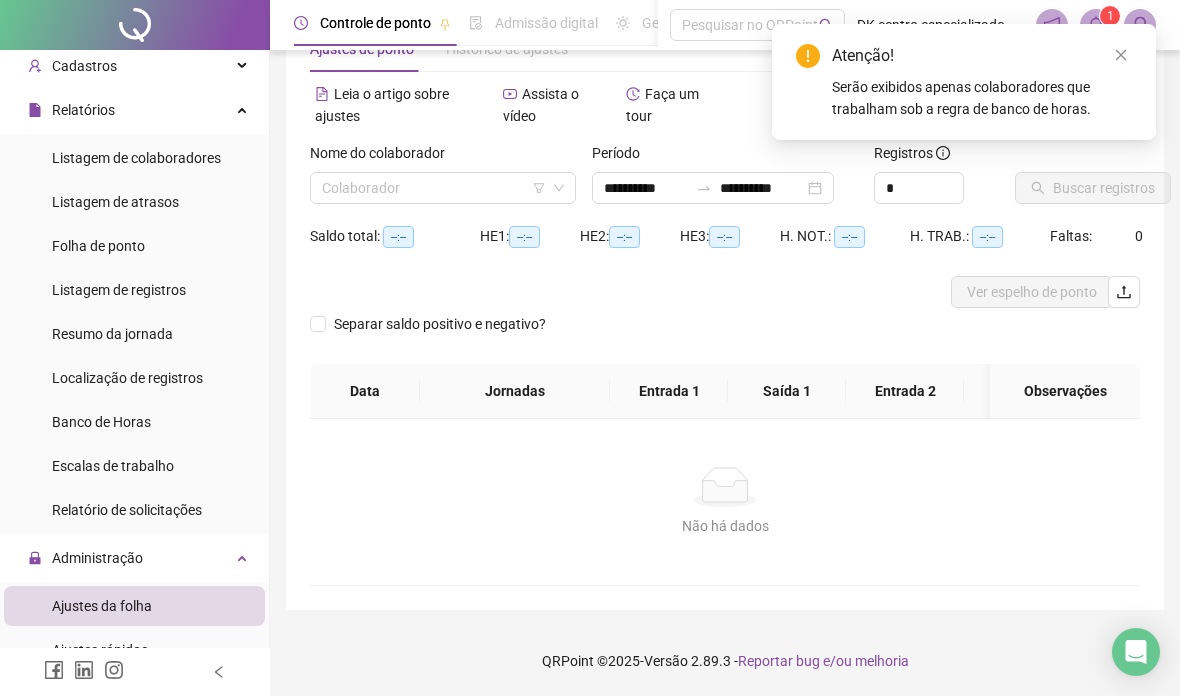 click at bounding box center [434, 188] 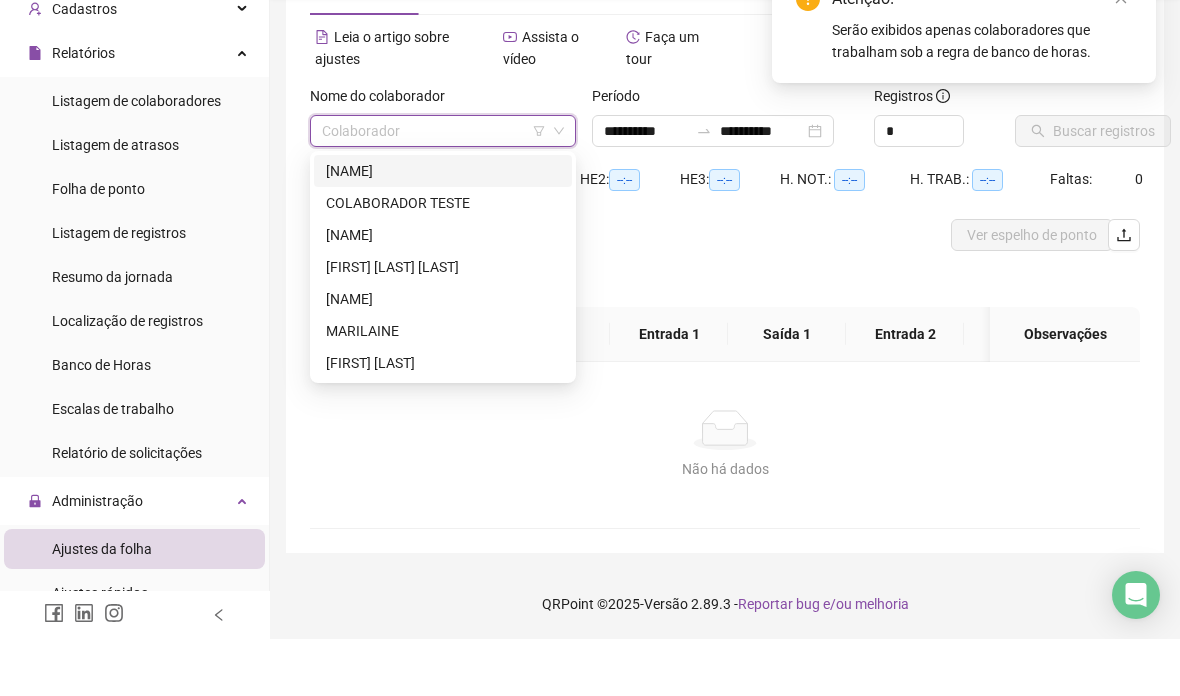 click on "[NAME]" at bounding box center [443, 292] 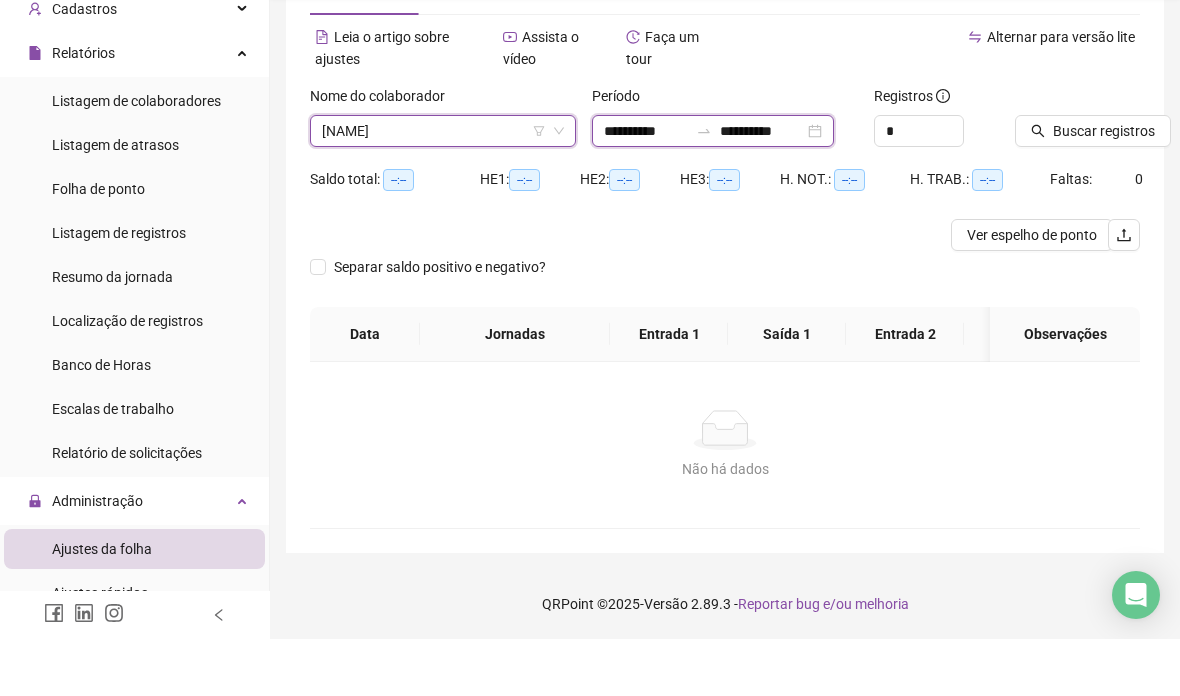 click on "**********" at bounding box center [646, 188] 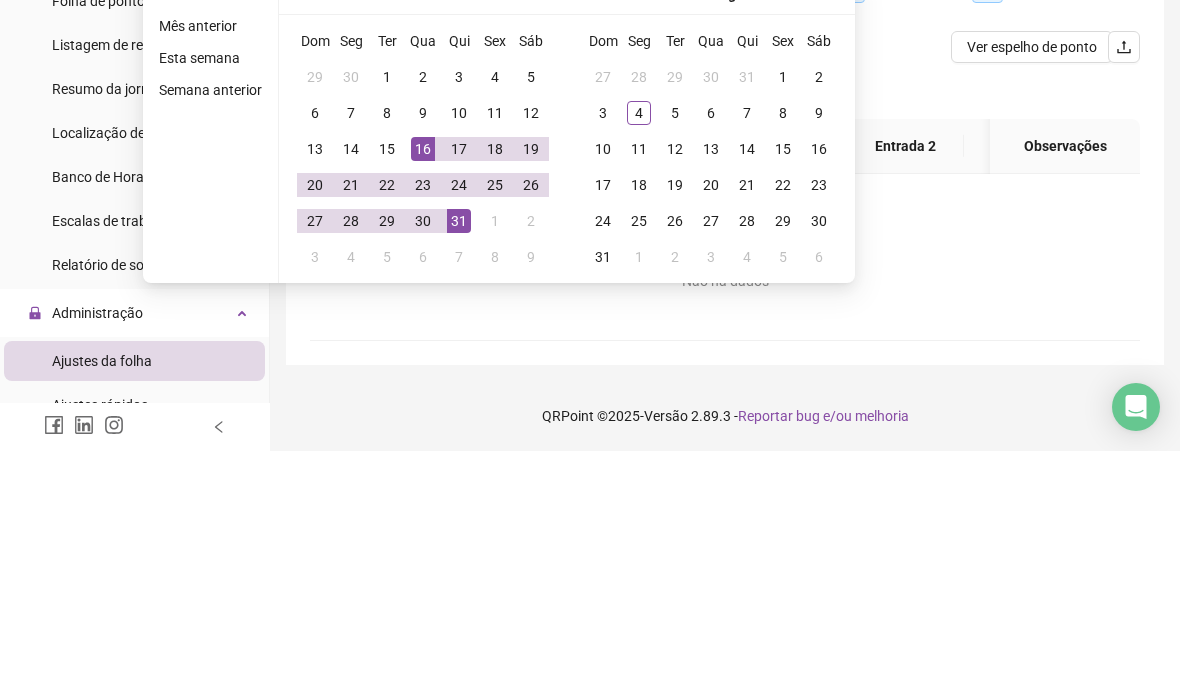 type on "**********" 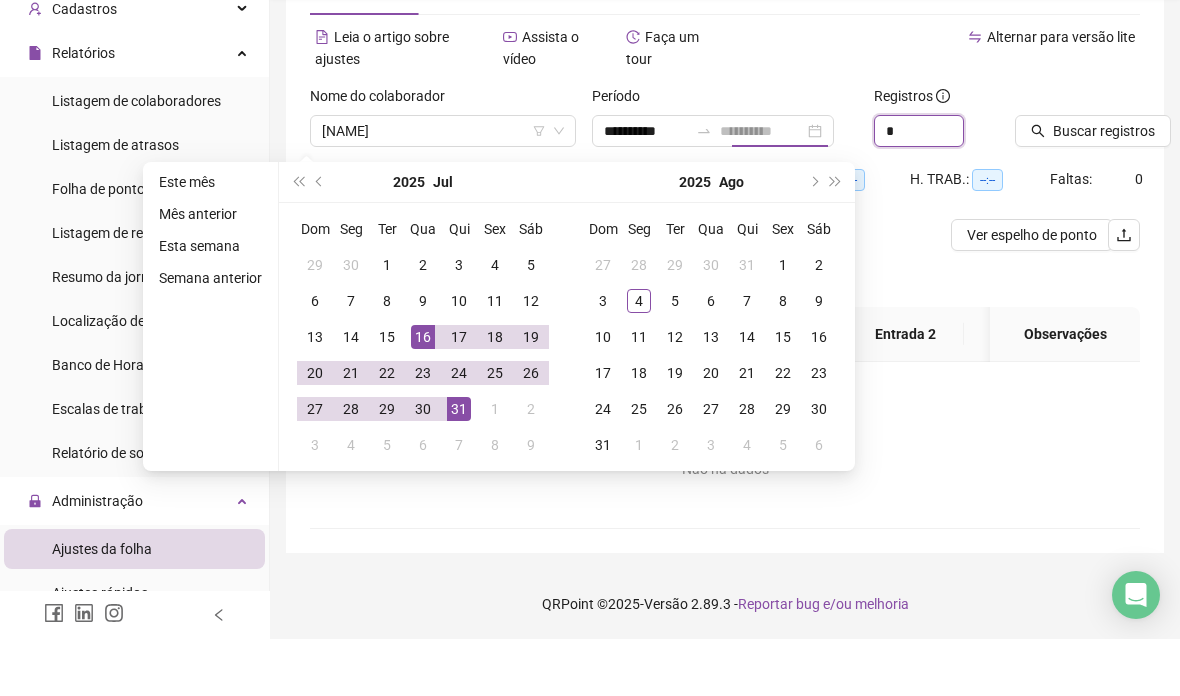 click on "*" at bounding box center [919, 188] 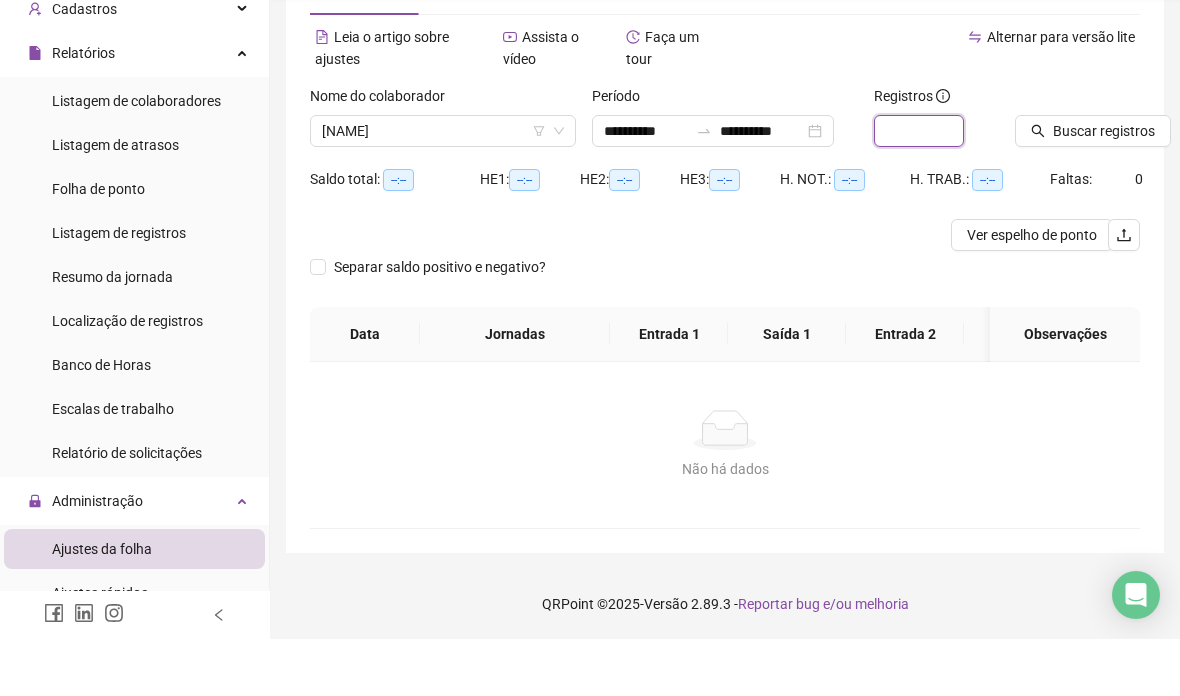type on "*" 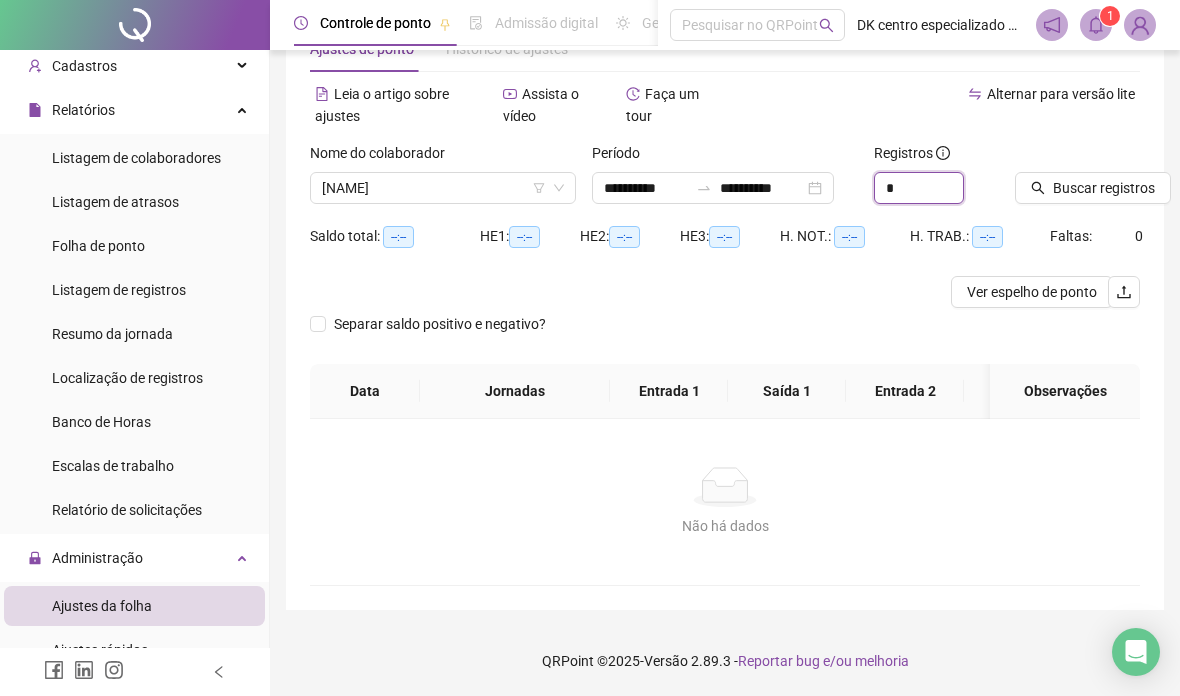 type on "*" 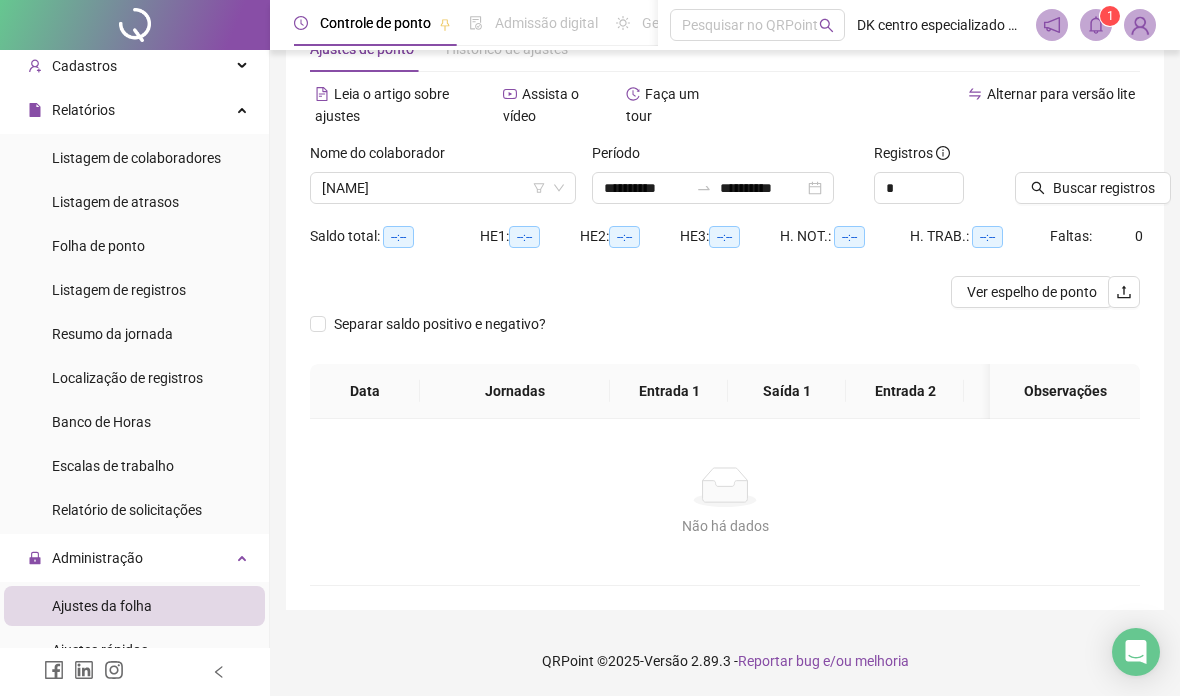 click on "Buscar registros" at bounding box center (1104, 188) 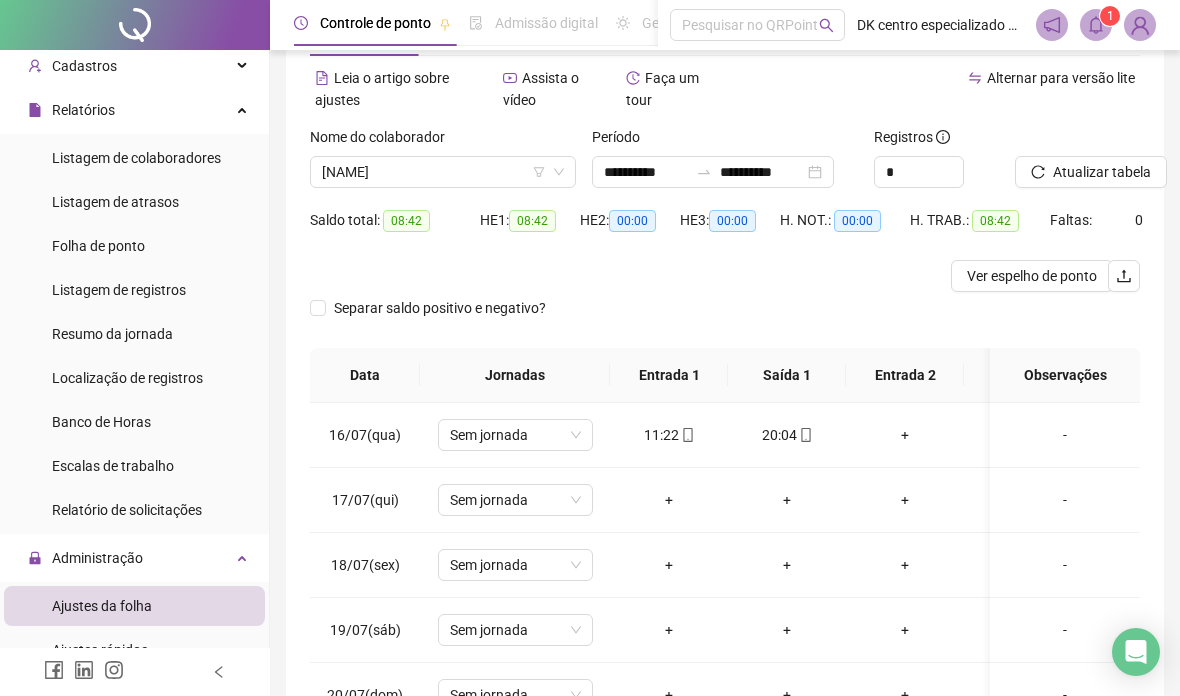 scroll, scrollTop: 45, scrollLeft: 72, axis: both 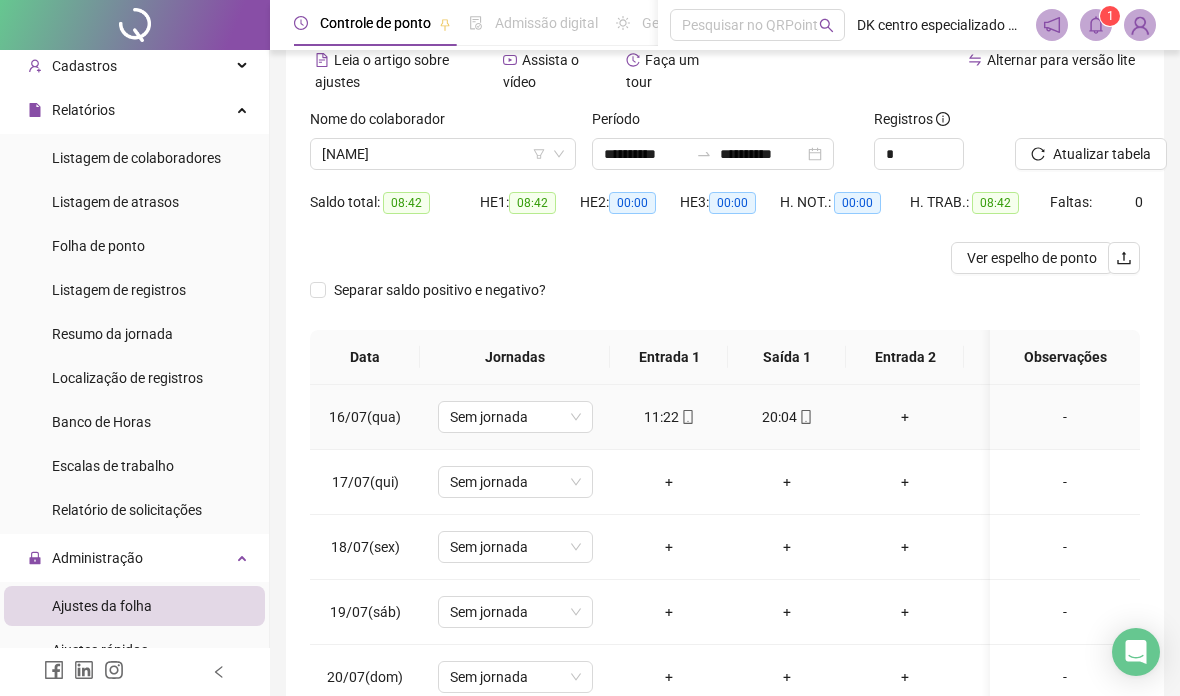 click on "+" at bounding box center [905, 417] 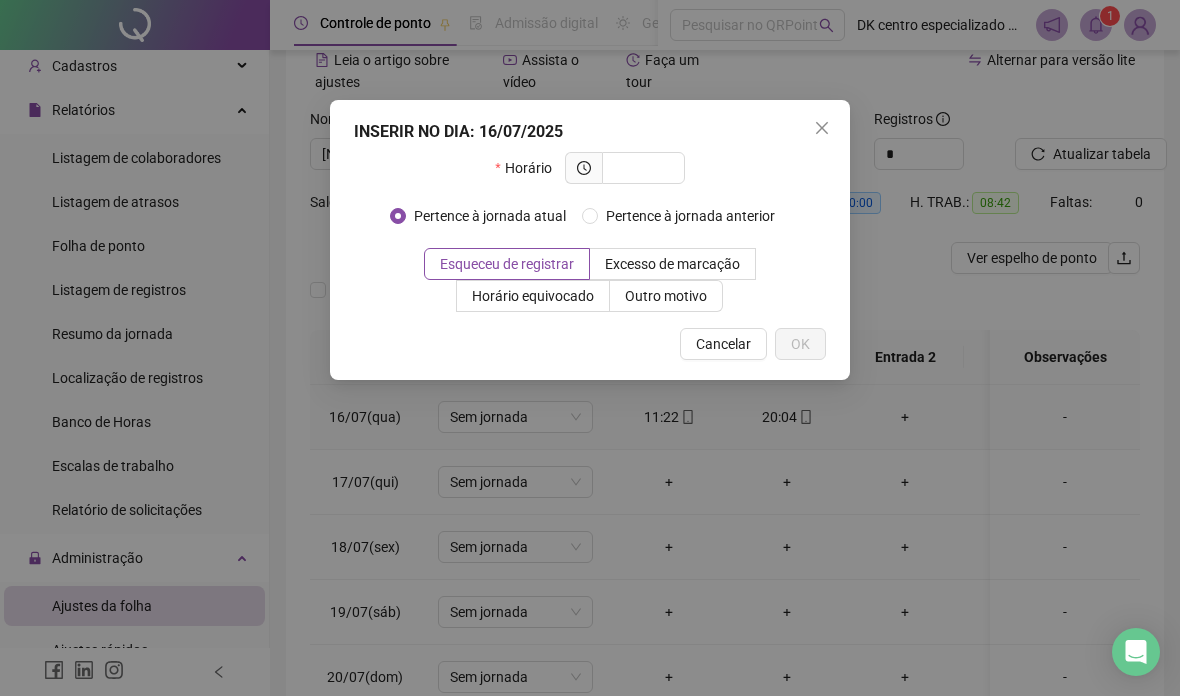 click at bounding box center [641, 168] 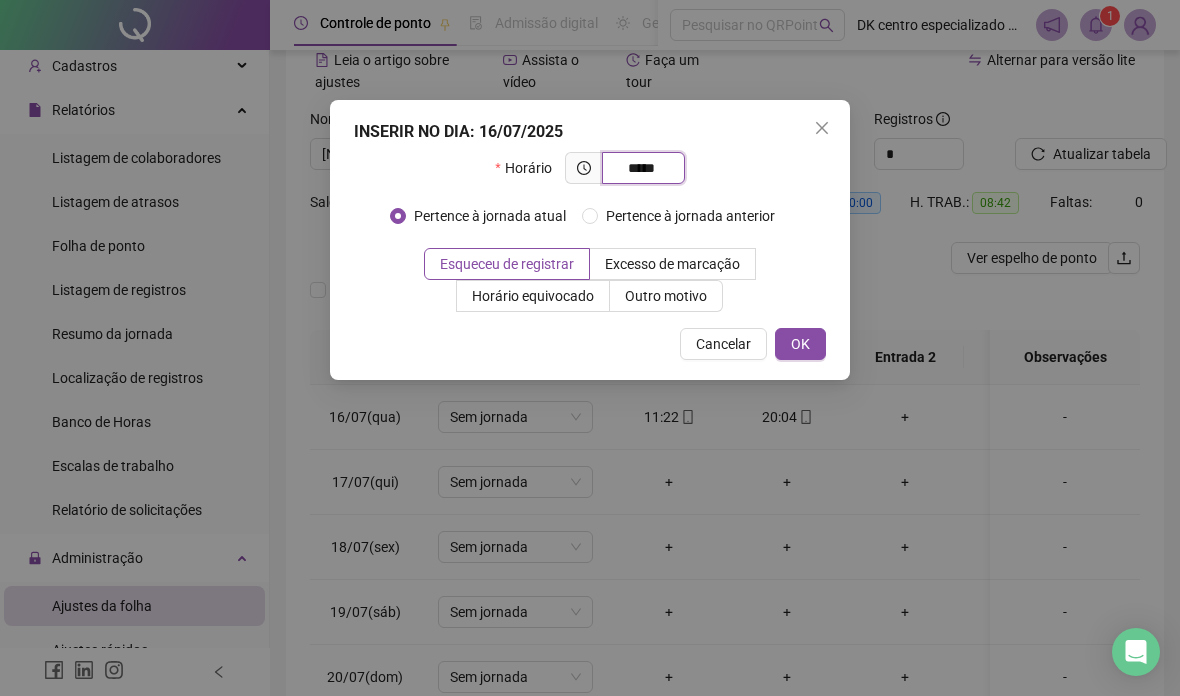 type on "*****" 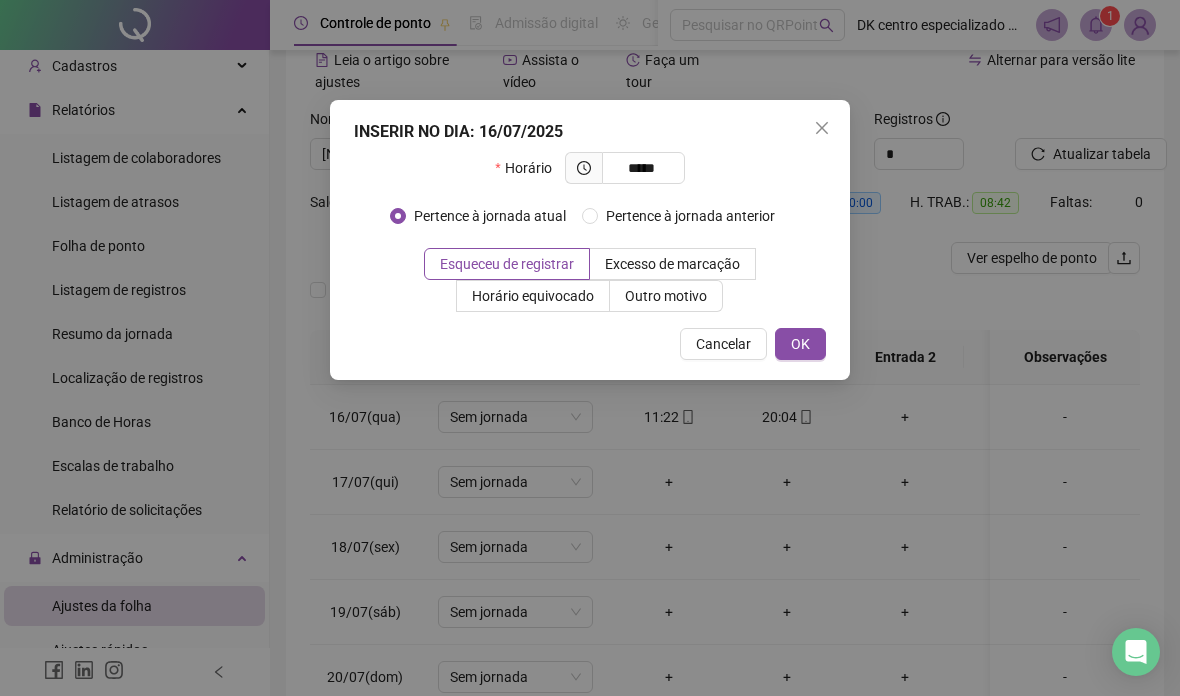 click on "OK" at bounding box center [800, 344] 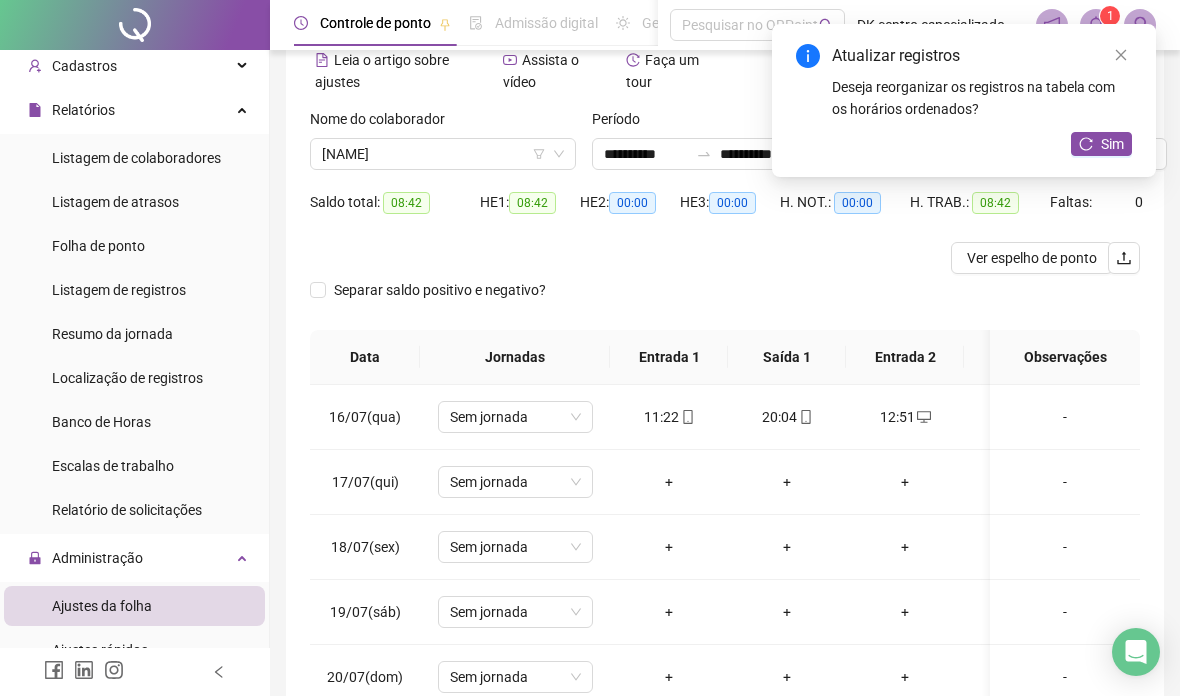 scroll, scrollTop: -1, scrollLeft: 68, axis: both 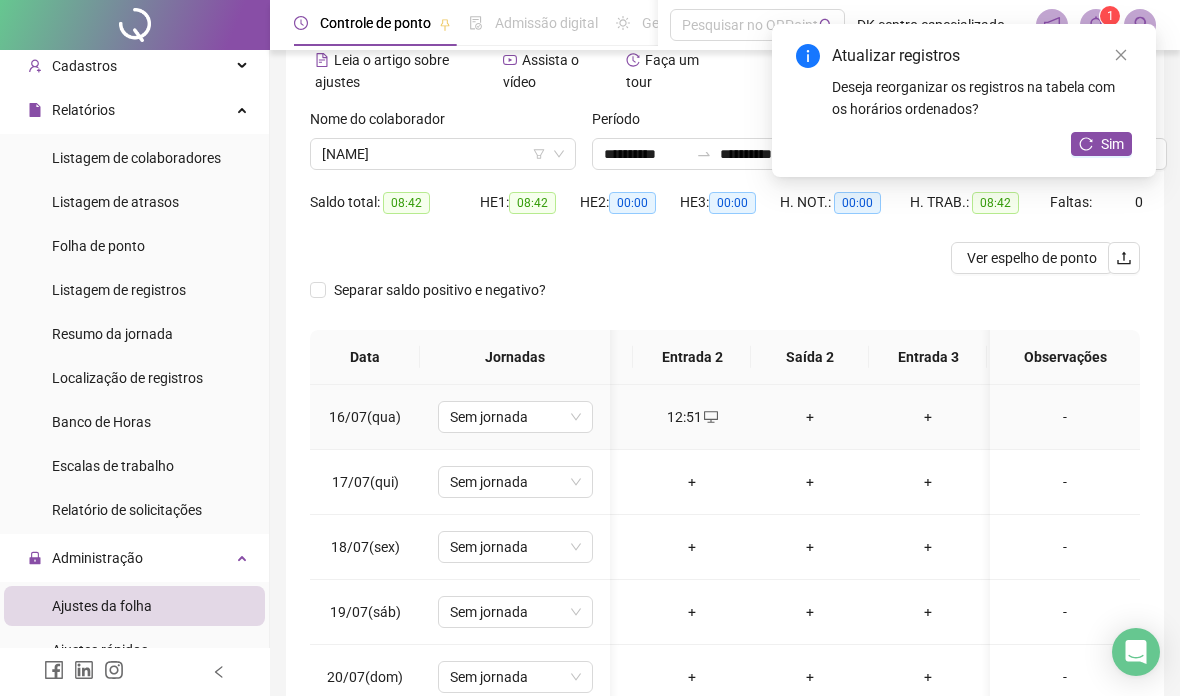 click on "+" at bounding box center [810, 417] 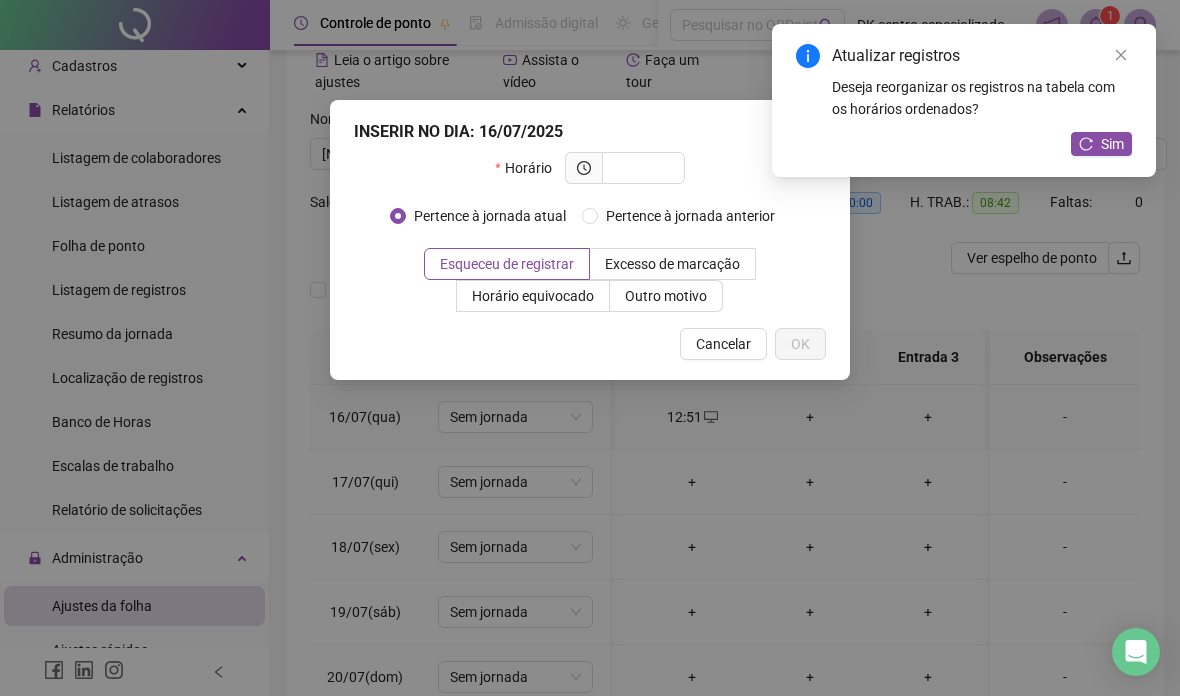 click at bounding box center (641, 168) 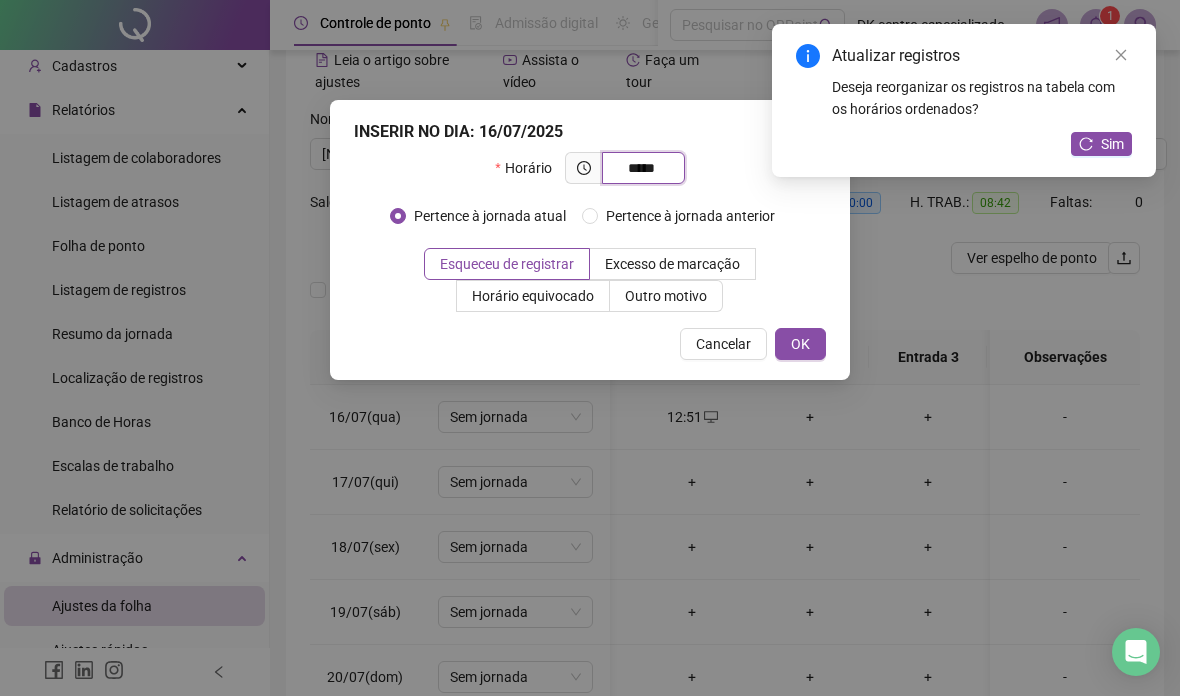 type on "*****" 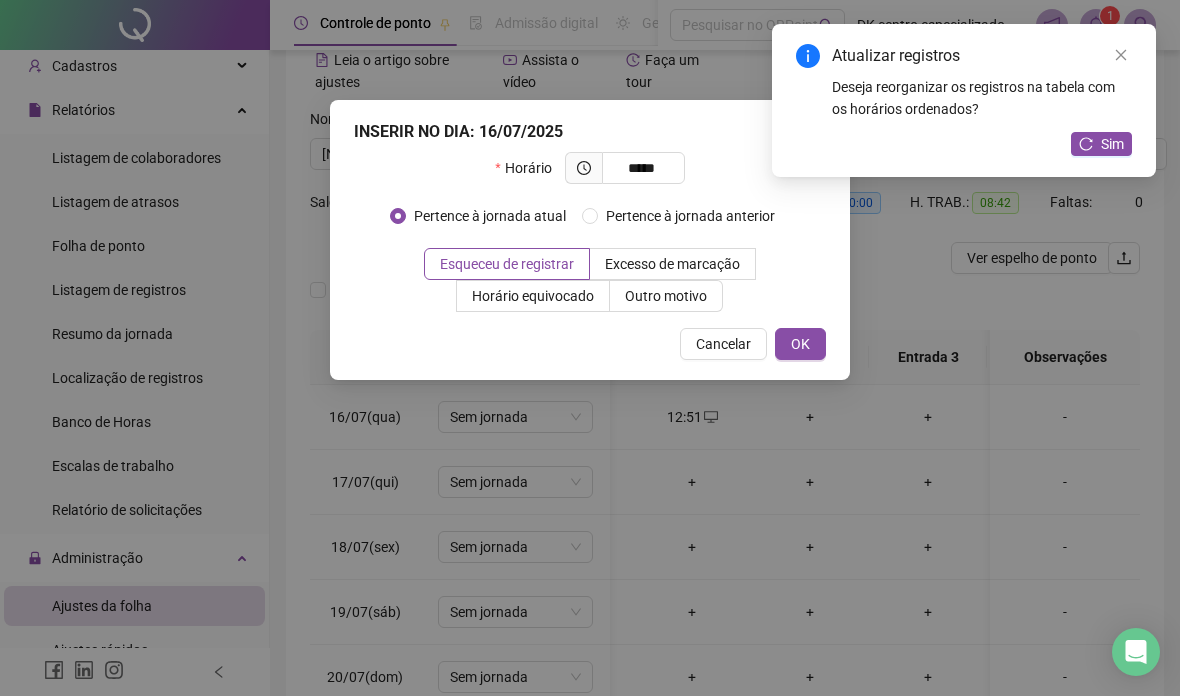 click on "OK" at bounding box center [800, 344] 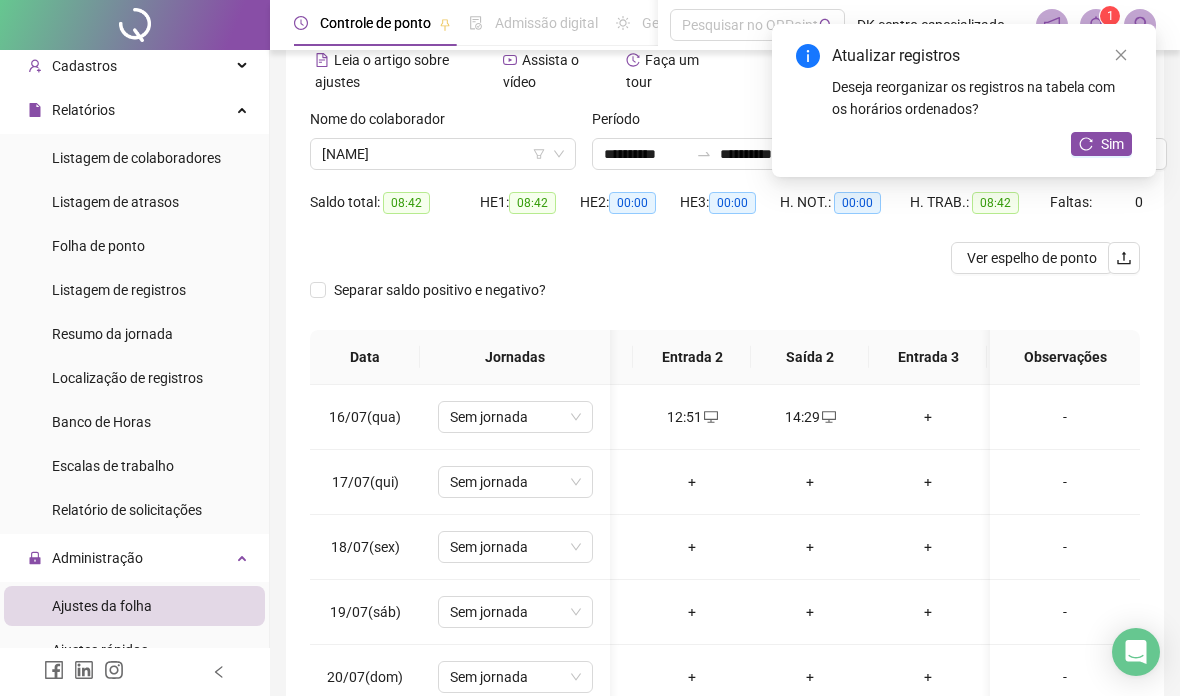 scroll, scrollTop: -9, scrollLeft: 1, axis: both 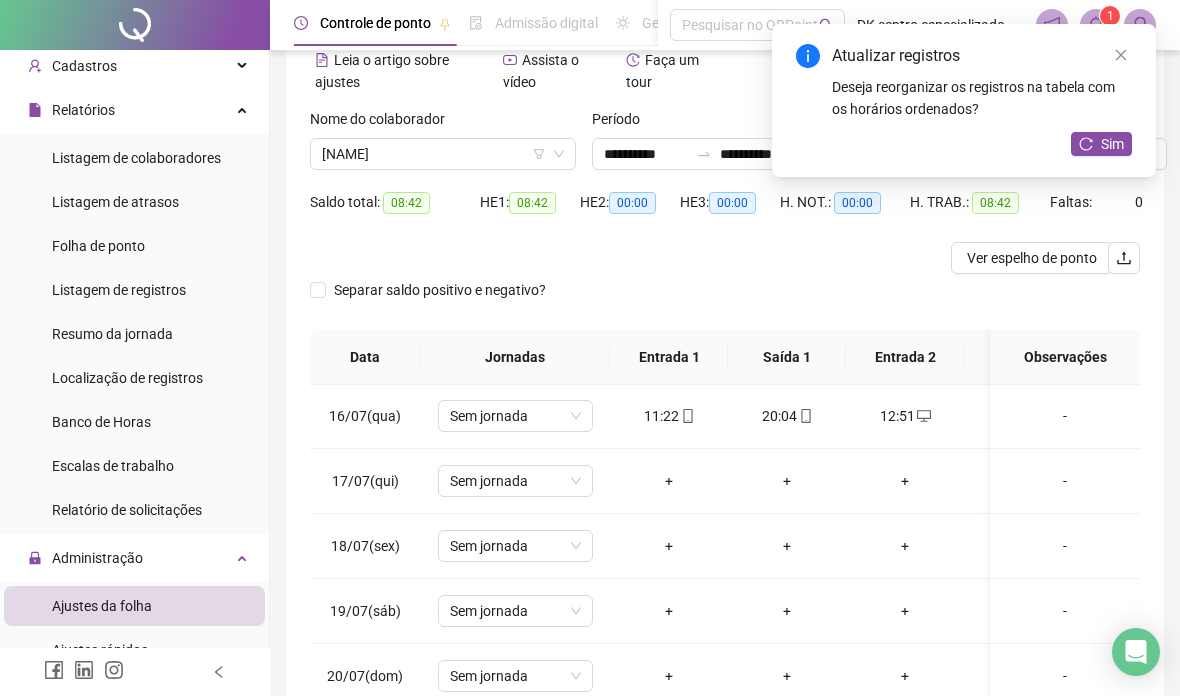 click on "+" at bounding box center (669, 481) 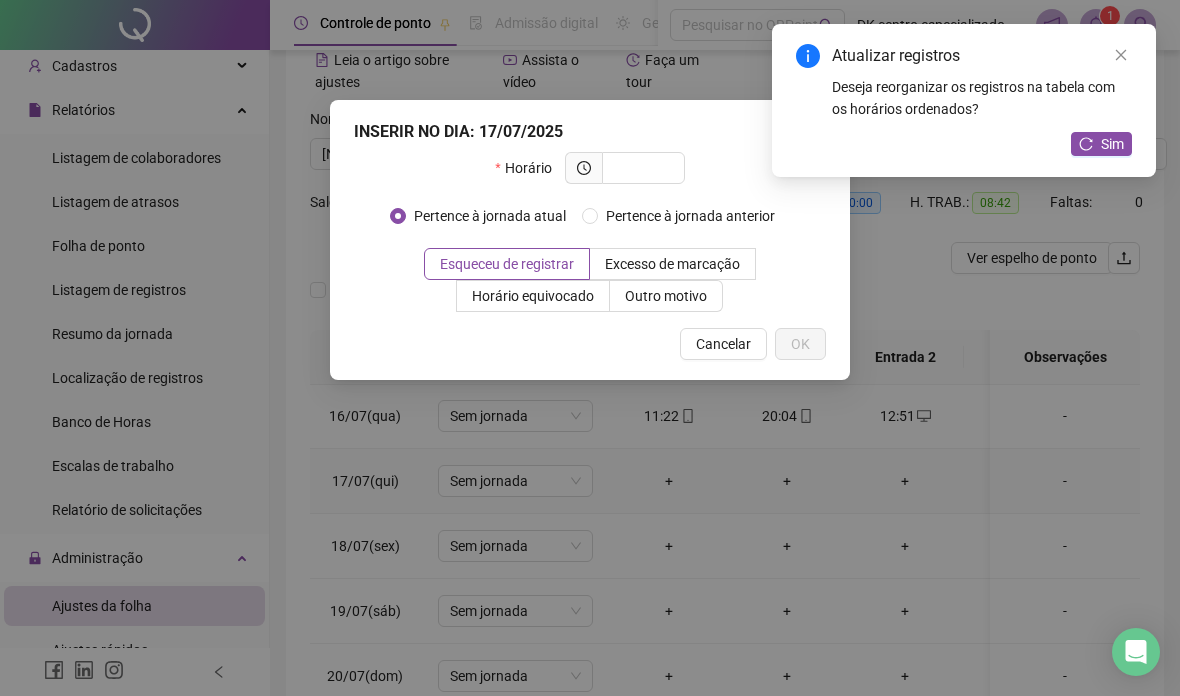 click on "Sim" at bounding box center [1112, 144] 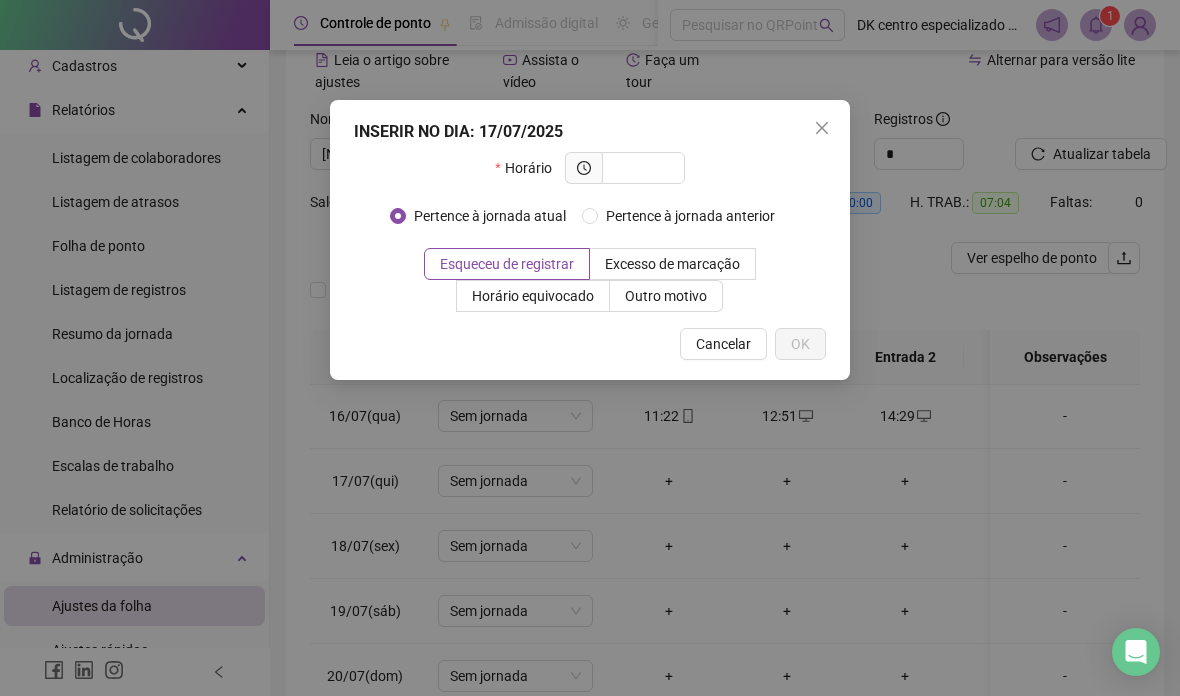 click at bounding box center [822, 128] 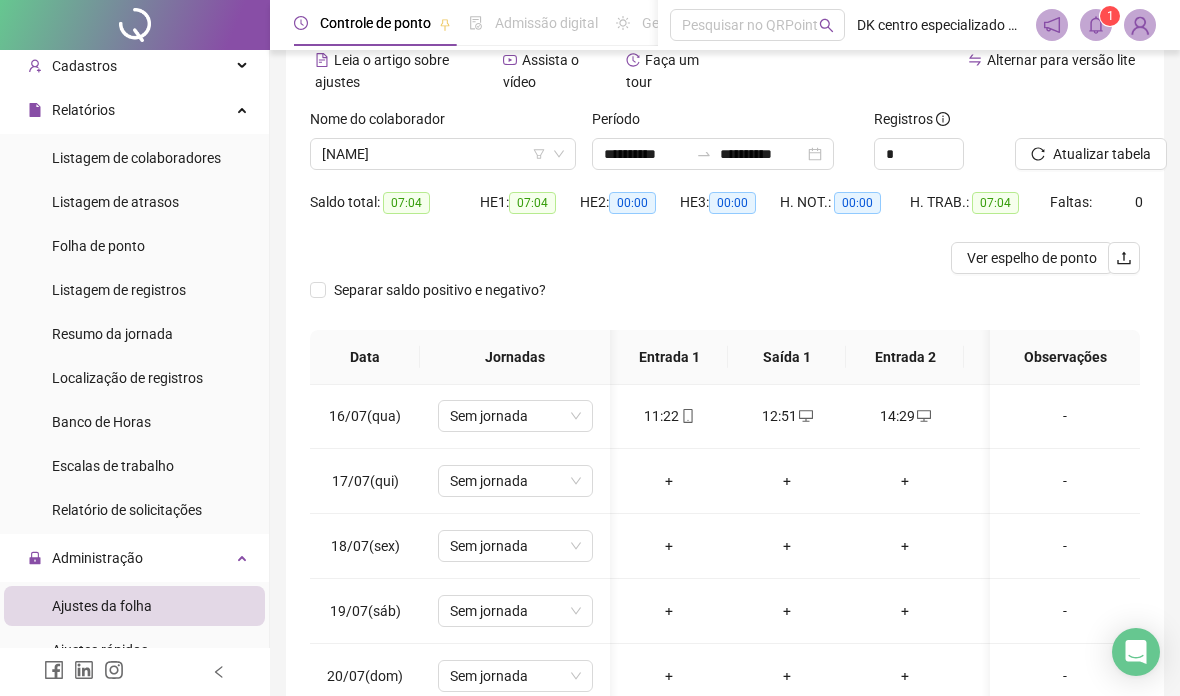 scroll, scrollTop: 46, scrollLeft: 2, axis: both 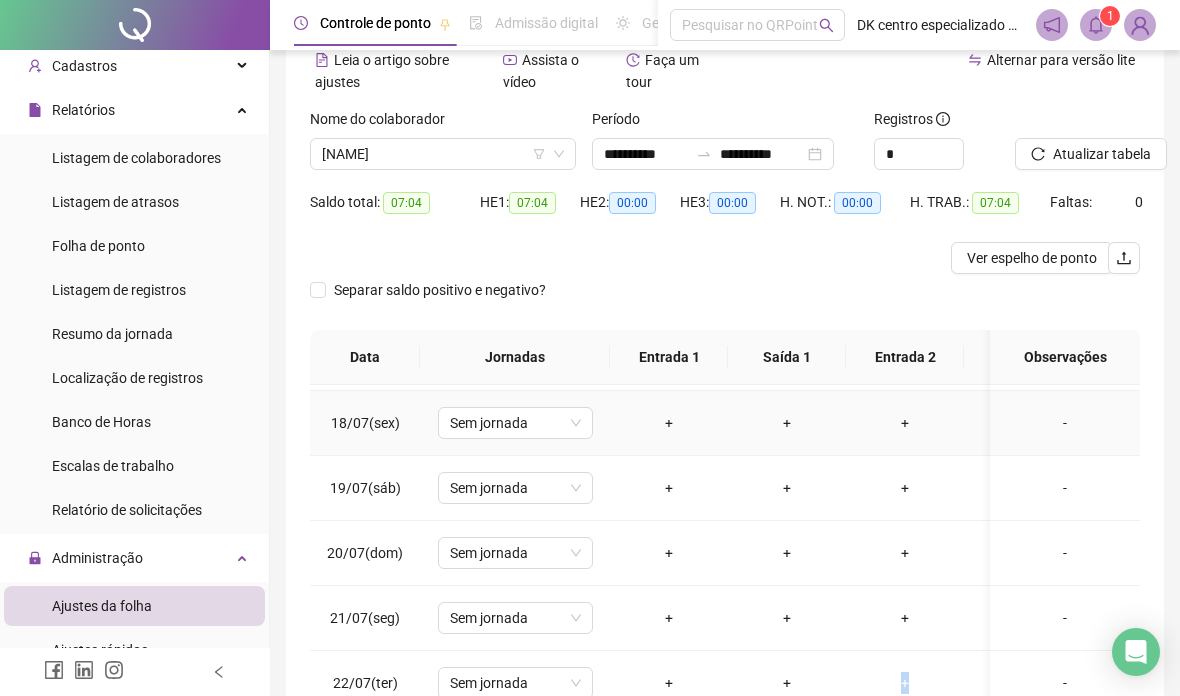 click on "+" at bounding box center (669, 423) 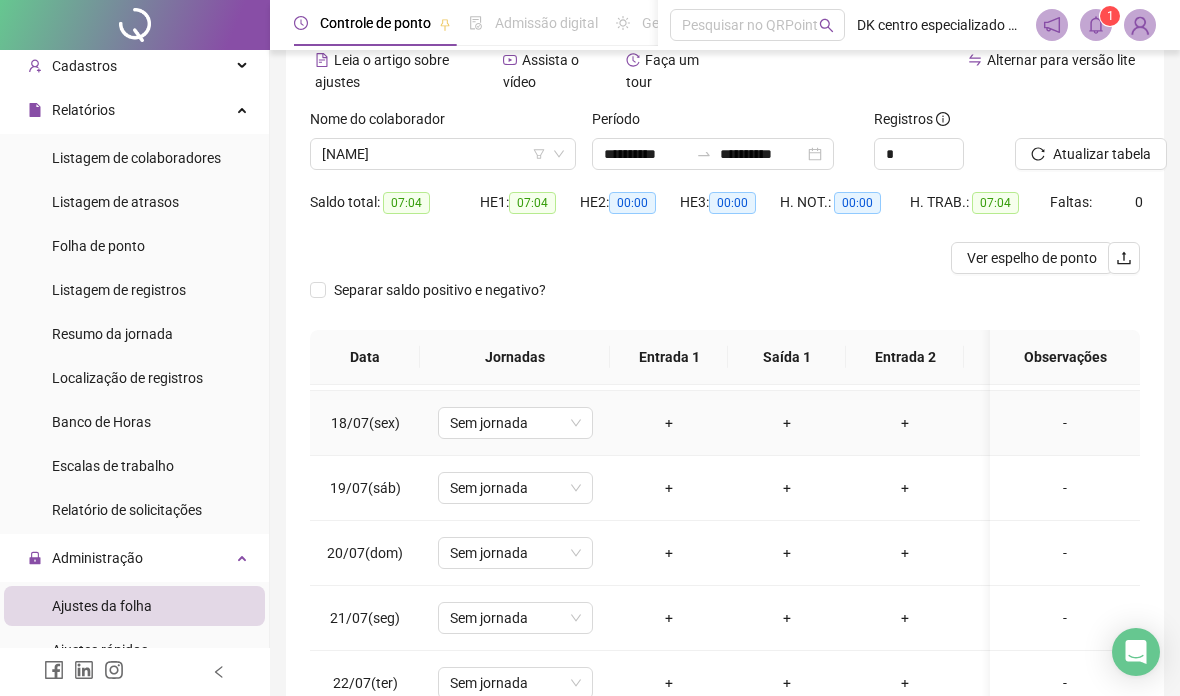 click on "+" at bounding box center (669, 423) 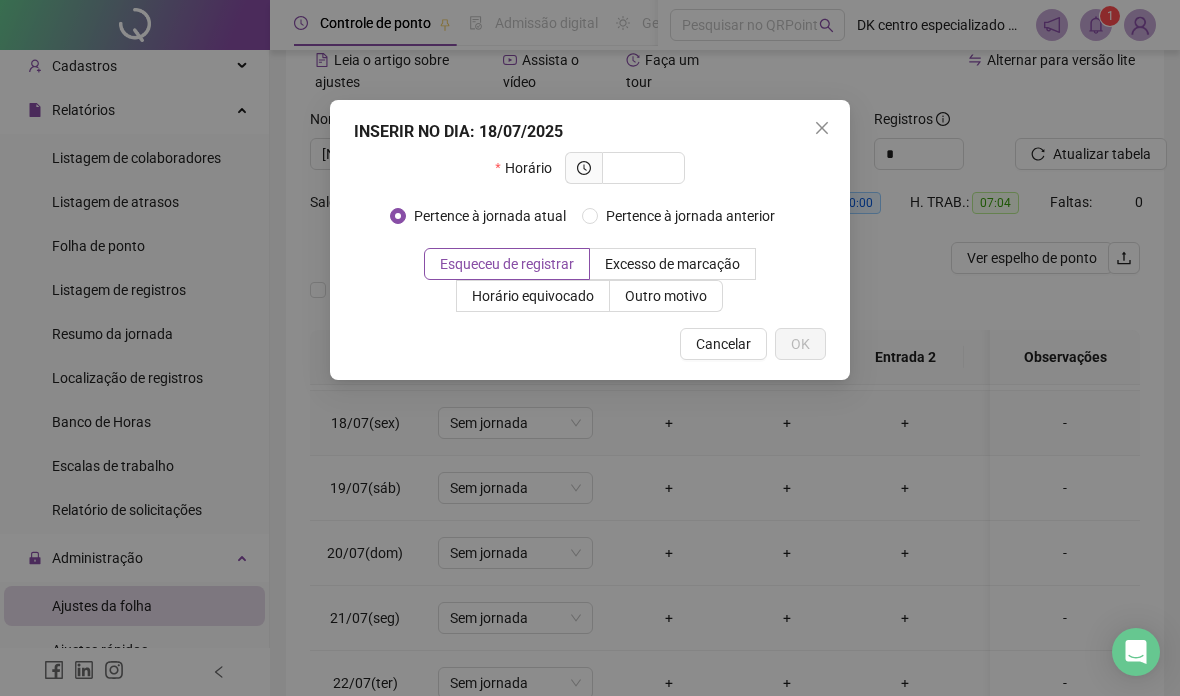 click at bounding box center [641, 168] 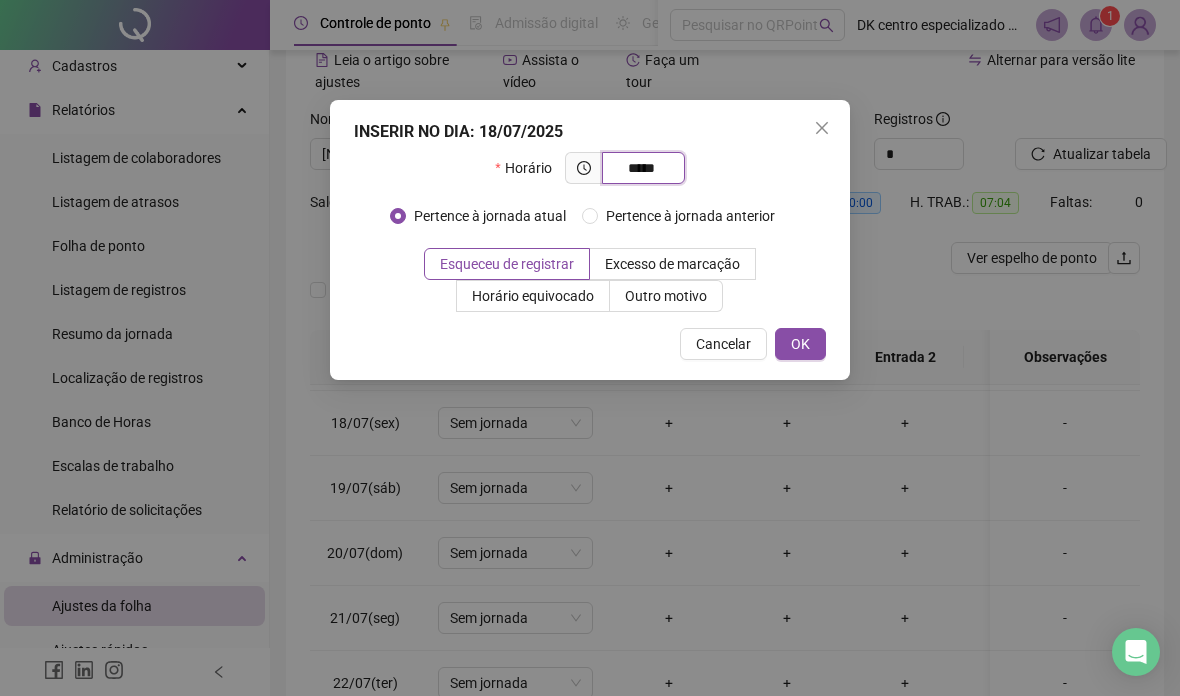 type on "*****" 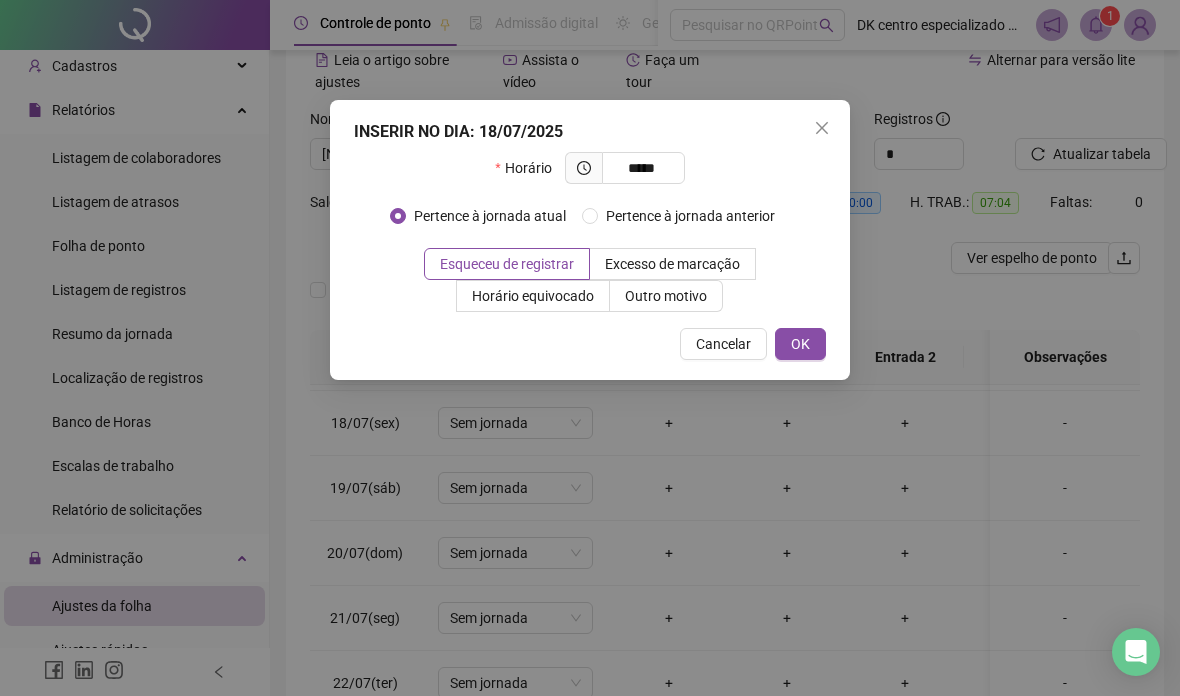click on "OK" at bounding box center [800, 344] 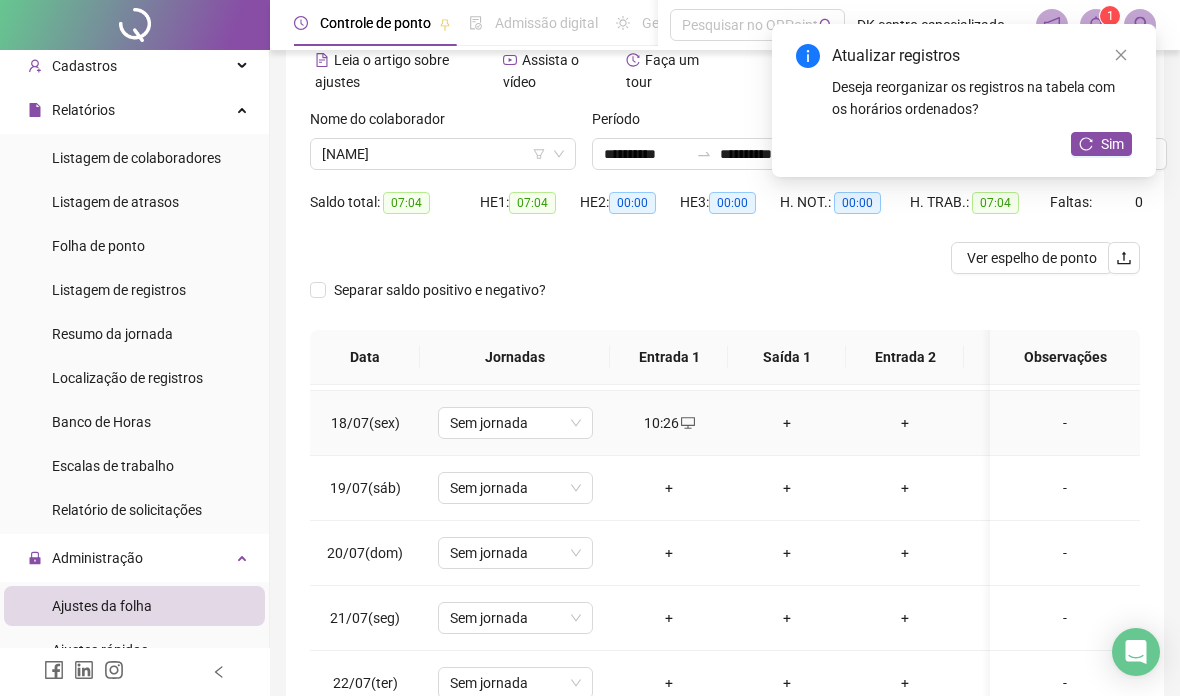 click on "+" at bounding box center [787, 423] 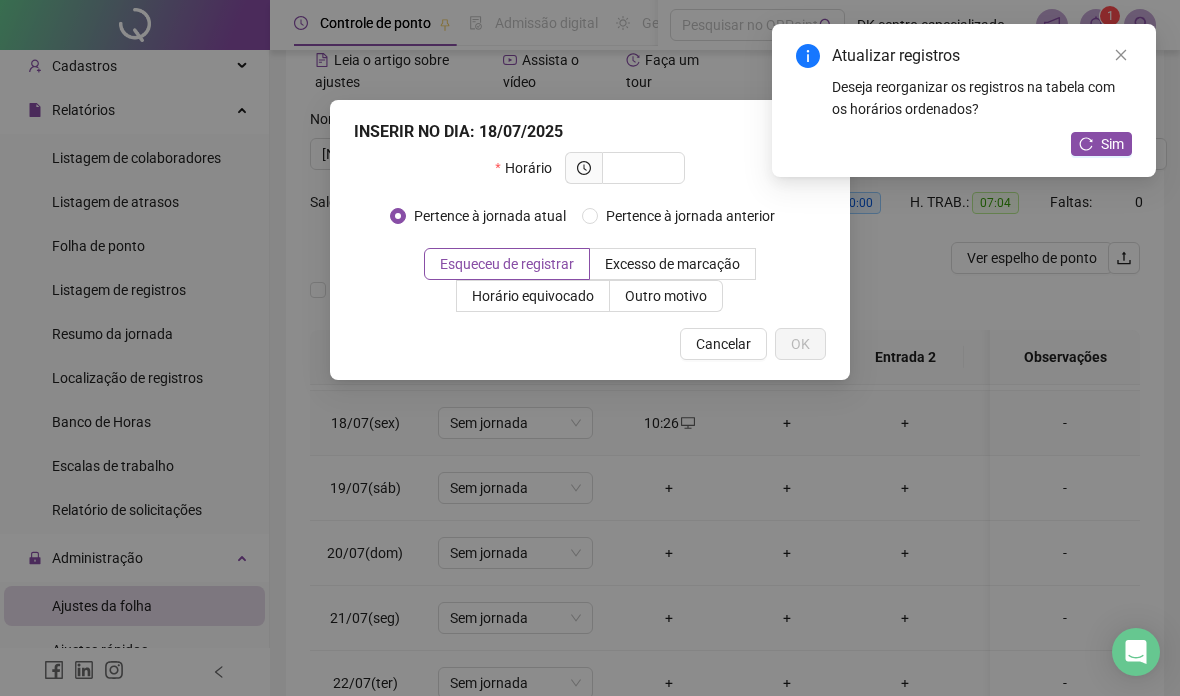 click at bounding box center [641, 168] 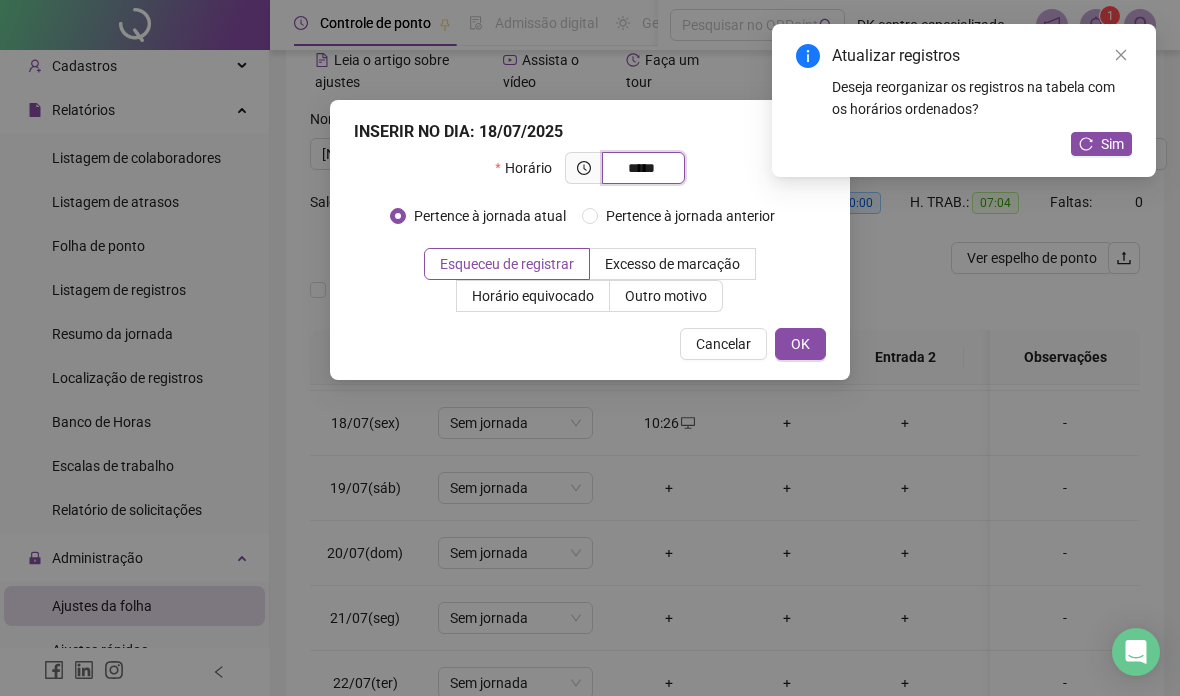 type on "*****" 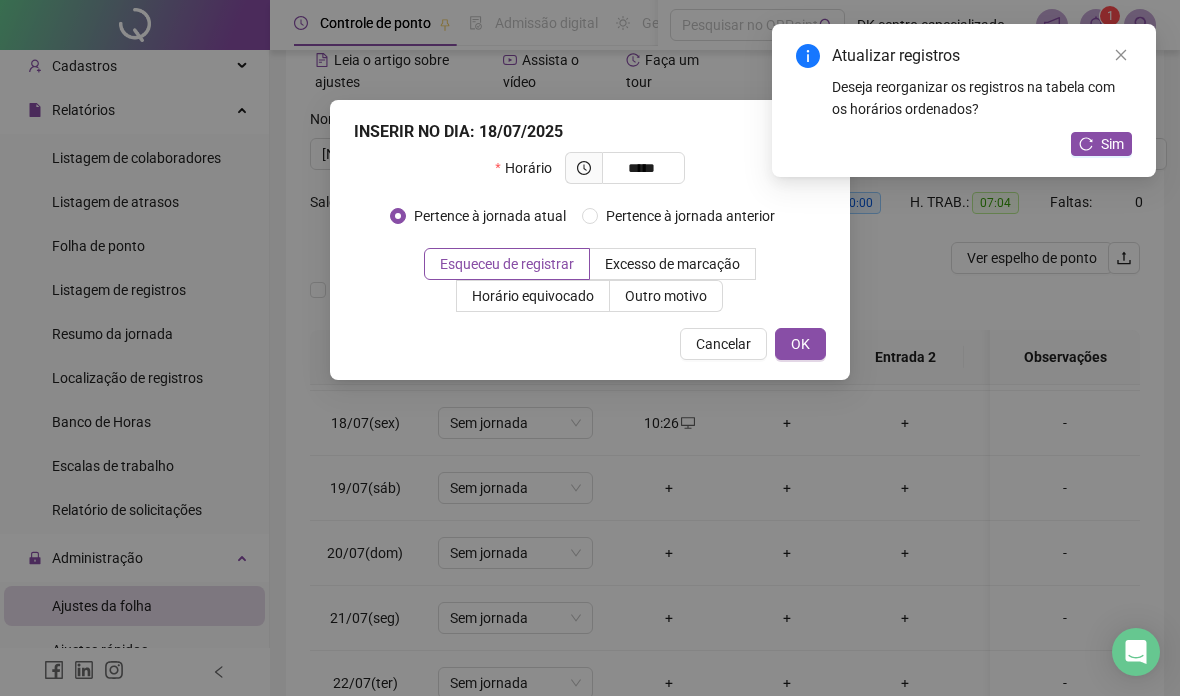 click on "OK" at bounding box center [800, 344] 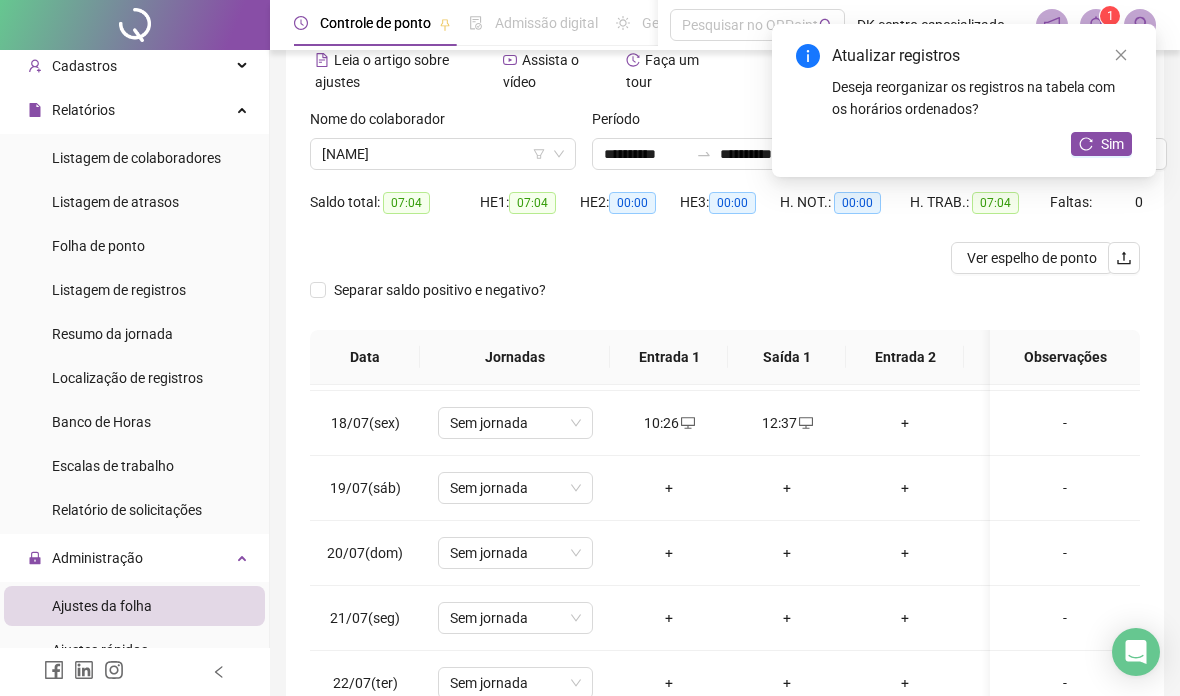 click on "+" at bounding box center [905, 423] 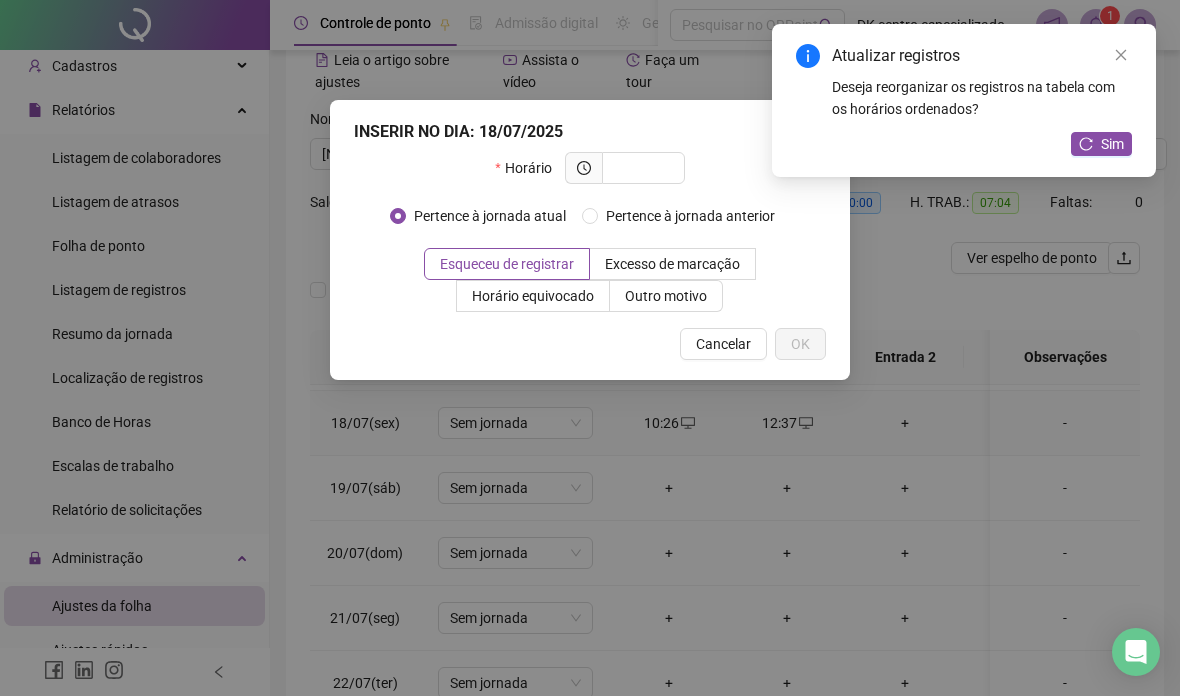 click at bounding box center [641, 168] 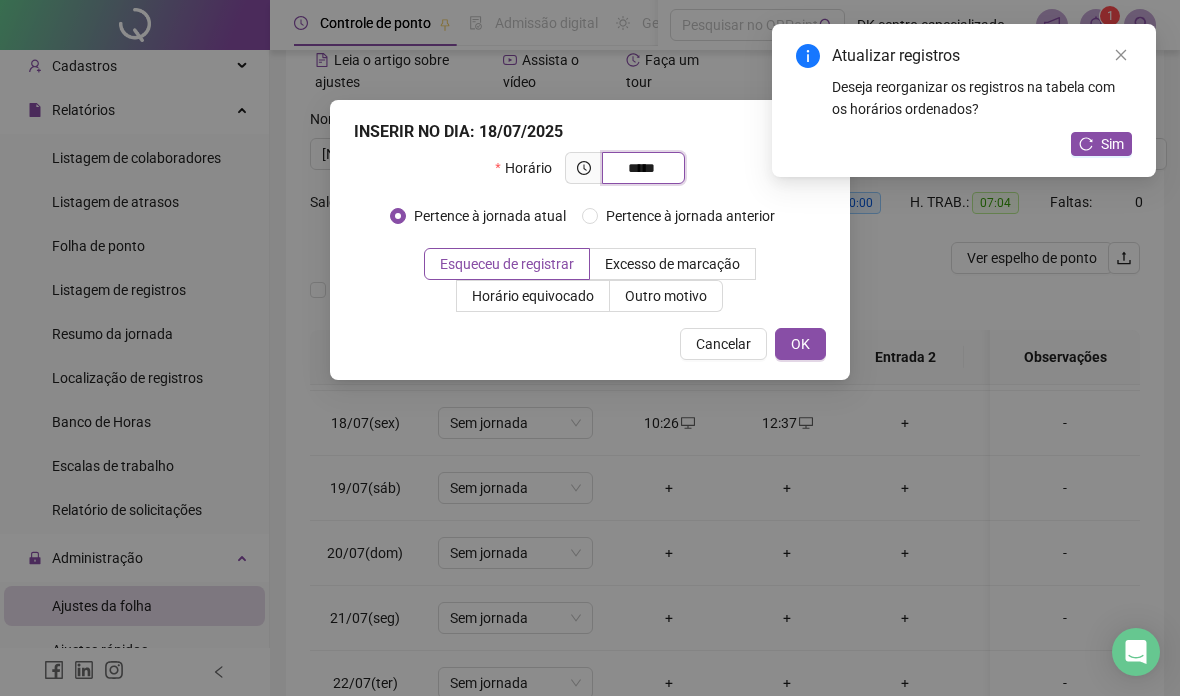 type on "*****" 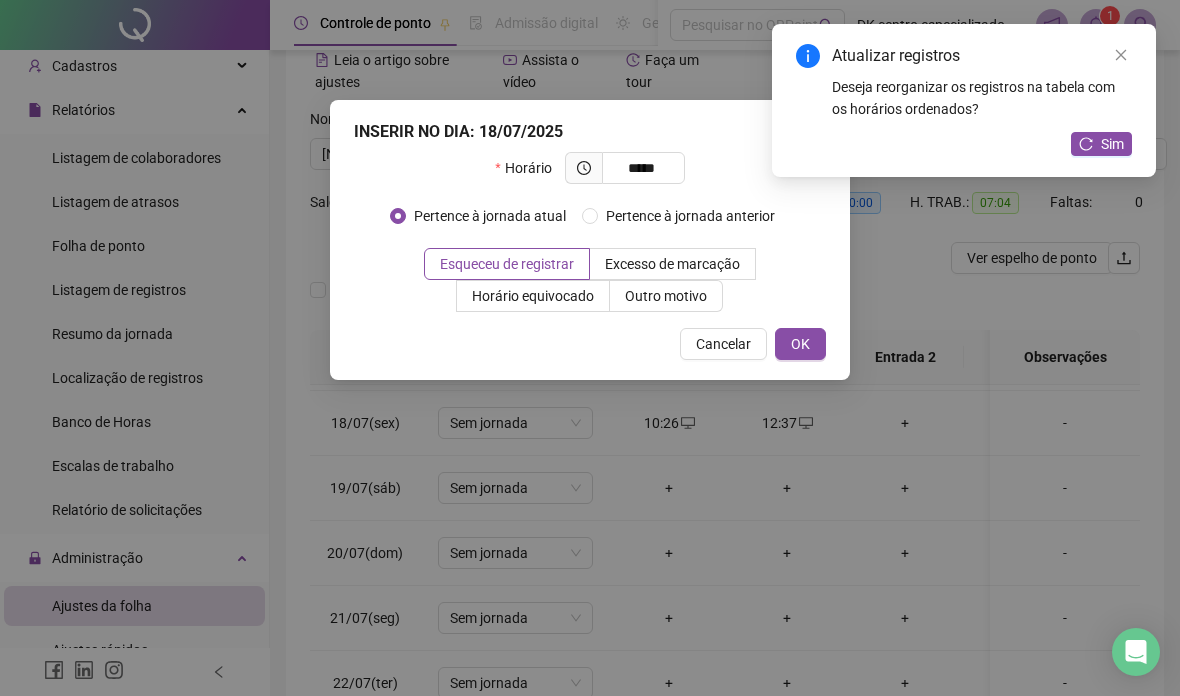 click on "OK" at bounding box center [800, 344] 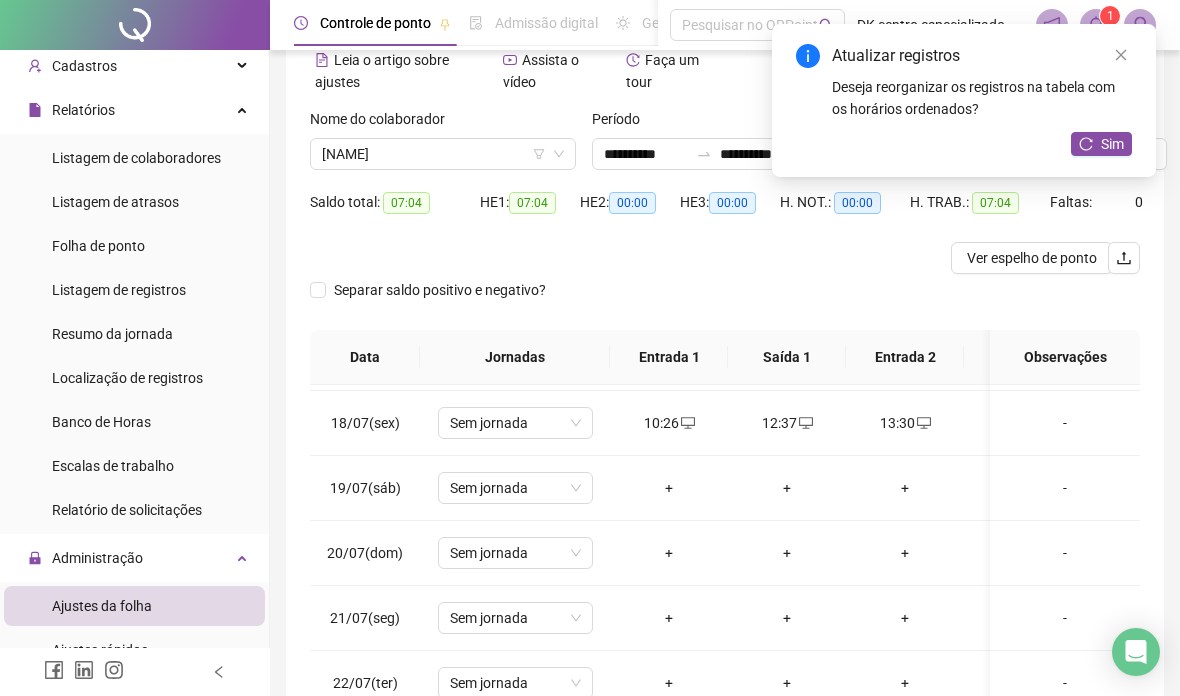 scroll, scrollTop: 93, scrollLeft: 120, axis: both 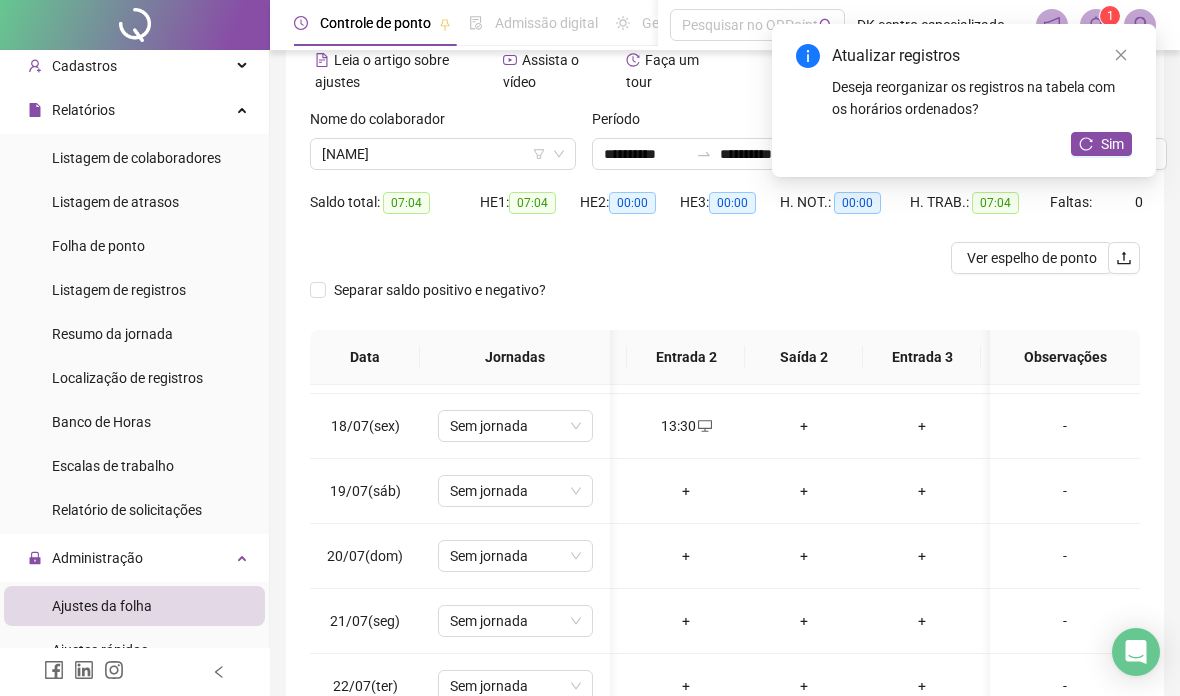 click on "+" at bounding box center (804, 426) 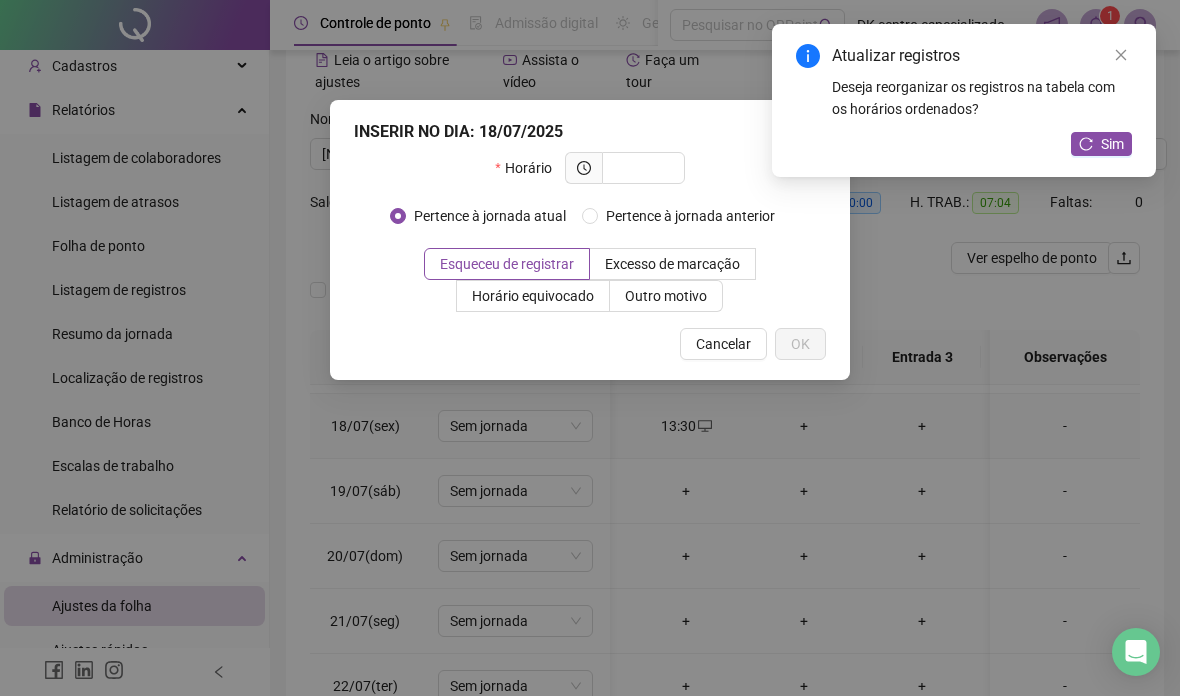 click at bounding box center (641, 168) 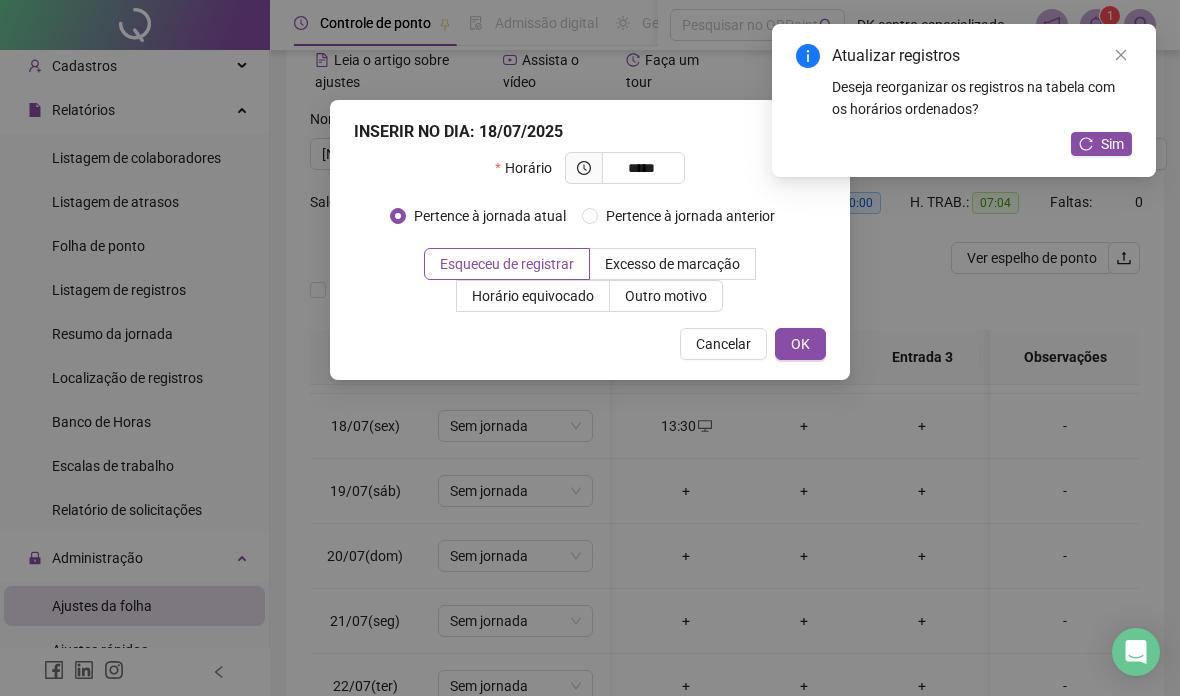 type on "*****" 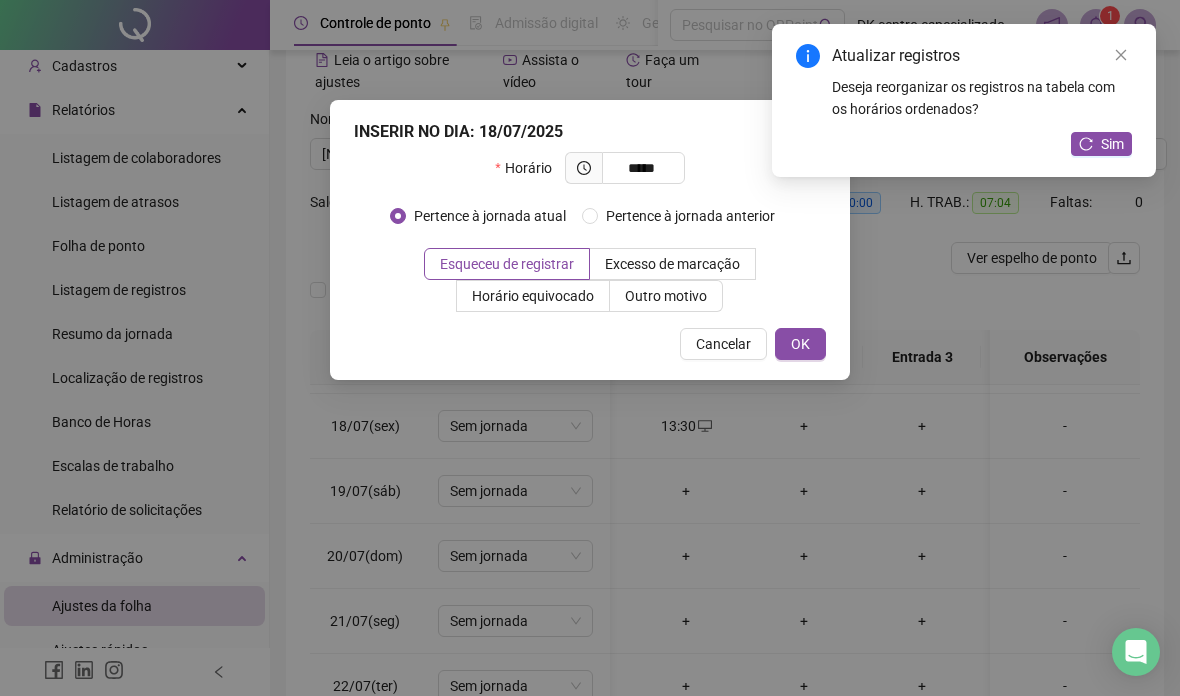 click on "OK" at bounding box center [800, 344] 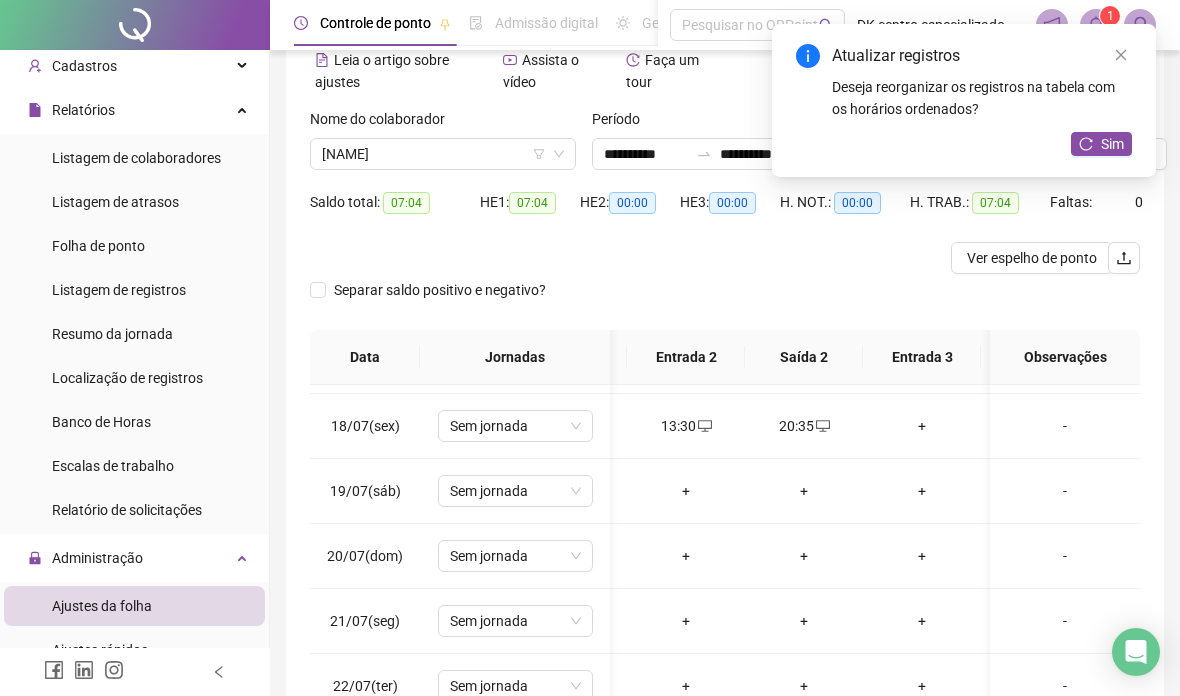 click 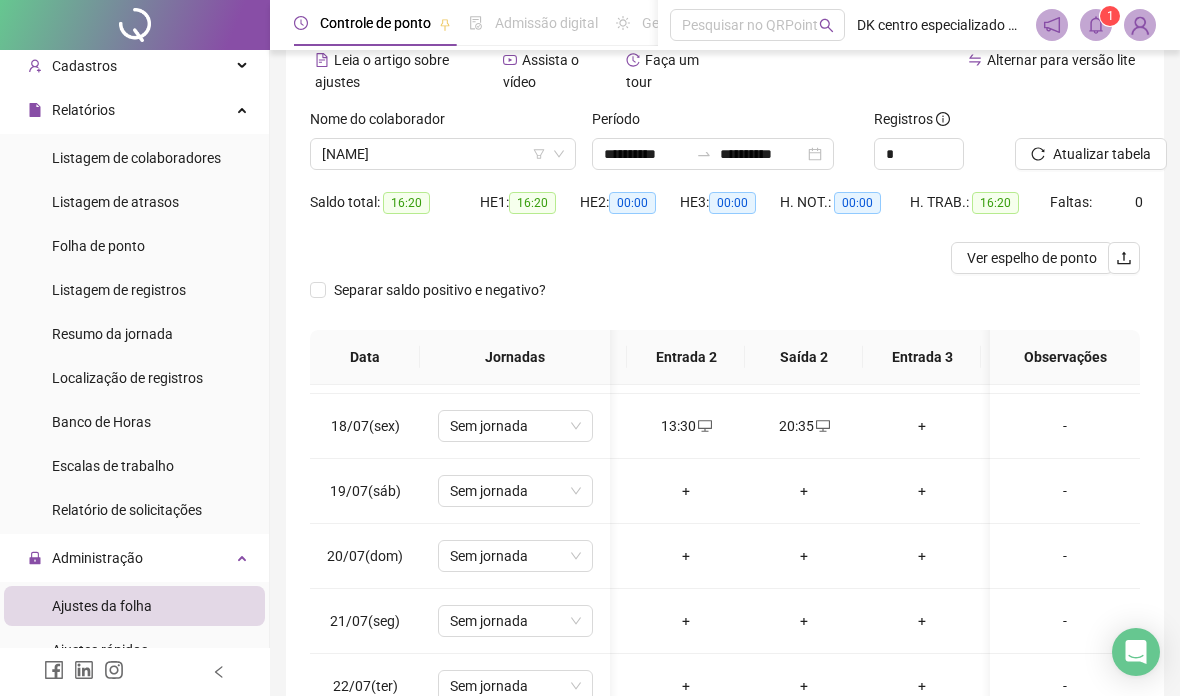 scroll, scrollTop: 157, scrollLeft: 111, axis: both 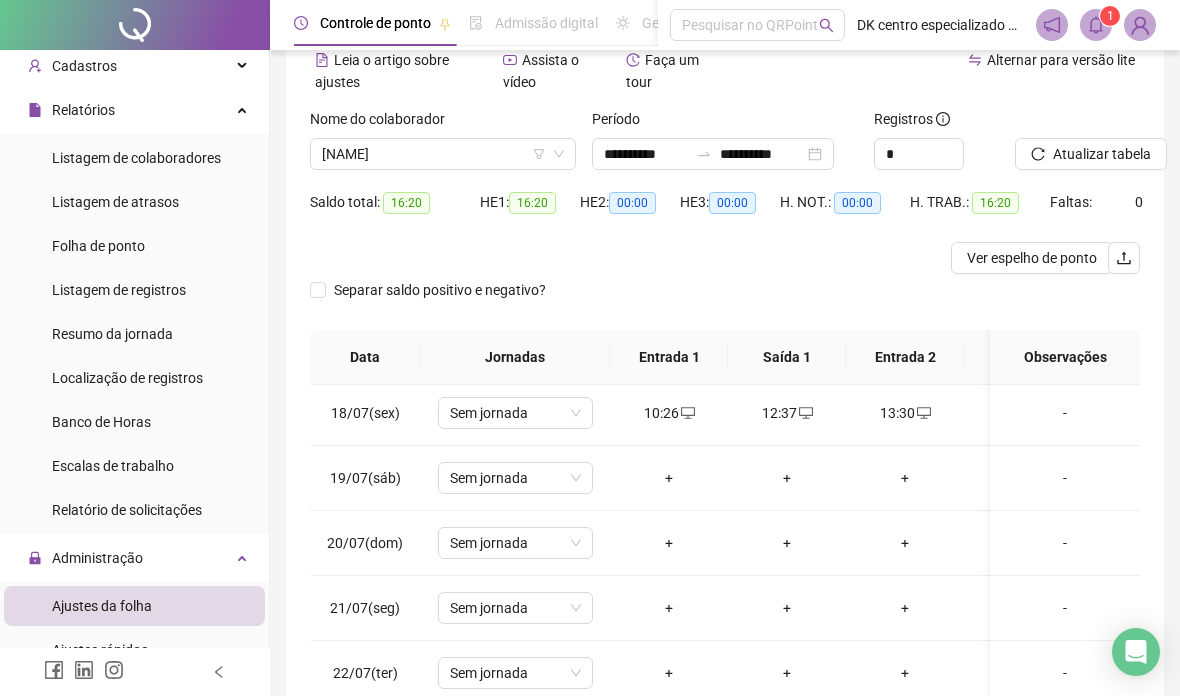 click on "+" at bounding box center [669, 478] 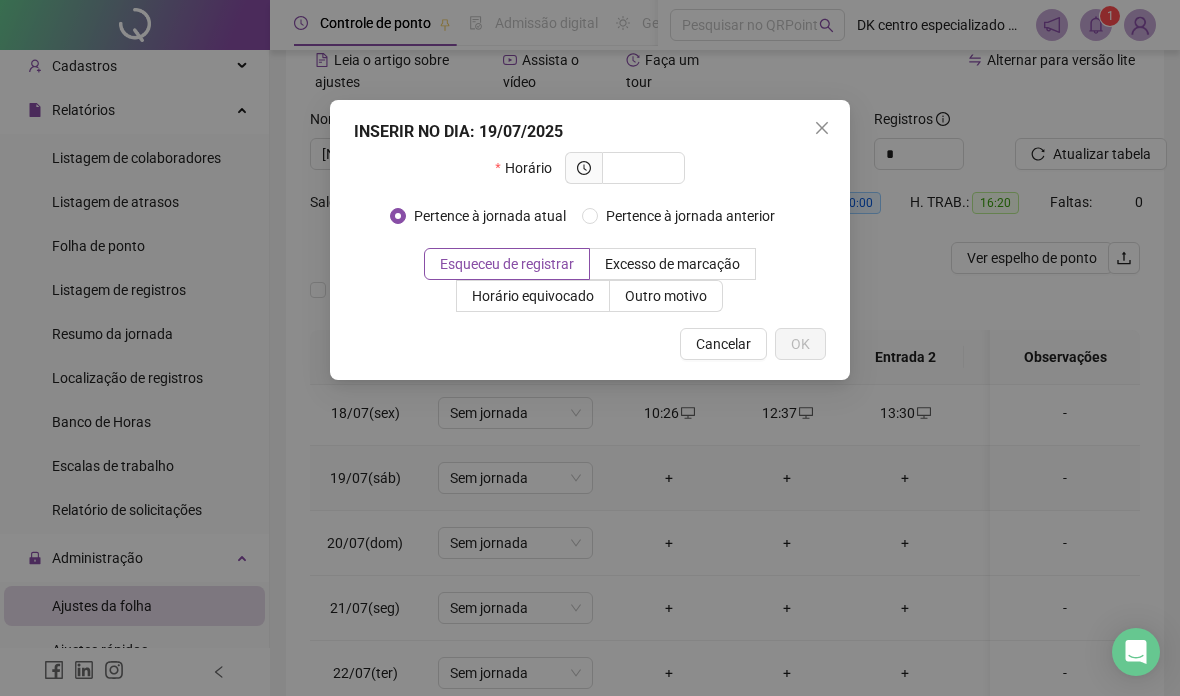 click at bounding box center (641, 168) 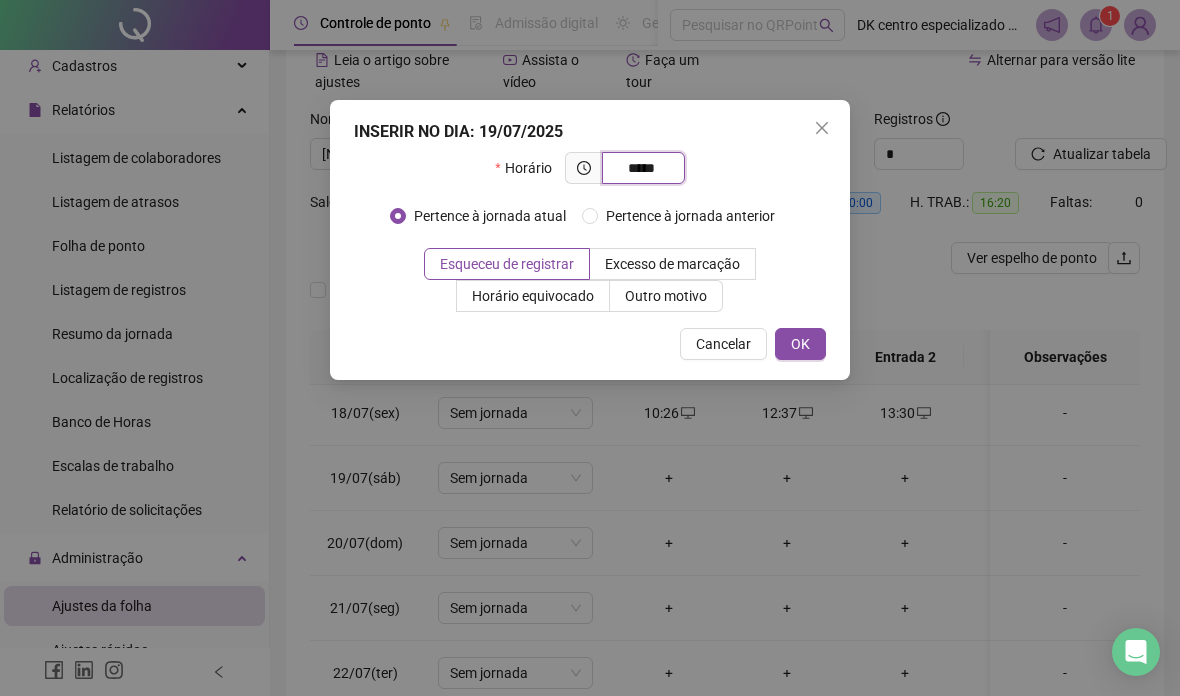 type on "*****" 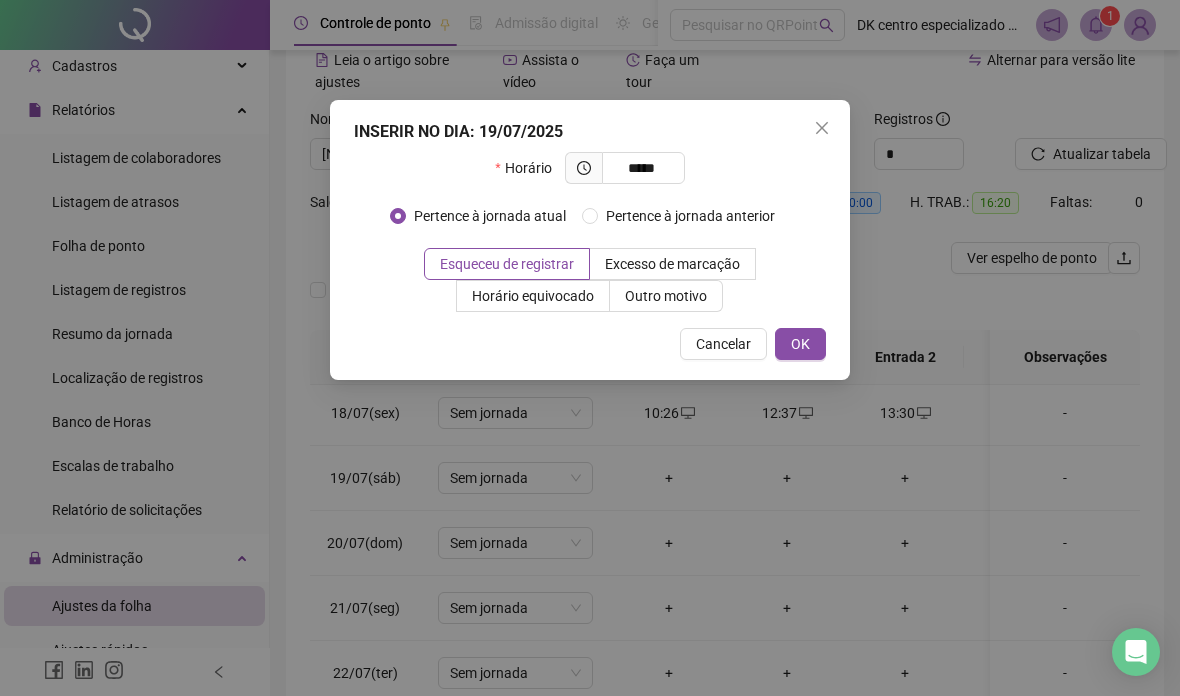 click on "OK" at bounding box center (800, 344) 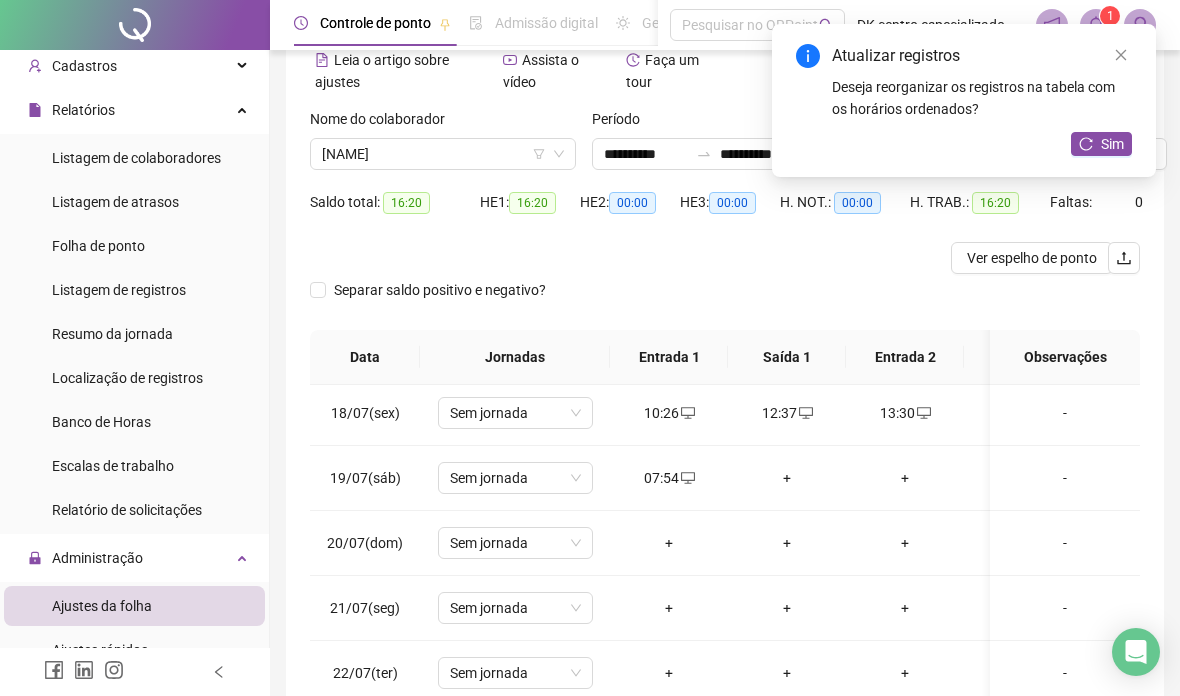 click on "+" at bounding box center (787, 478) 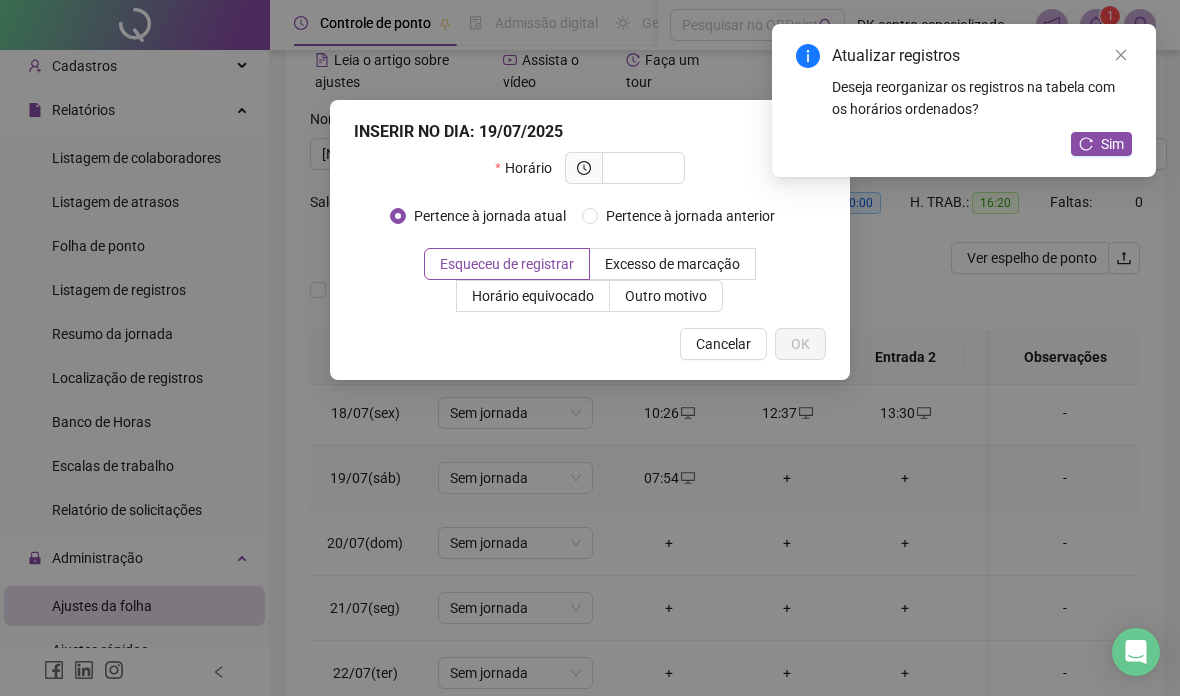 click at bounding box center [641, 168] 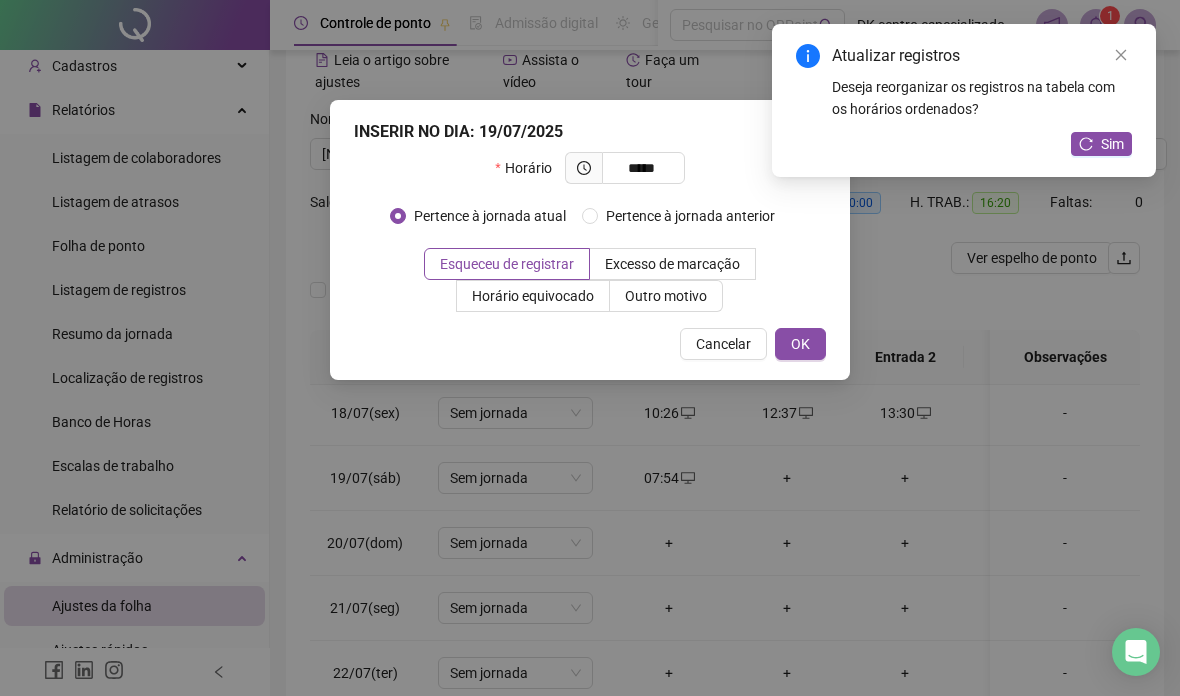 type on "*****" 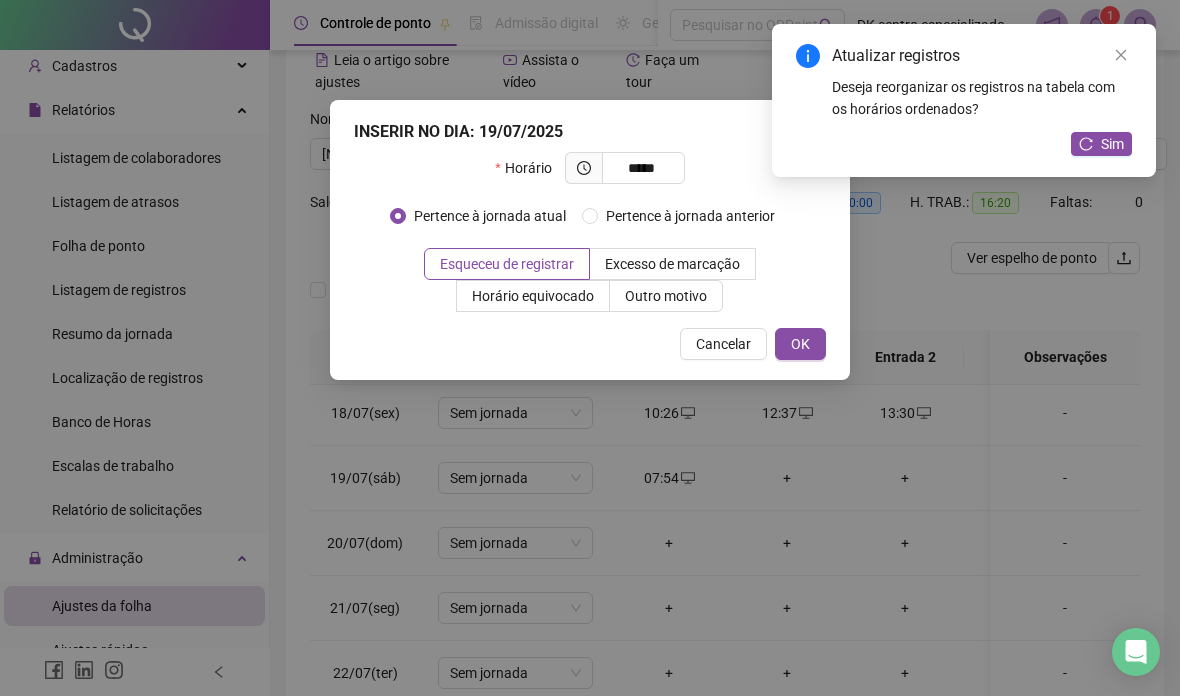 click on "OK" at bounding box center [800, 344] 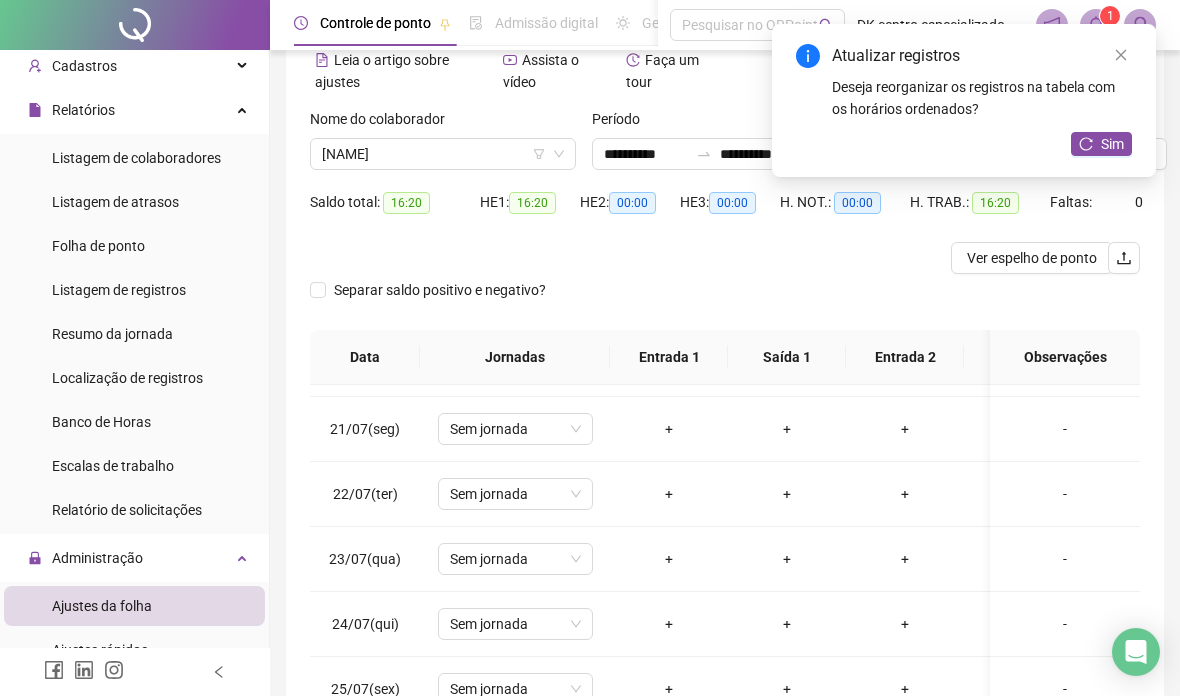 scroll, scrollTop: 316, scrollLeft: 0, axis: vertical 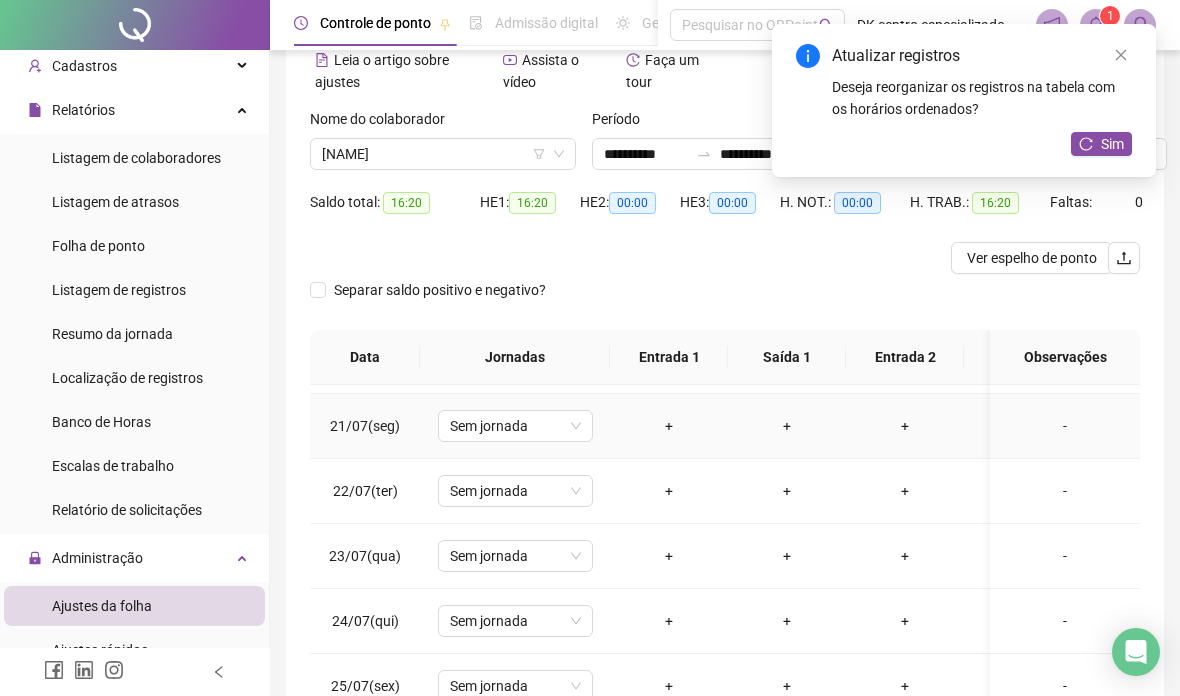 click on "+" at bounding box center [669, 426] 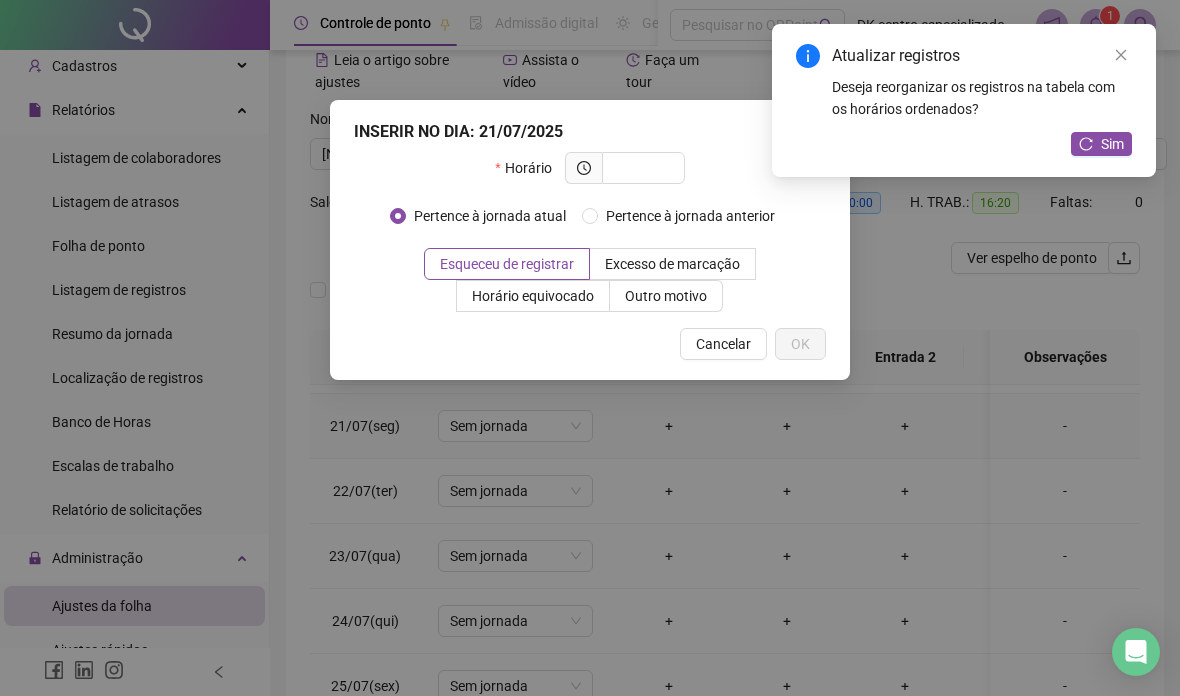 click at bounding box center [641, 168] 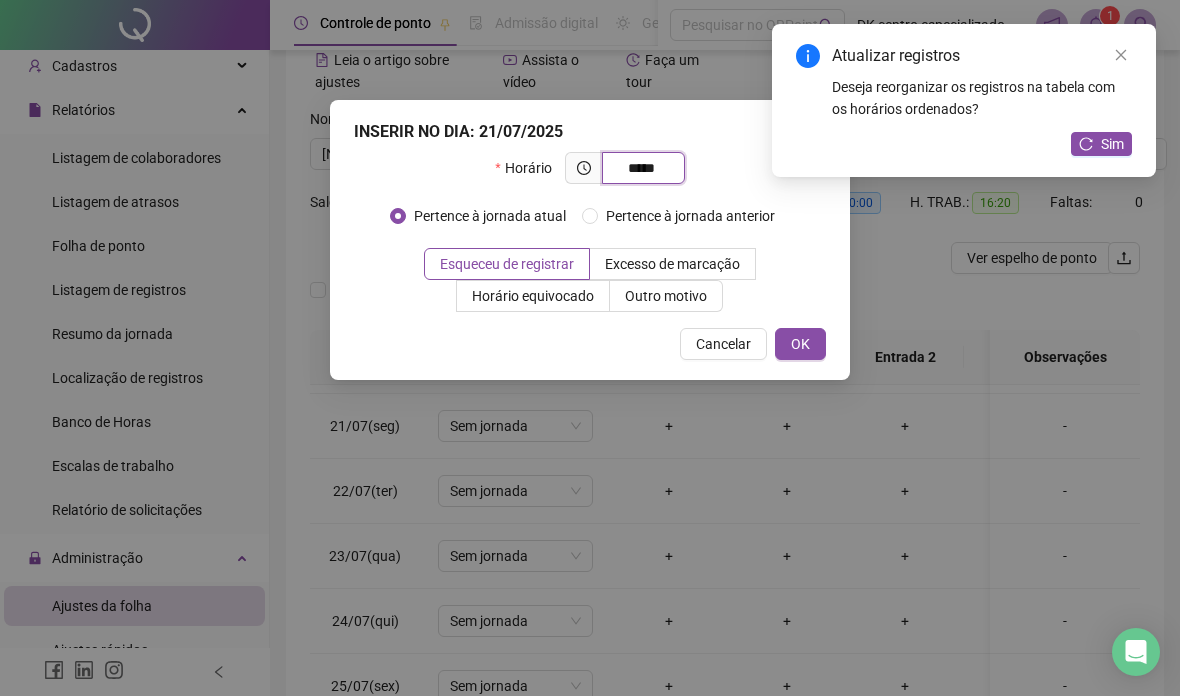 type on "*****" 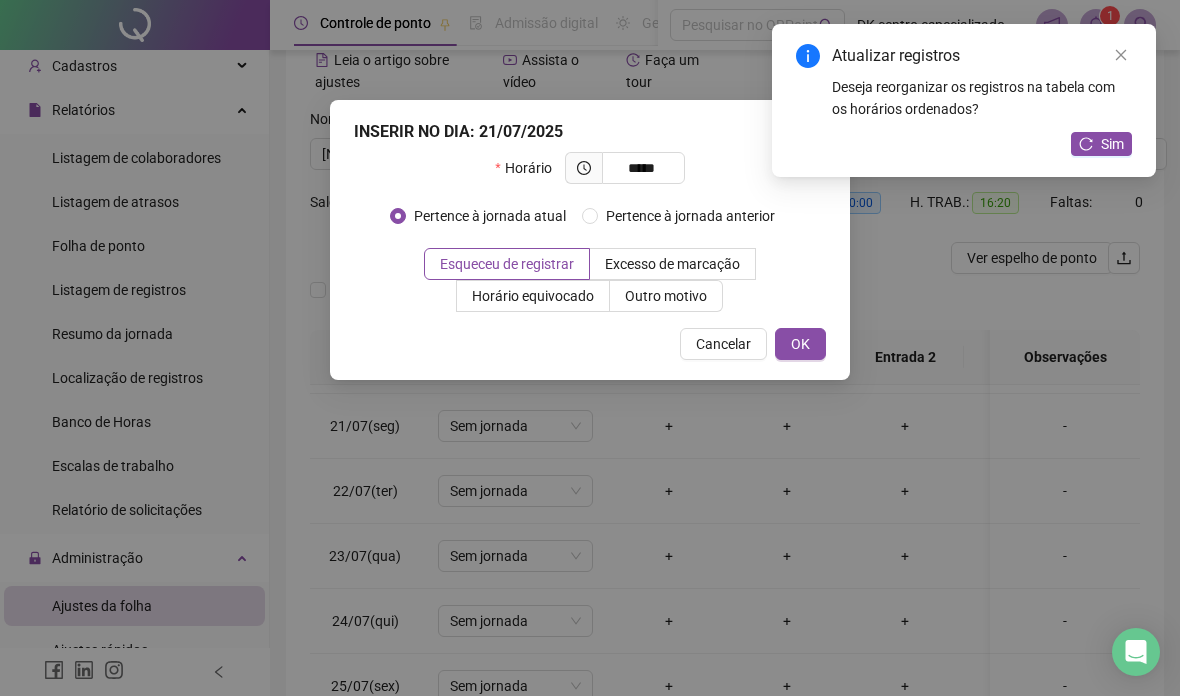 click on "OK" at bounding box center (800, 344) 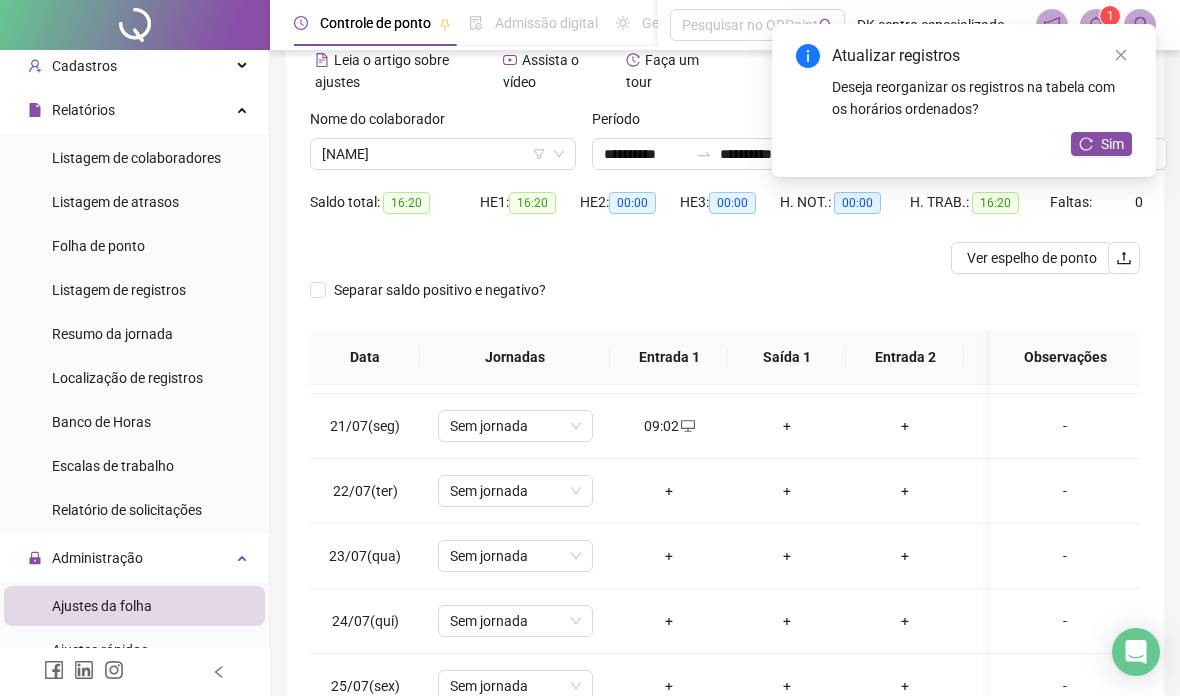 click on "+" at bounding box center [787, 426] 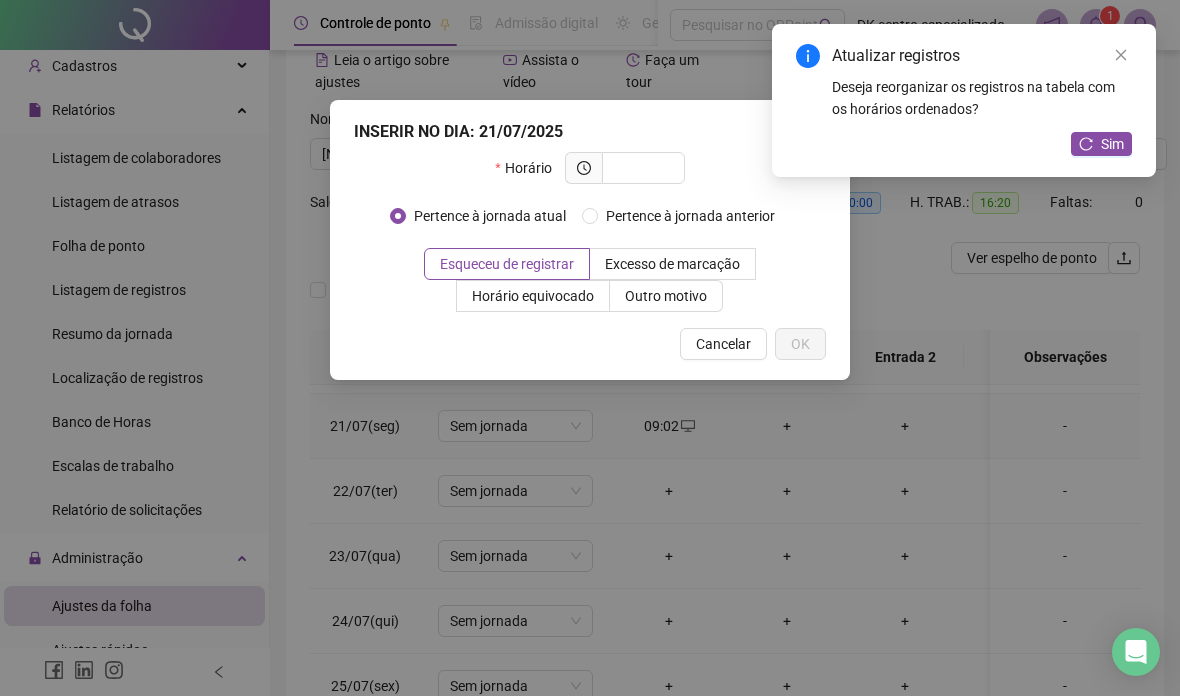 click at bounding box center (641, 168) 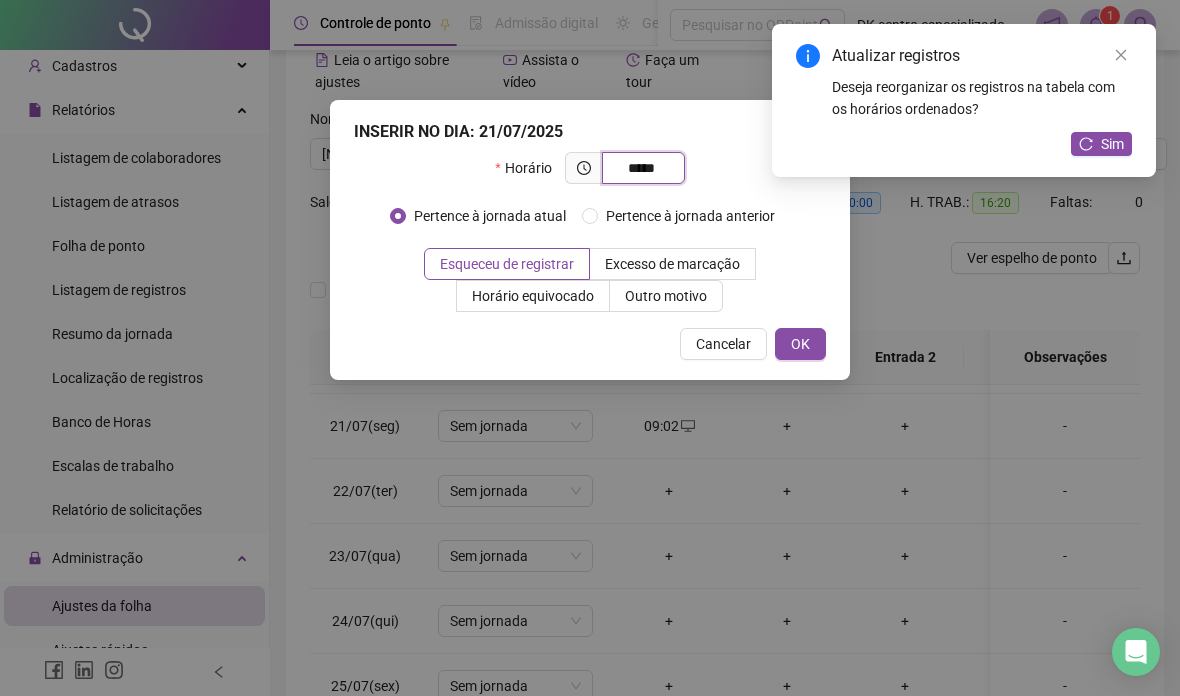 type on "*****" 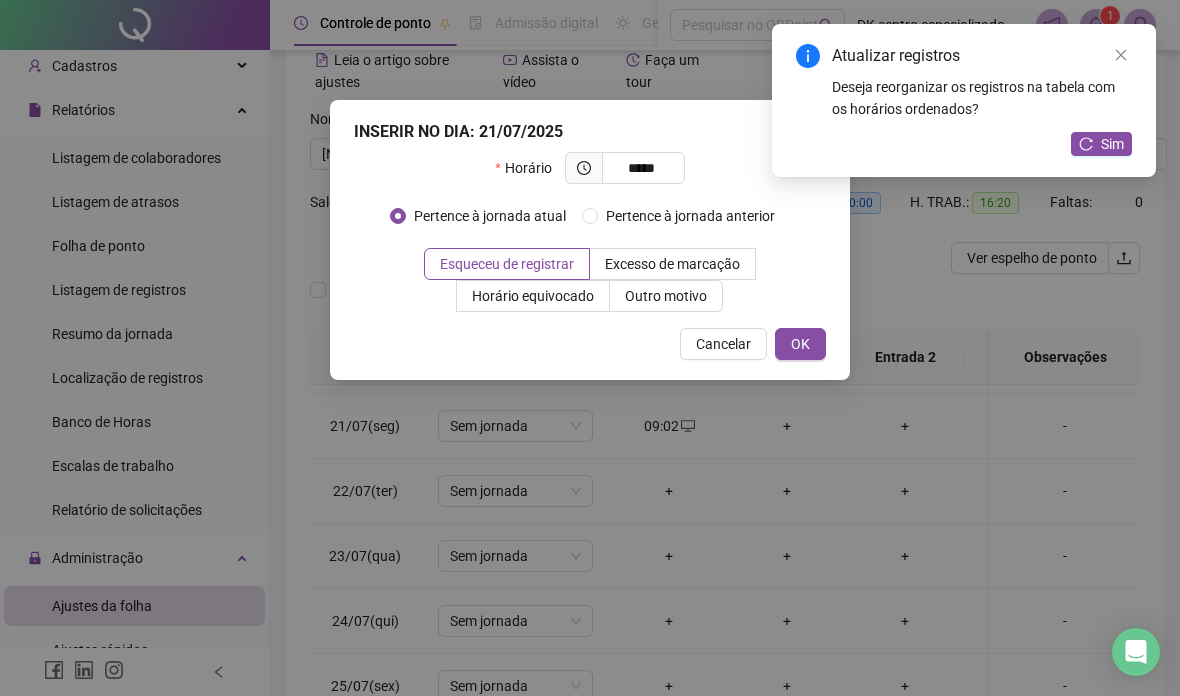 click on "OK" at bounding box center [800, 344] 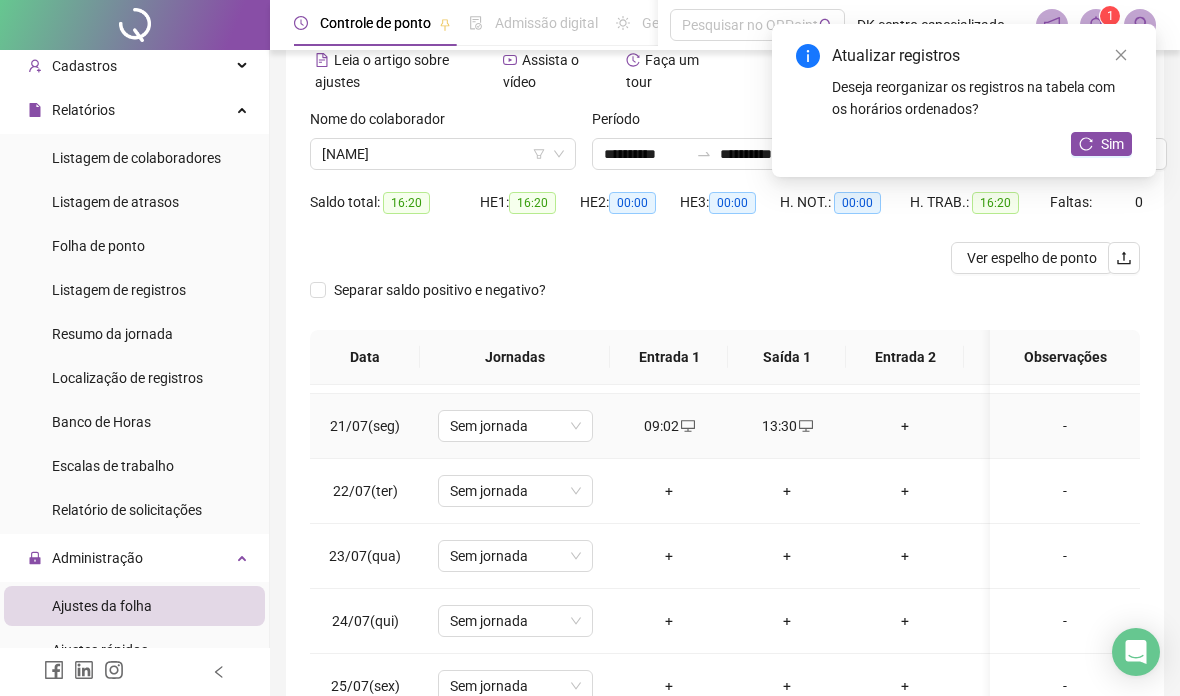click on "+" at bounding box center (905, 426) 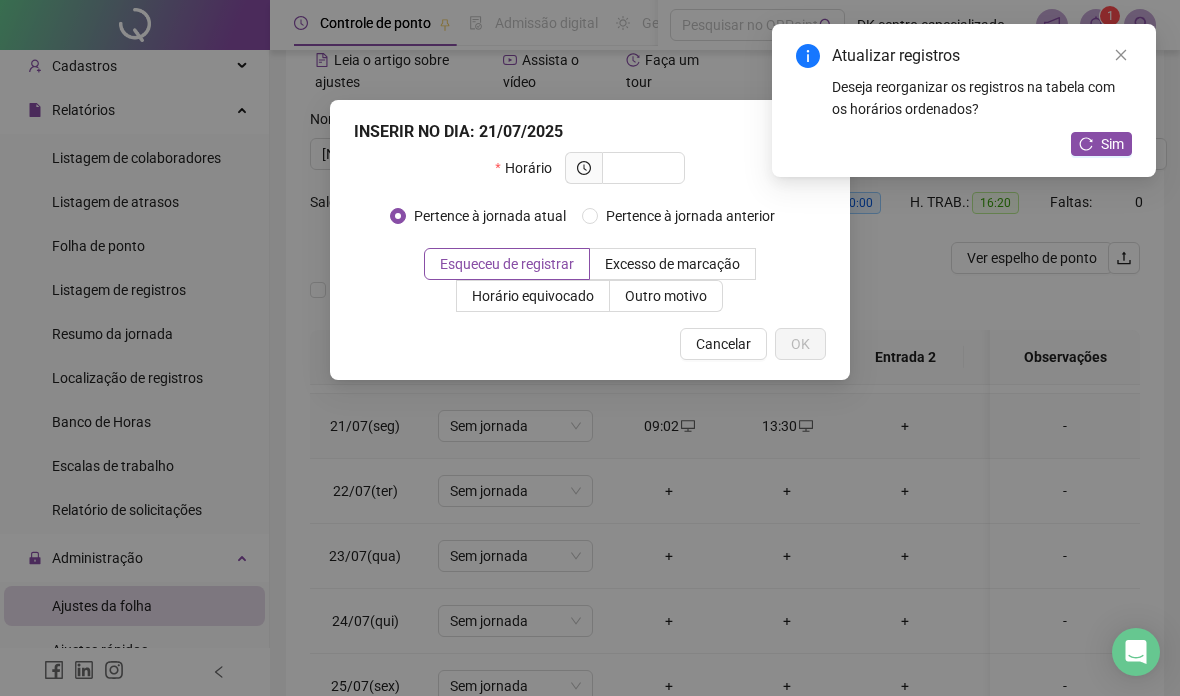 click at bounding box center [641, 168] 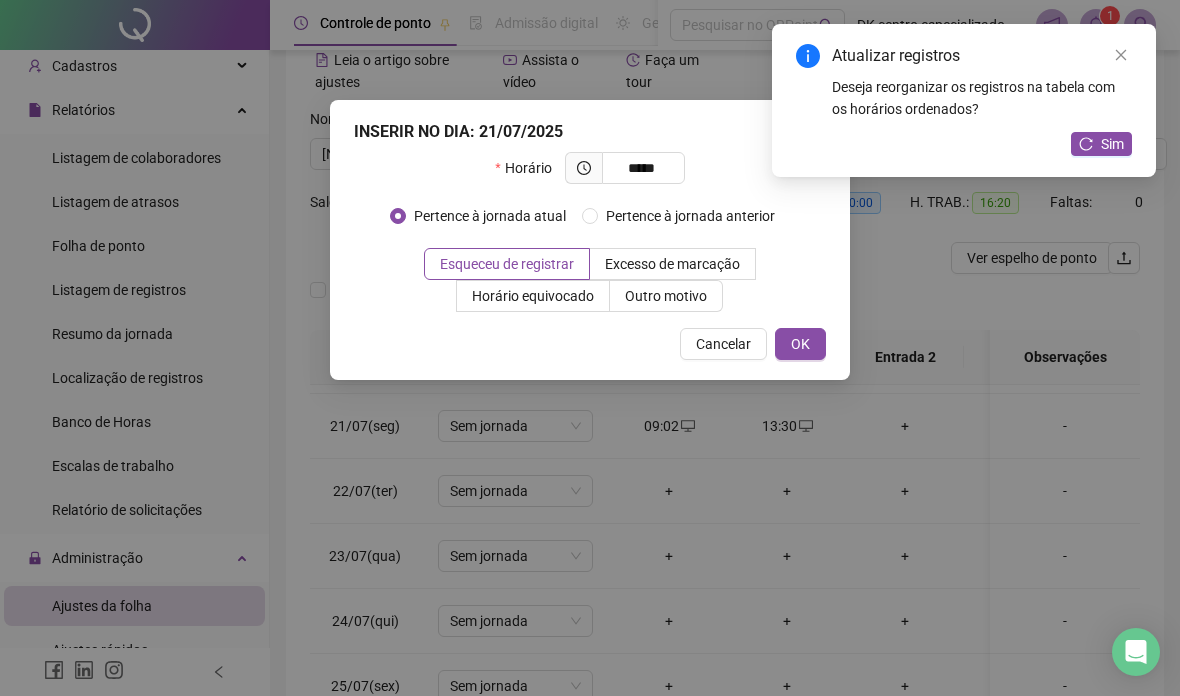 type on "*****" 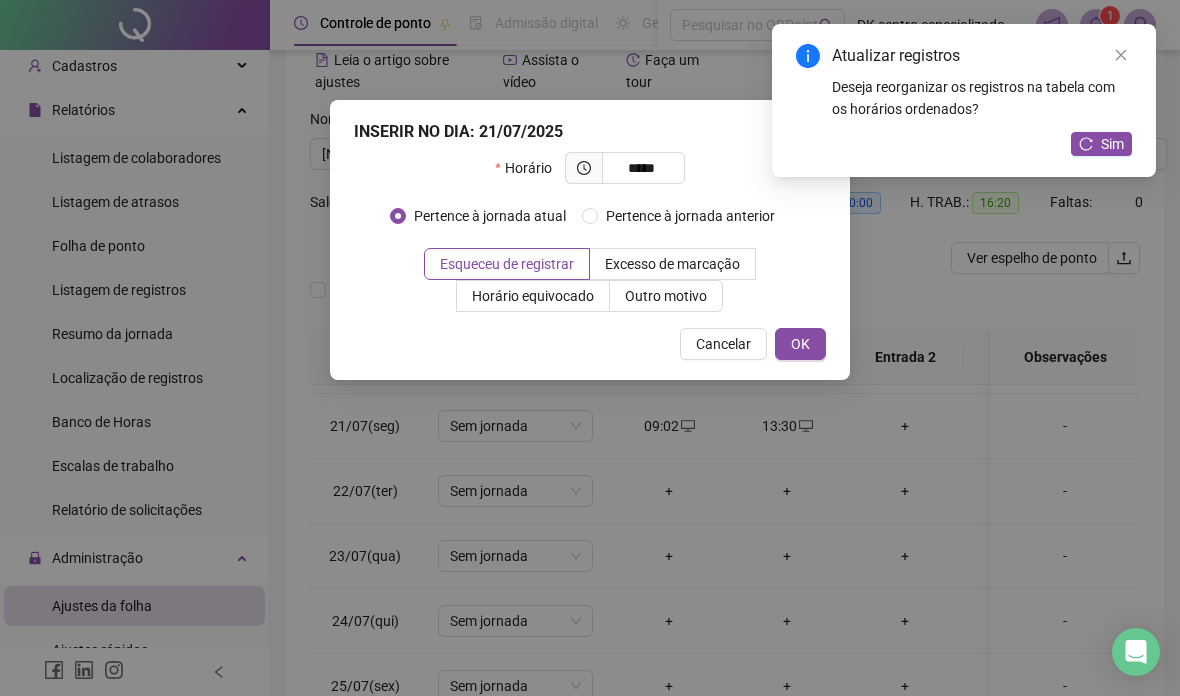 click on "OK" at bounding box center (800, 344) 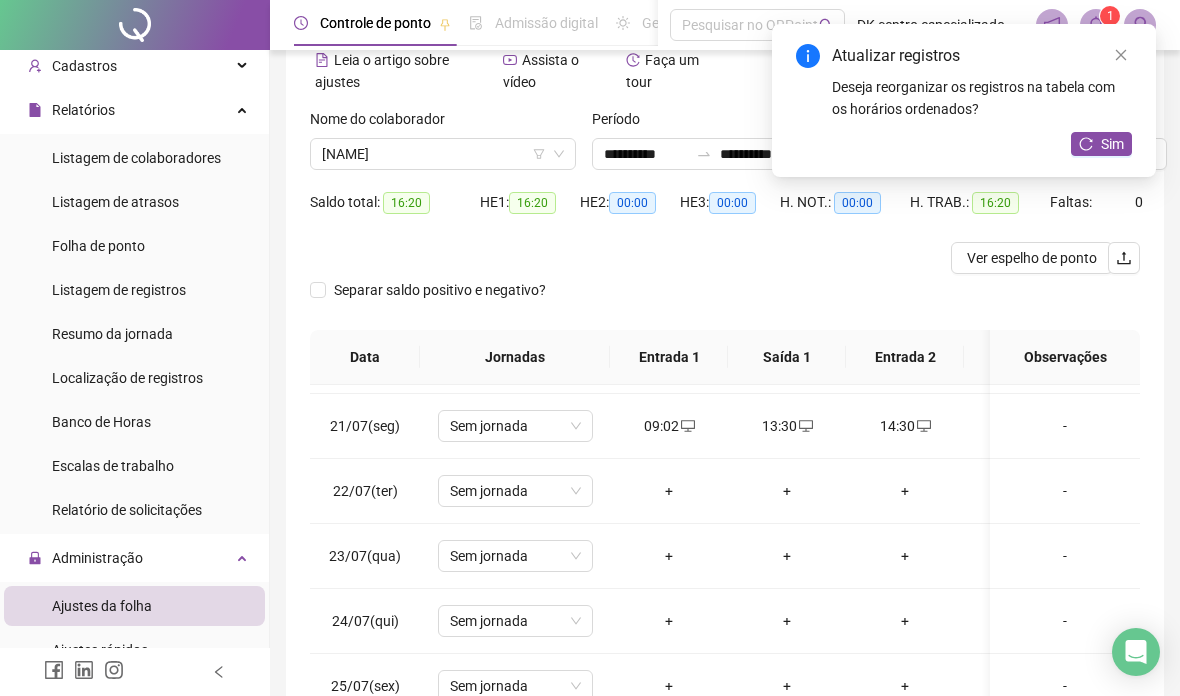 scroll, scrollTop: 304, scrollLeft: 80, axis: both 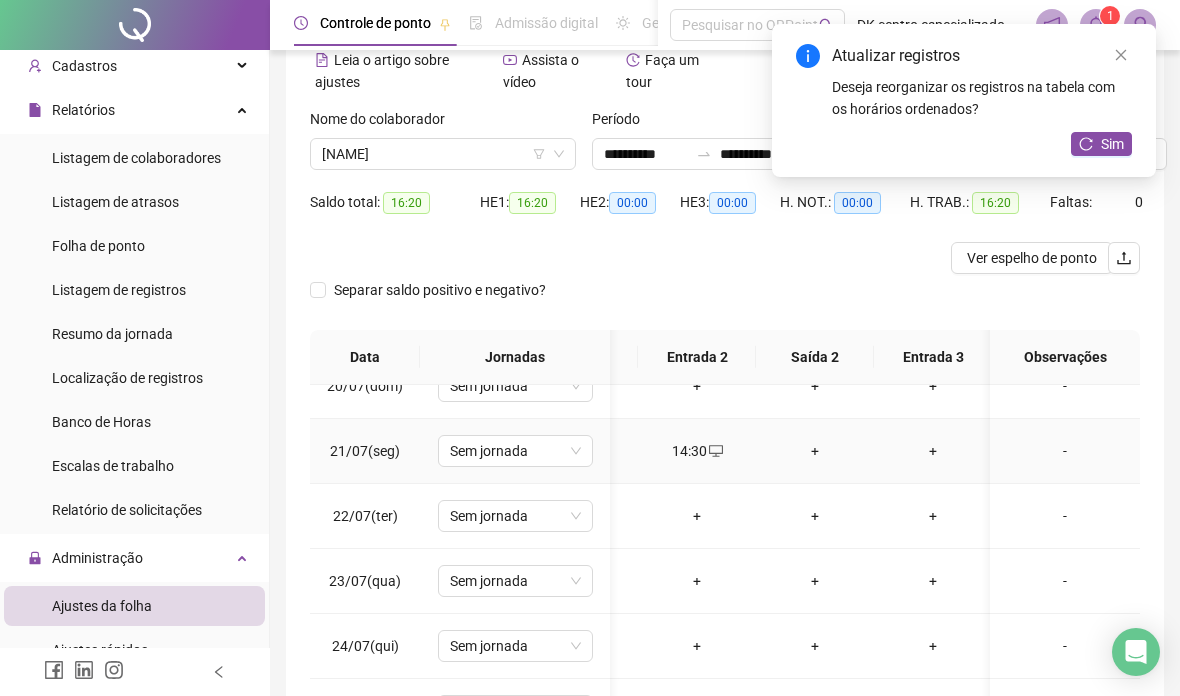 click on "+" at bounding box center (815, 451) 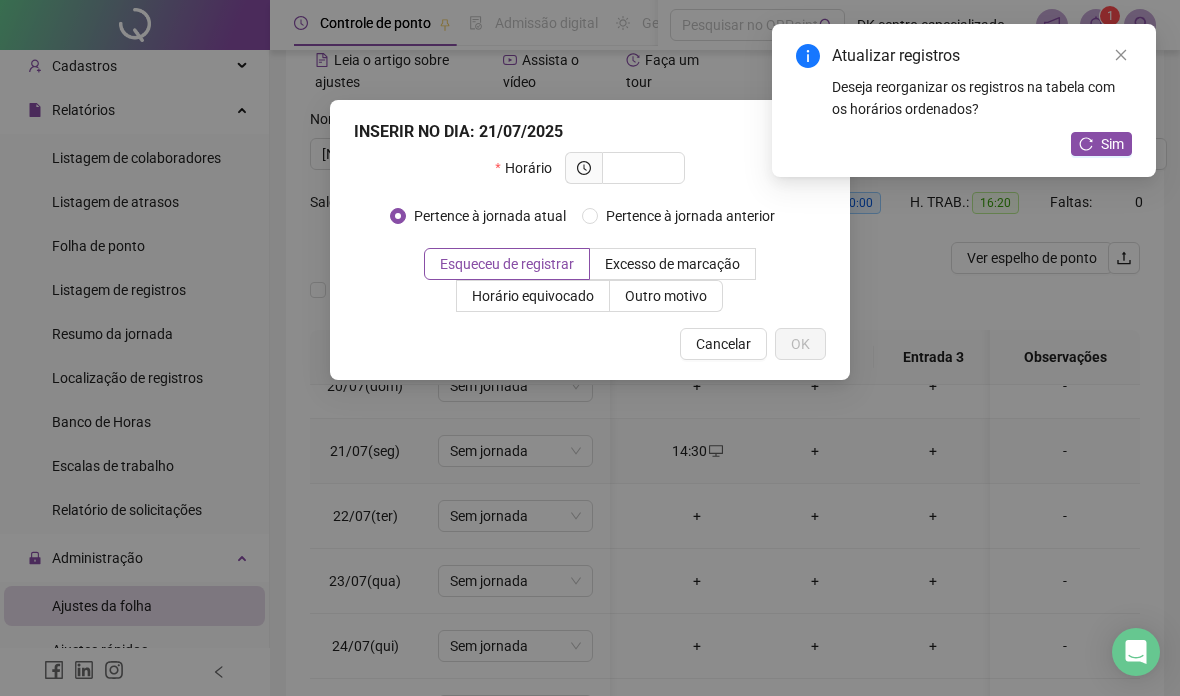 click at bounding box center (641, 168) 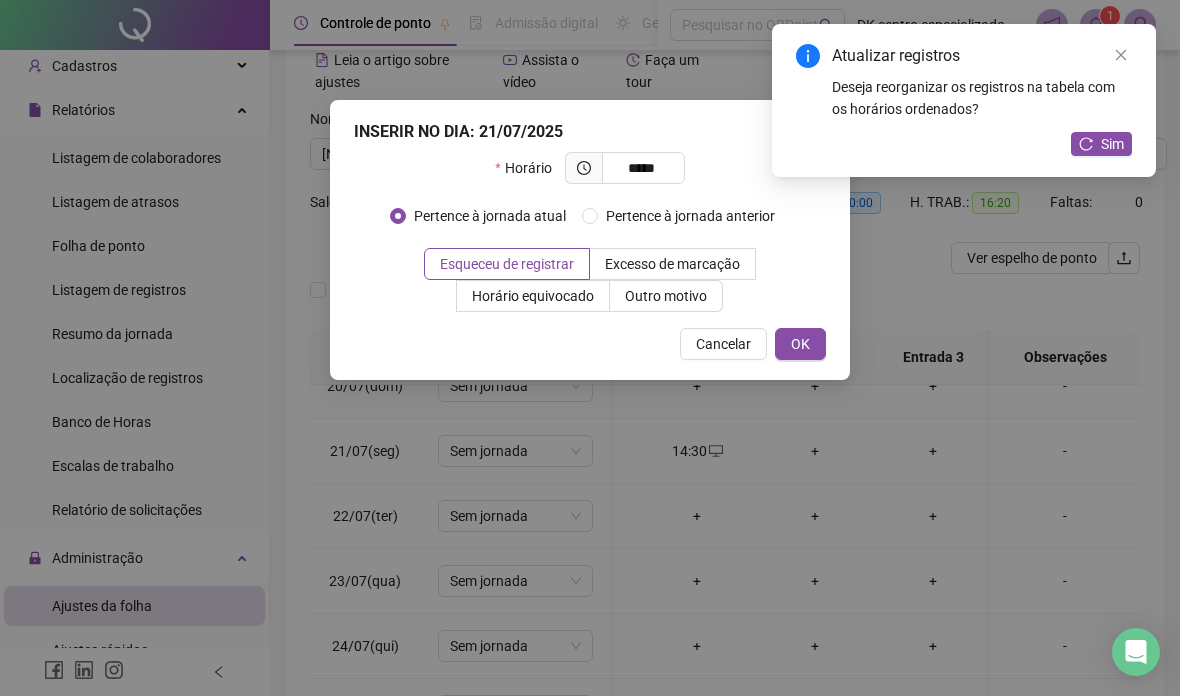 type on "*****" 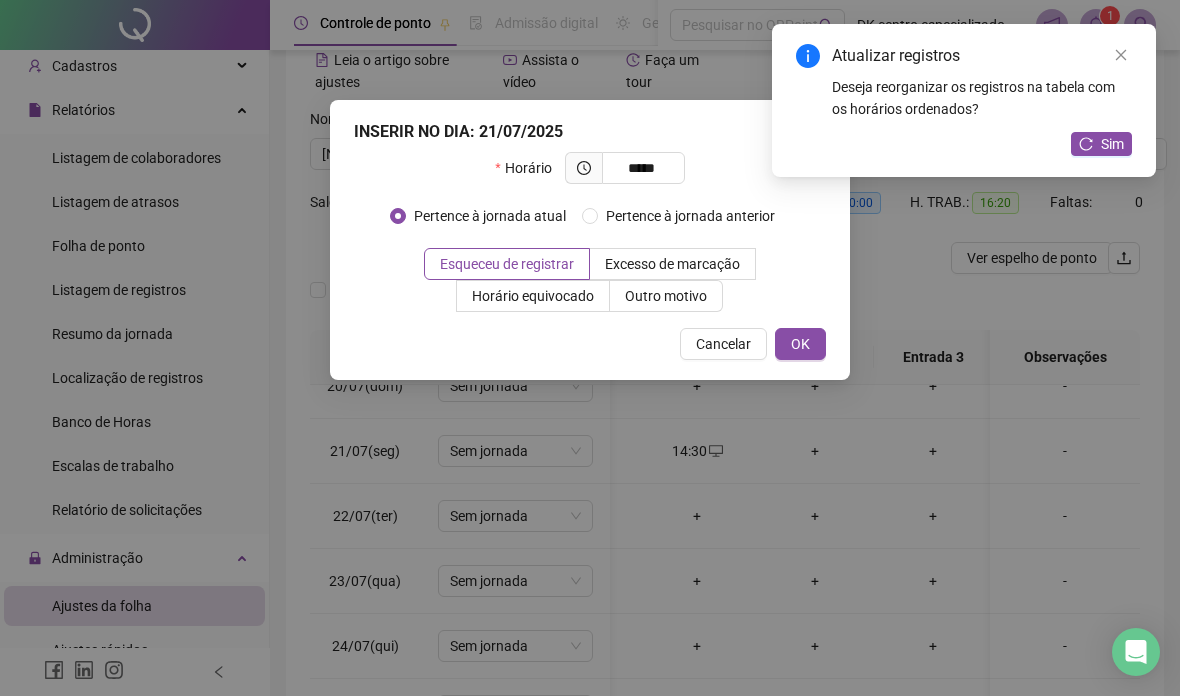 click on "OK" at bounding box center [800, 344] 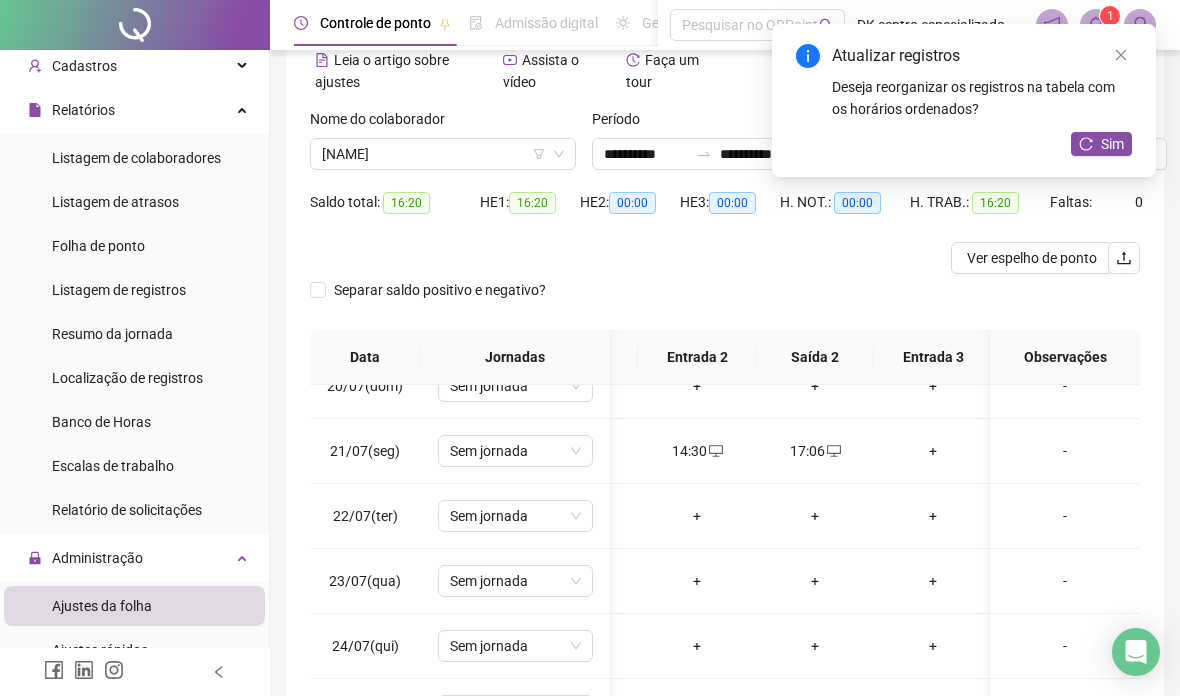 click 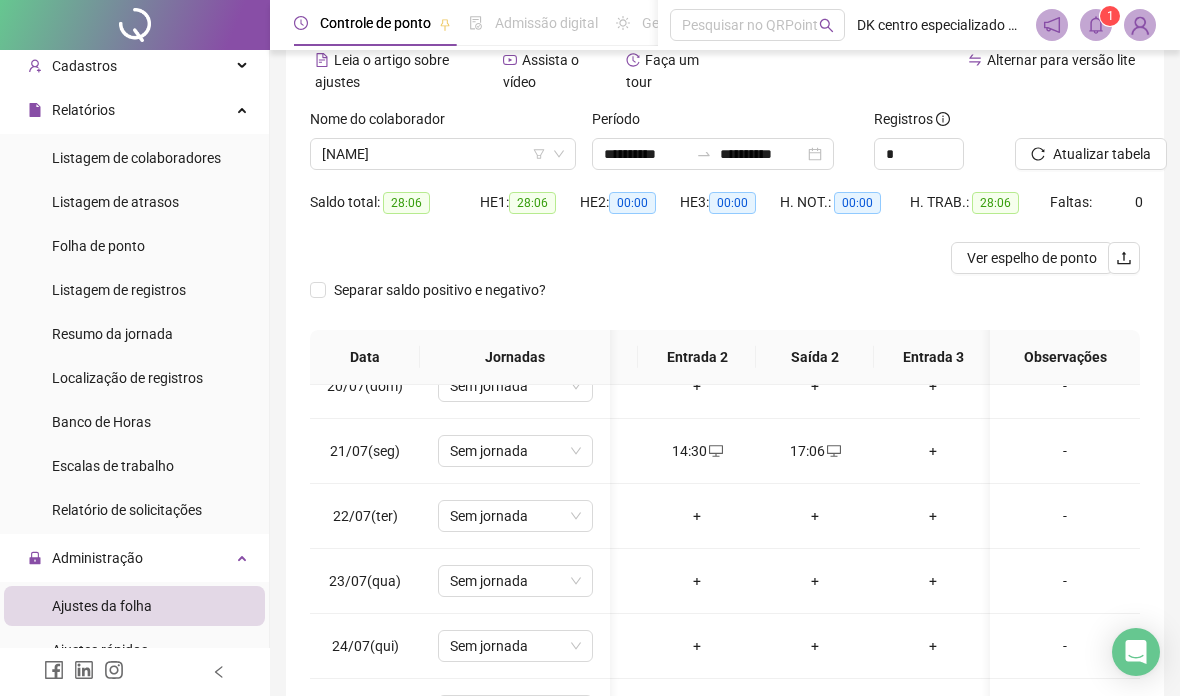 scroll, scrollTop: 283, scrollLeft: 135, axis: both 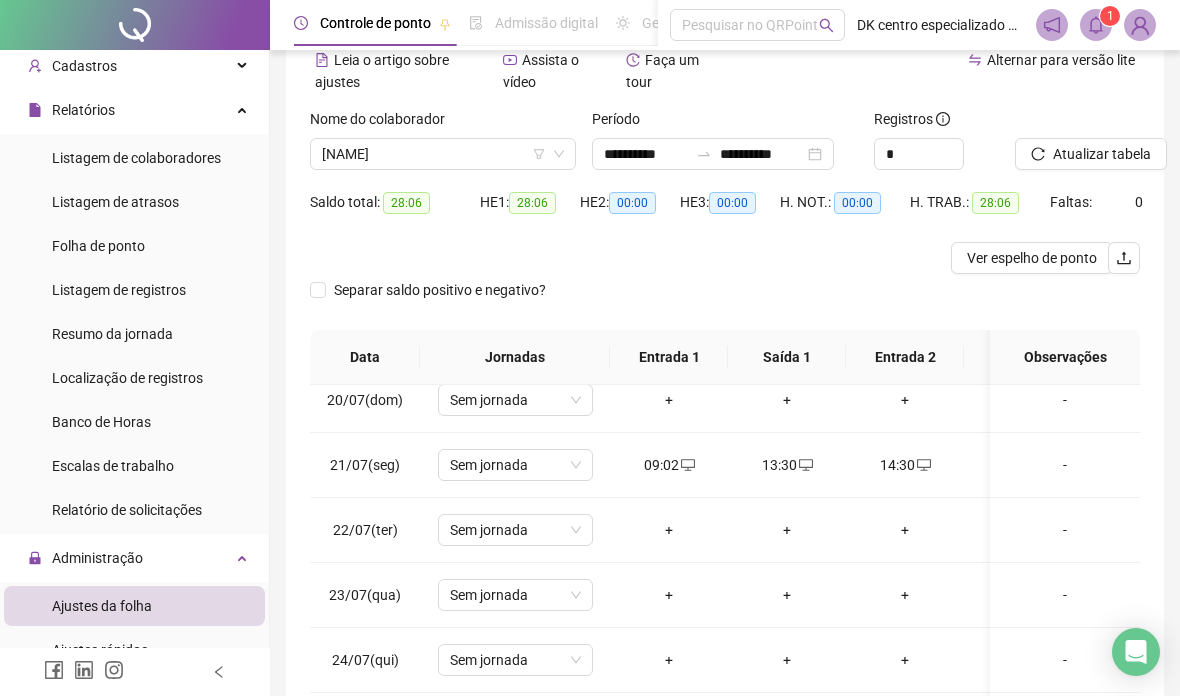 click on "+" at bounding box center [669, 530] 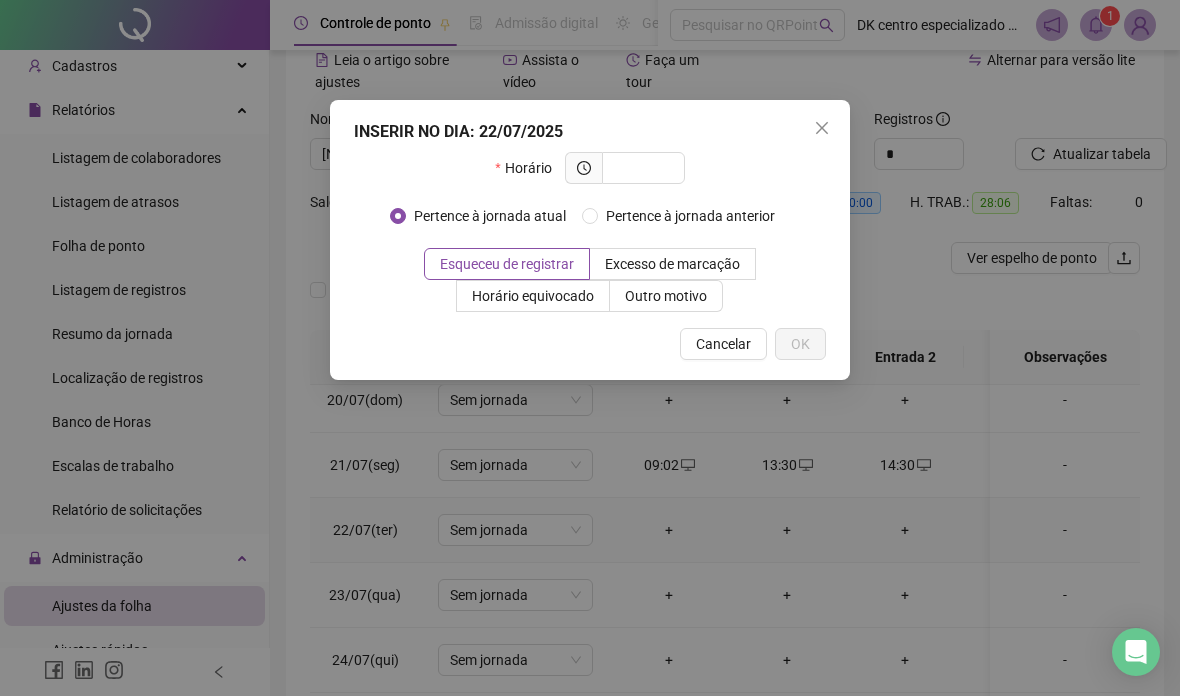 click at bounding box center [641, 168] 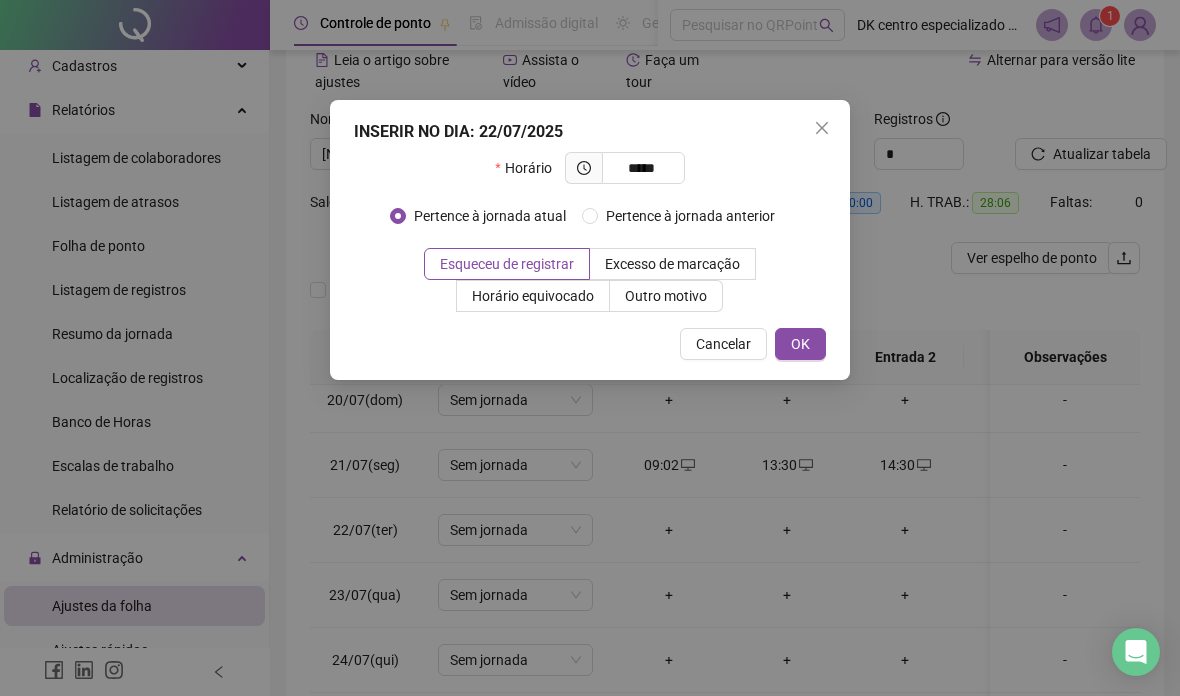 type on "*****" 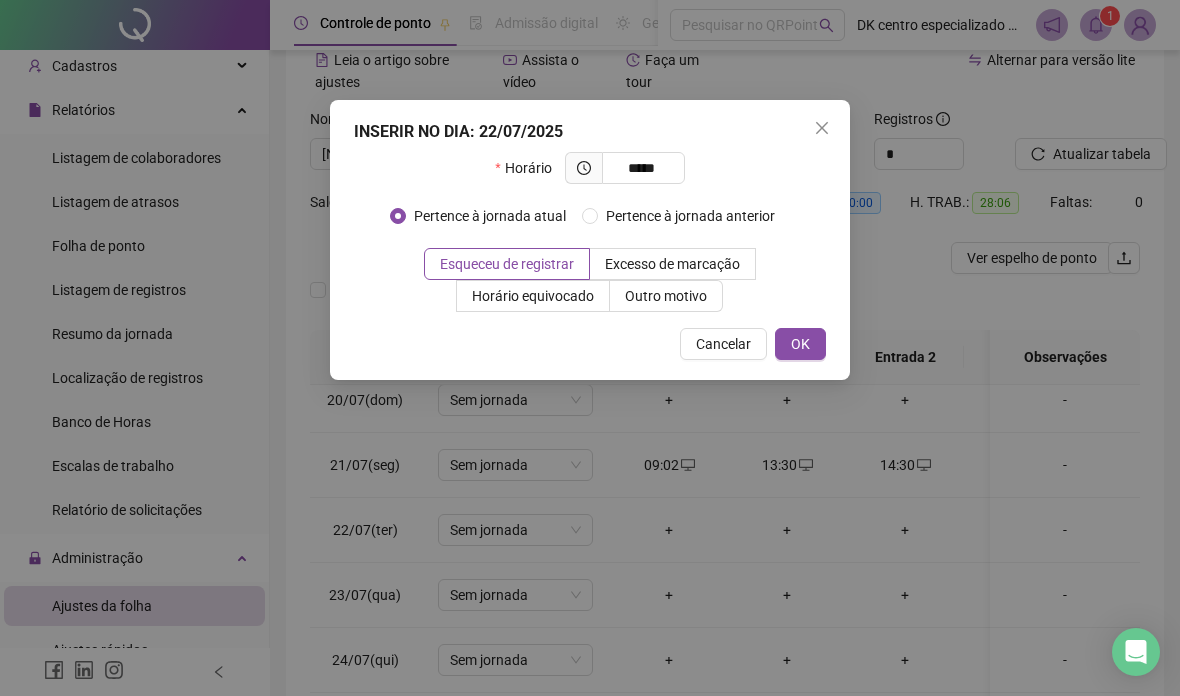 click on "OK" at bounding box center [800, 344] 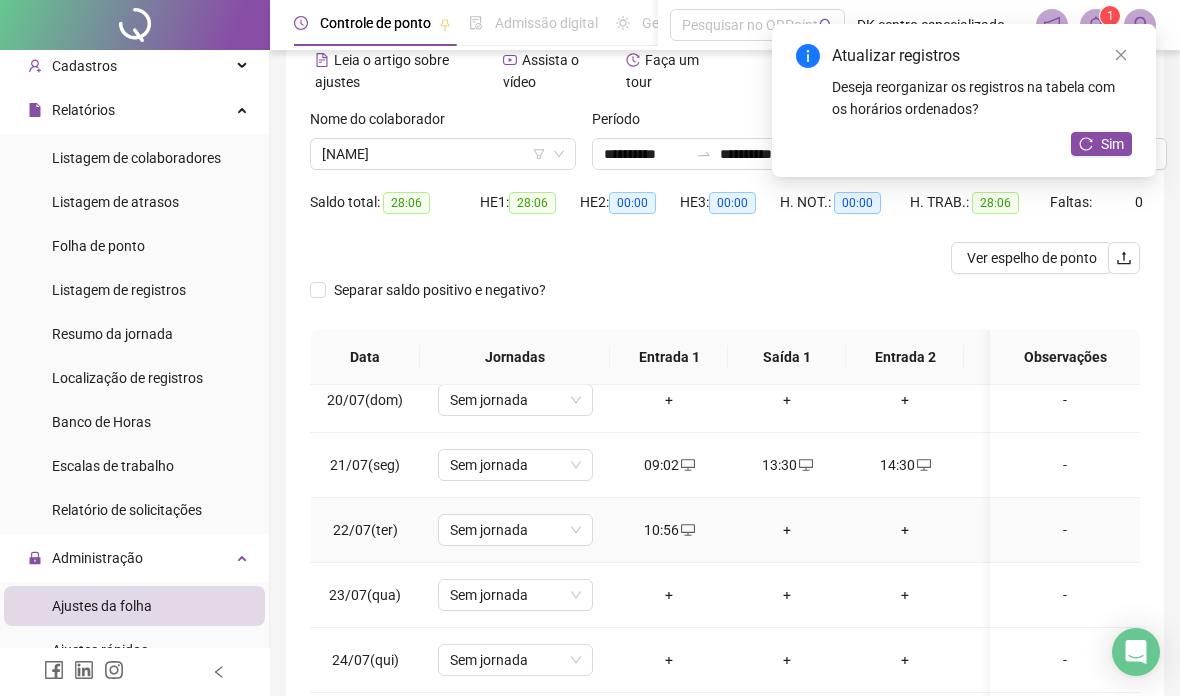 click on "+" at bounding box center [787, 530] 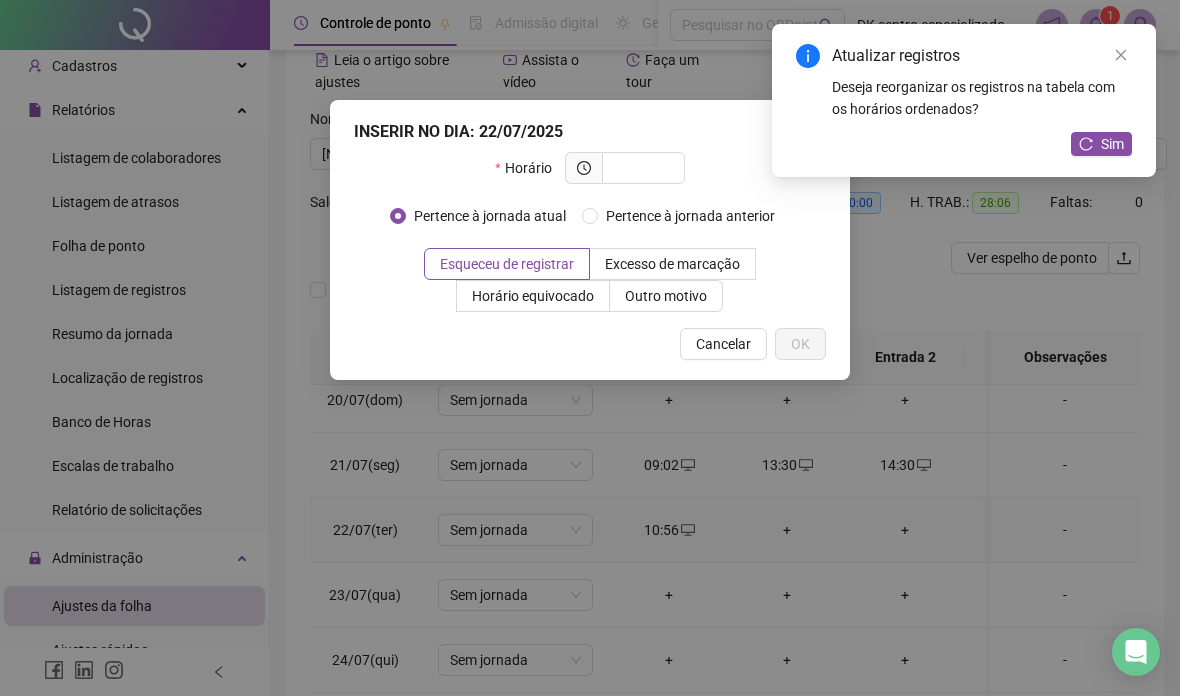 click at bounding box center (641, 168) 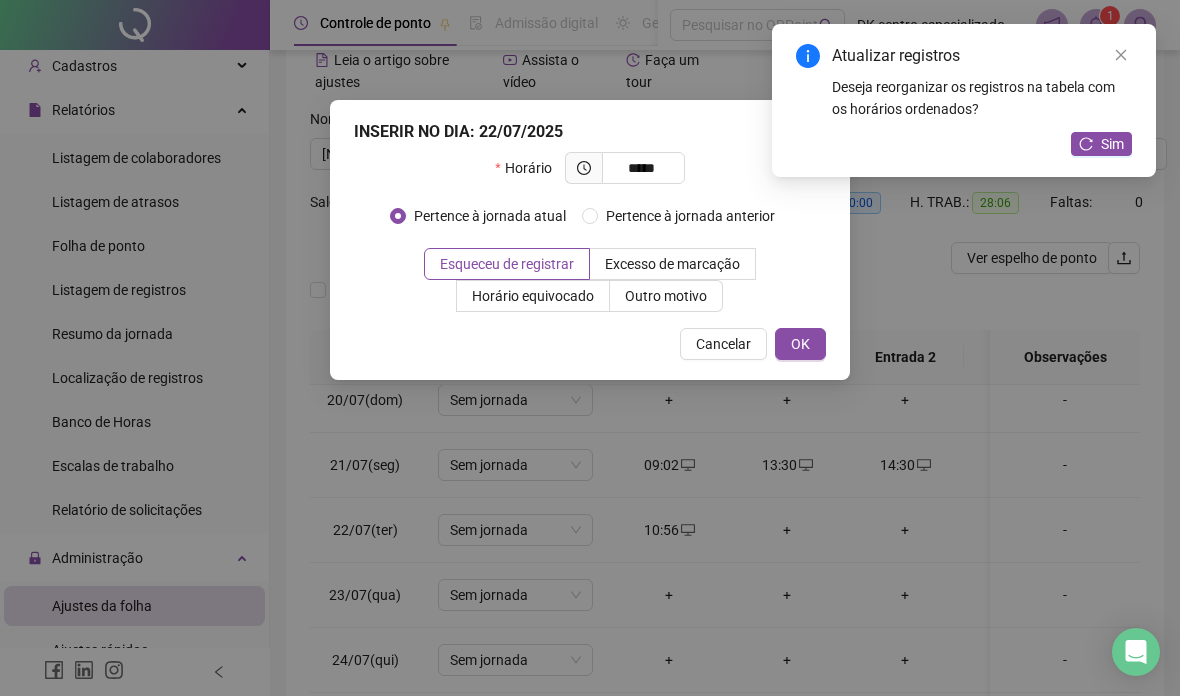 type on "*****" 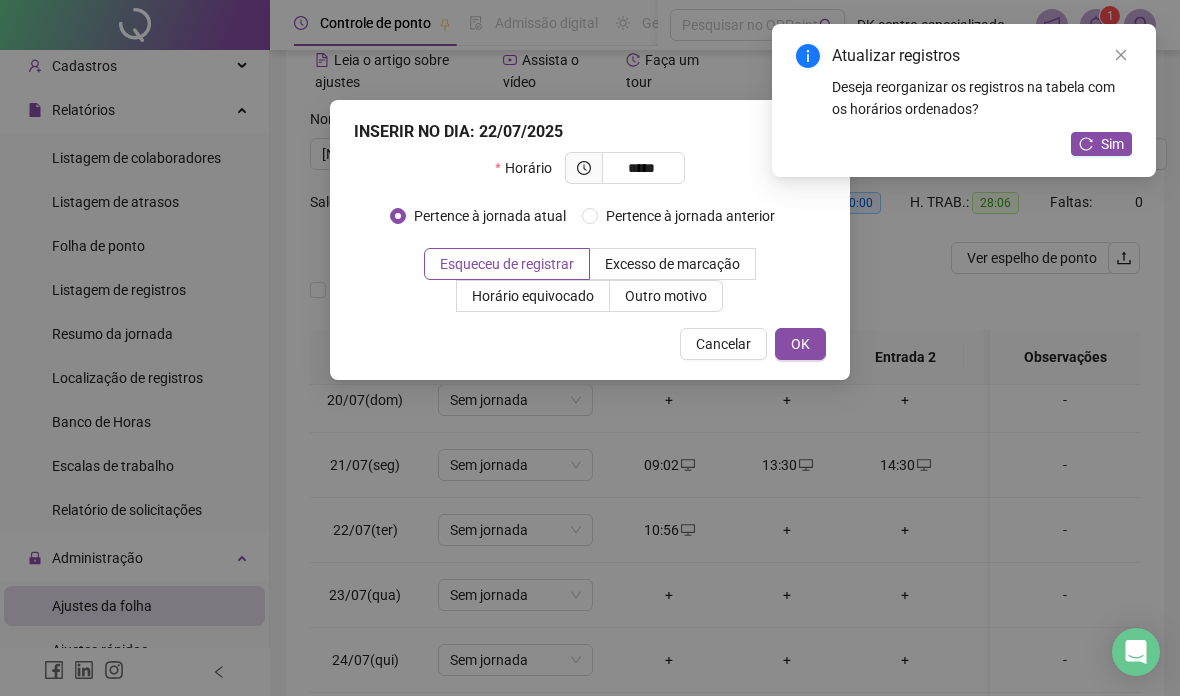 click on "OK" at bounding box center [800, 344] 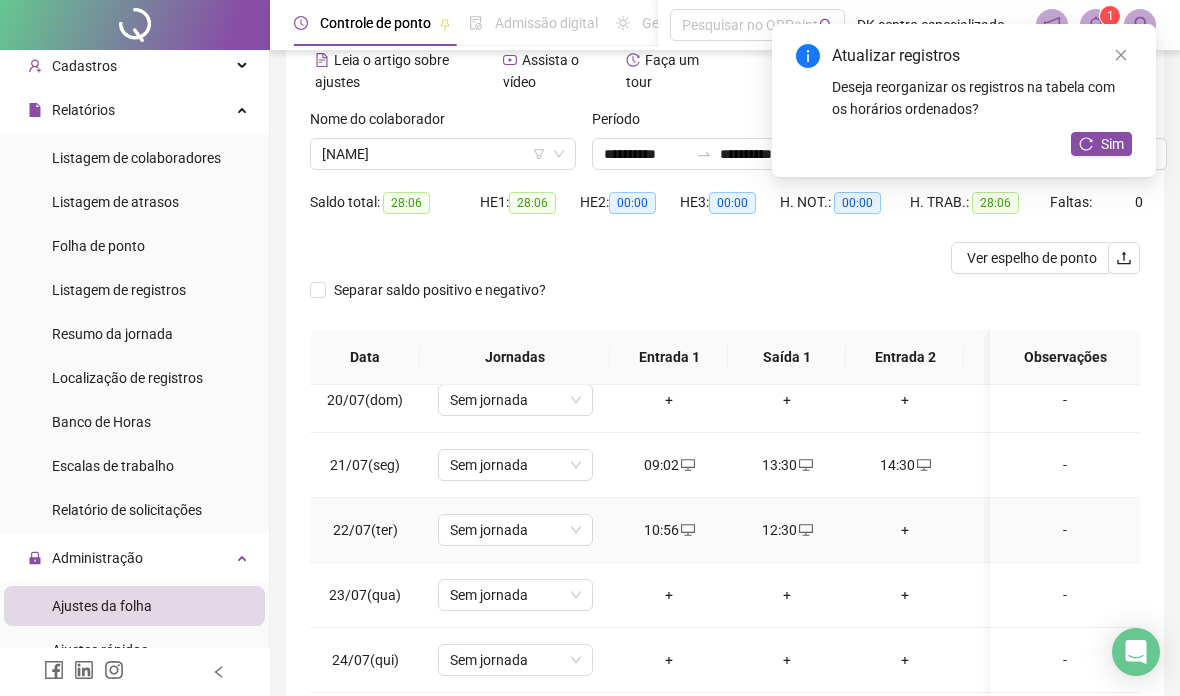 click on "+" at bounding box center [905, 530] 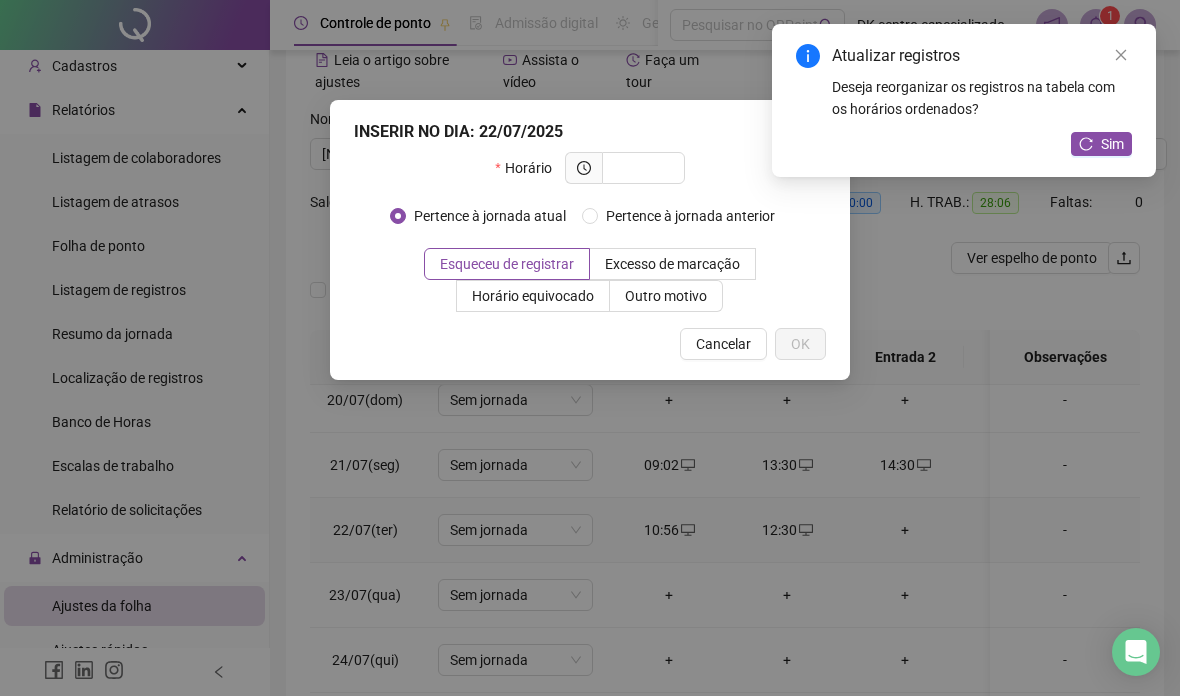 click at bounding box center [641, 168] 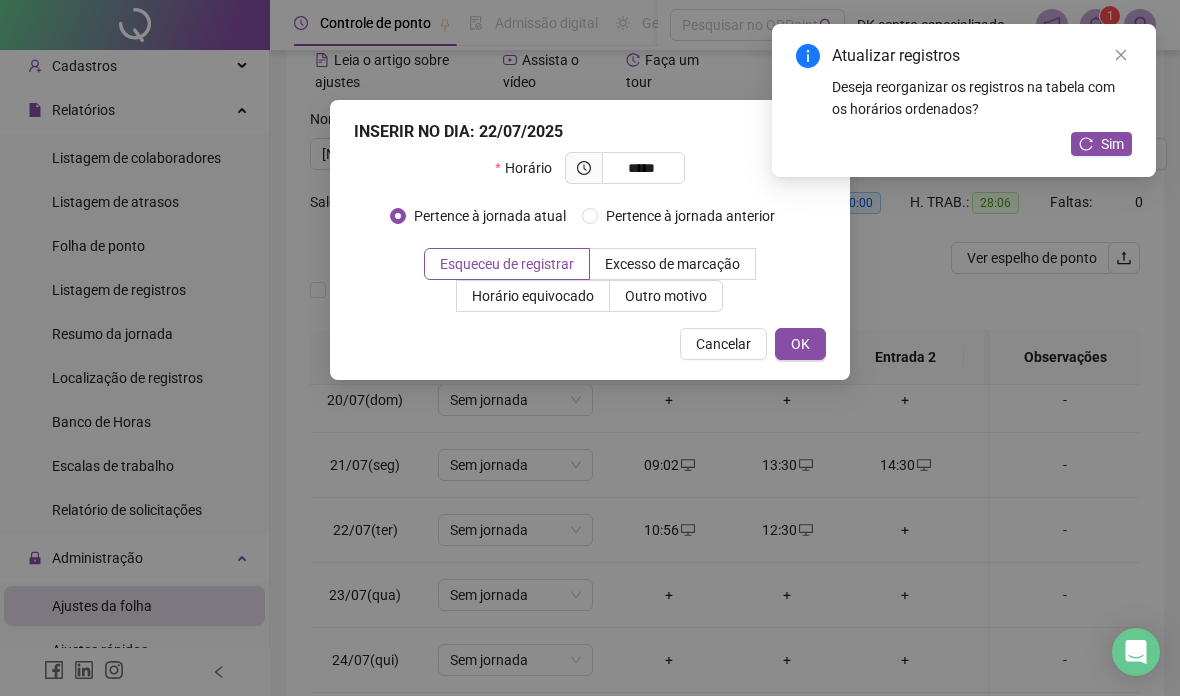 type on "*****" 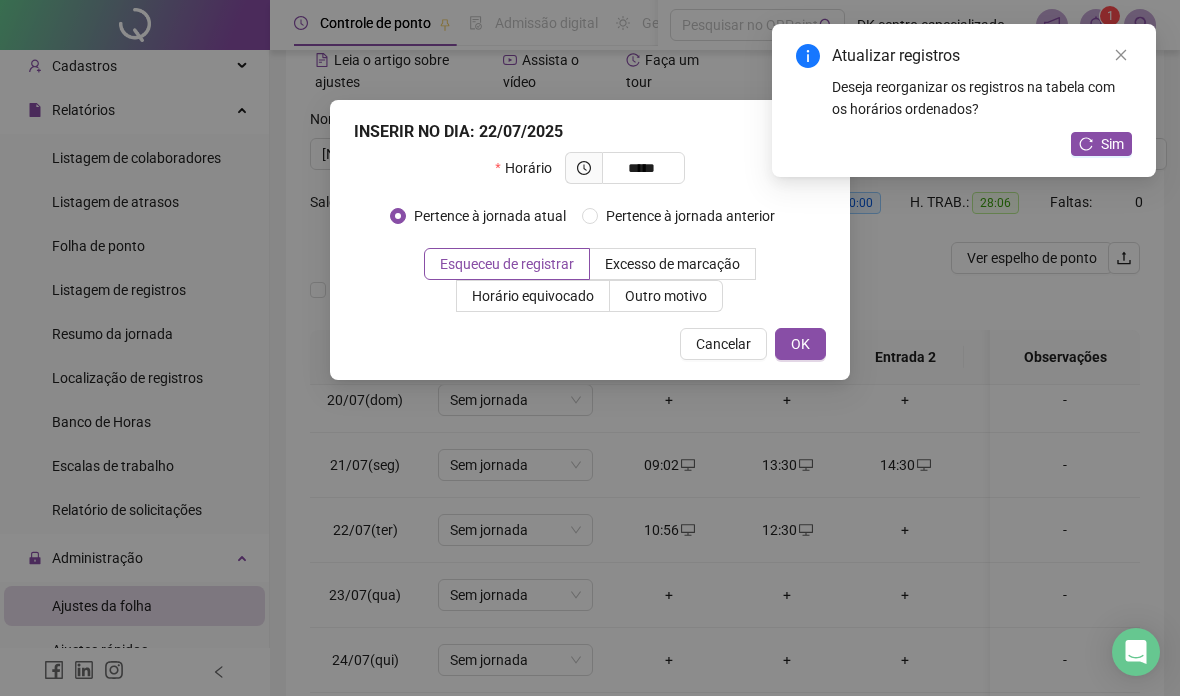 click on "OK" at bounding box center [800, 344] 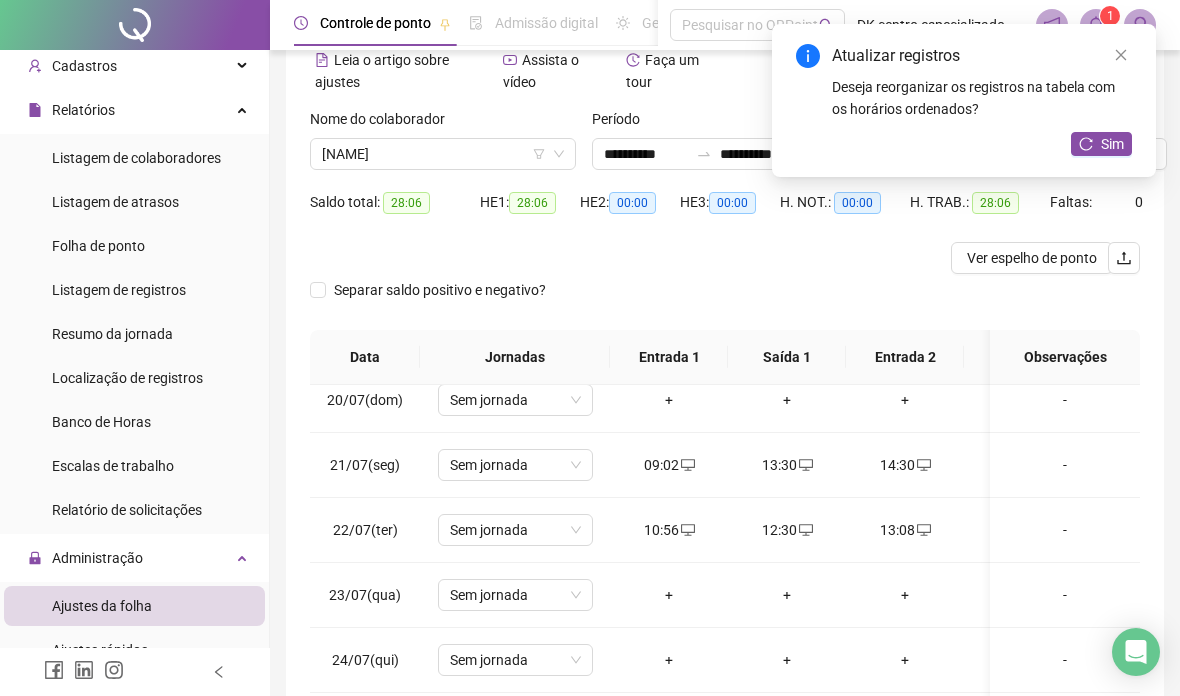 scroll, scrollTop: 280, scrollLeft: 69, axis: both 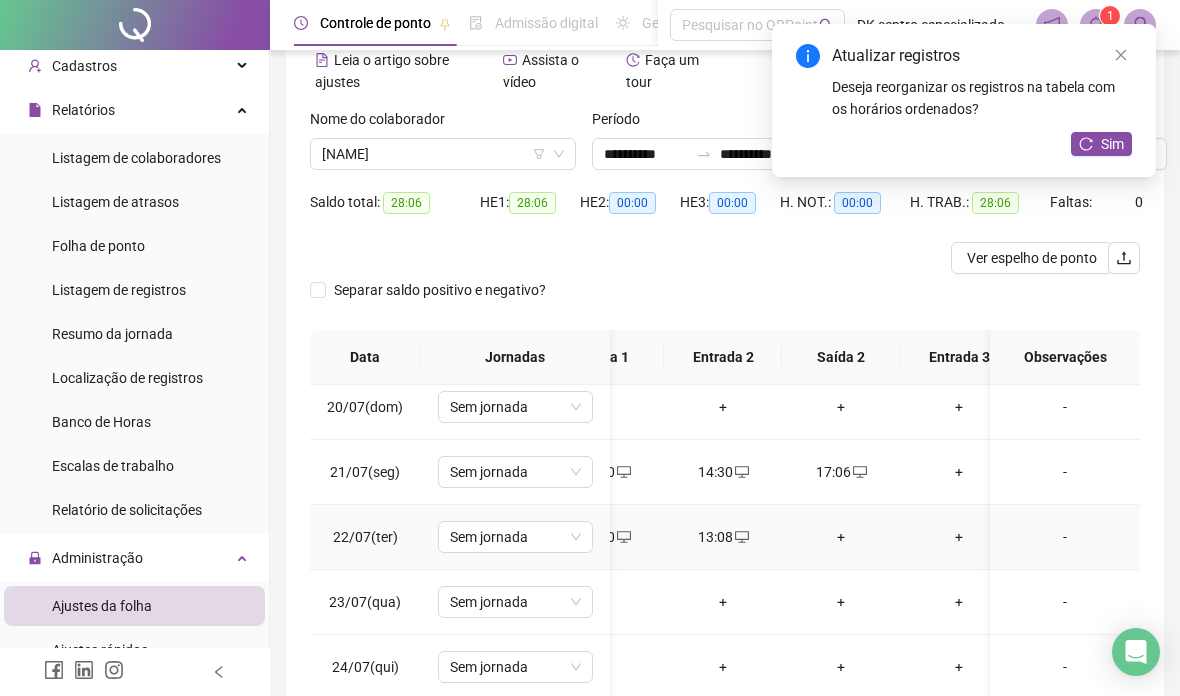 click on "+" at bounding box center (841, 537) 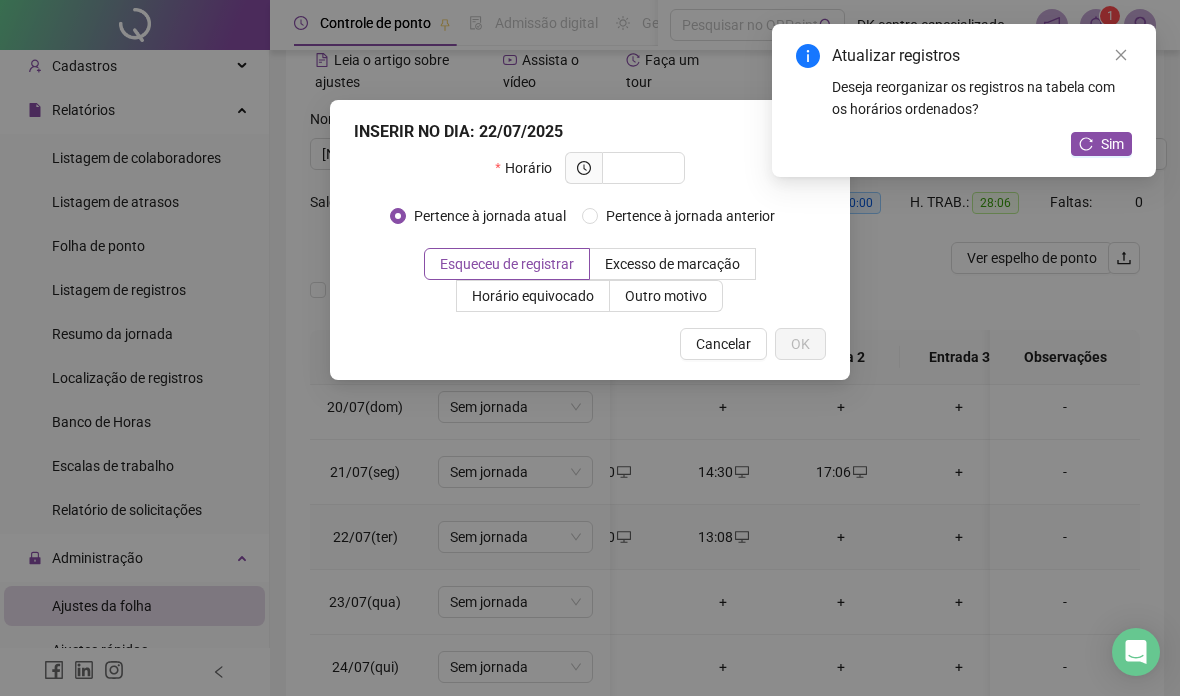 click at bounding box center [641, 168] 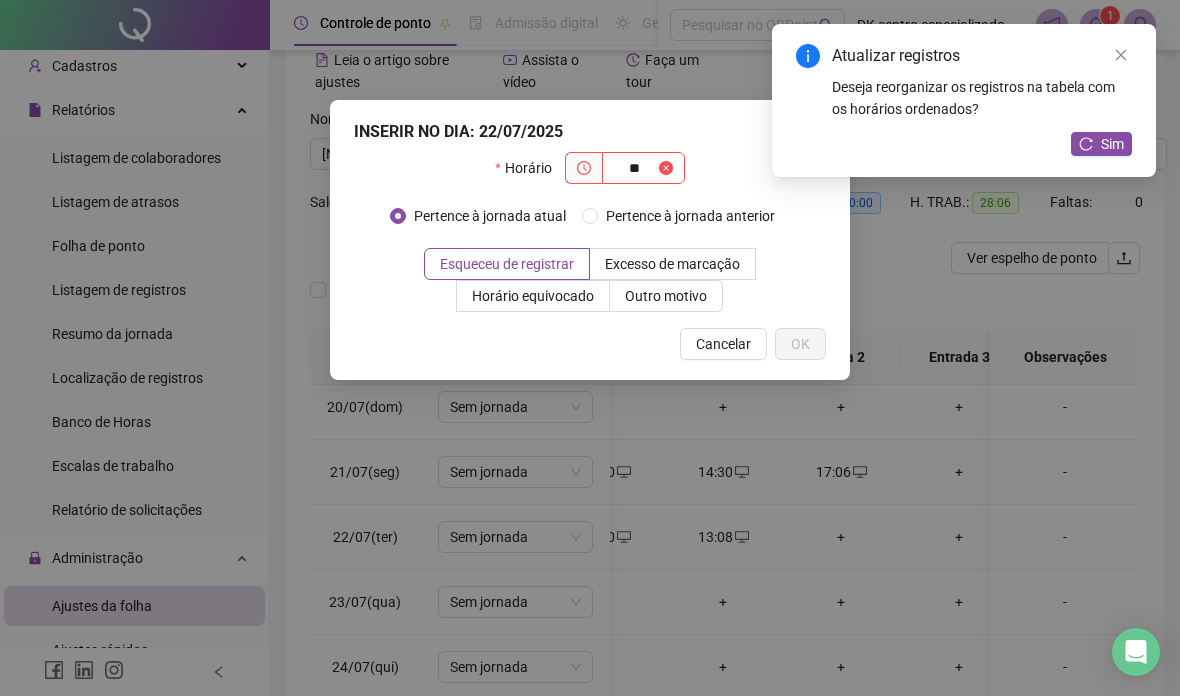 type on "*" 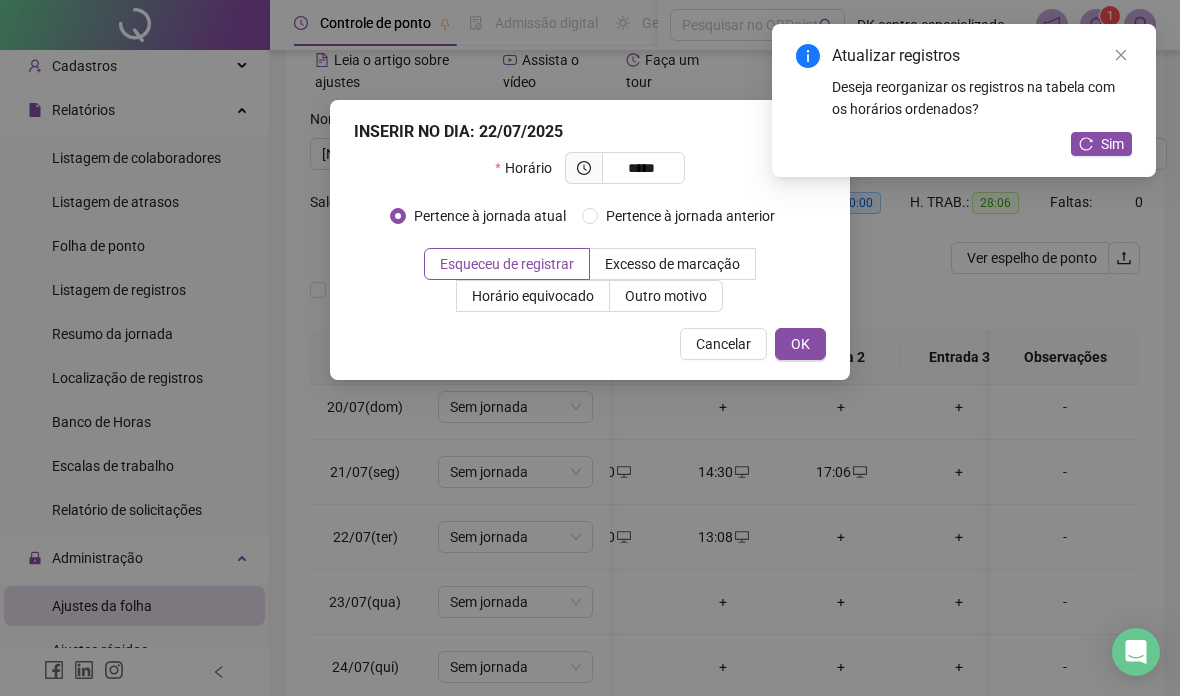 type on "*****" 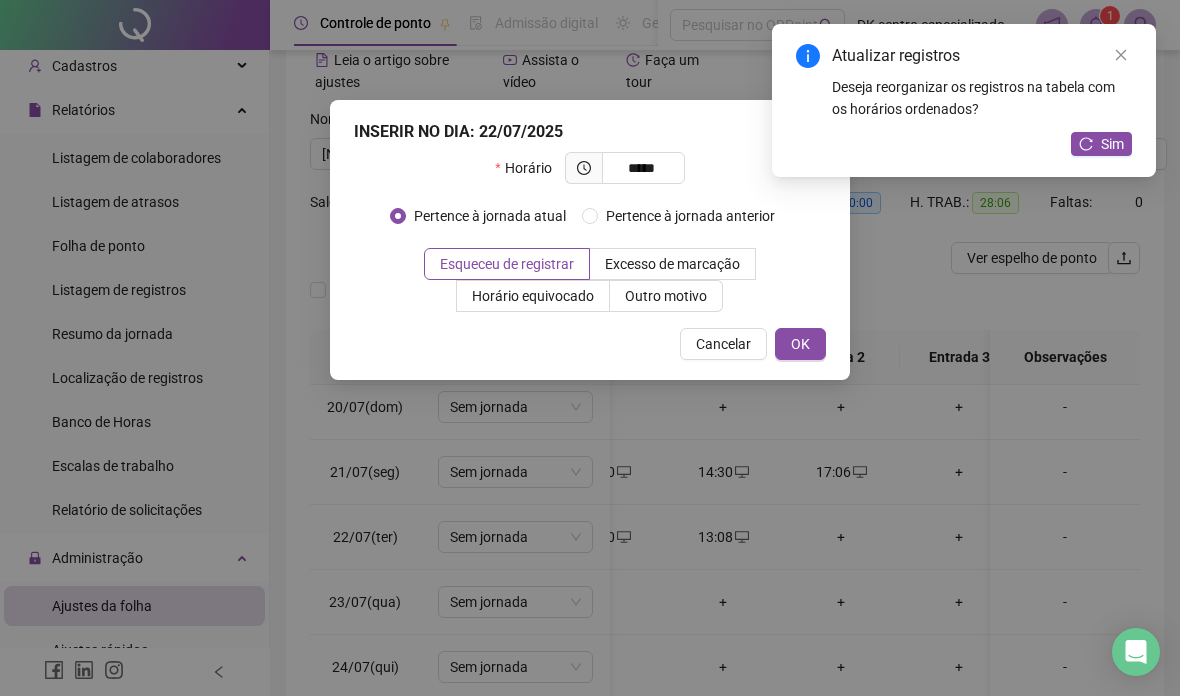 click on "OK" at bounding box center [800, 344] 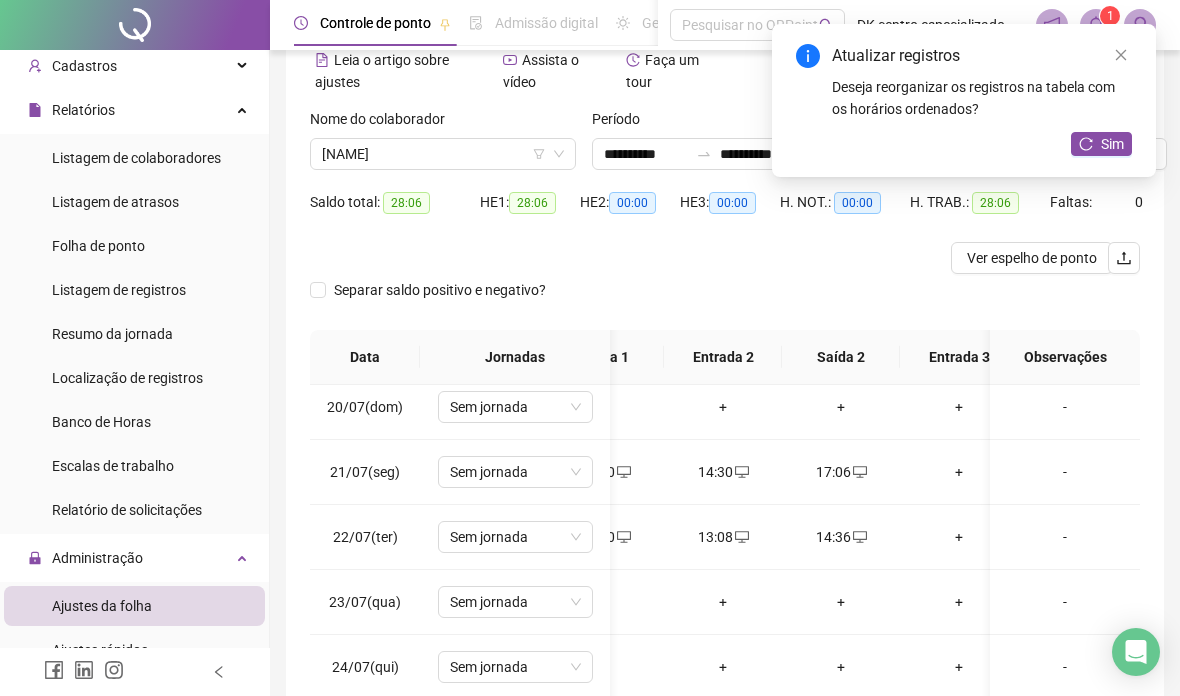 scroll, scrollTop: 277, scrollLeft: 115, axis: both 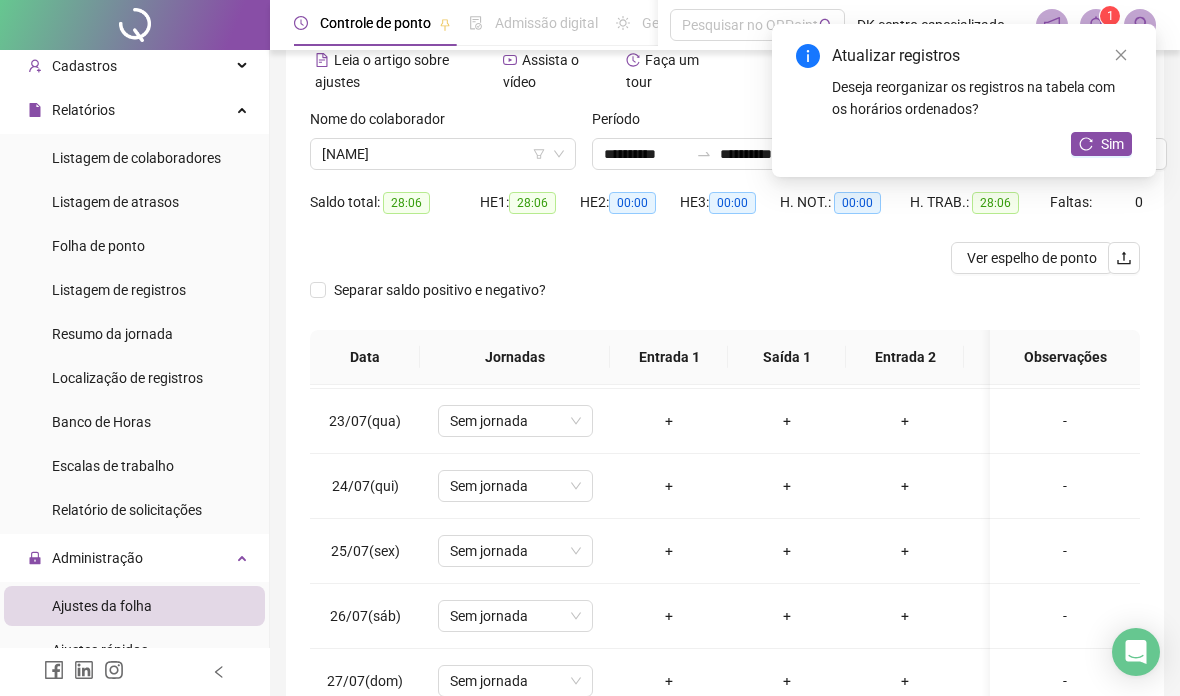 click on "+" at bounding box center [669, 421] 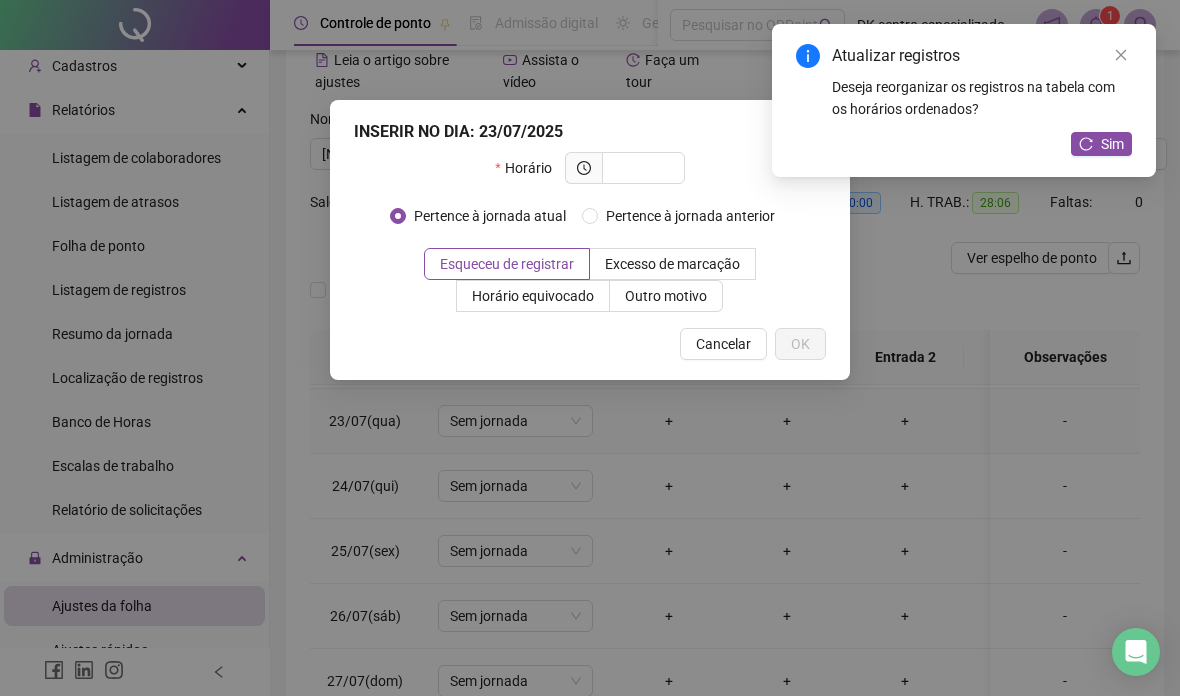 click at bounding box center [641, 168] 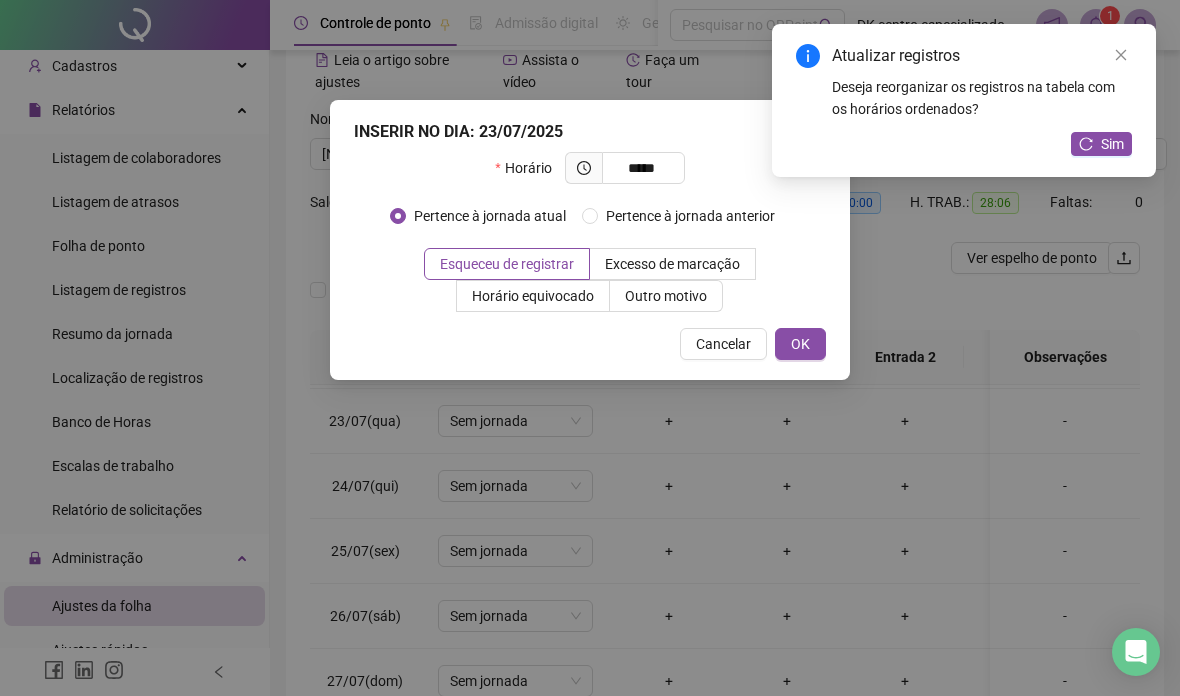 type on "*****" 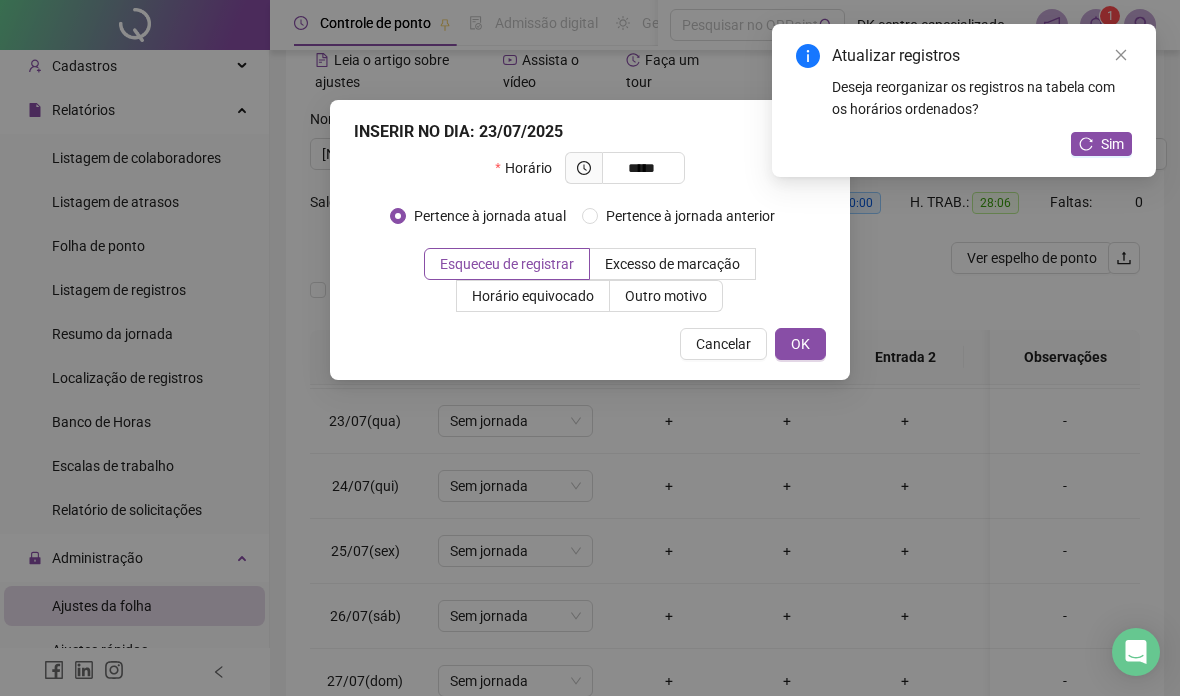 click on "OK" at bounding box center (800, 344) 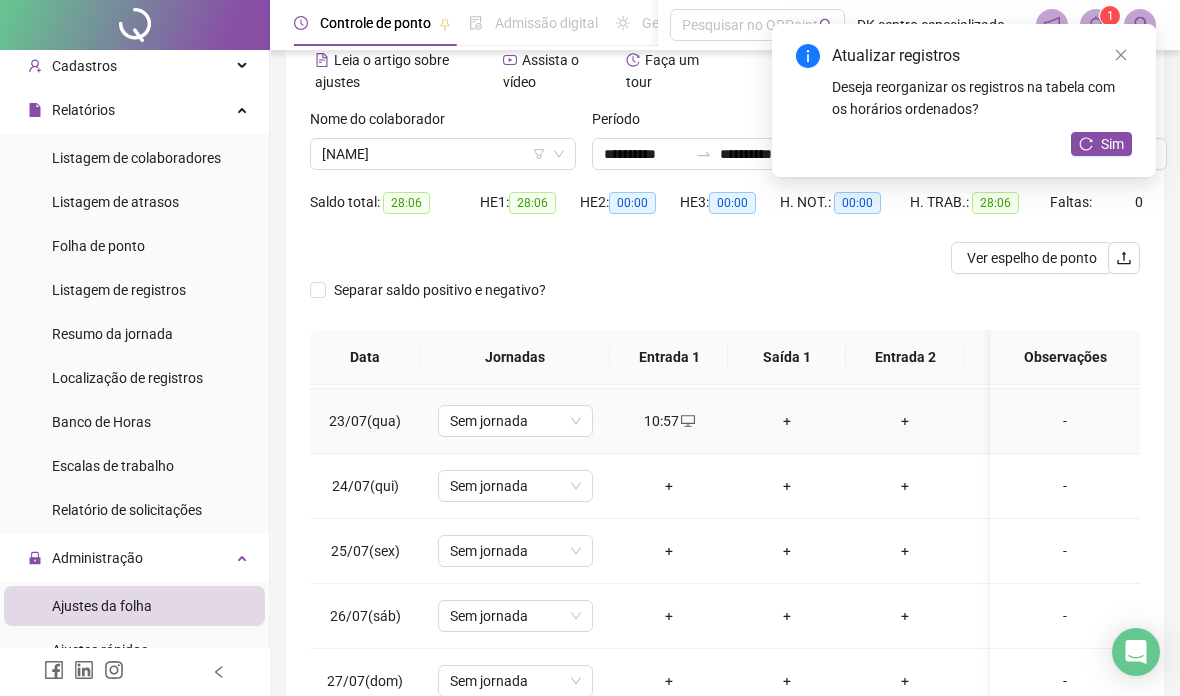 click on "+" at bounding box center [787, 421] 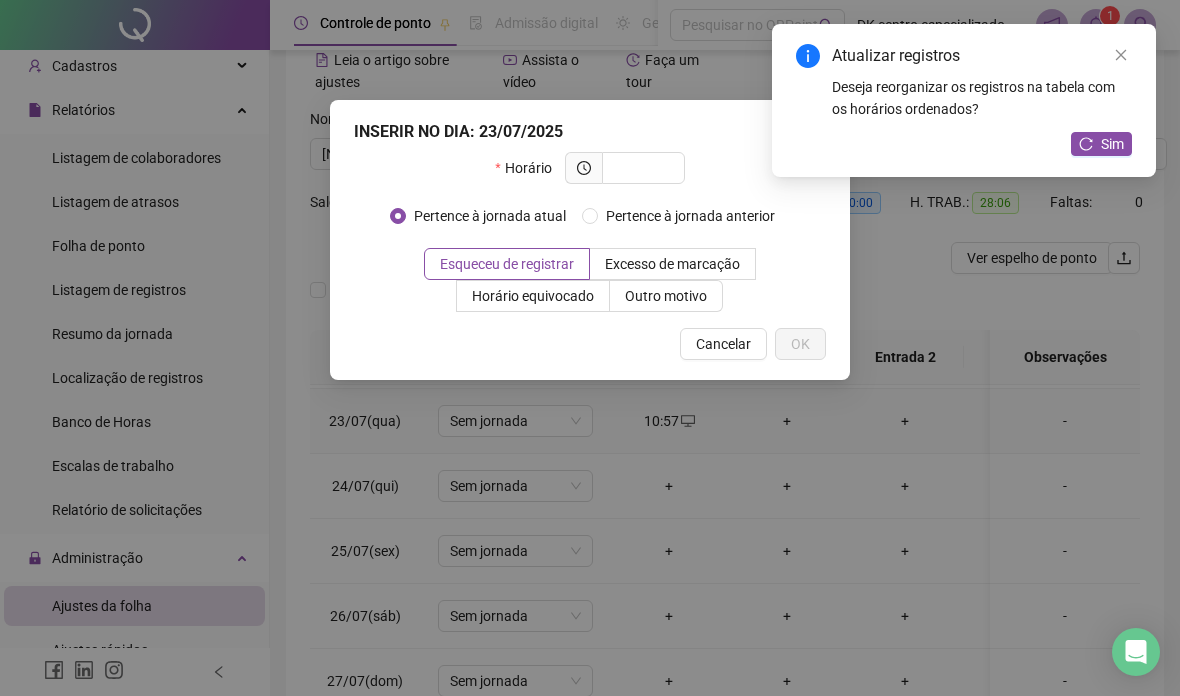 click at bounding box center (641, 168) 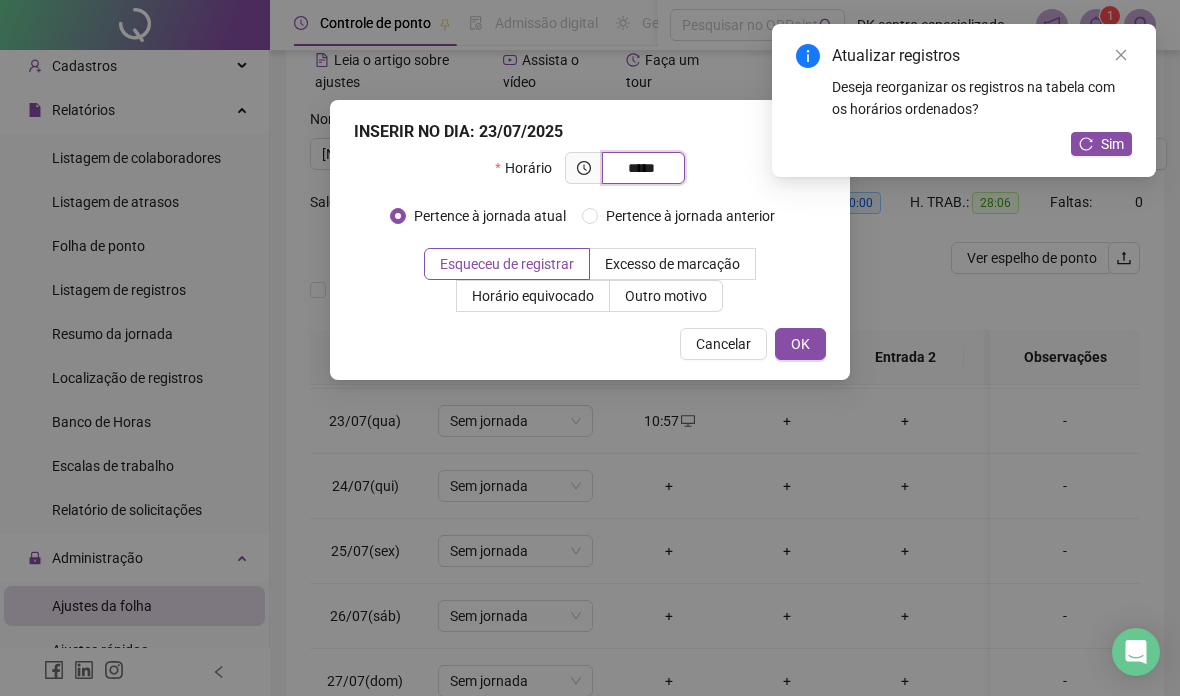 type on "*****" 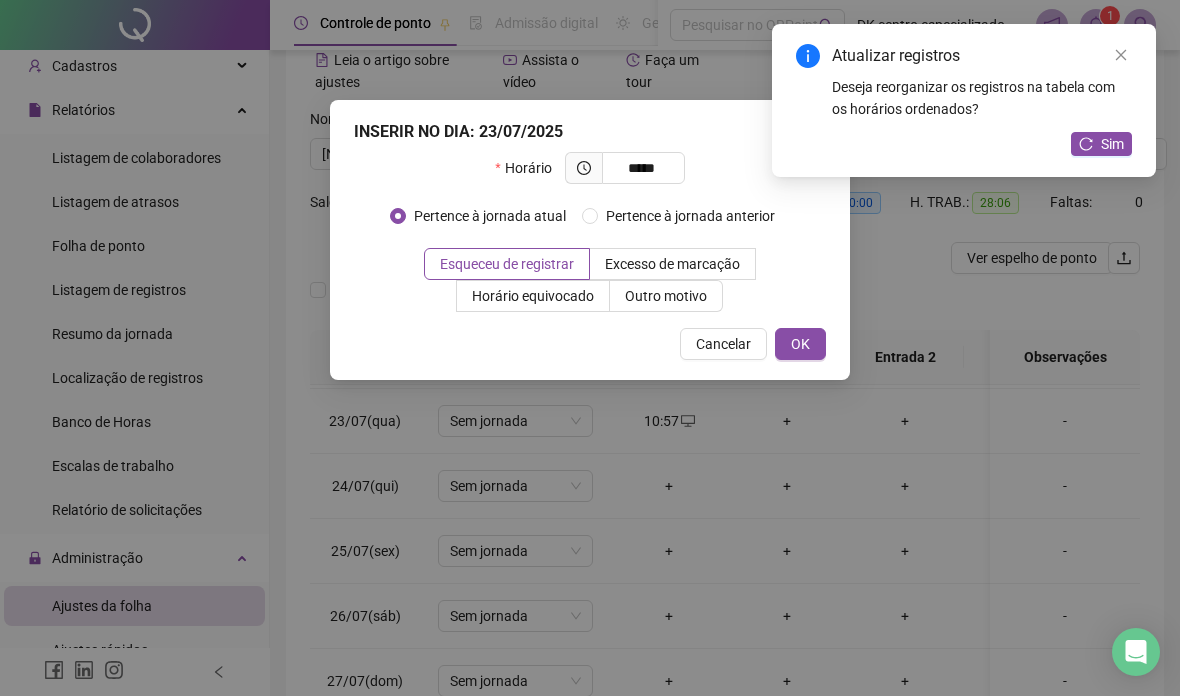 click on "OK" at bounding box center (800, 344) 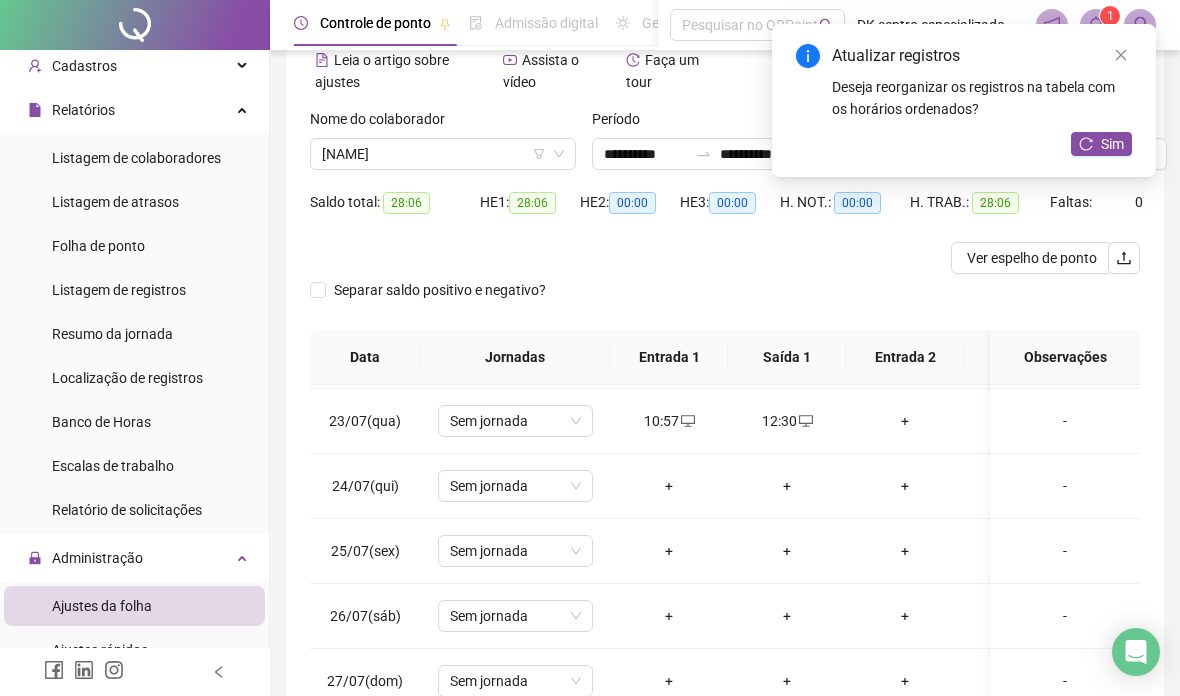 click on "+" at bounding box center [905, 421] 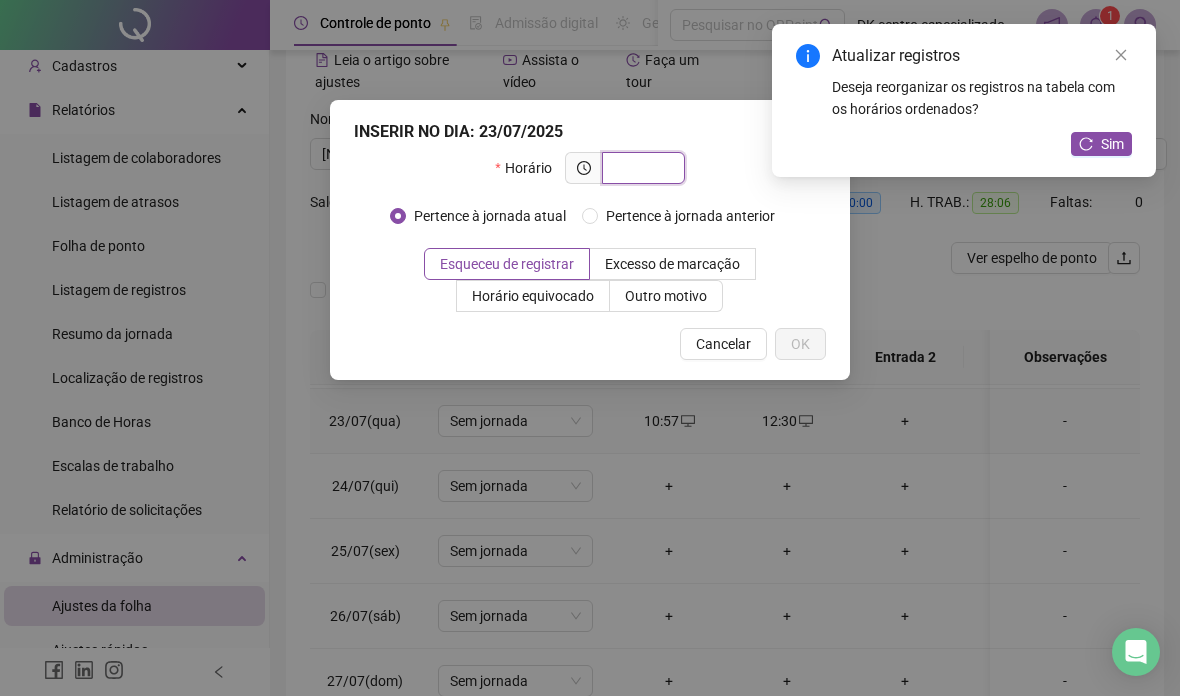click at bounding box center [641, 168] 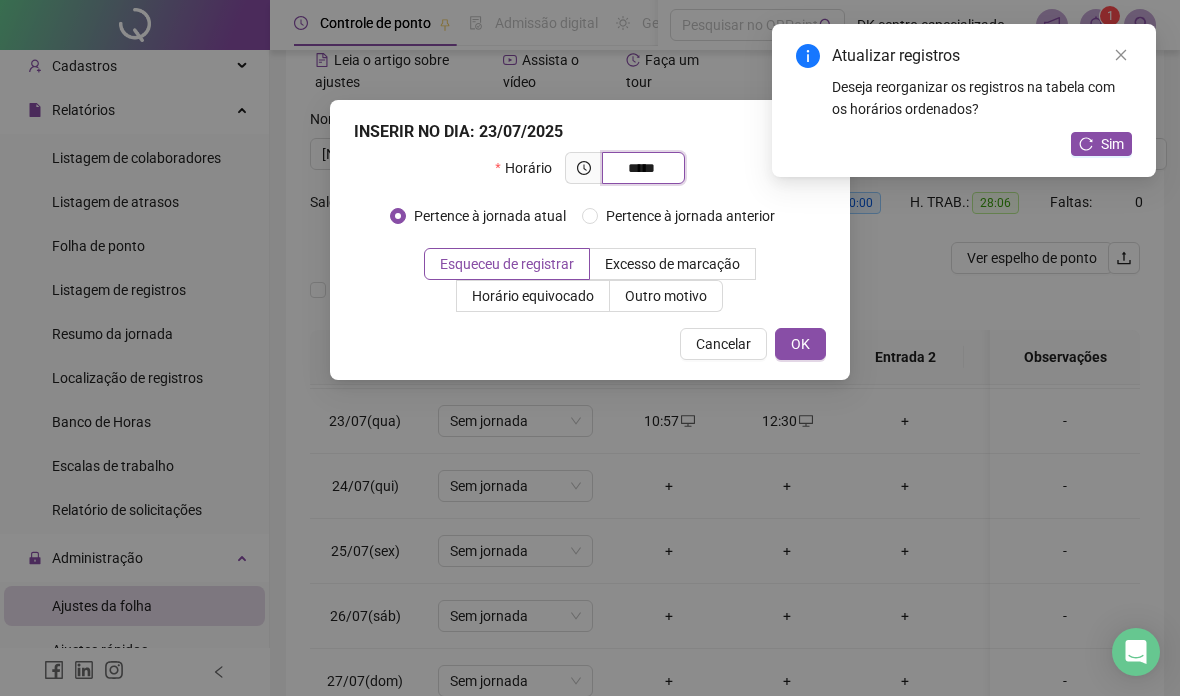 type on "*****" 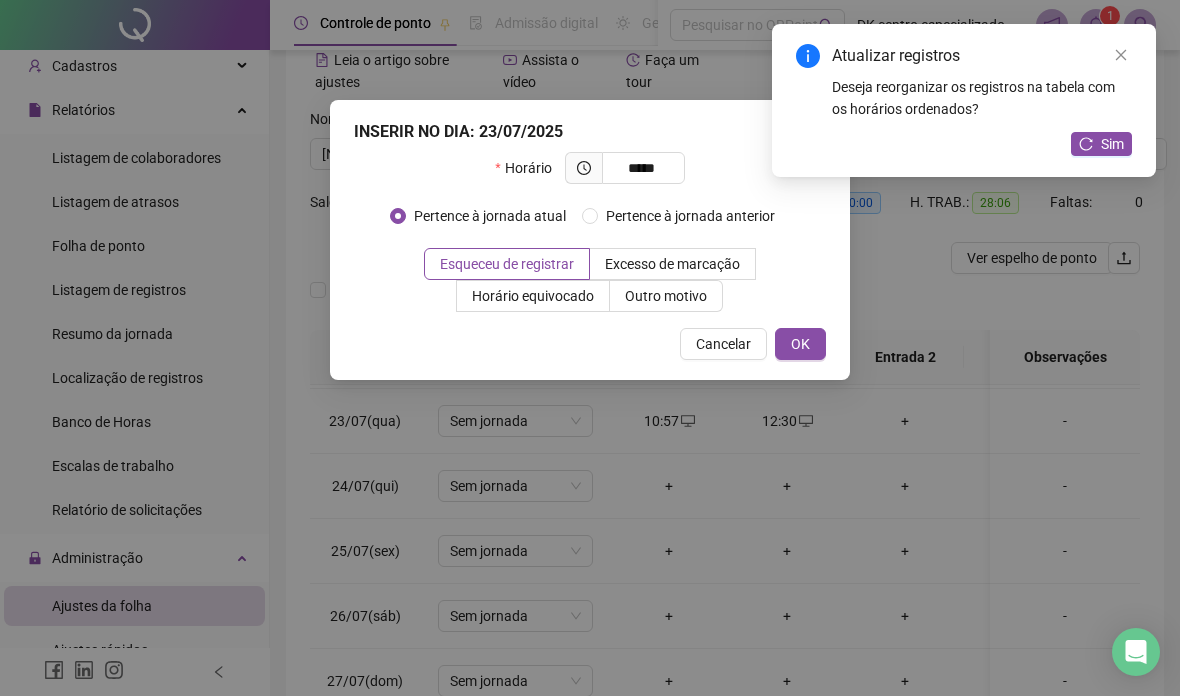 click on "Horário *****" at bounding box center [590, 176] 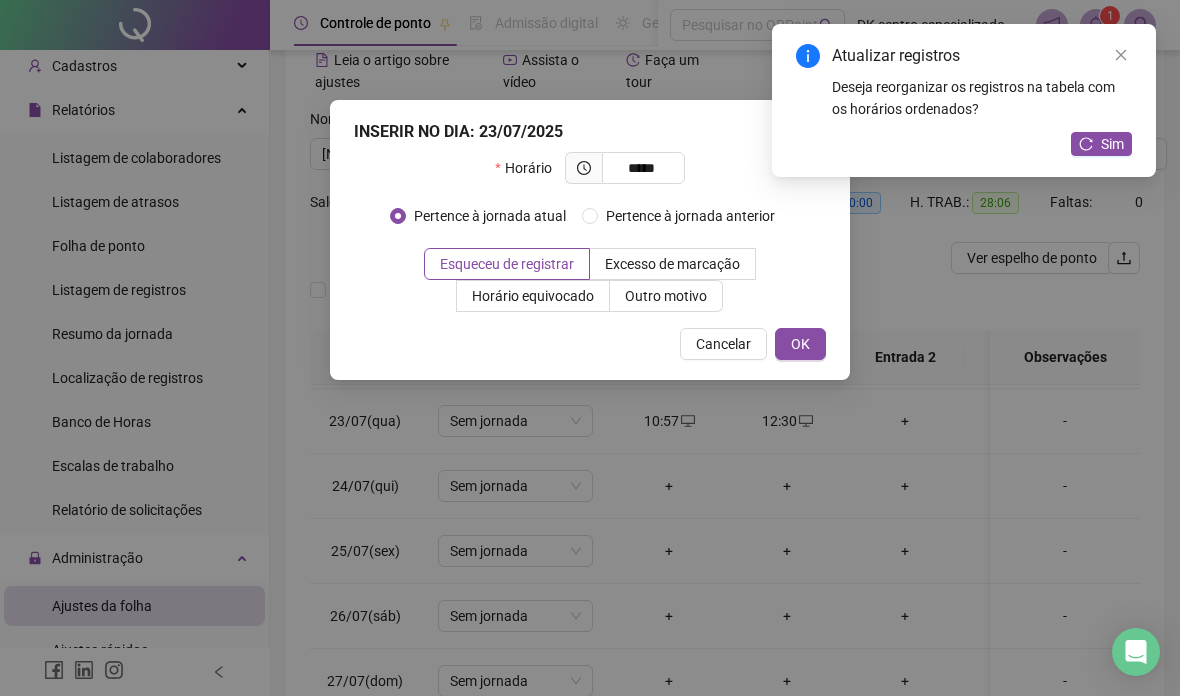 click on "OK" at bounding box center [800, 344] 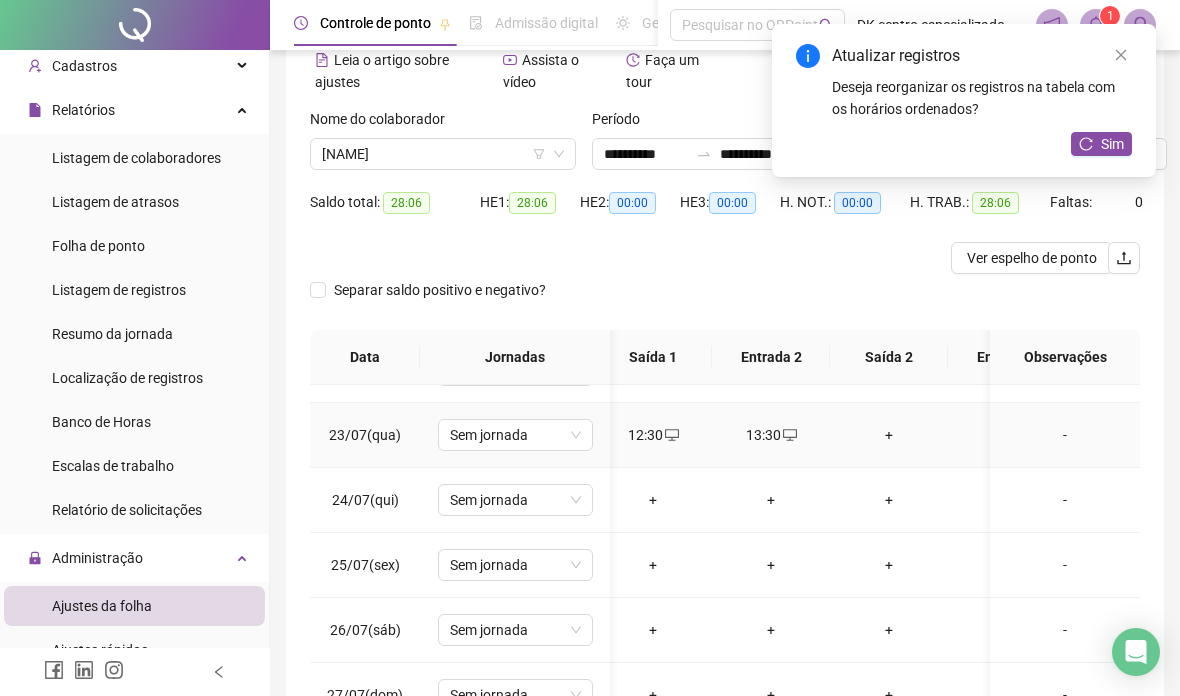 click on "+" at bounding box center (889, 435) 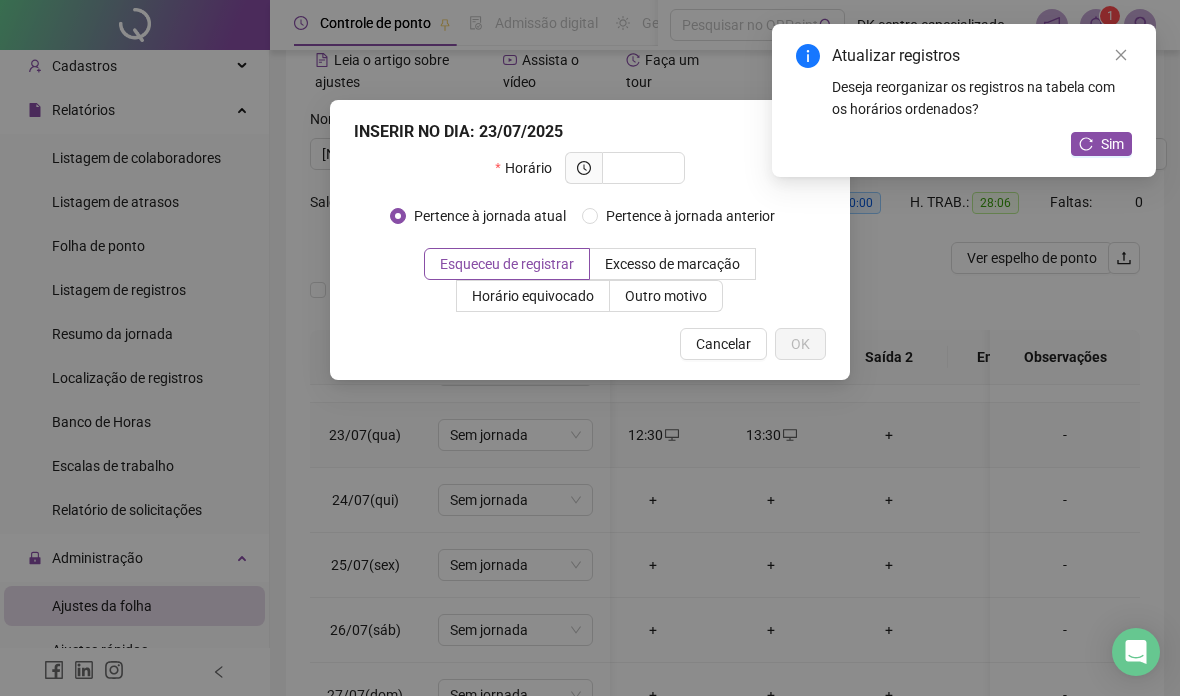 click at bounding box center [641, 168] 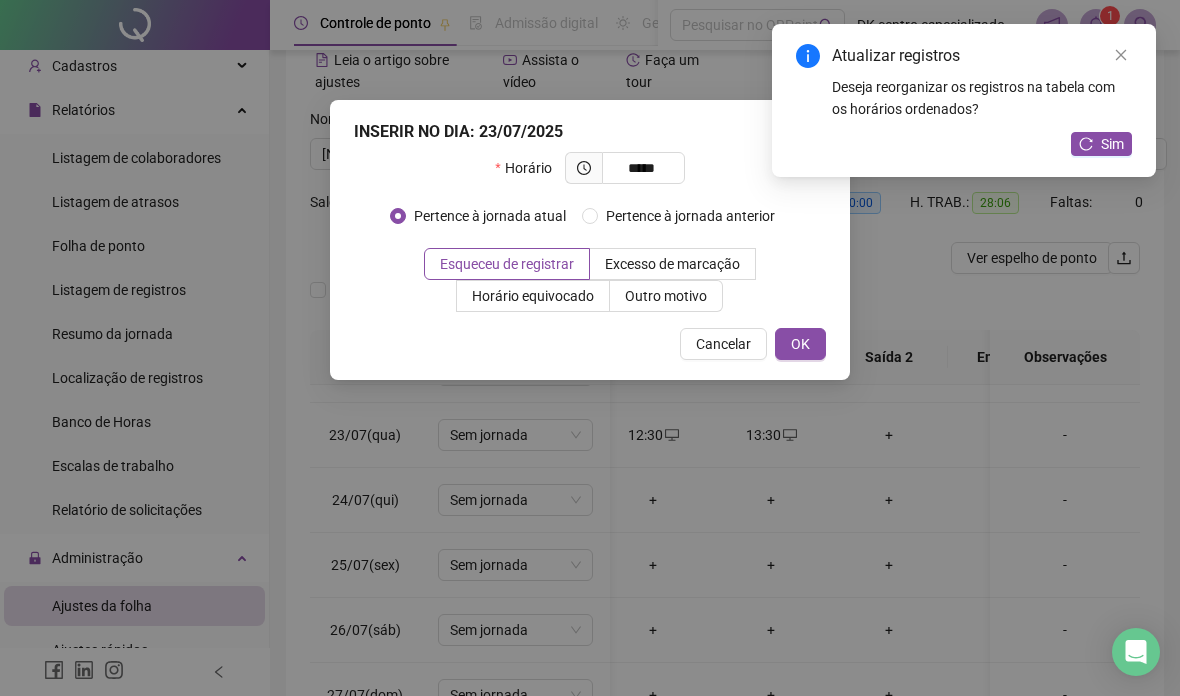 type on "*****" 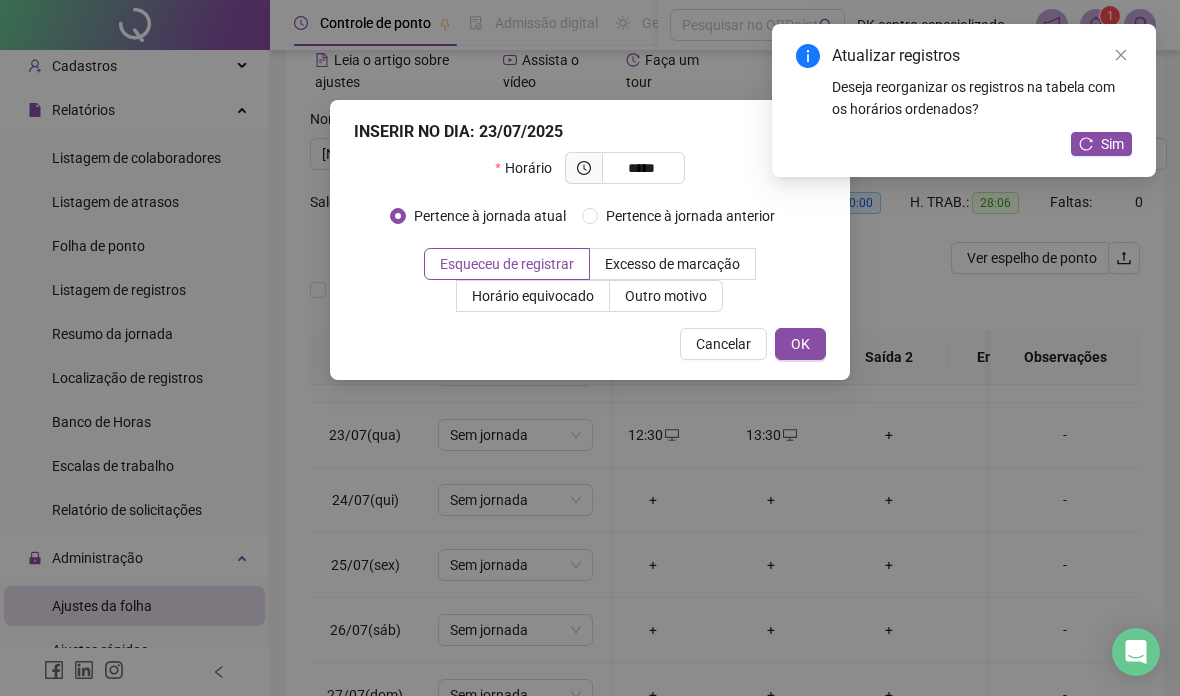 click on "OK" at bounding box center [800, 344] 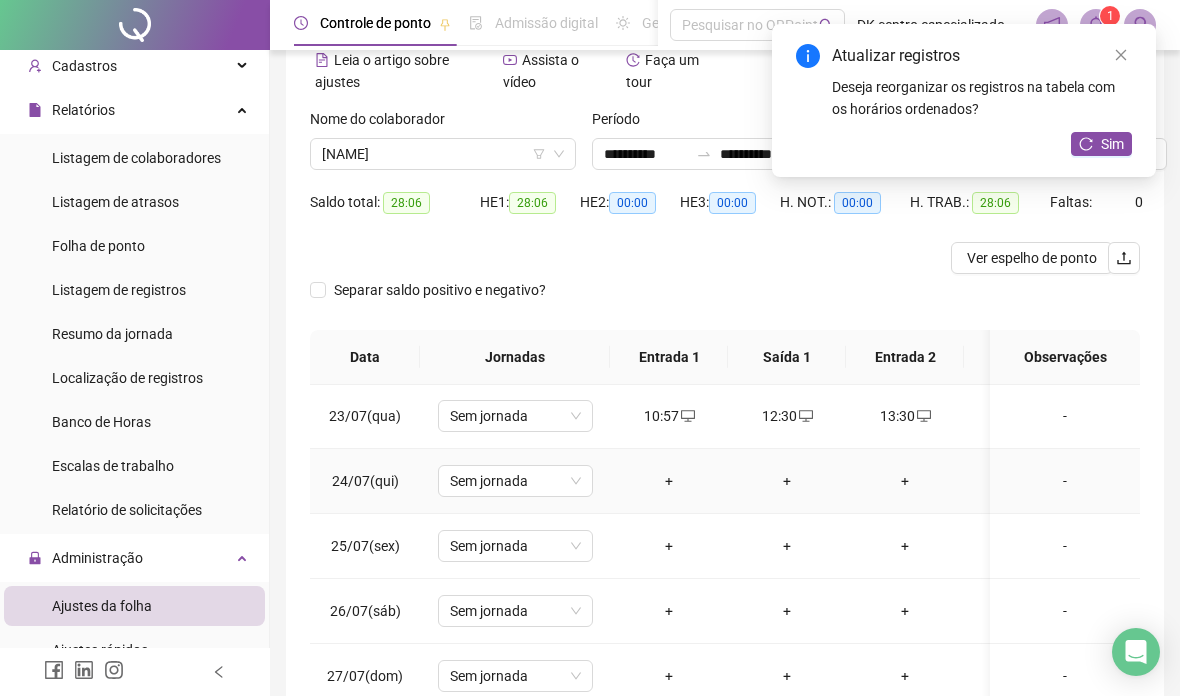 click on "+" at bounding box center [669, 481] 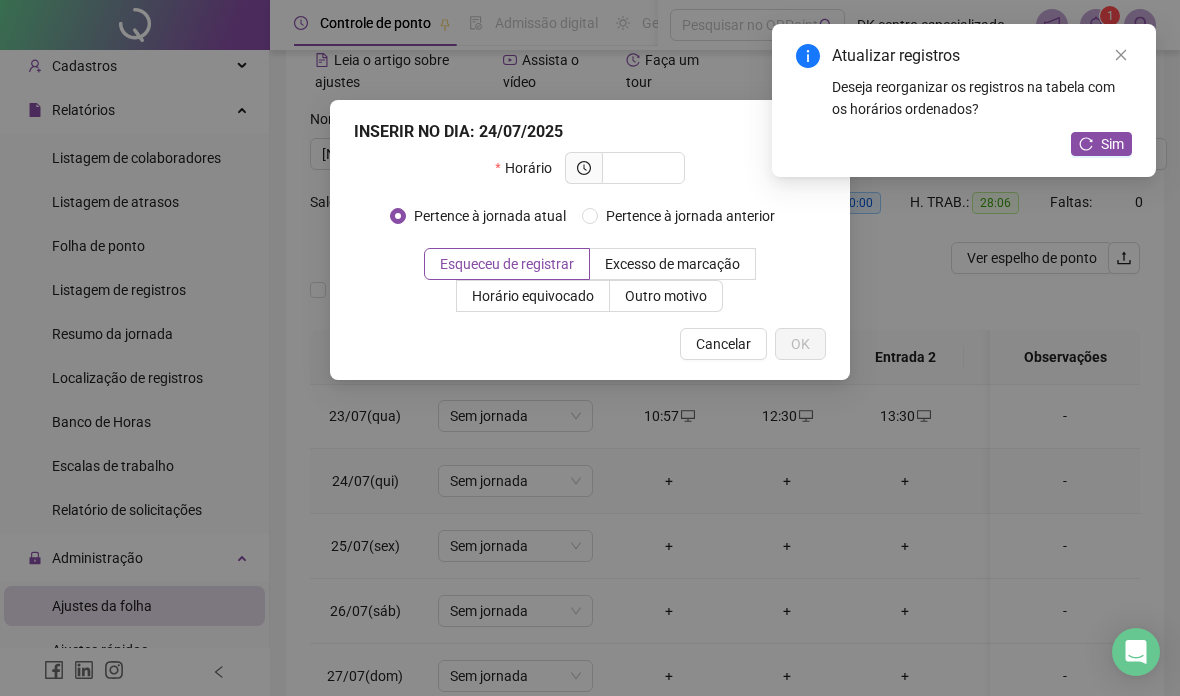 click at bounding box center (641, 168) 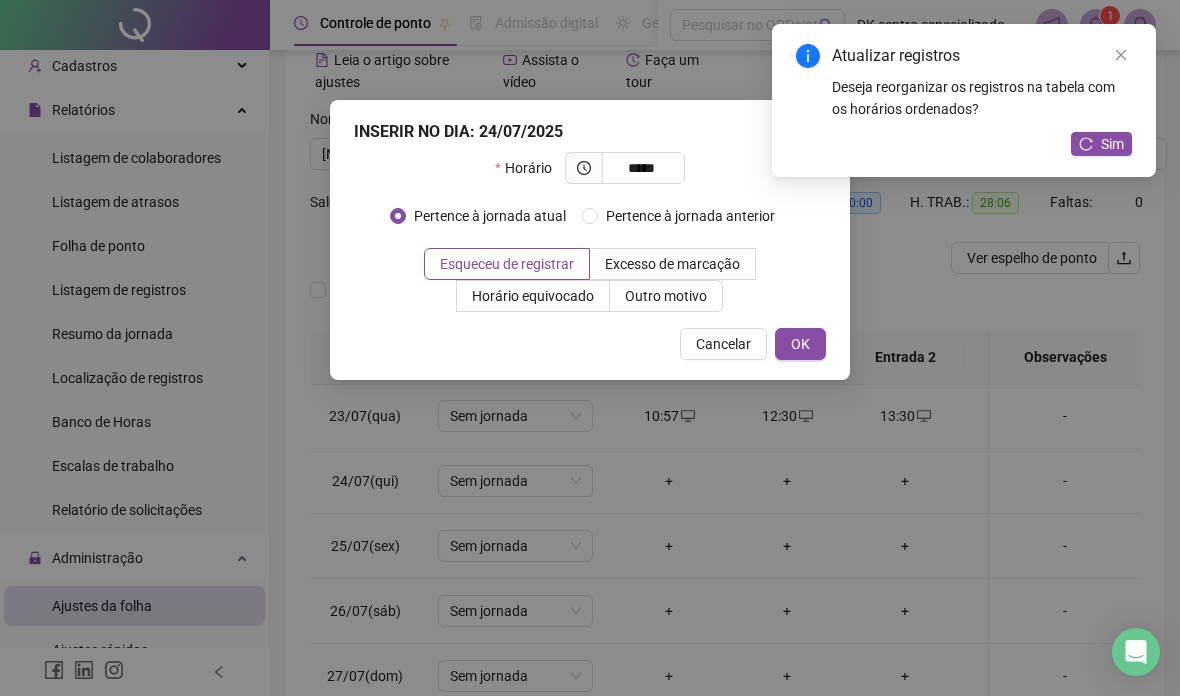 type on "*****" 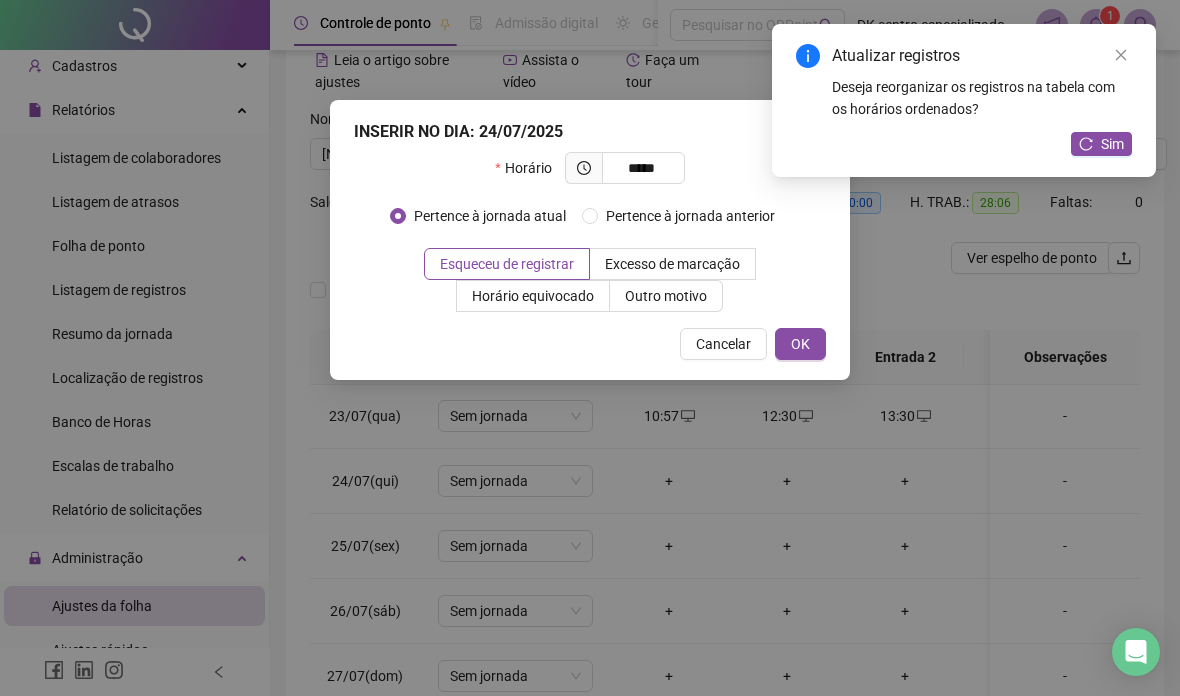 click on "OK" at bounding box center (800, 344) 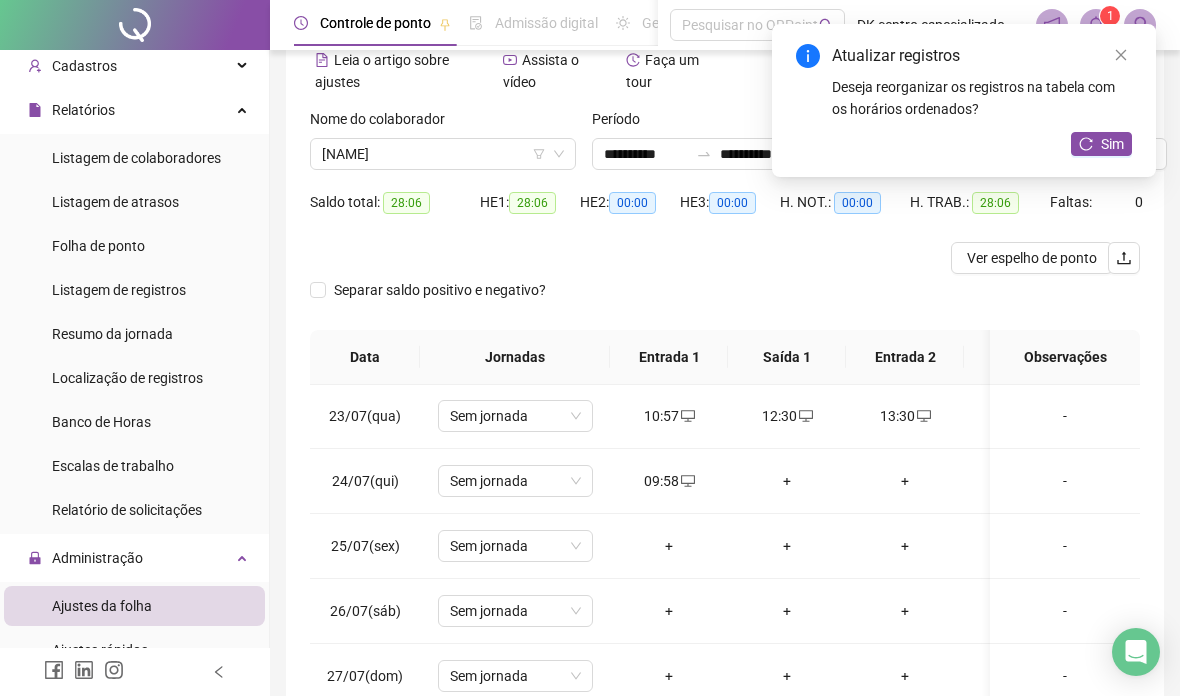 click on "+" at bounding box center (787, 481) 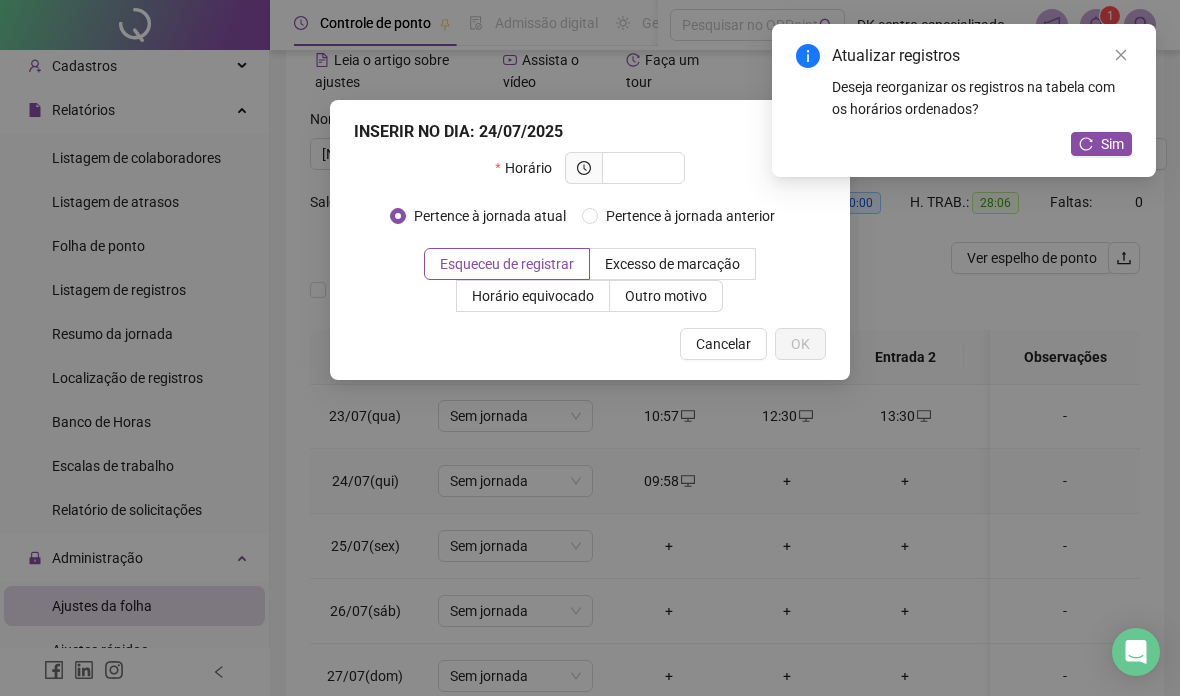 click at bounding box center [641, 168] 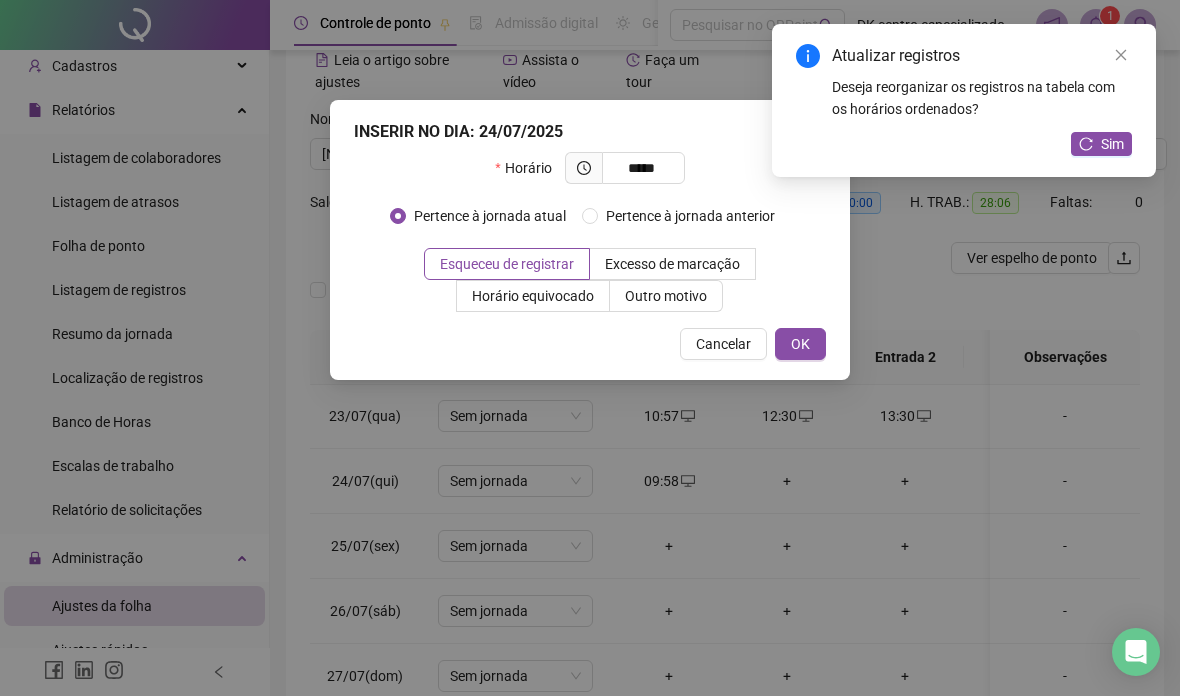 type on "*****" 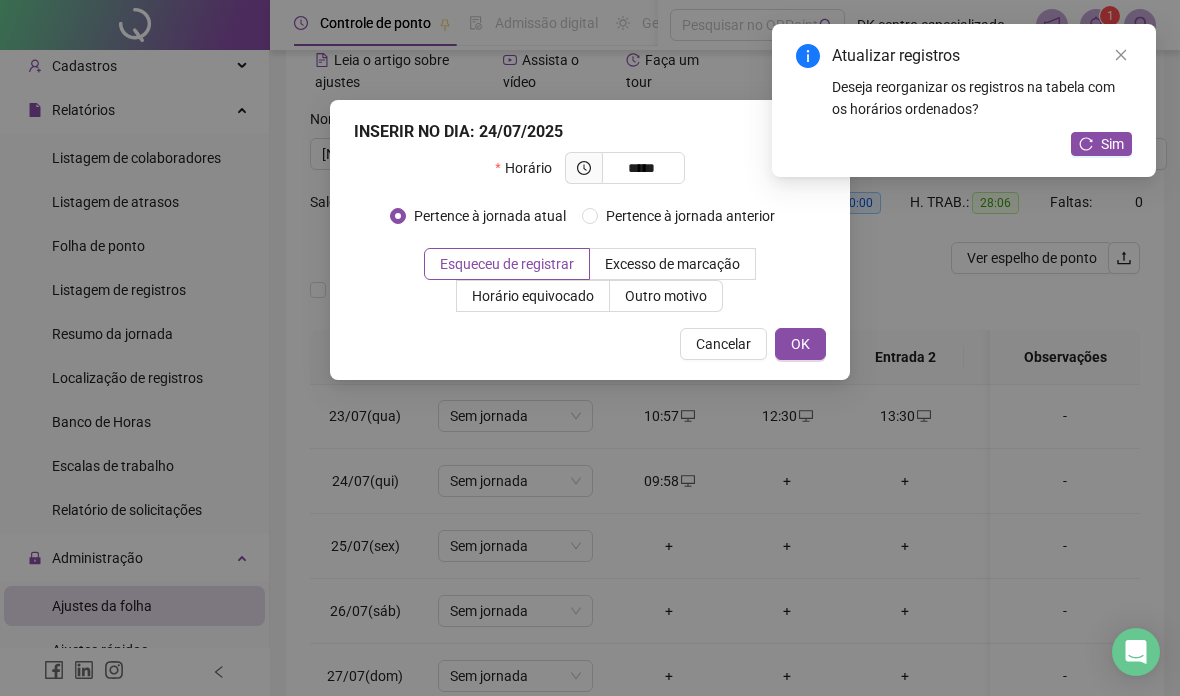 click on "OK" at bounding box center (800, 344) 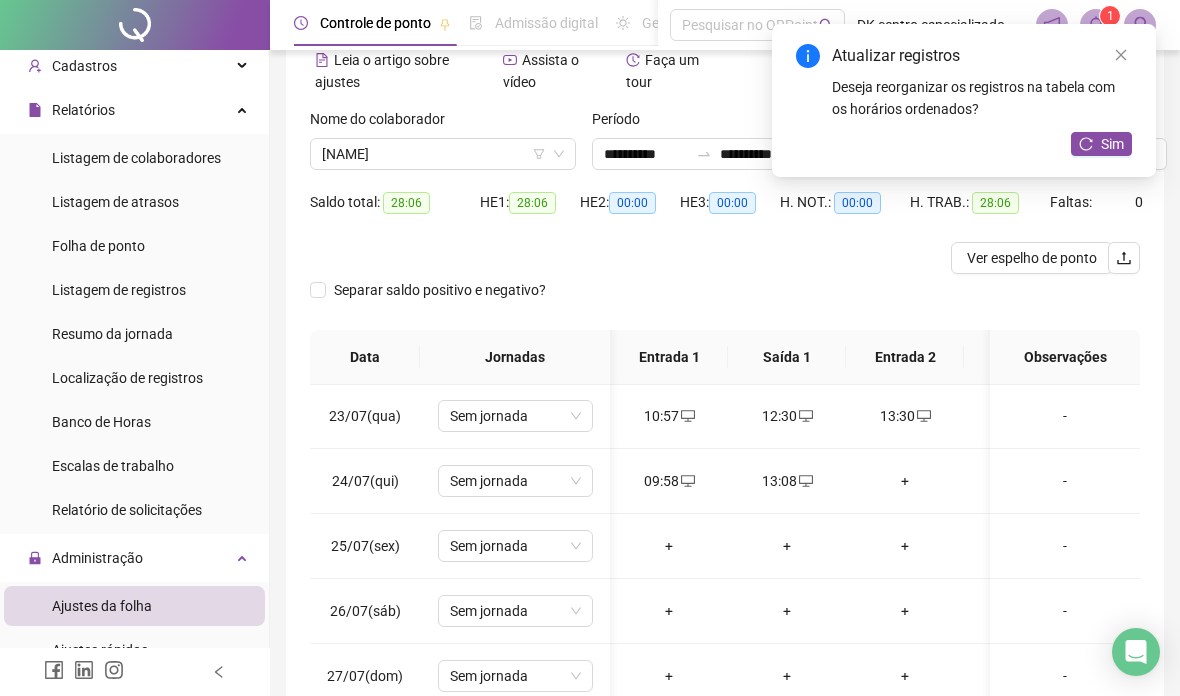 scroll, scrollTop: 457, scrollLeft: 28, axis: both 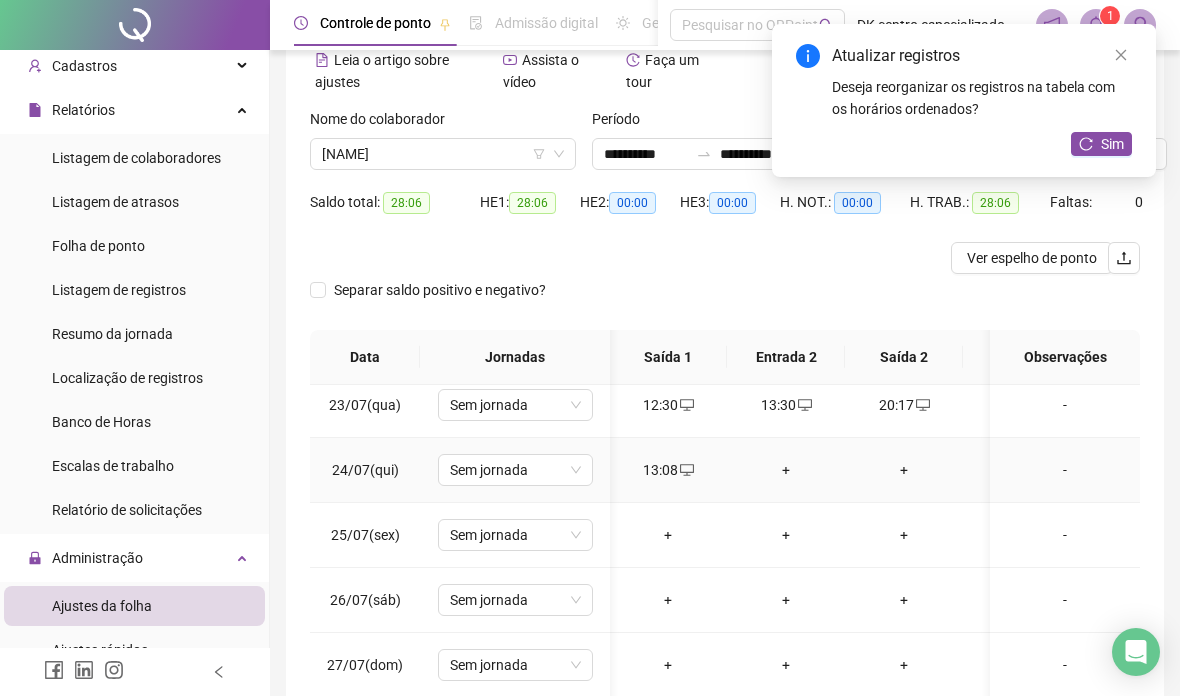 click on "+" at bounding box center [786, 470] 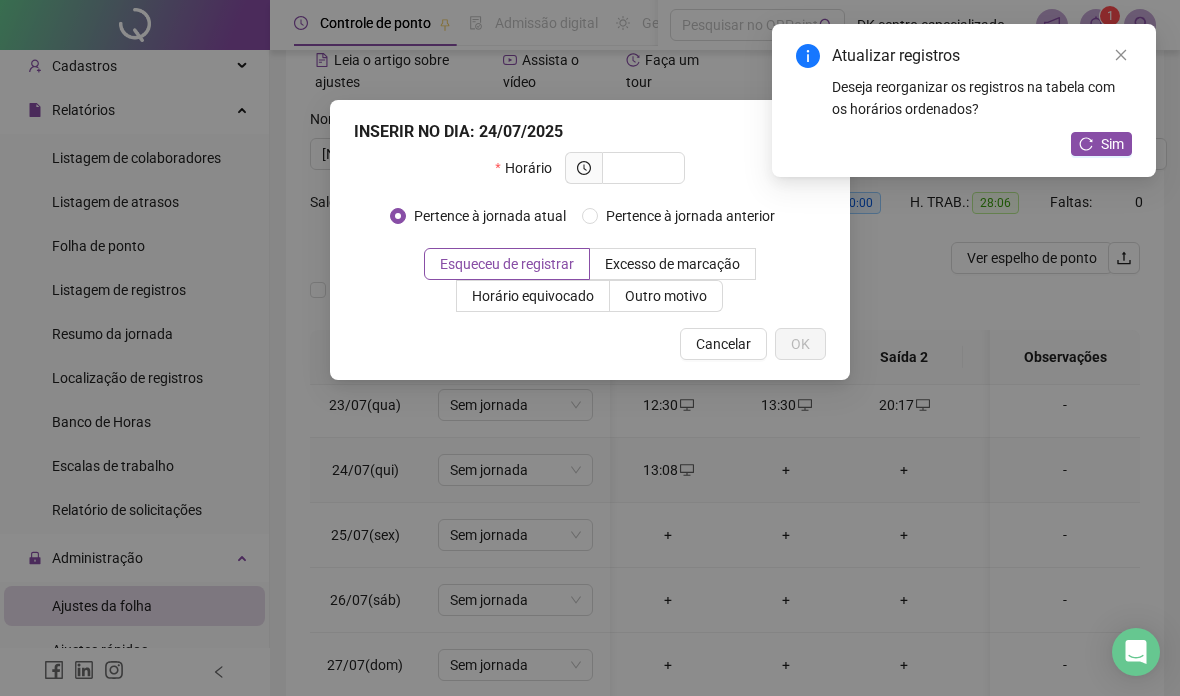 click at bounding box center [641, 168] 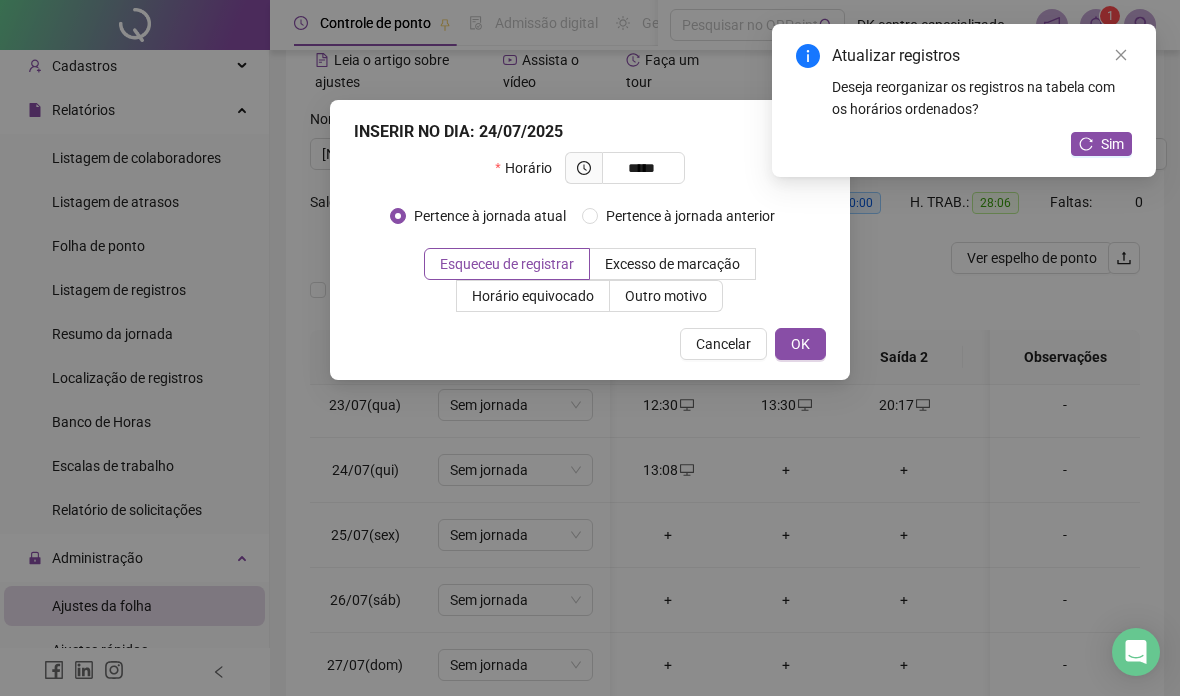 type on "*****" 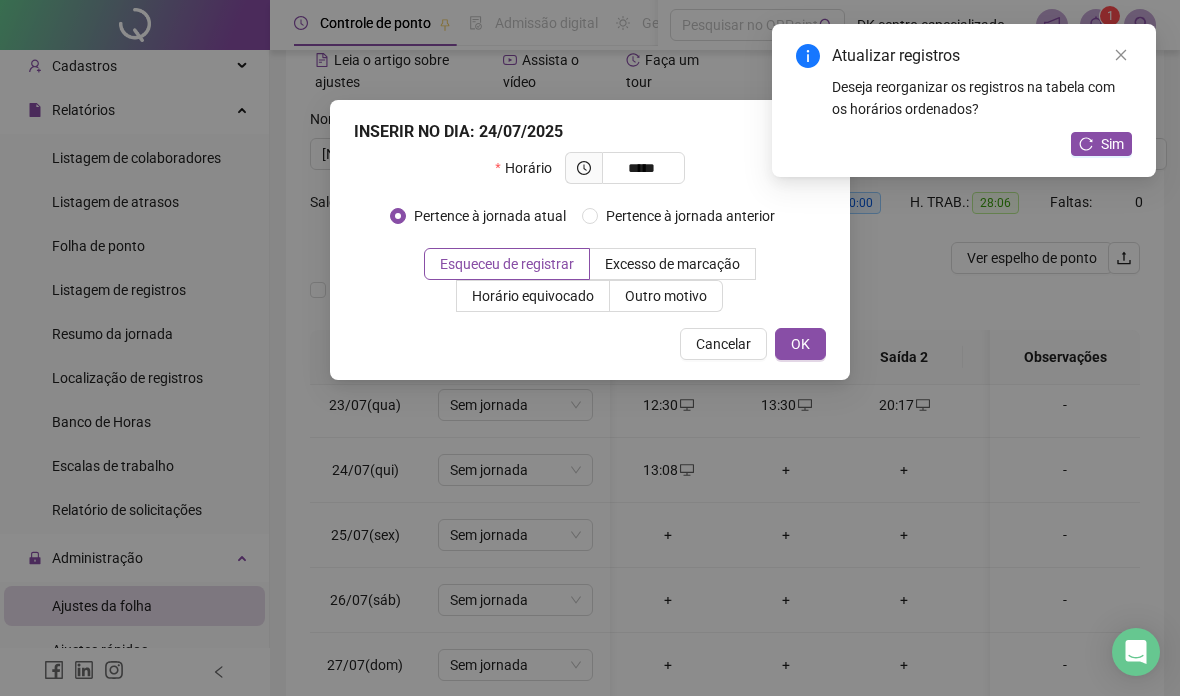 click on "OK" at bounding box center [800, 344] 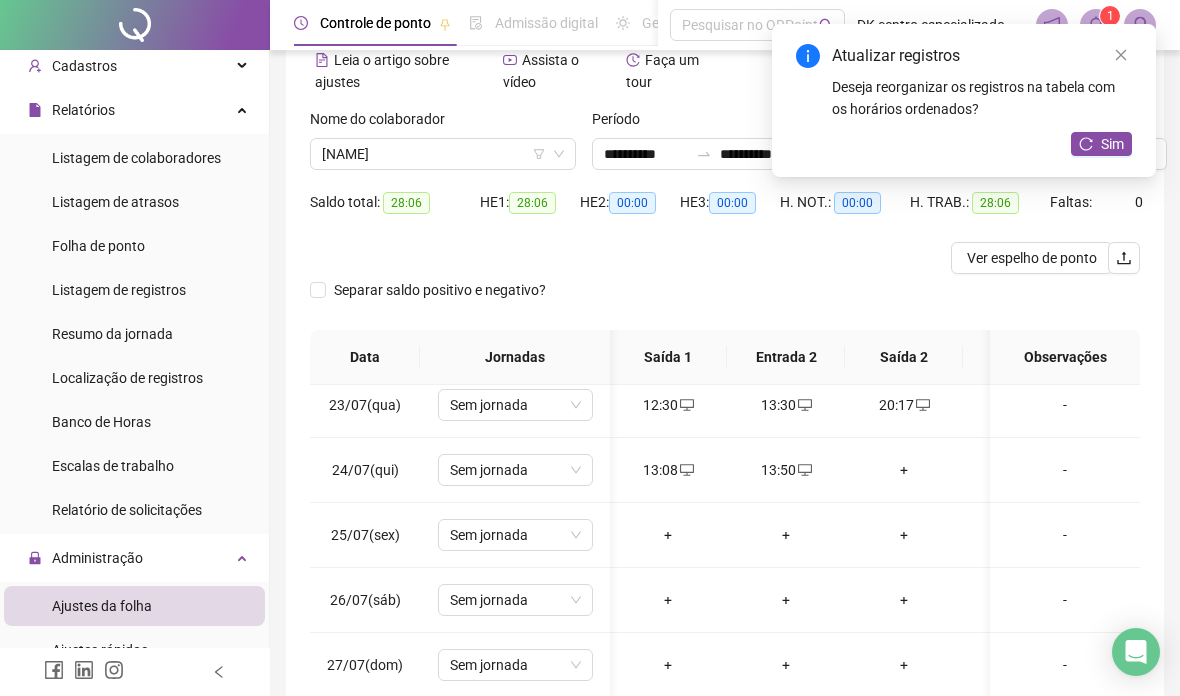 click on "+" at bounding box center (904, 470) 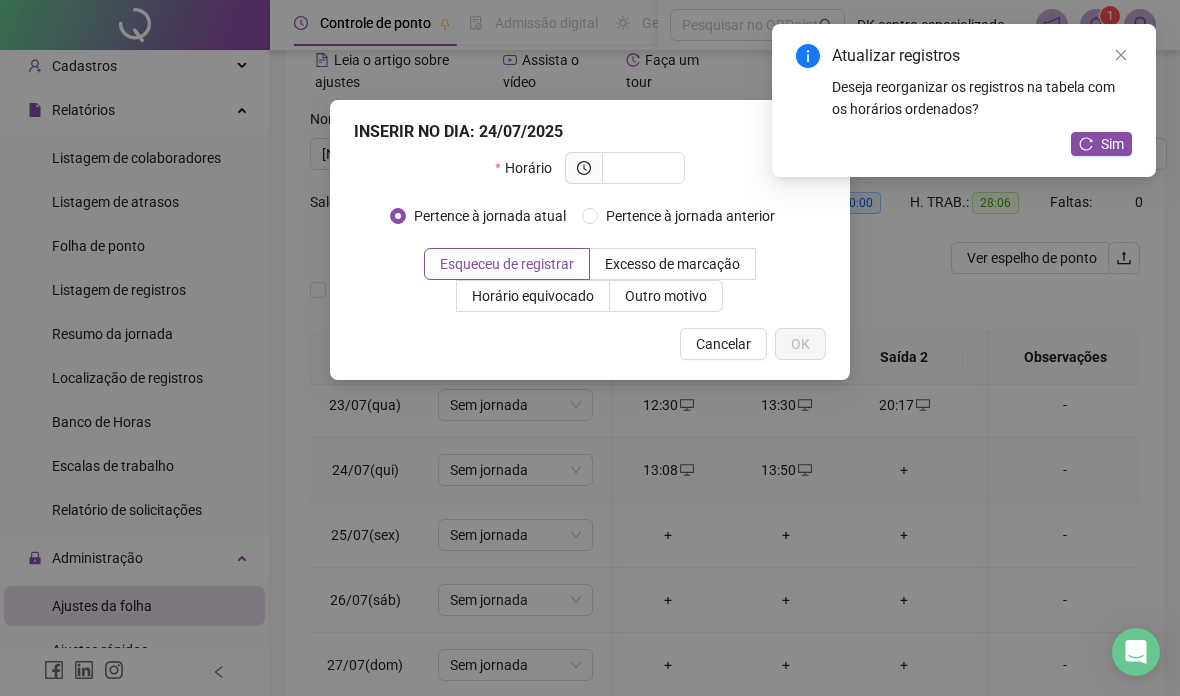 click at bounding box center [641, 168] 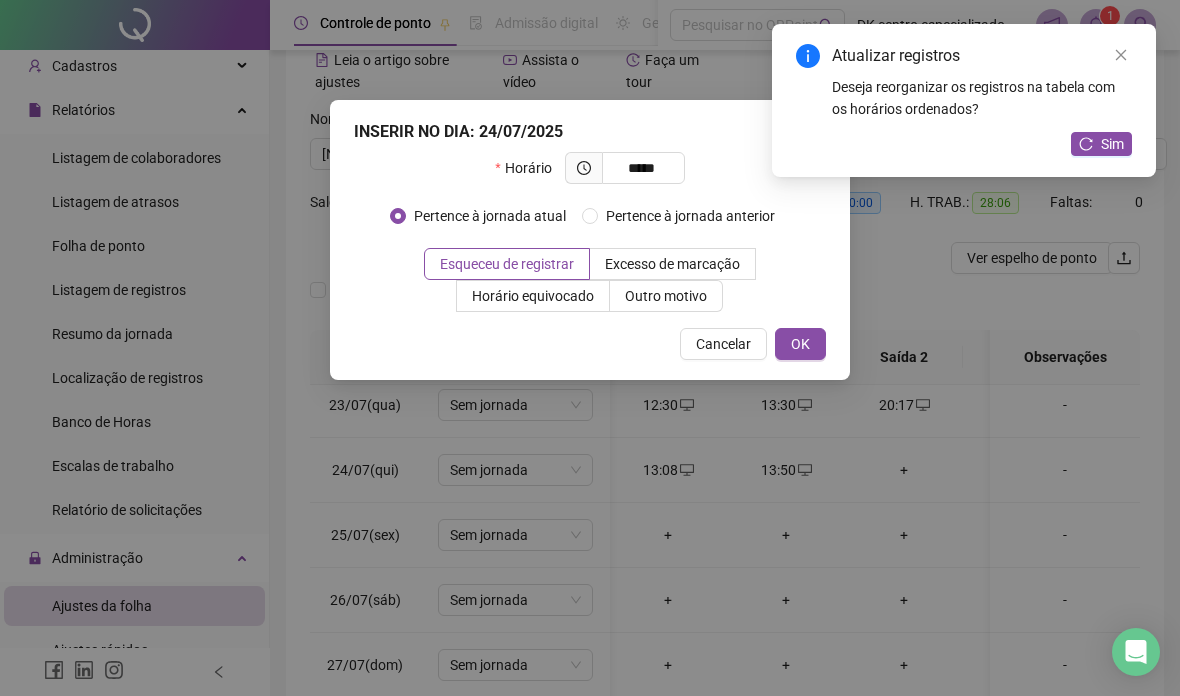 type on "*****" 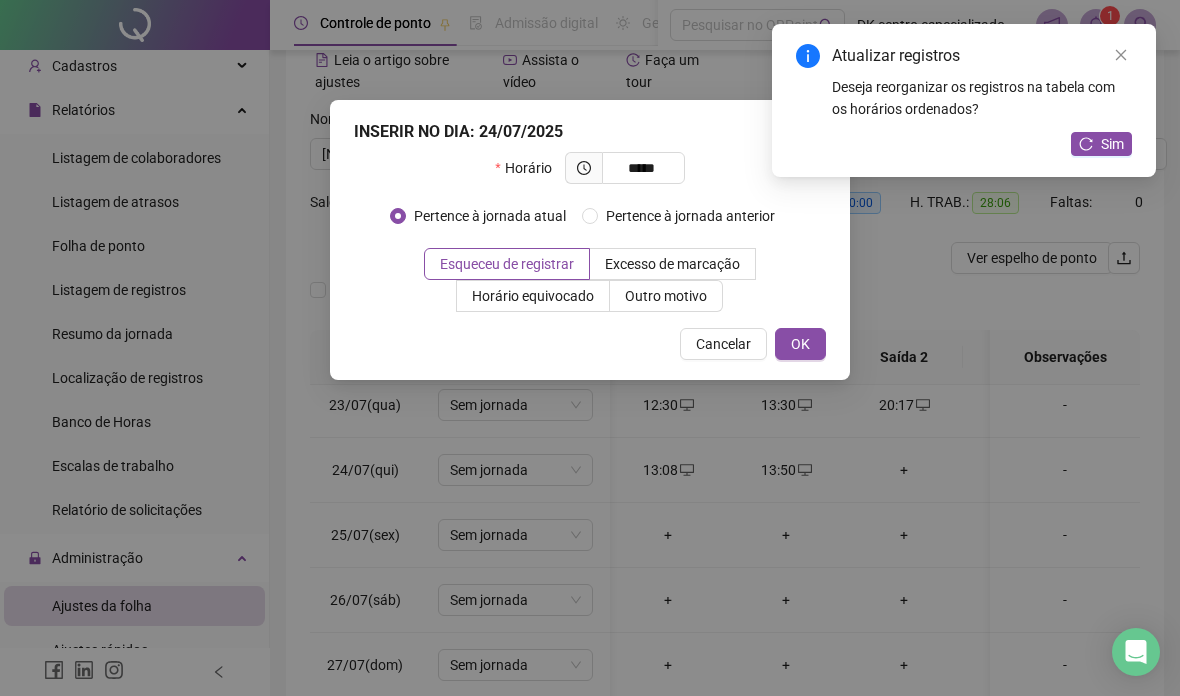 click on "OK" at bounding box center [800, 344] 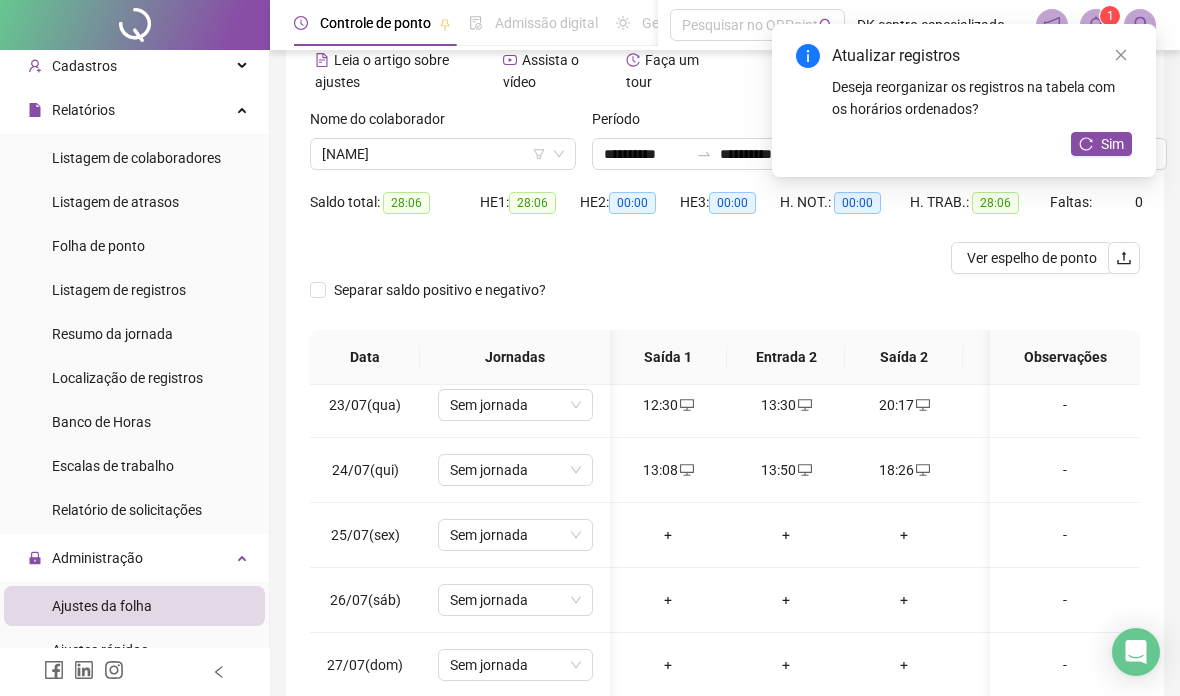 scroll, scrollTop: 508, scrollLeft: -7, axis: both 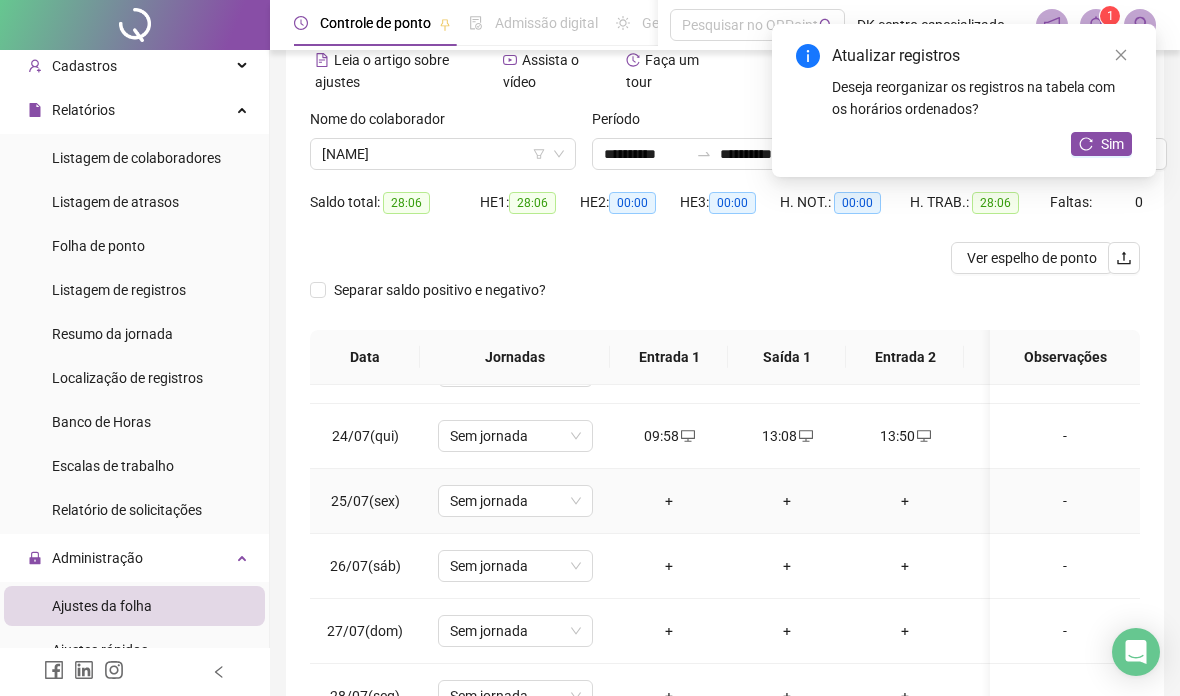 click on "+" at bounding box center [669, 501] 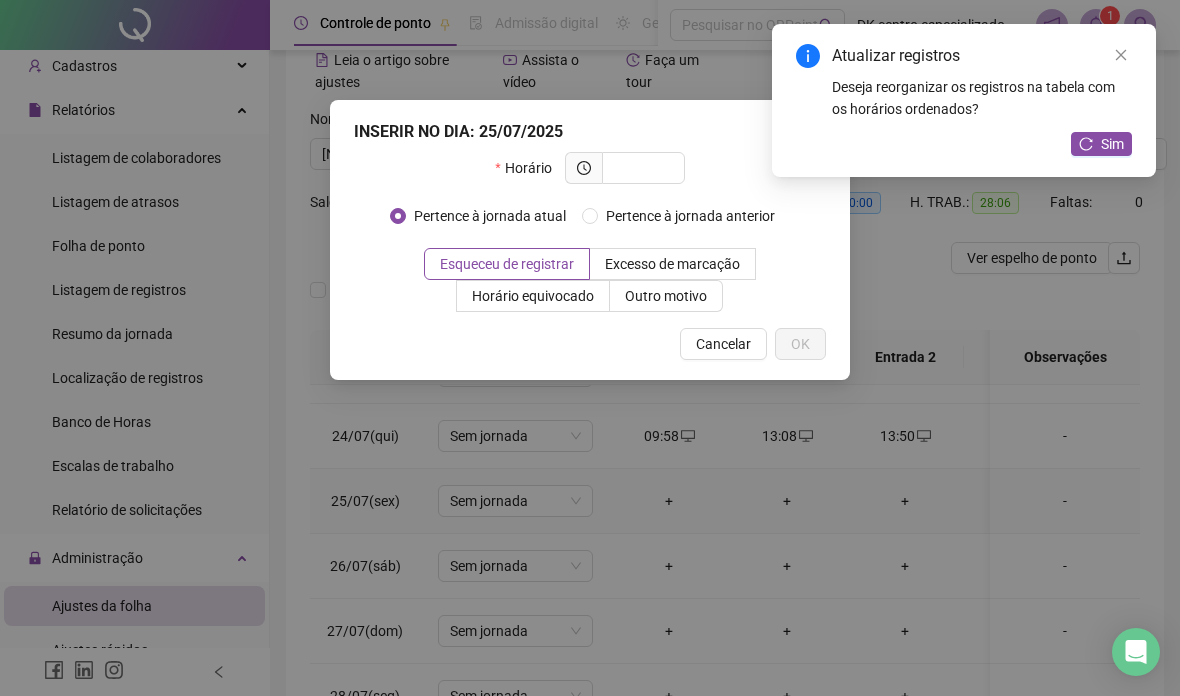 click at bounding box center [641, 168] 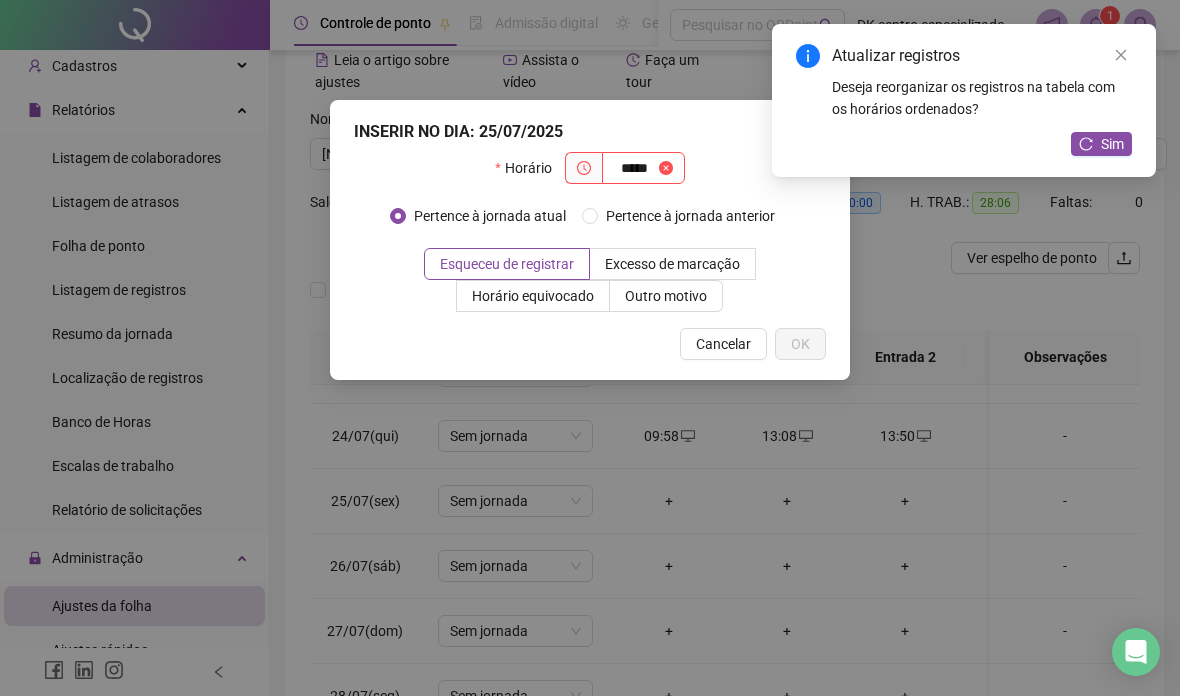 click on "Horário *****" at bounding box center (590, 176) 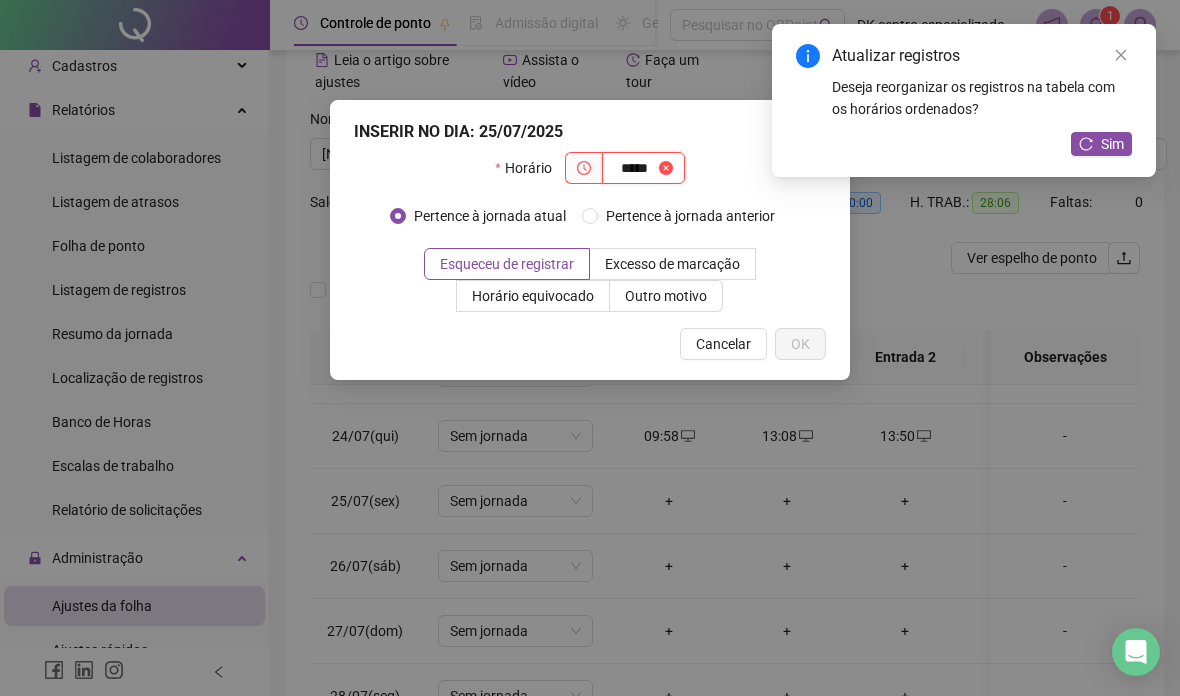 click on "*****" at bounding box center [634, 168] 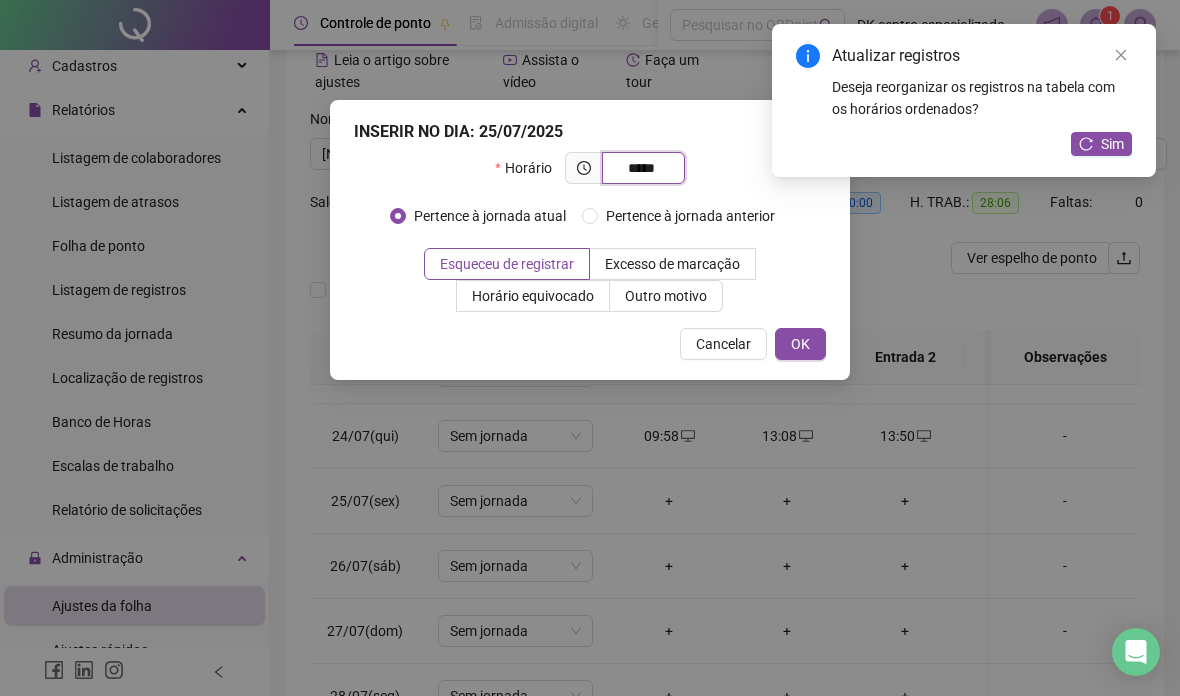 type on "*****" 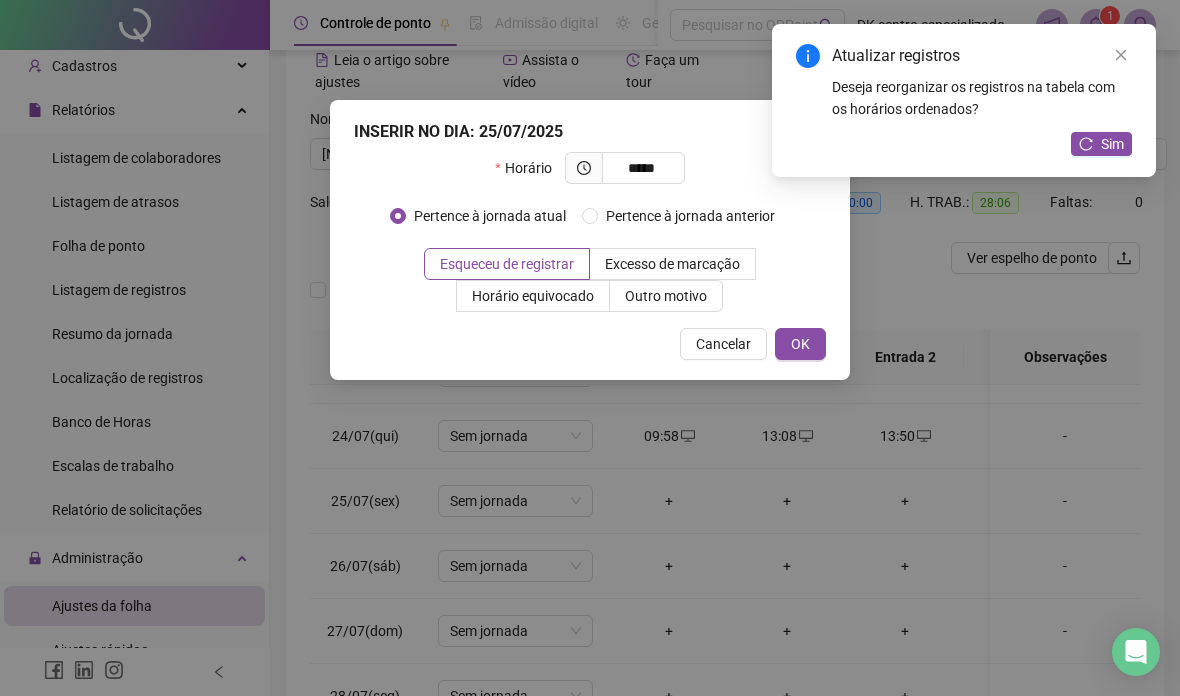click on "Horário *****" at bounding box center [590, 176] 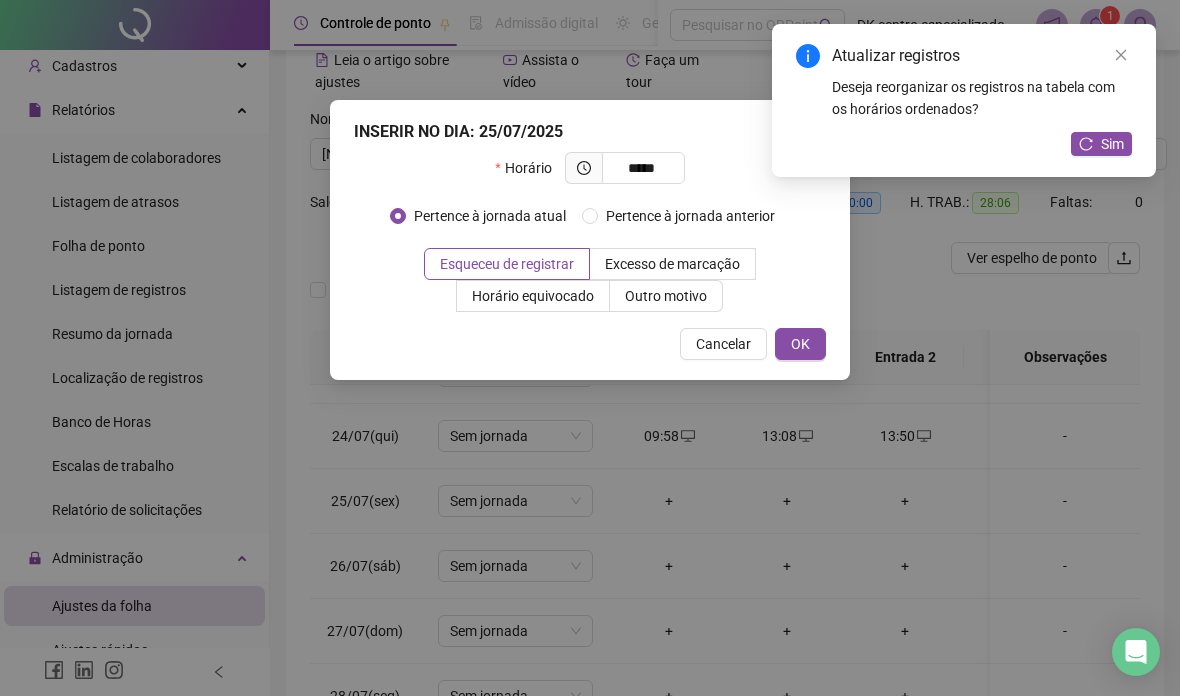 click on "OK" at bounding box center [800, 344] 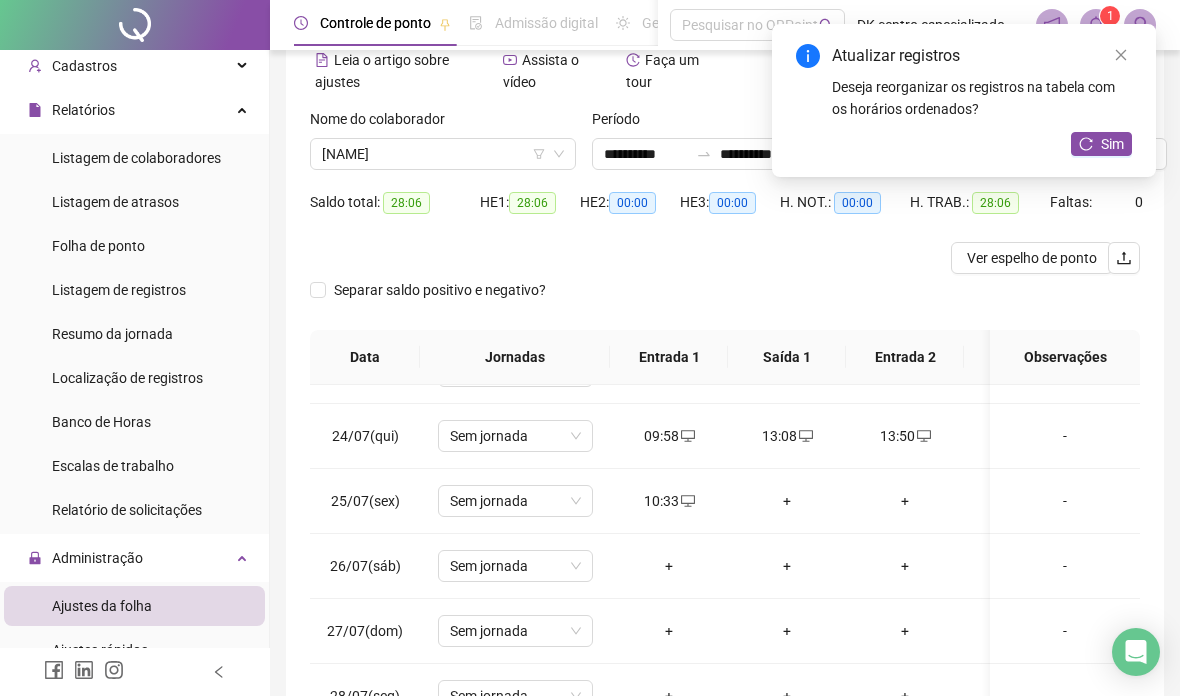 click on "+" at bounding box center [787, 501] 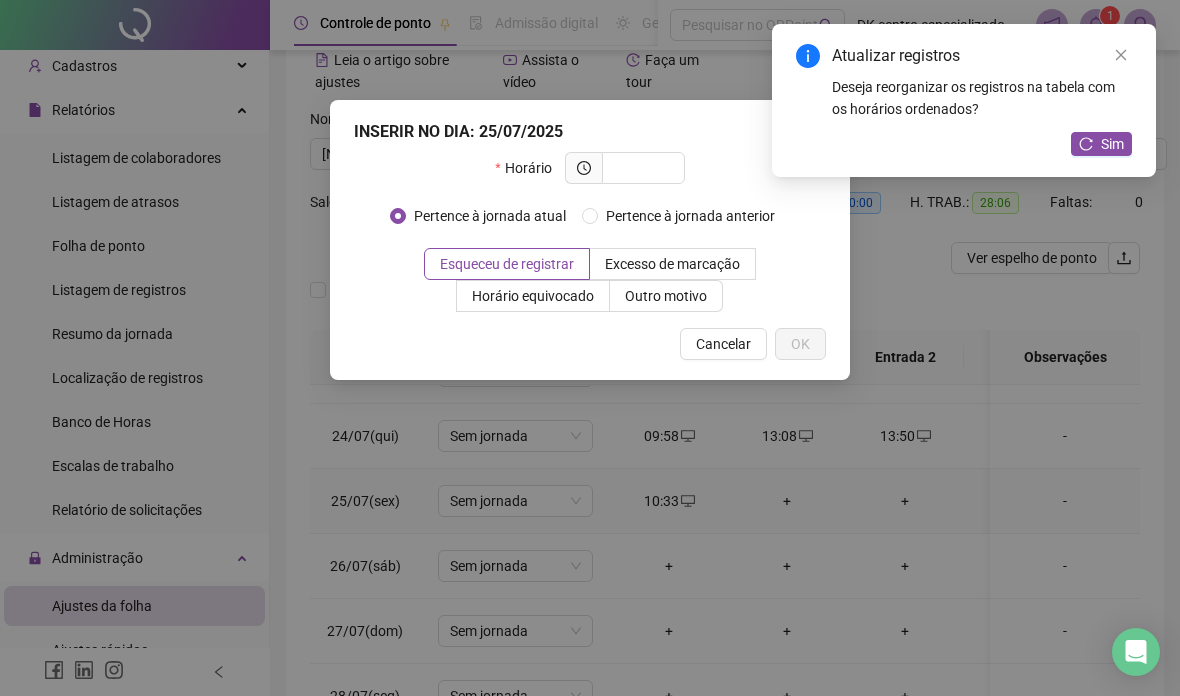 click at bounding box center [641, 168] 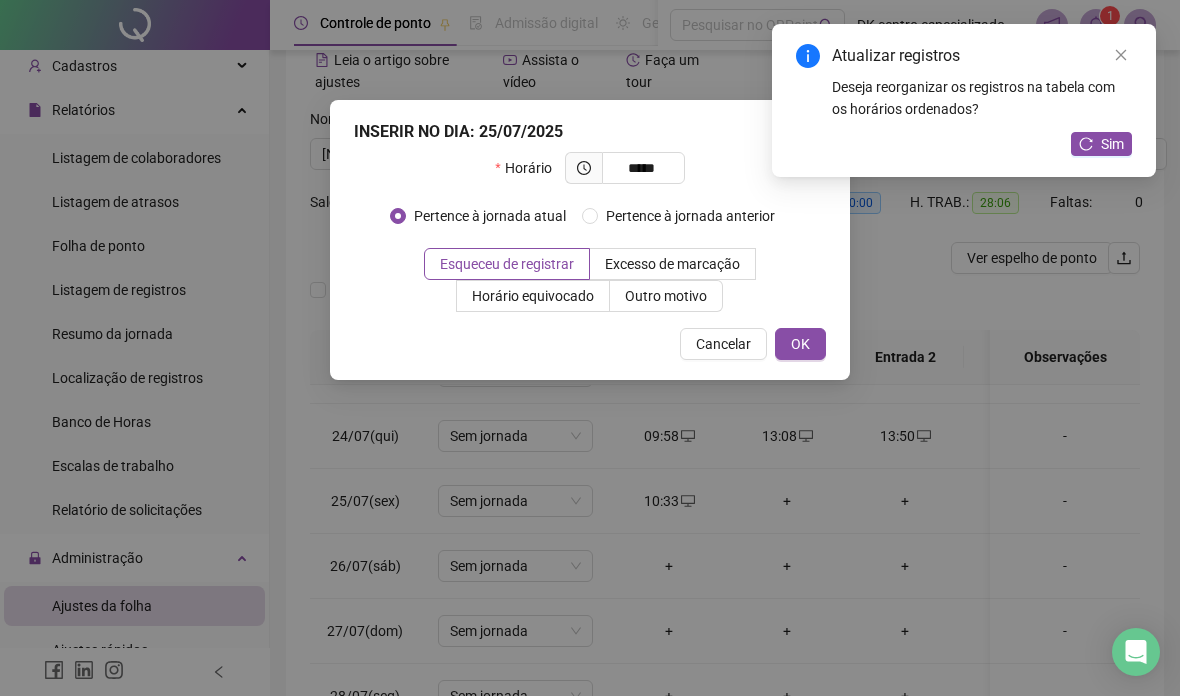 type on "*****" 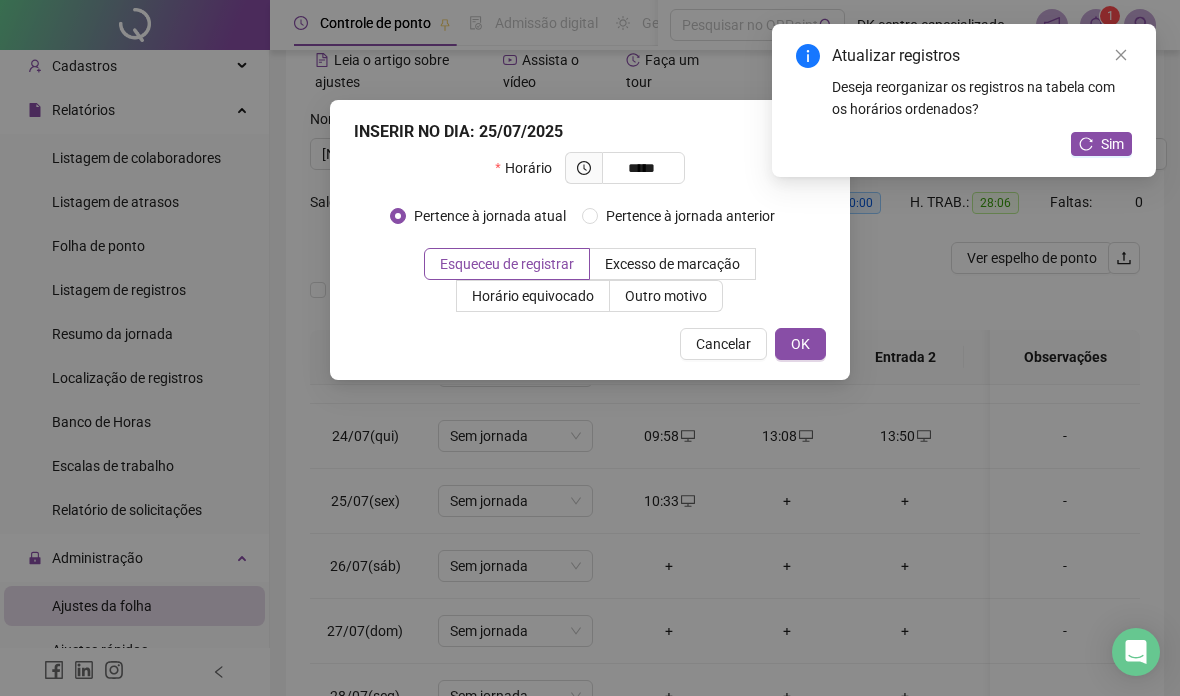 click on "OK" at bounding box center (800, 344) 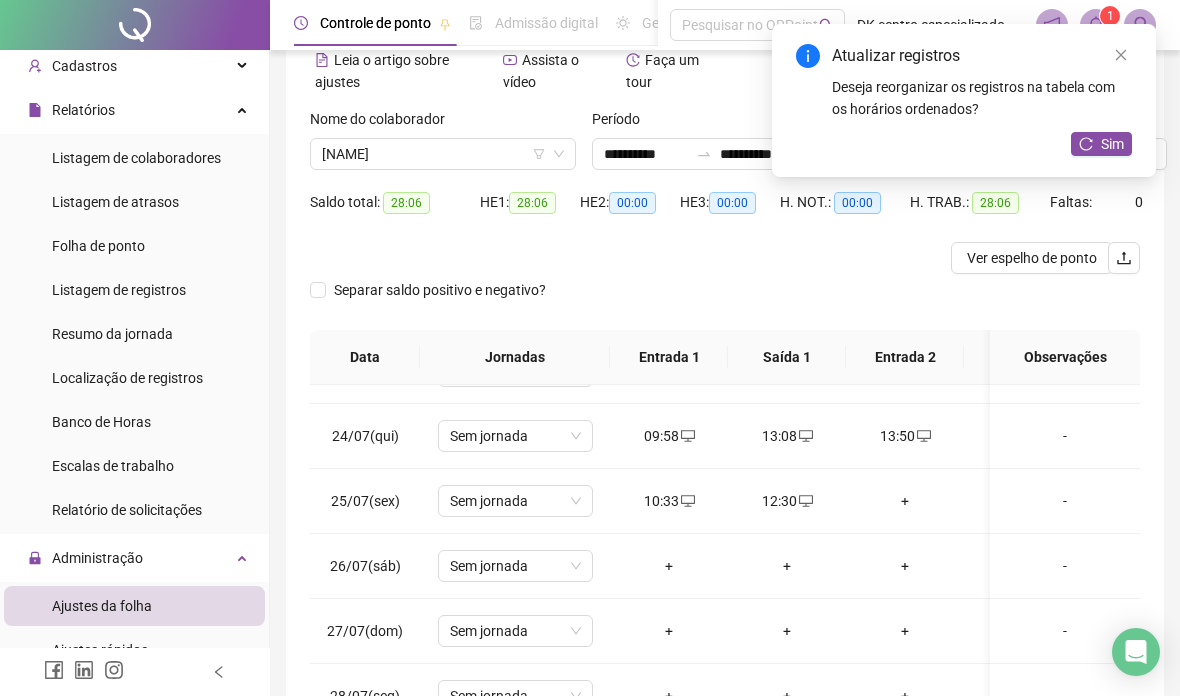 click on "+" at bounding box center [905, 501] 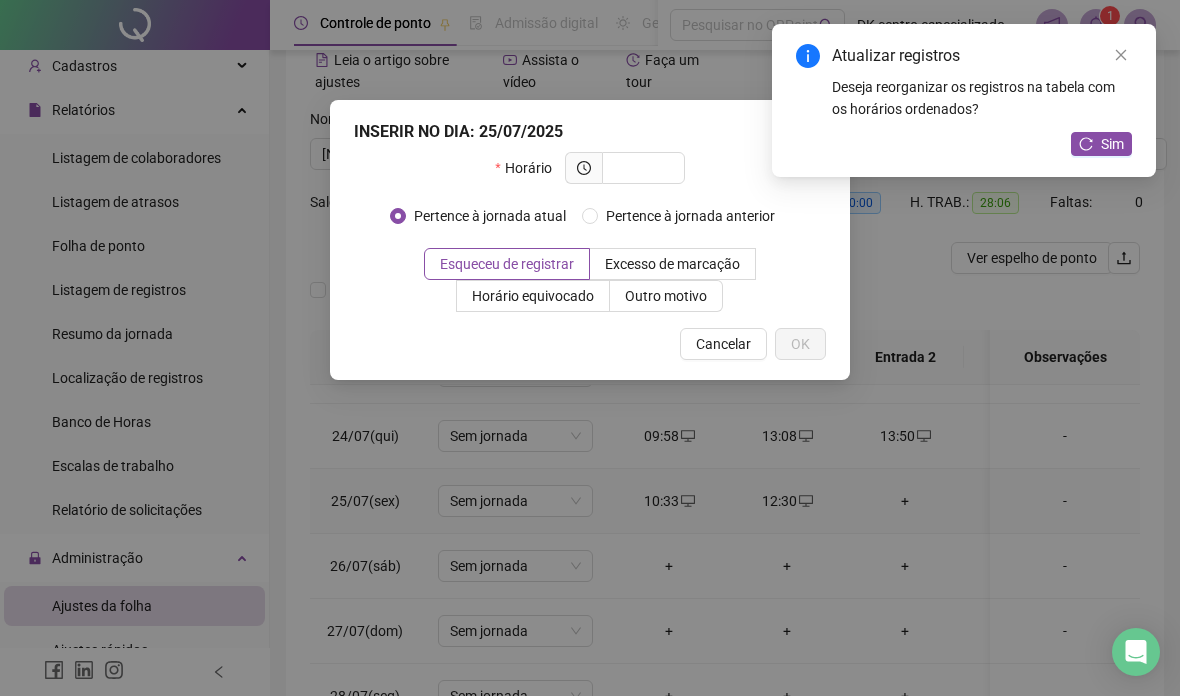 click at bounding box center (641, 168) 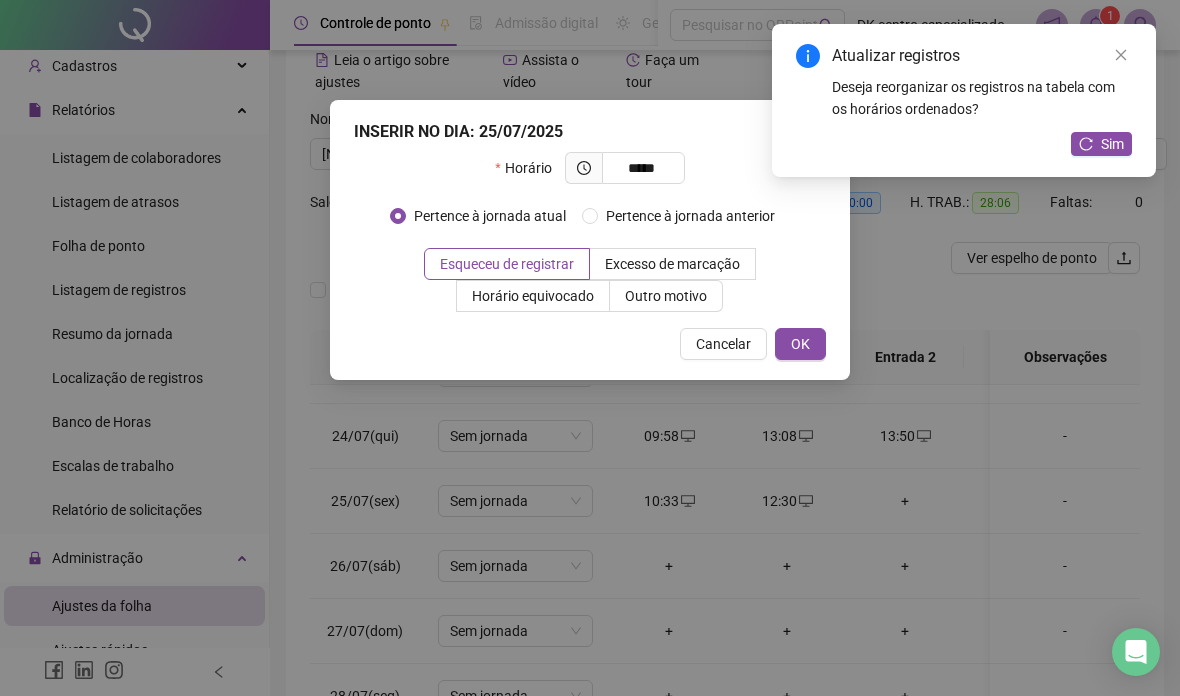 type on "*****" 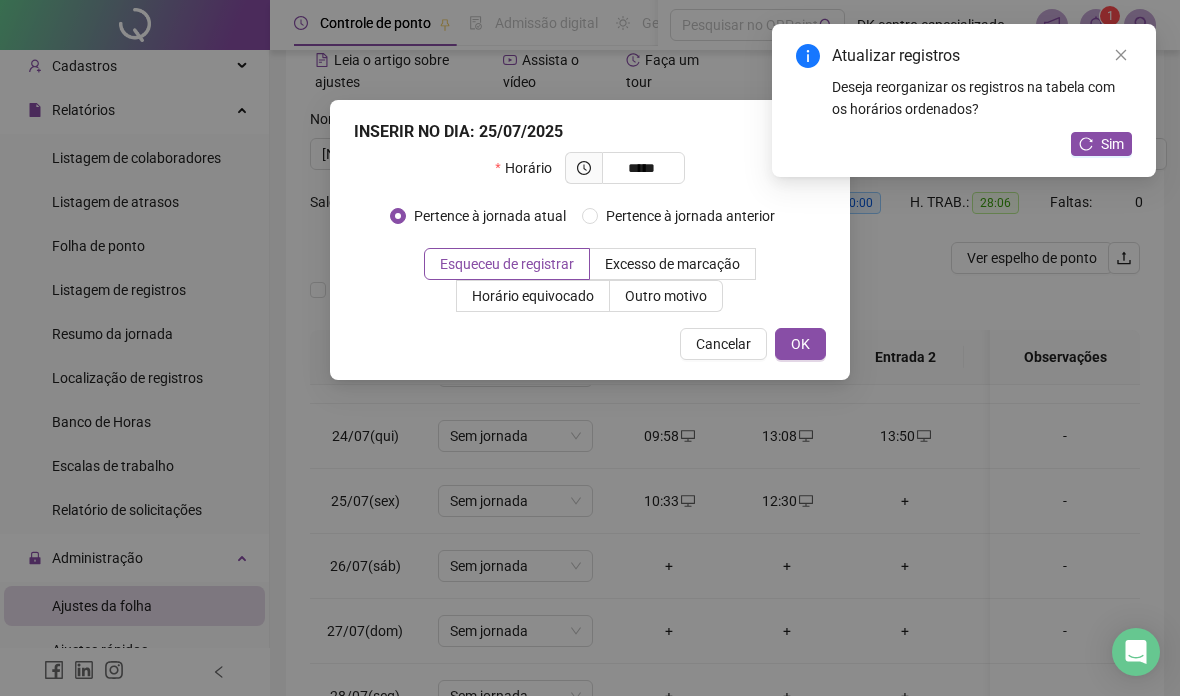 click on "OK" at bounding box center [800, 344] 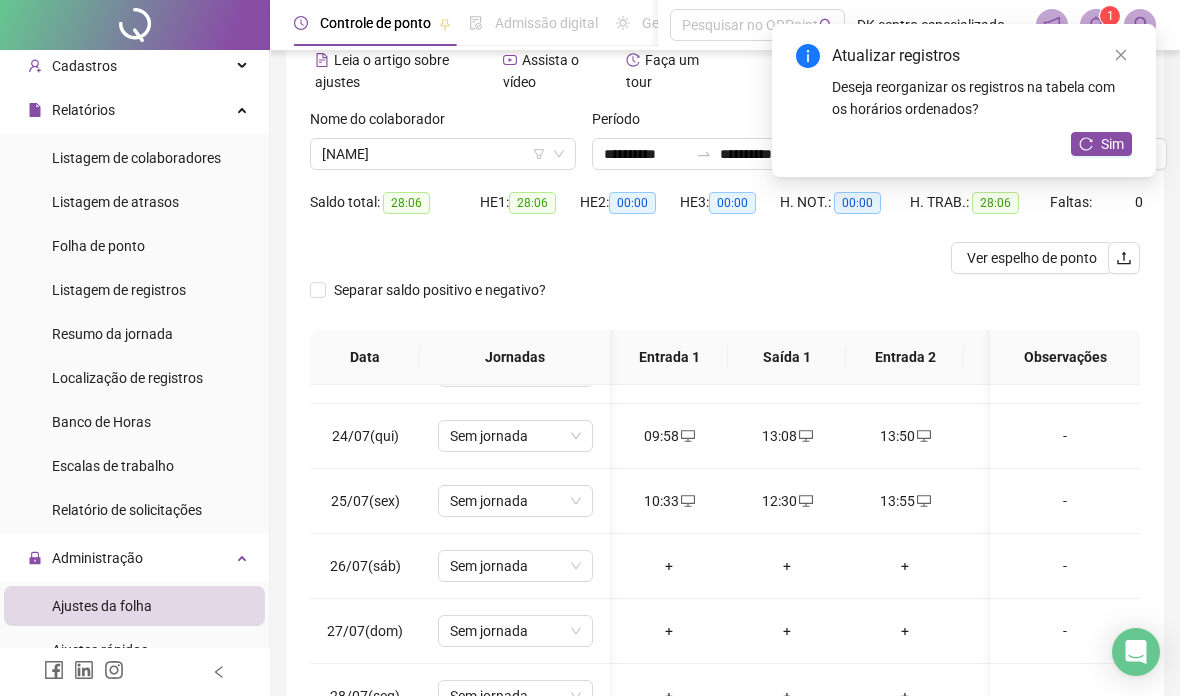 scroll, scrollTop: 502, scrollLeft: 90, axis: both 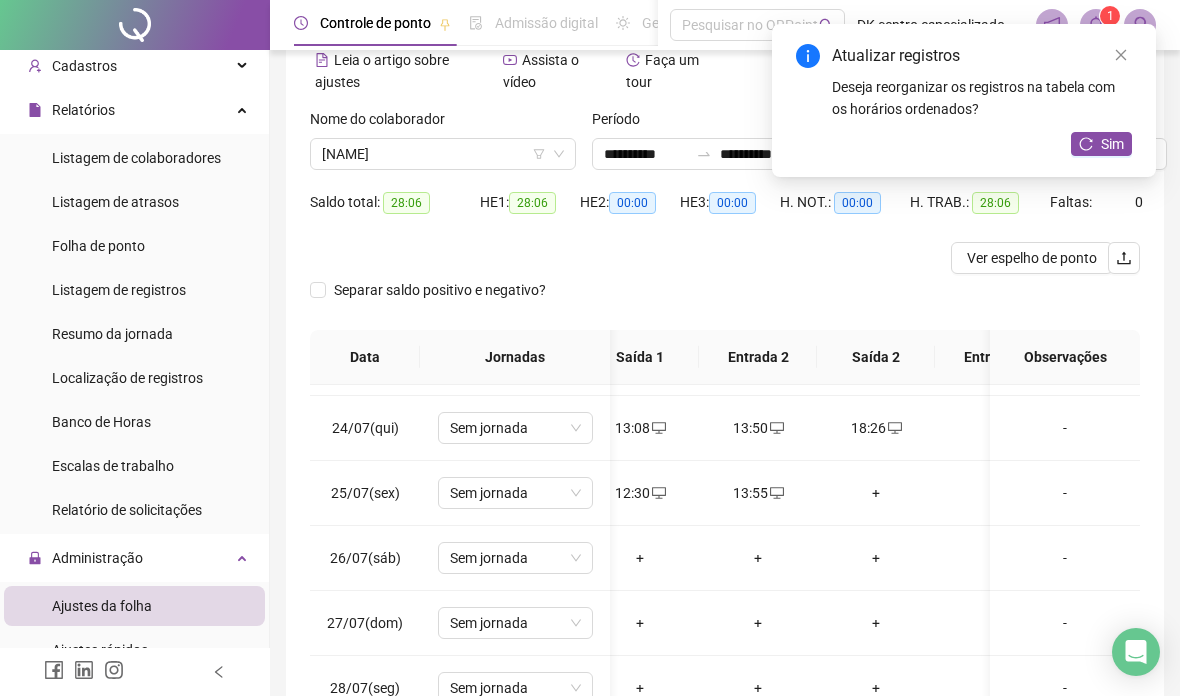 click on "+" at bounding box center [876, 493] 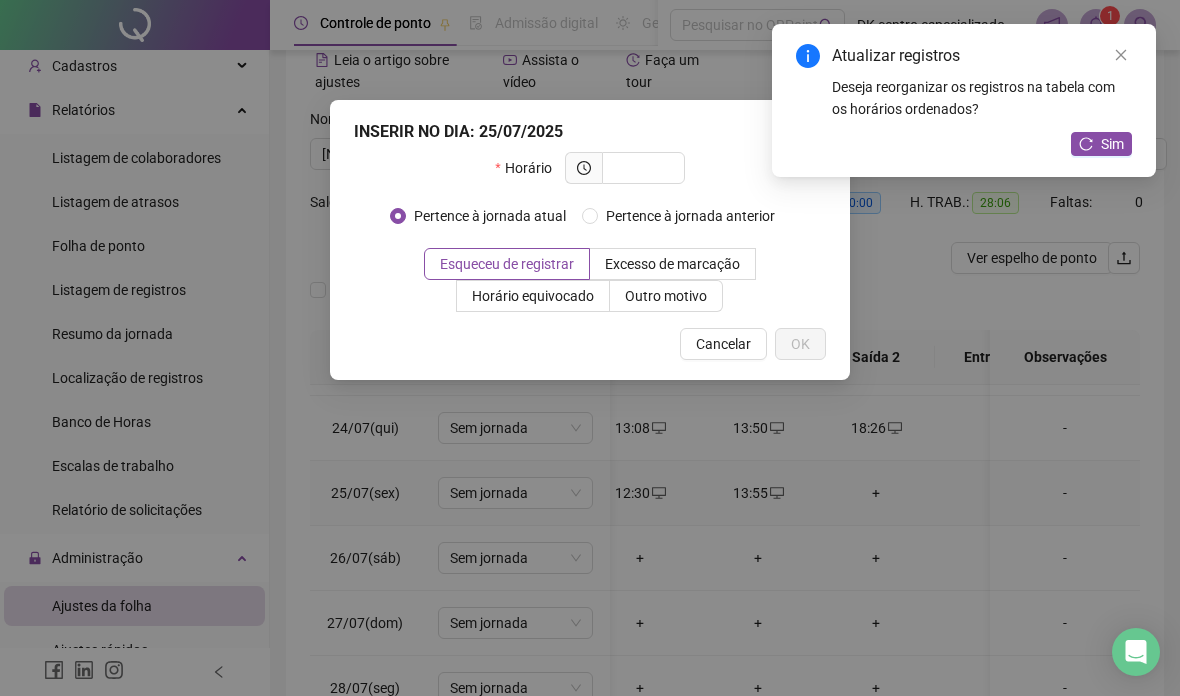 click at bounding box center (641, 168) 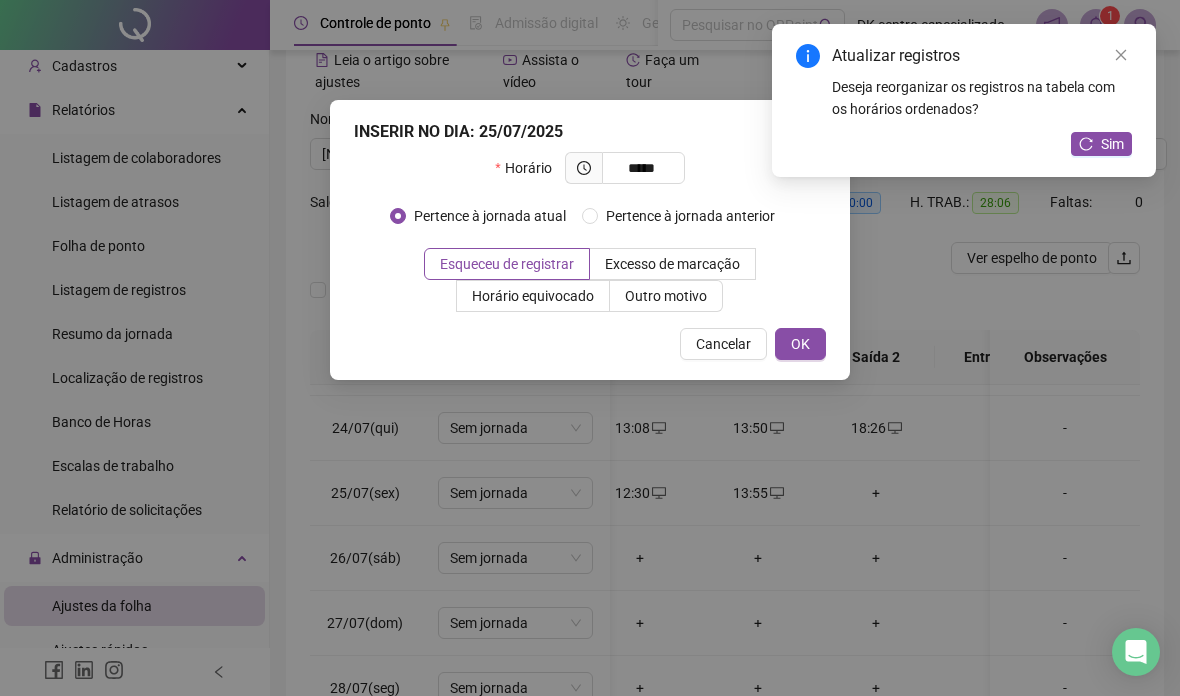 type on "*****" 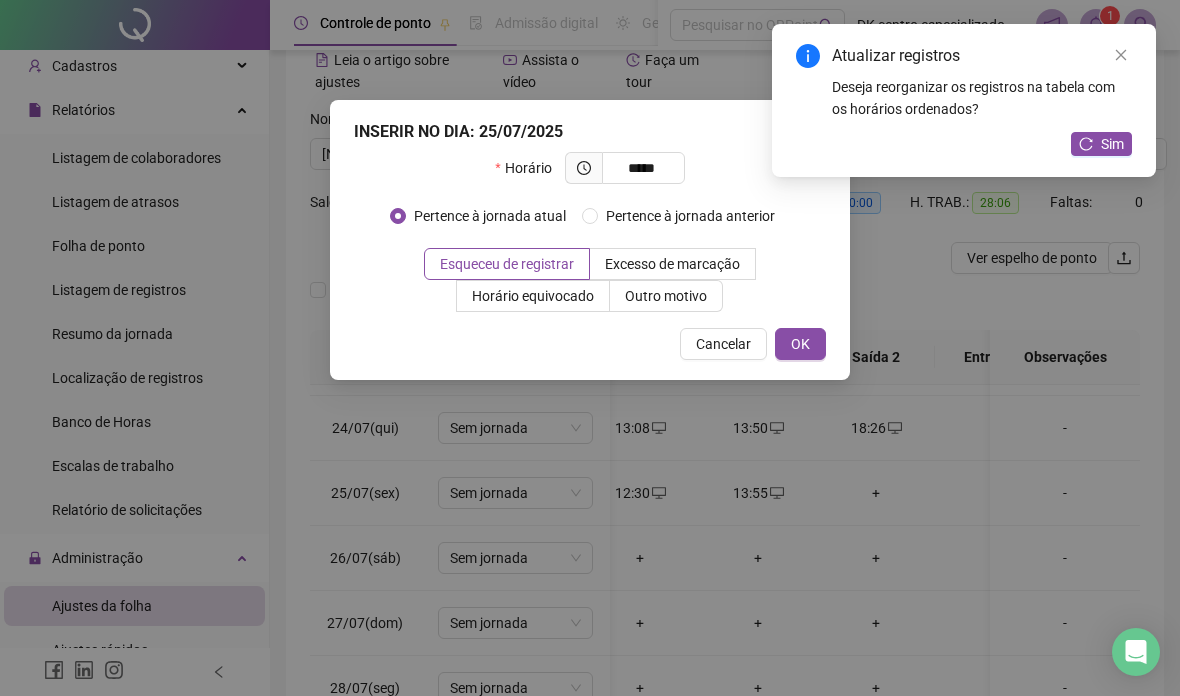 click on "OK" at bounding box center (800, 344) 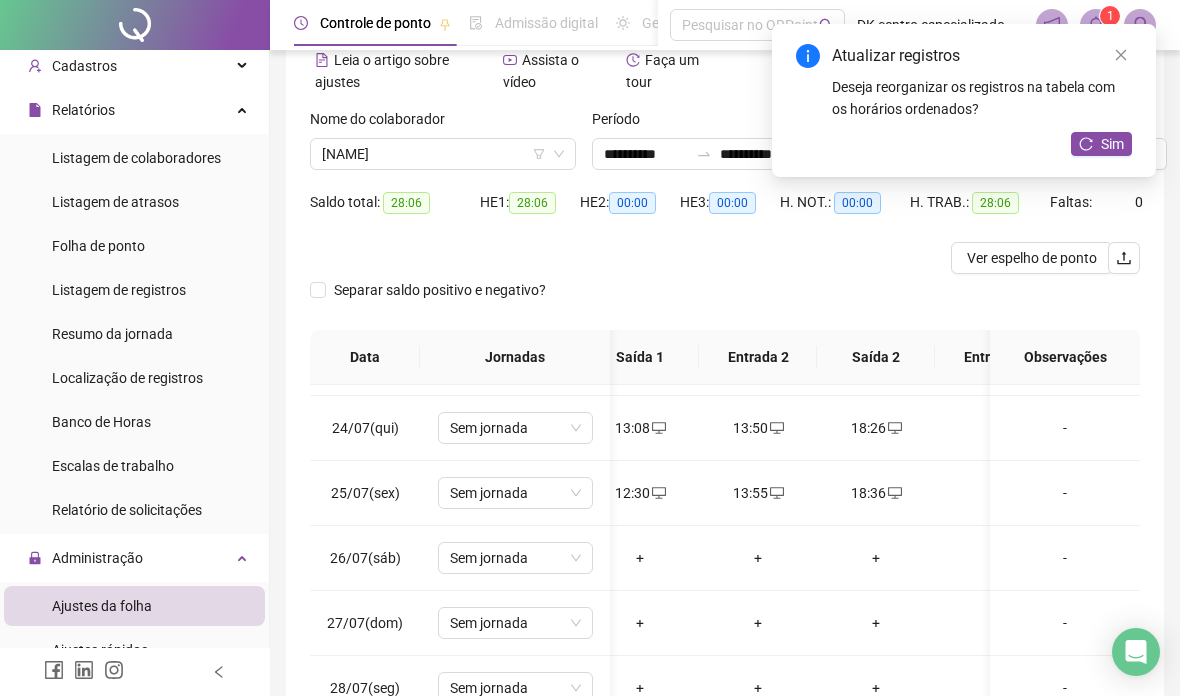 scroll, scrollTop: 548, scrollLeft: 44, axis: both 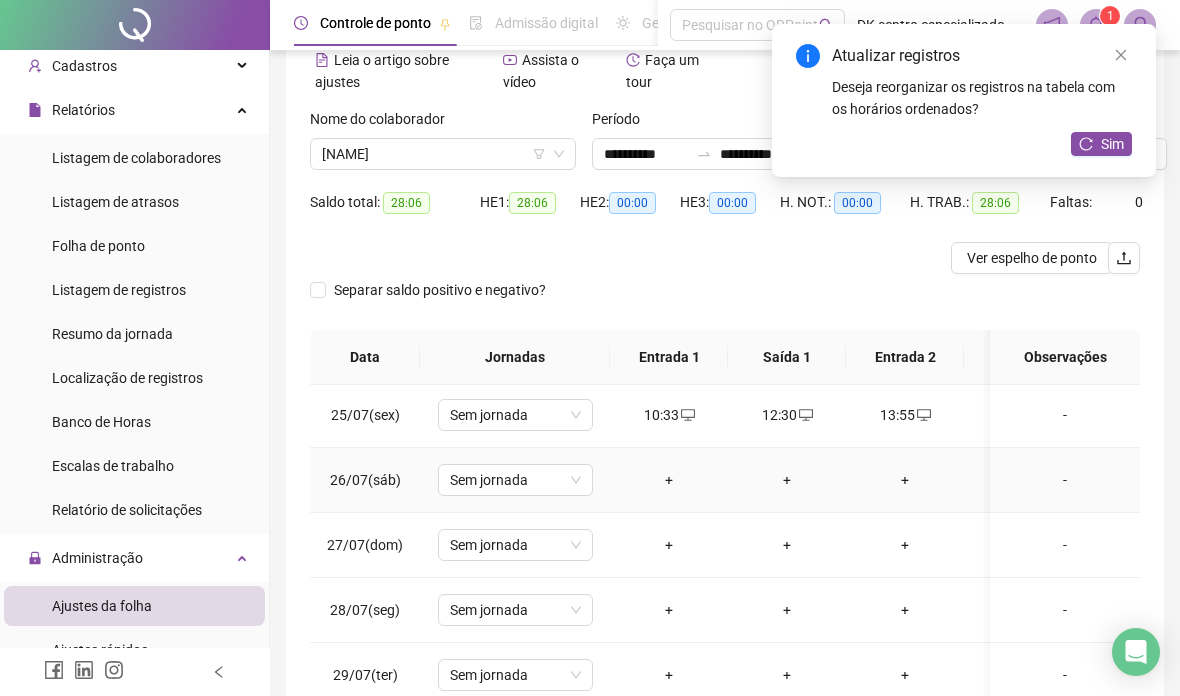 click on "+" at bounding box center [669, 480] 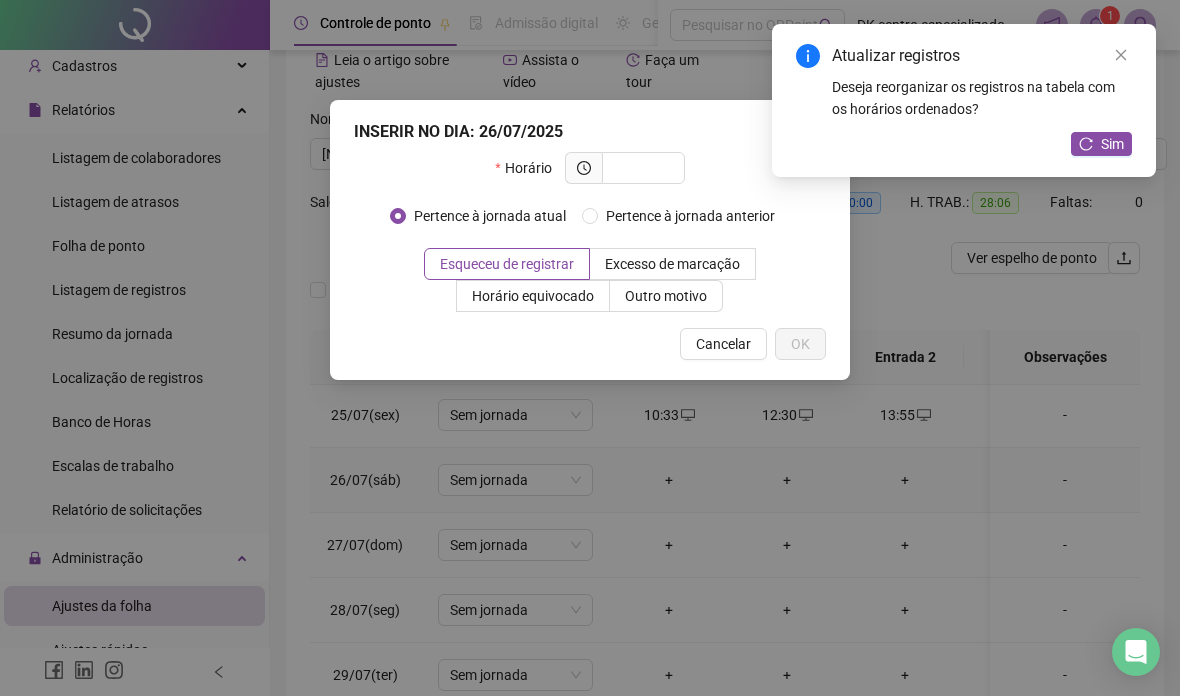 click at bounding box center (641, 168) 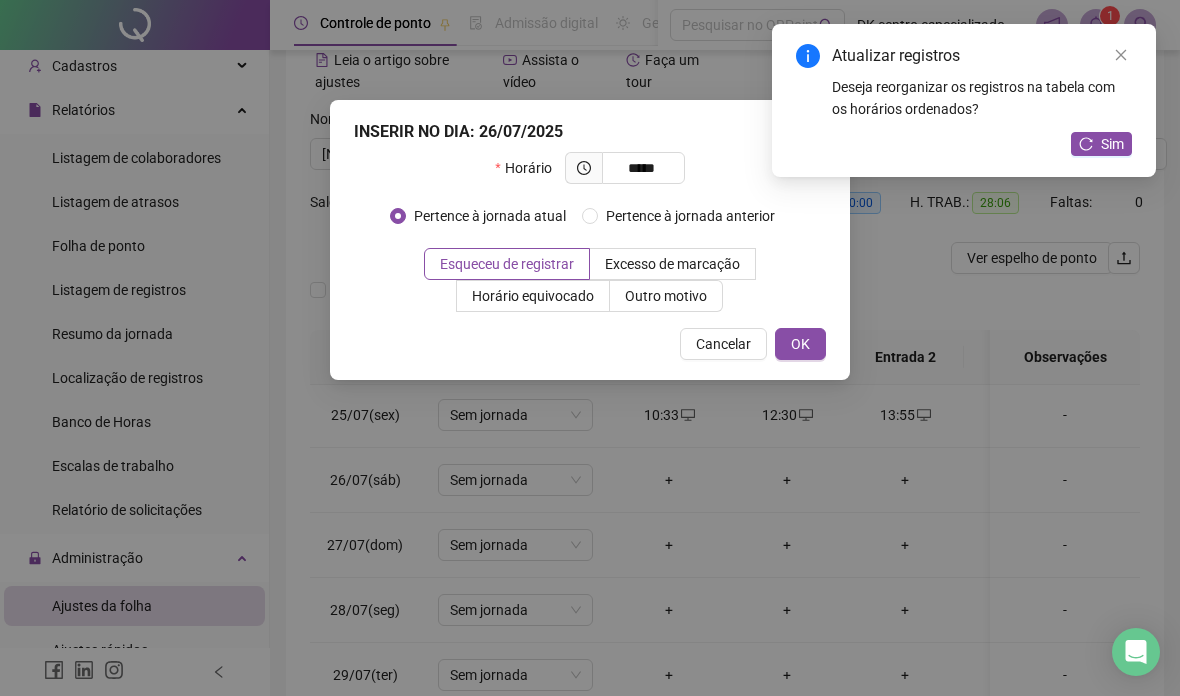 type on "*****" 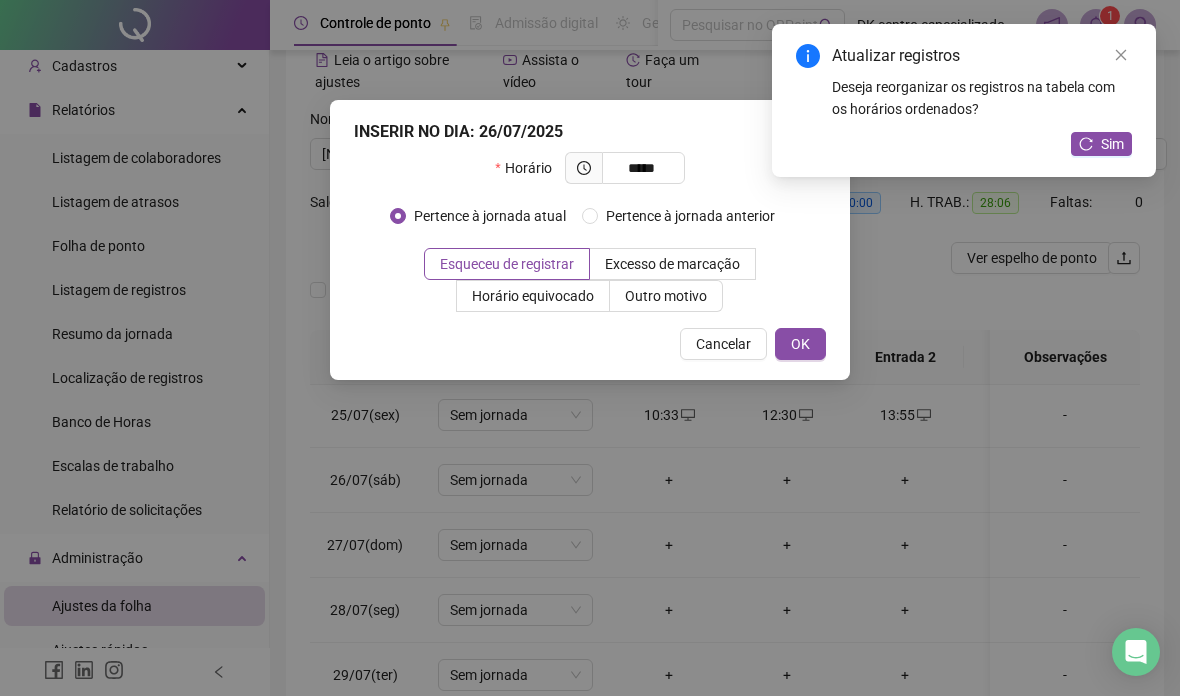 click on "OK" at bounding box center [800, 344] 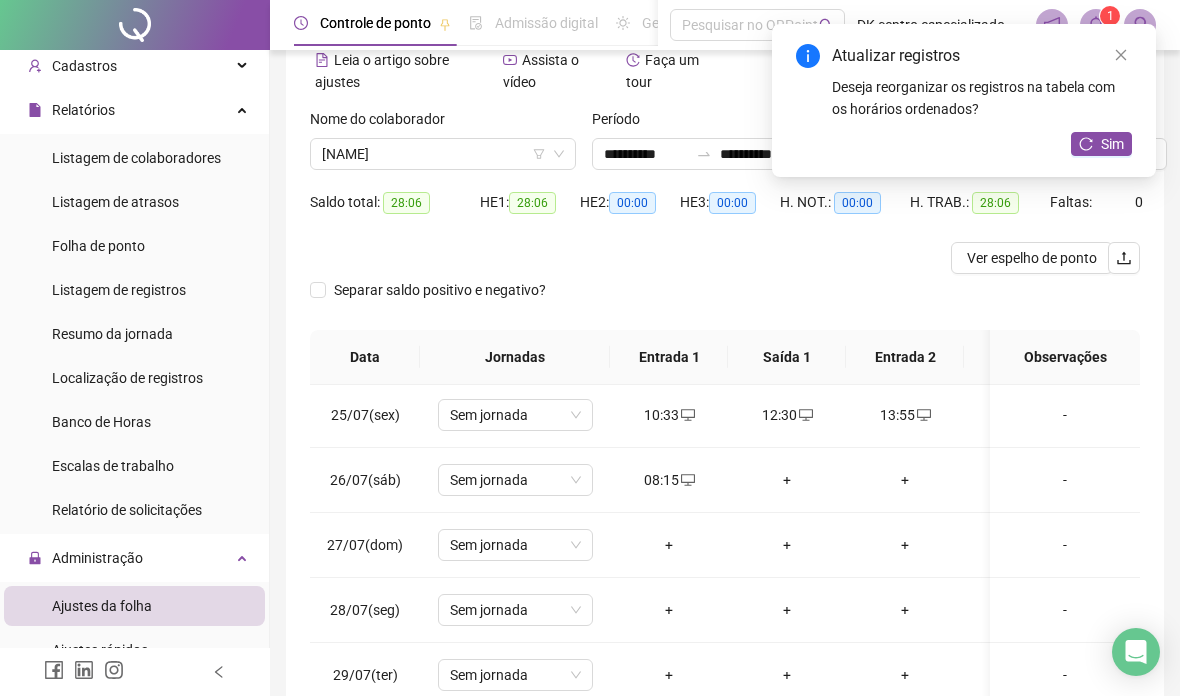 click on "+" at bounding box center (787, 480) 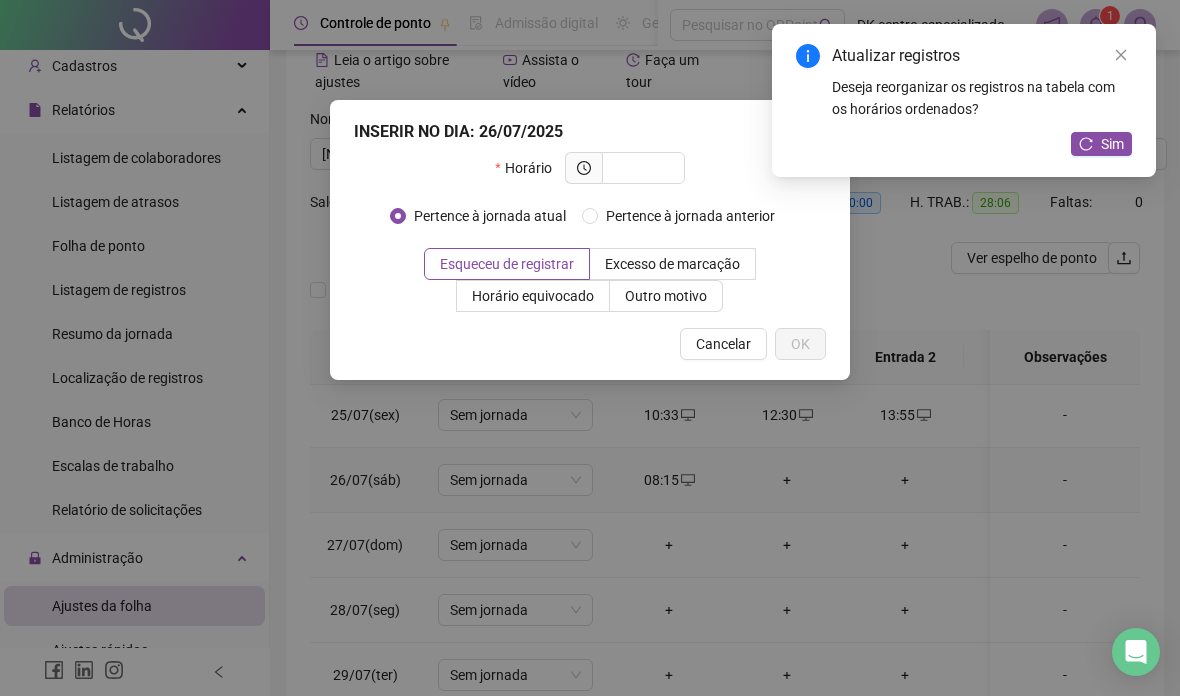 click at bounding box center [641, 168] 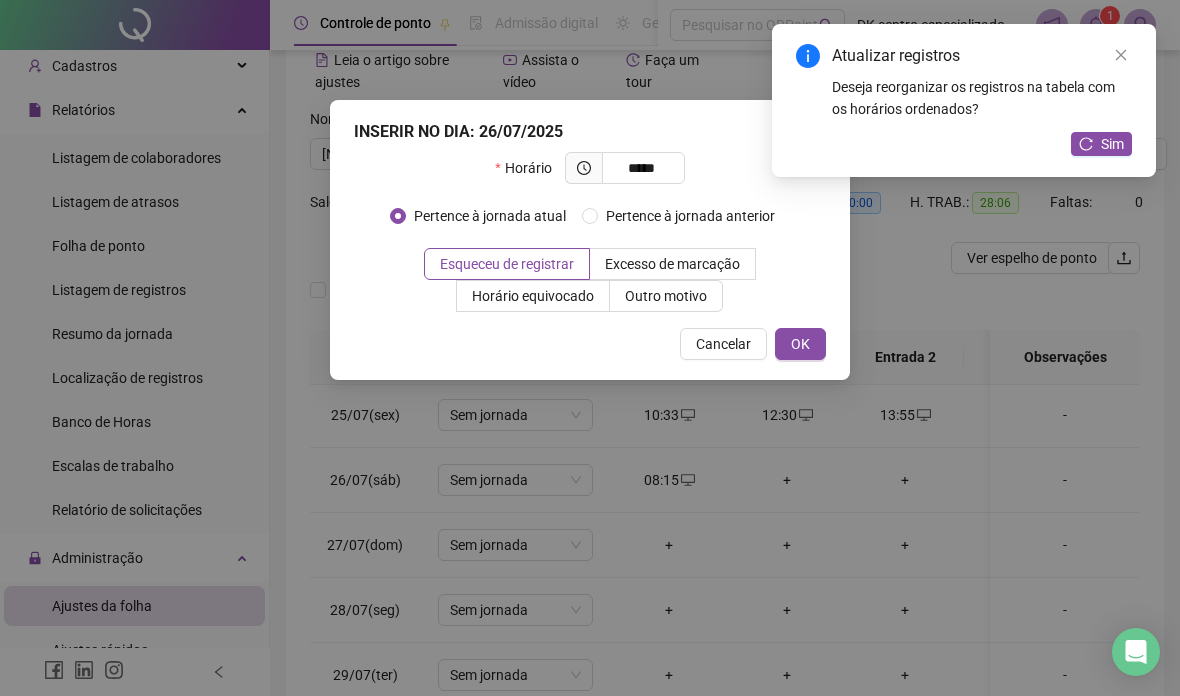 type on "*****" 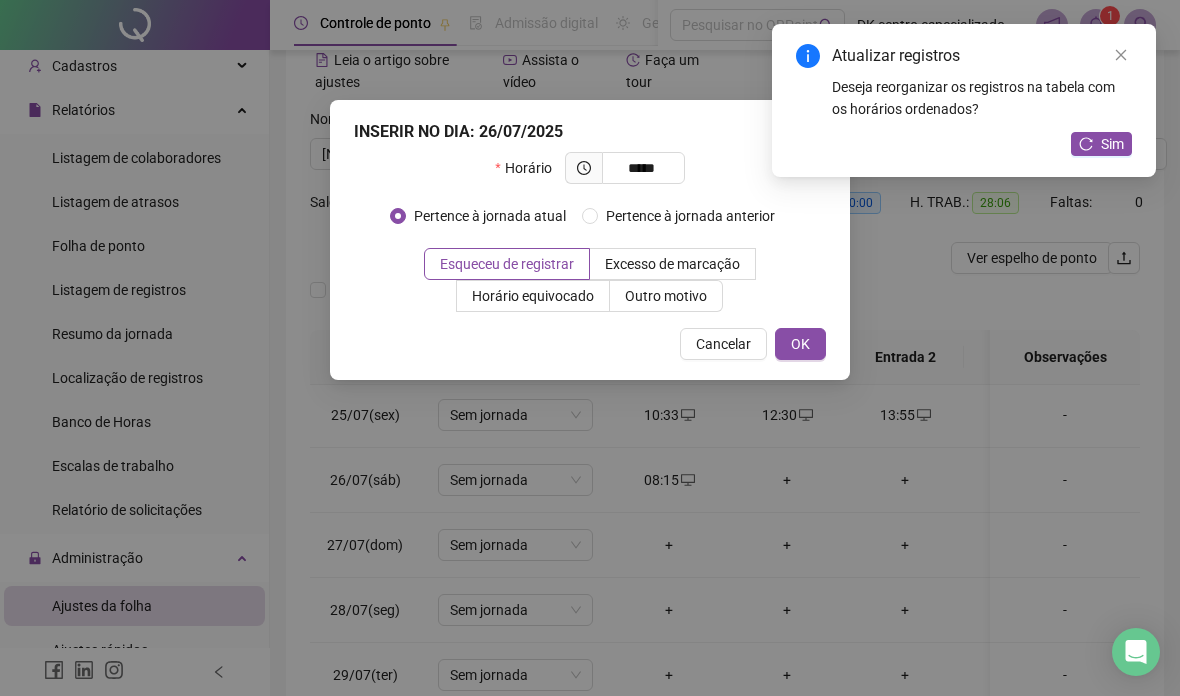click on "OK" at bounding box center [800, 344] 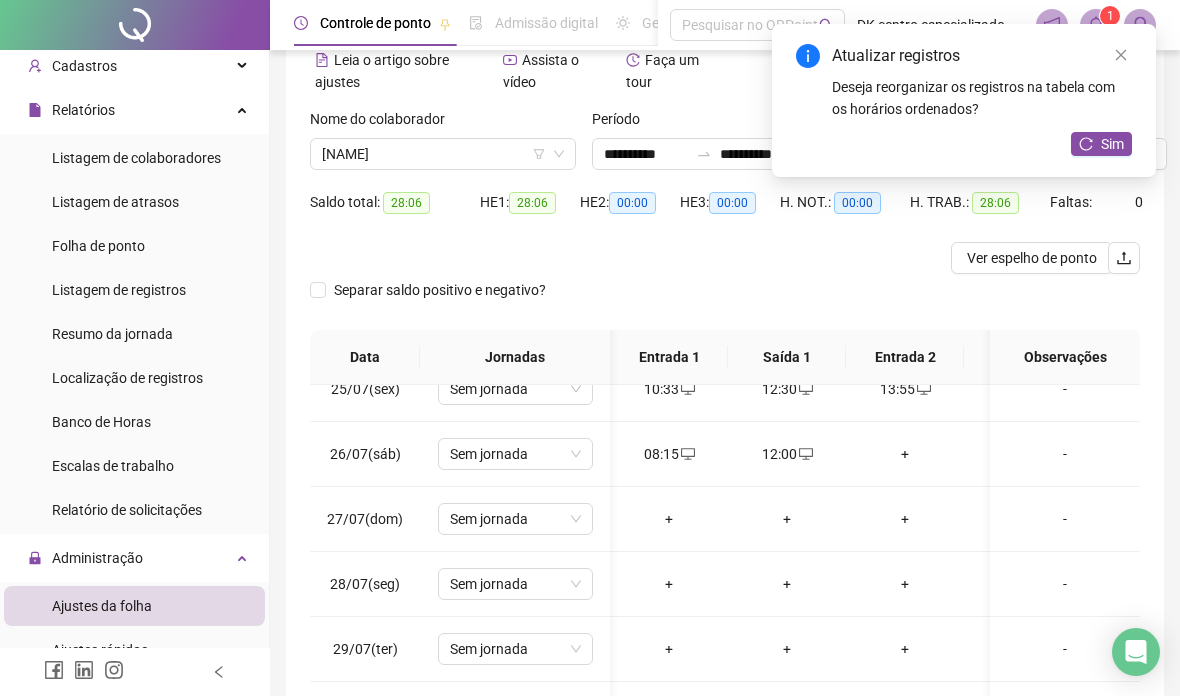 scroll, scrollTop: 616, scrollLeft: 1, axis: both 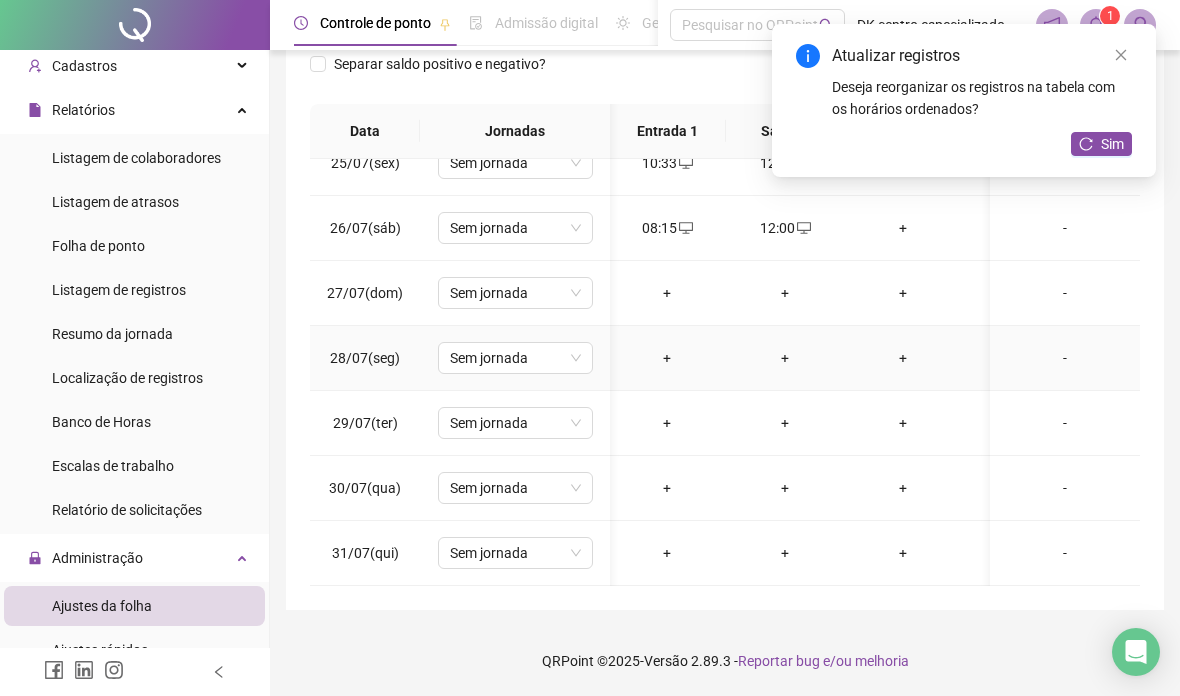 click on "+" at bounding box center (667, 358) 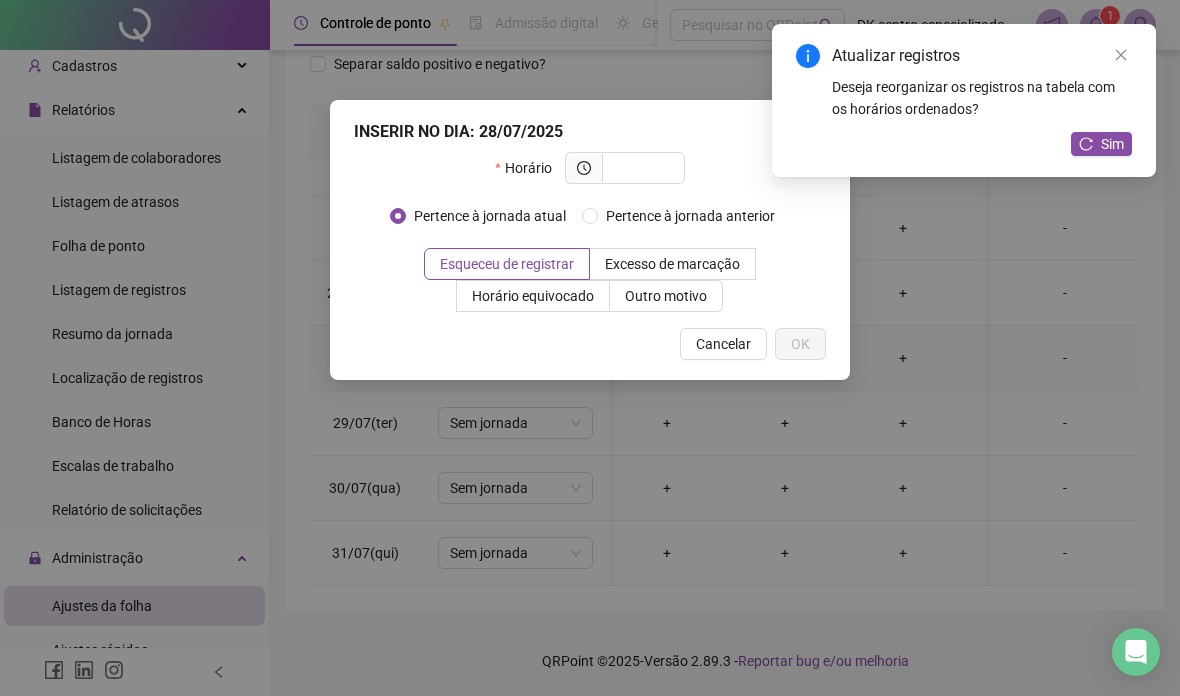 click at bounding box center (641, 168) 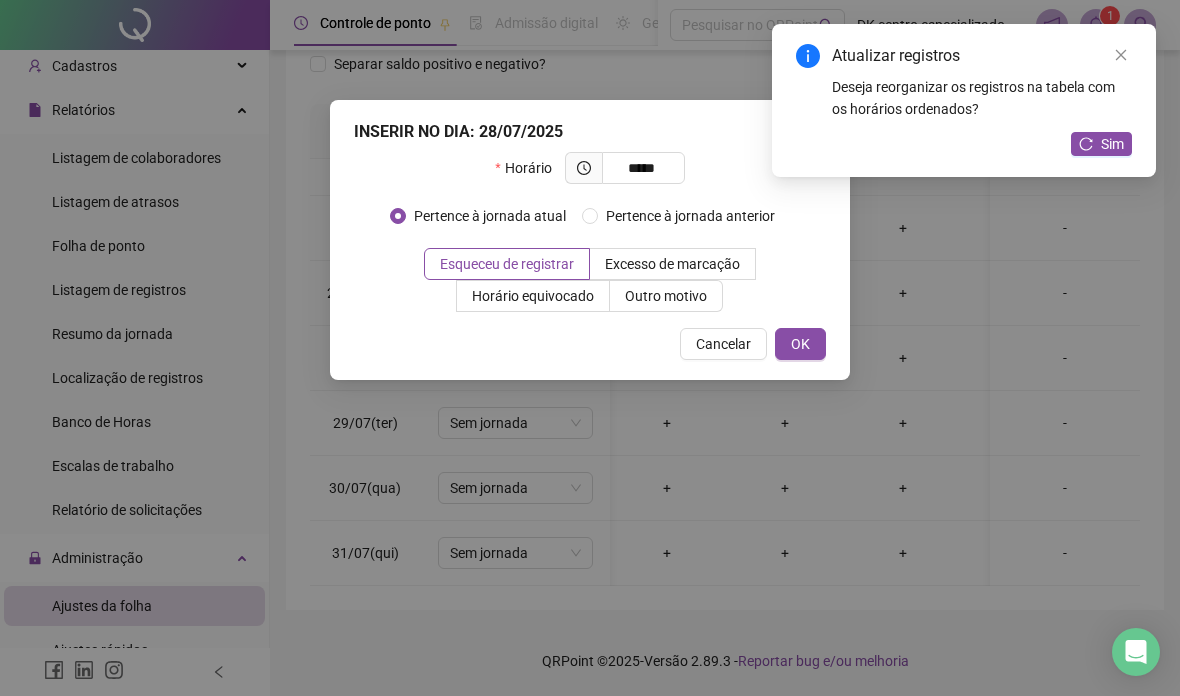 type on "*****" 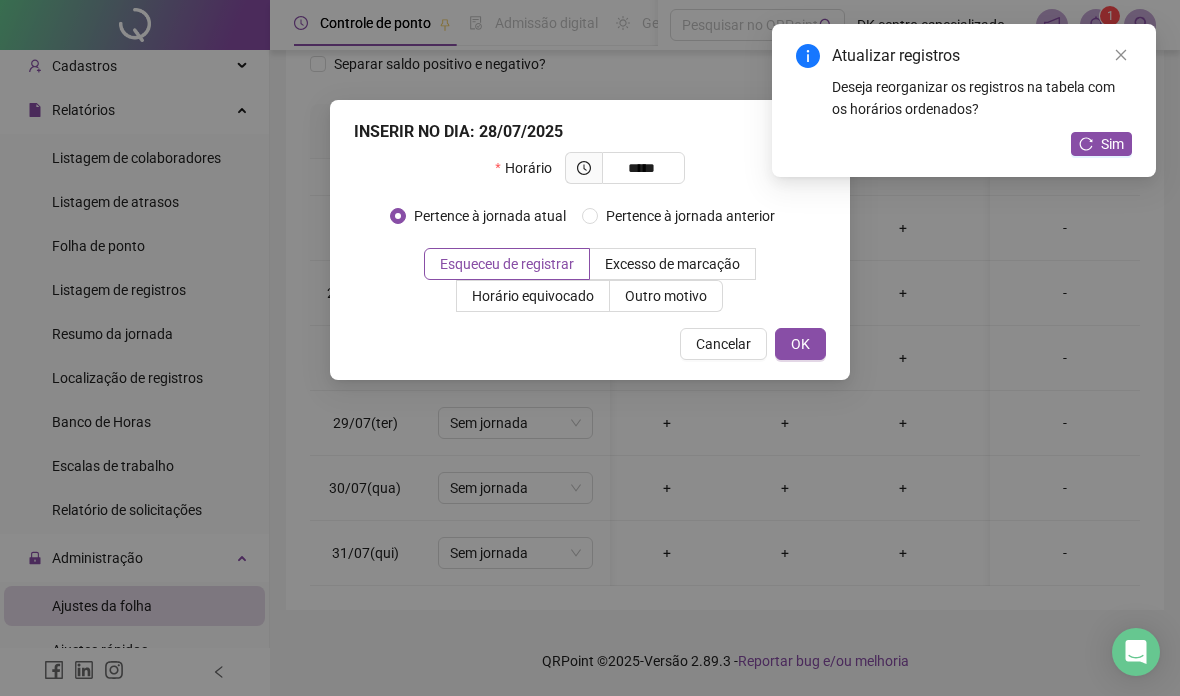 click on "OK" at bounding box center [800, 344] 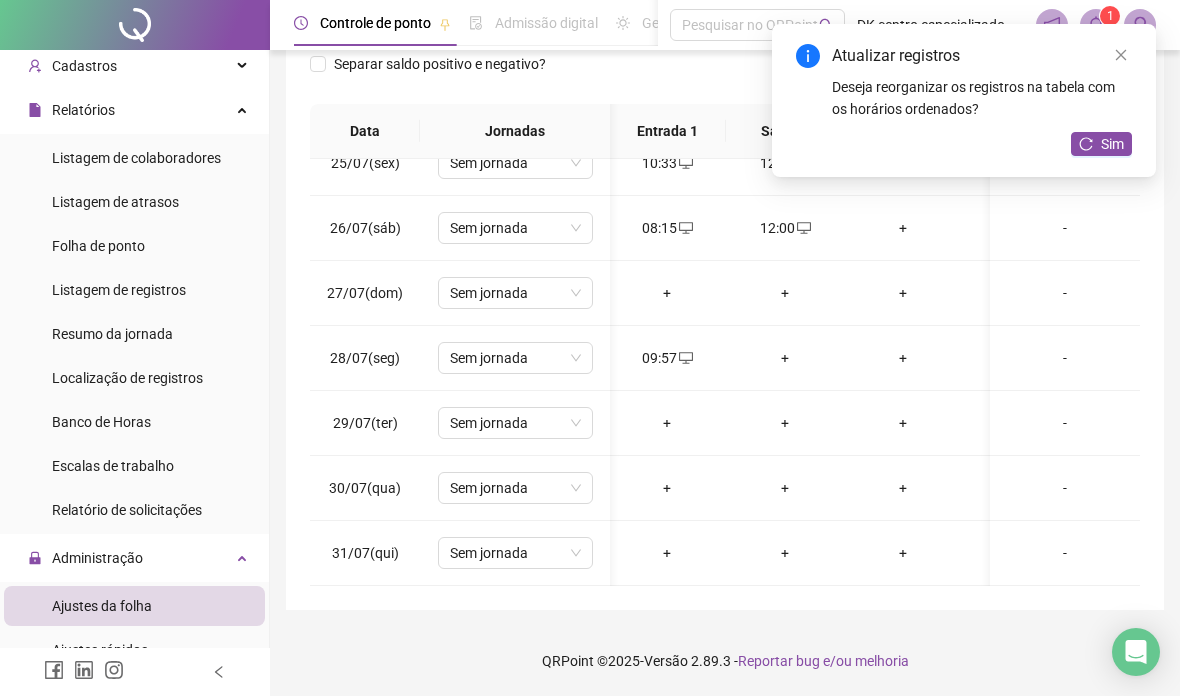 click on "+" at bounding box center [785, 358] 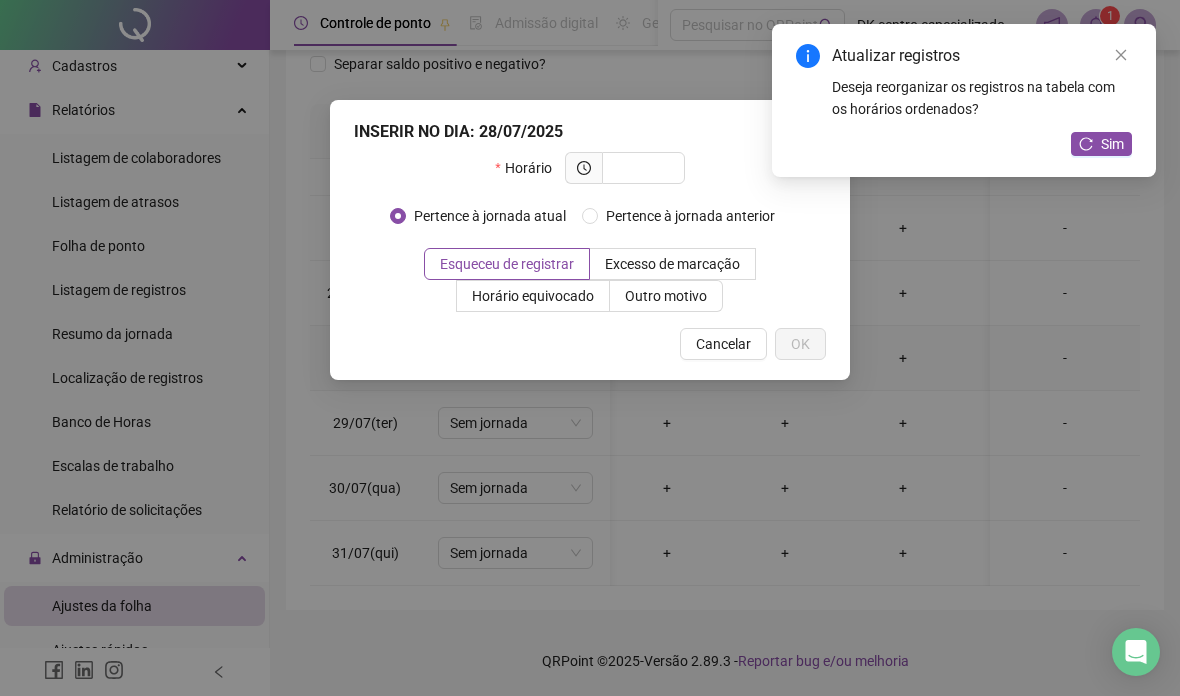 click at bounding box center (641, 168) 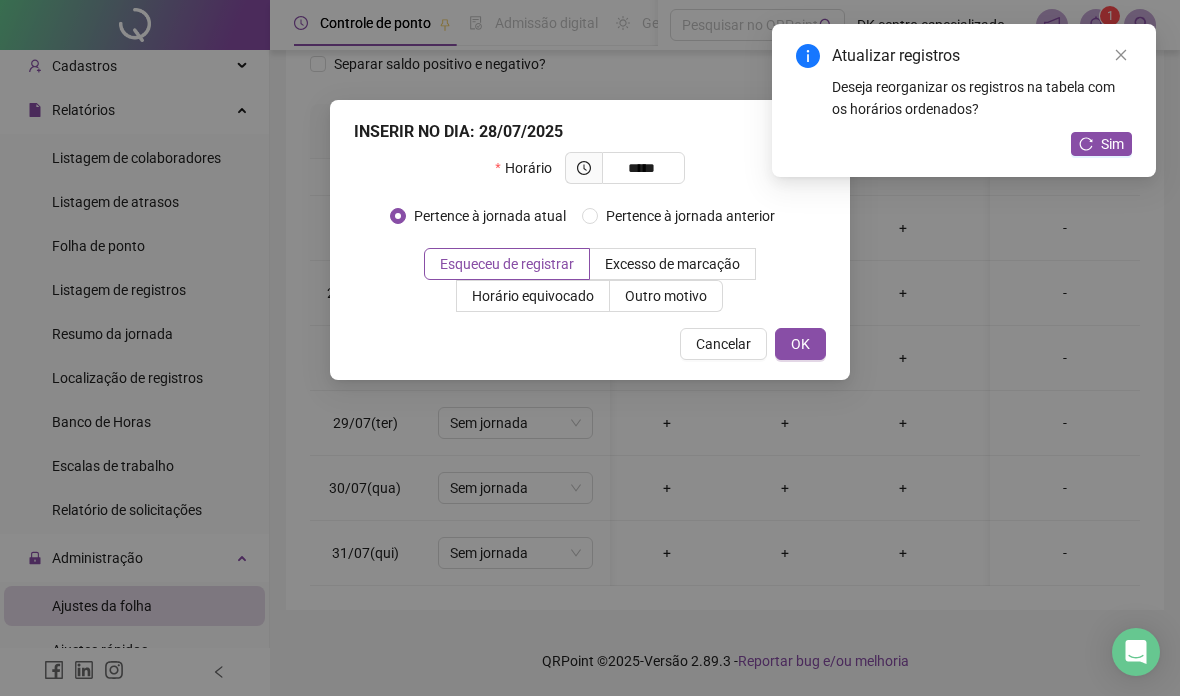 type on "*****" 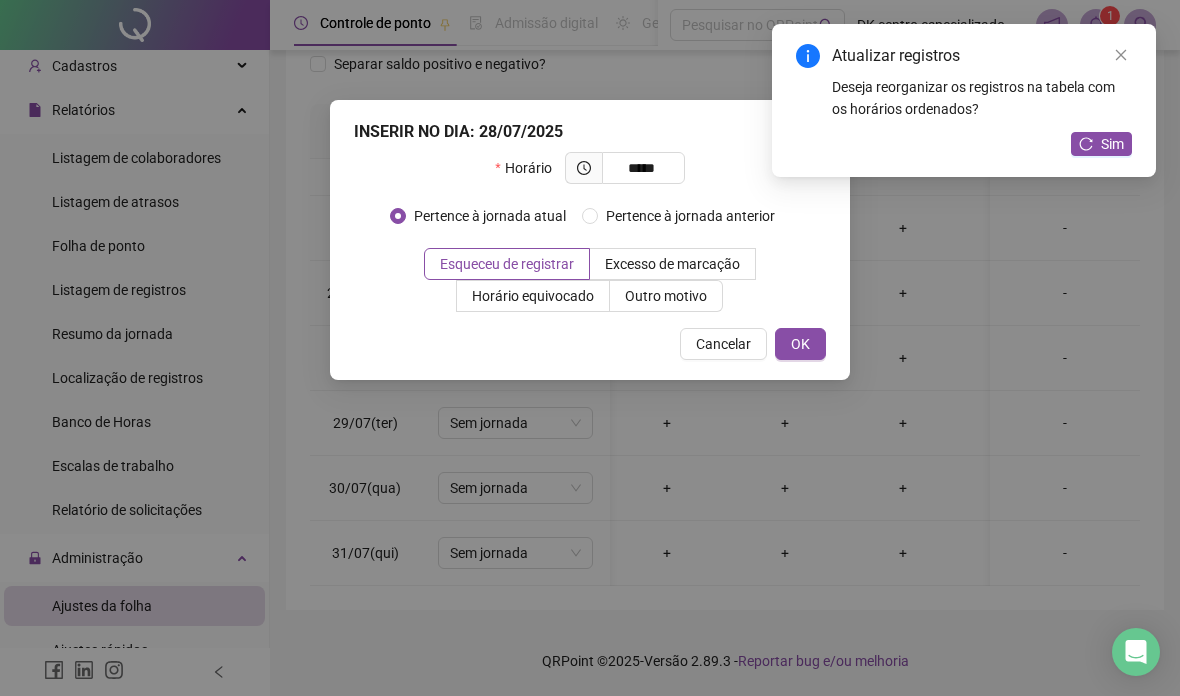 click on "OK" at bounding box center [800, 344] 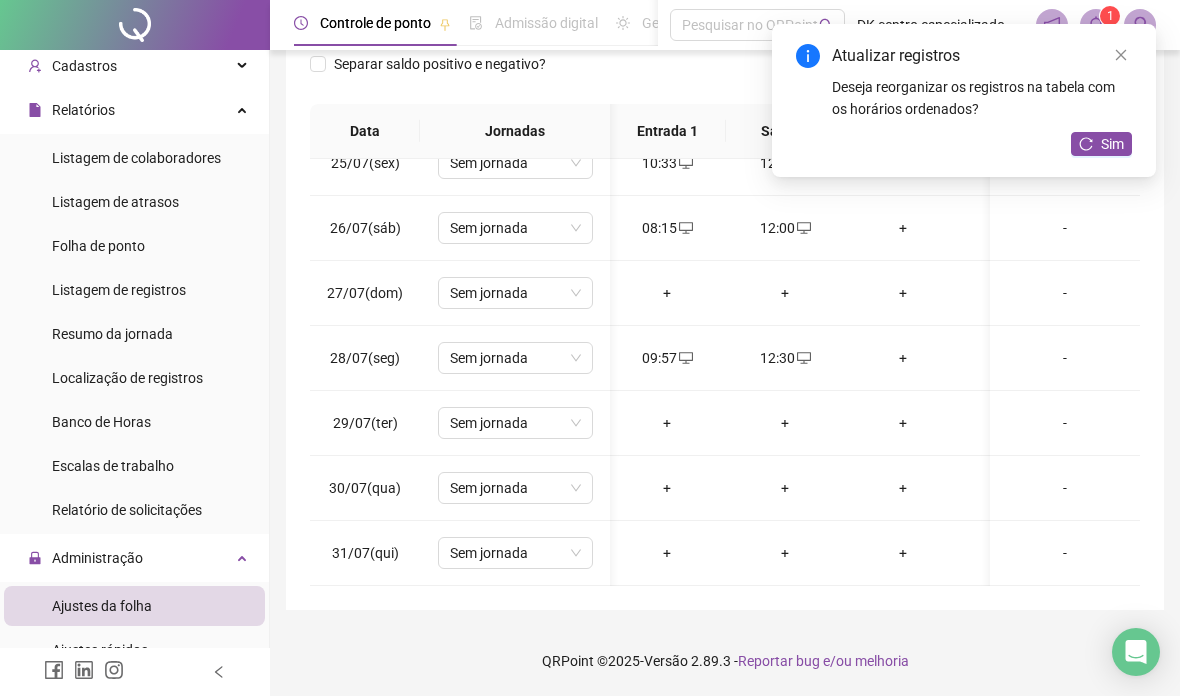 click on "+" at bounding box center (903, 358) 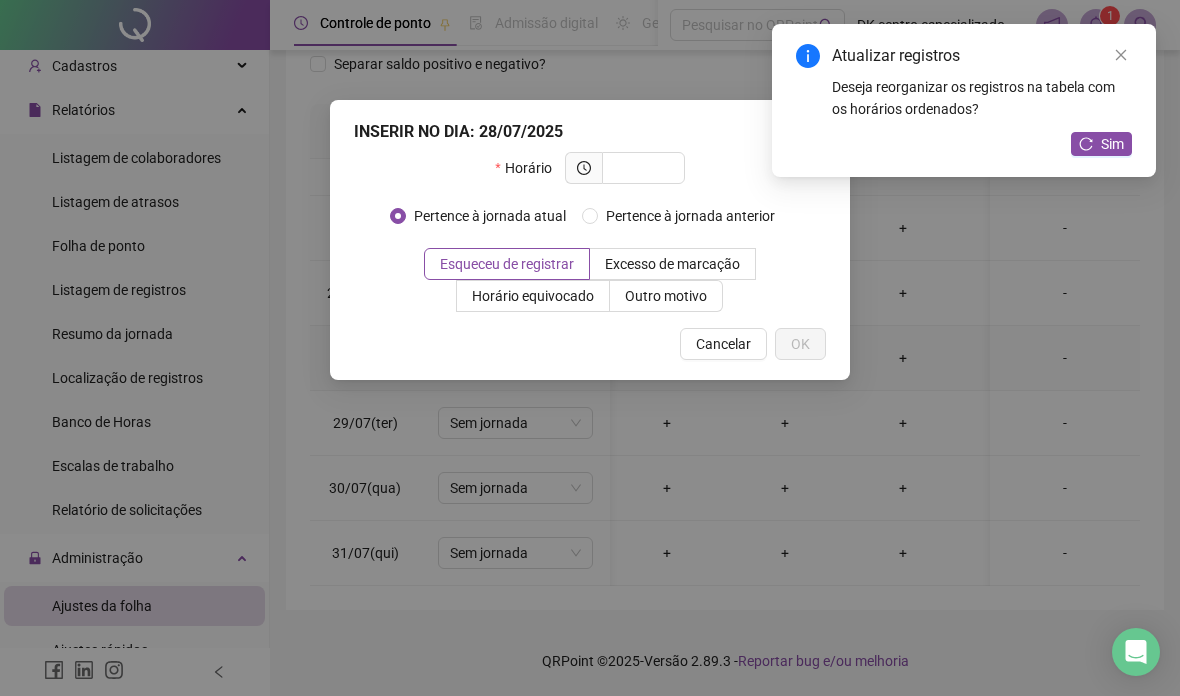 click at bounding box center (641, 168) 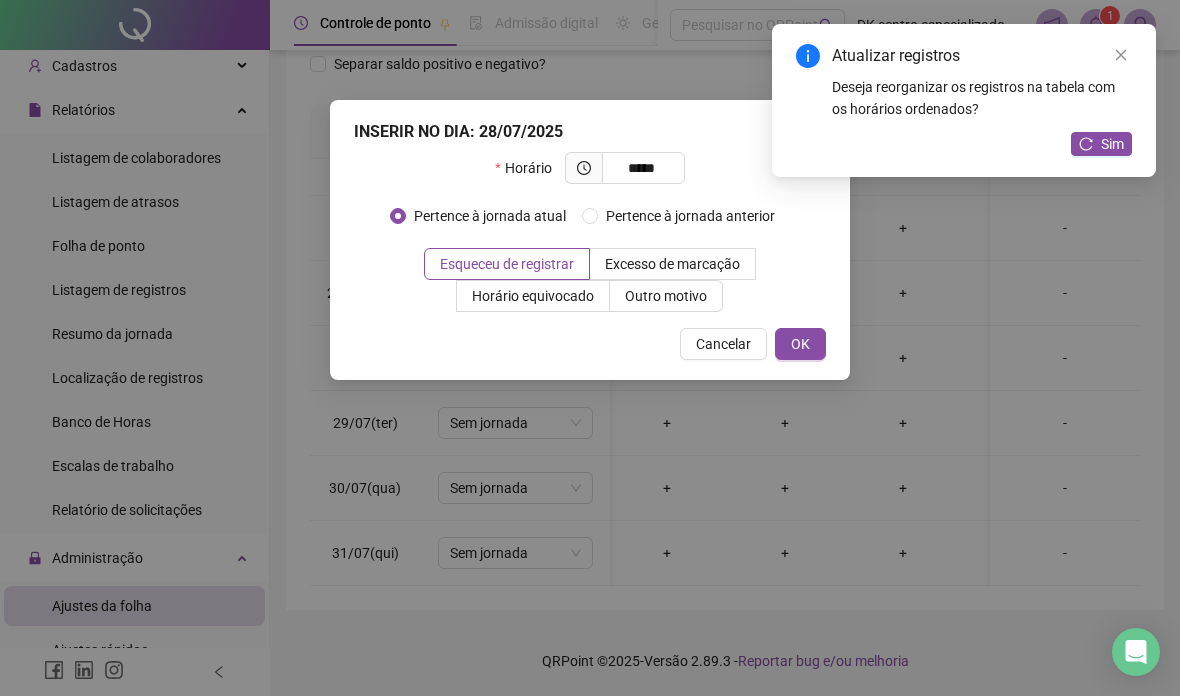 type on "*****" 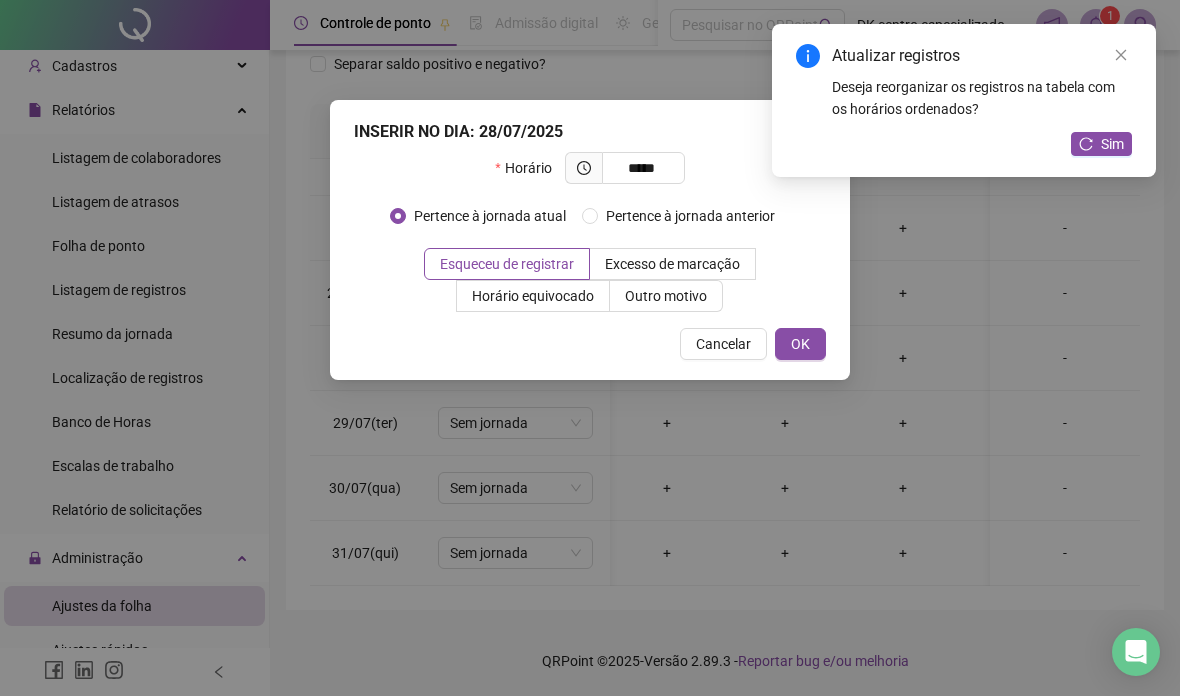 click on "OK" at bounding box center [800, 344] 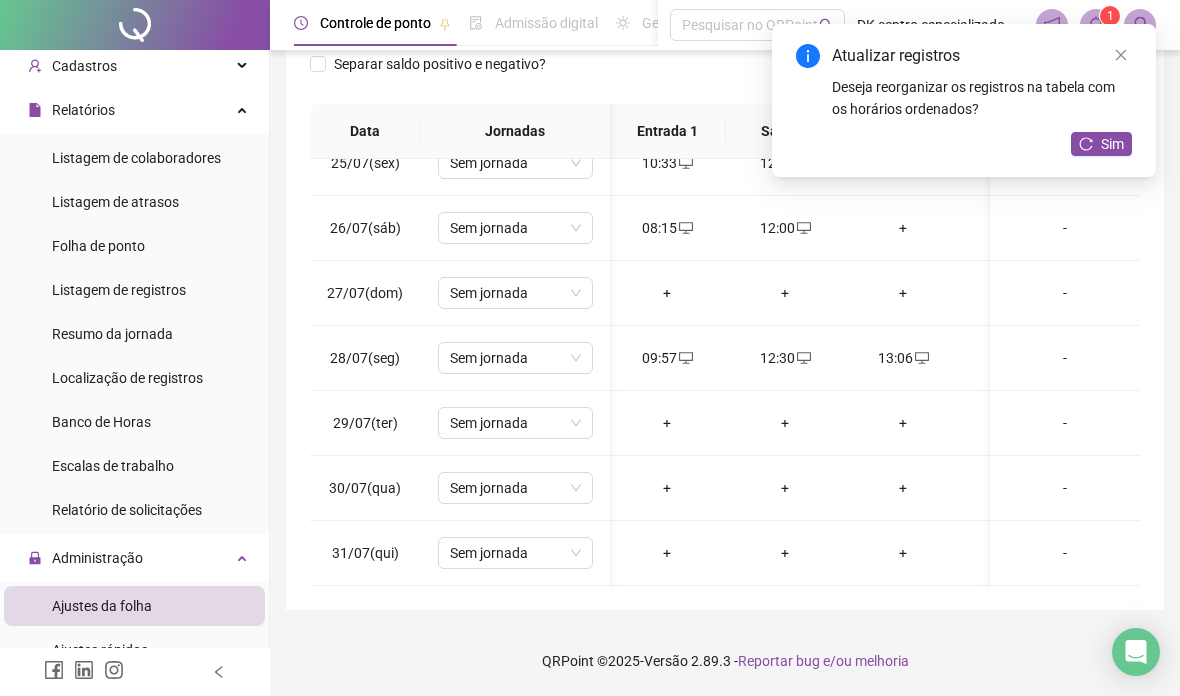 scroll, scrollTop: 603, scrollLeft: 99, axis: both 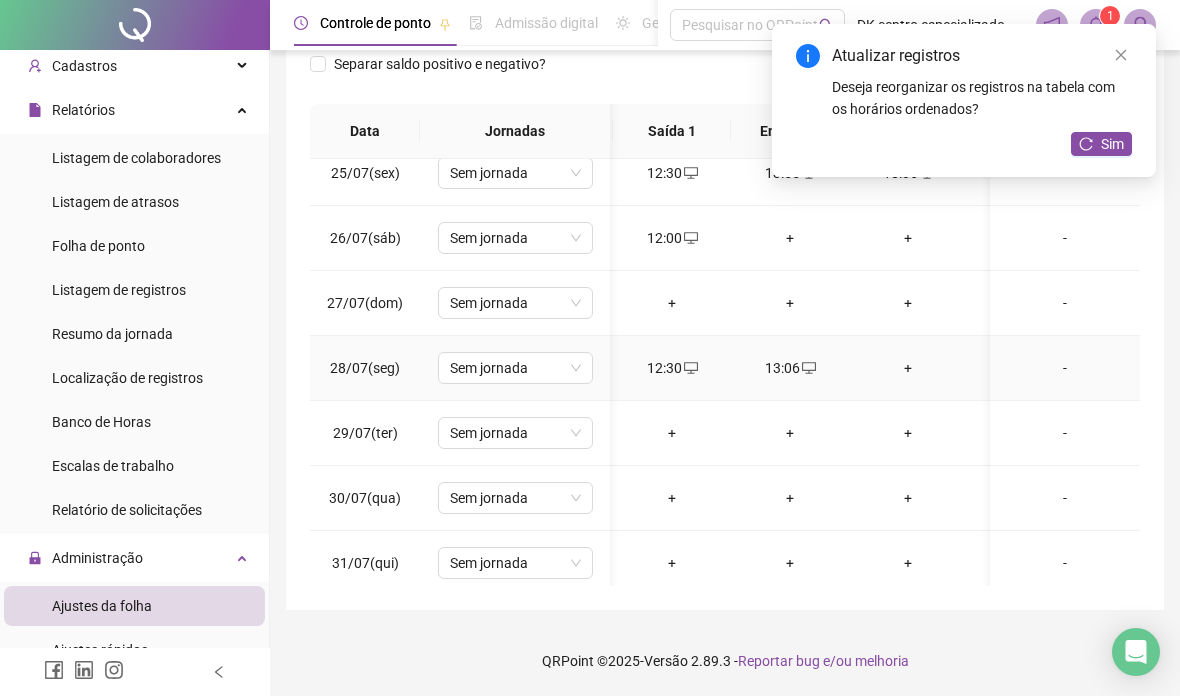 click on "+" at bounding box center [908, 368] 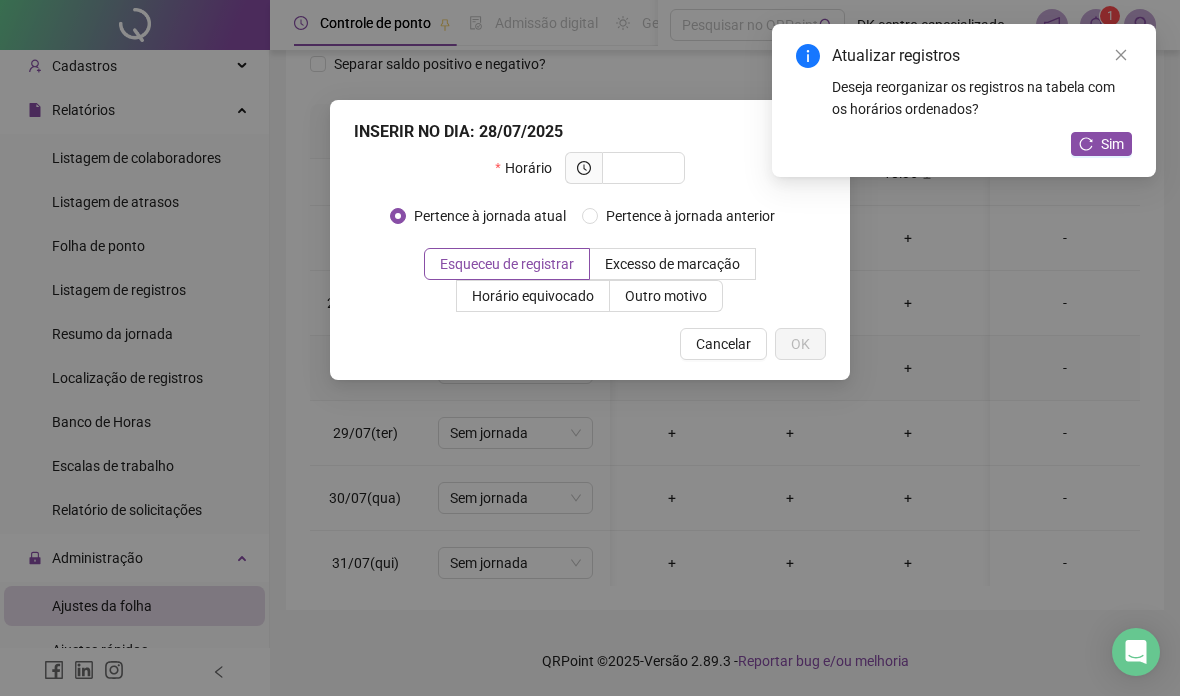 click at bounding box center [641, 168] 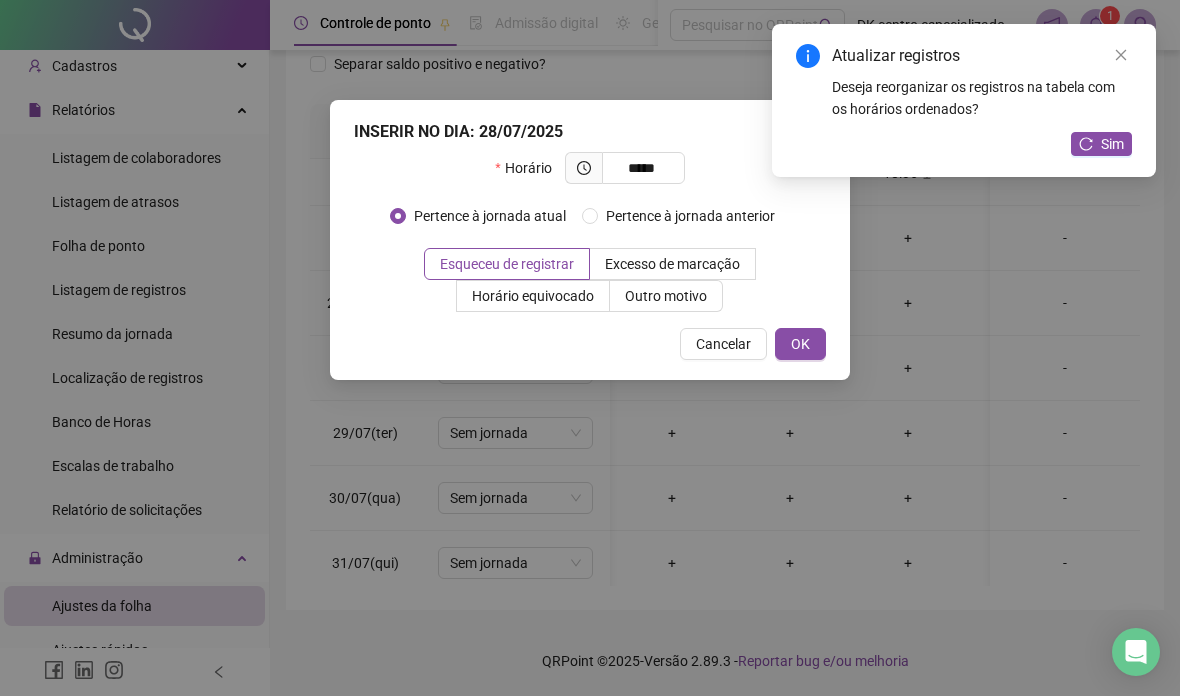 type on "*****" 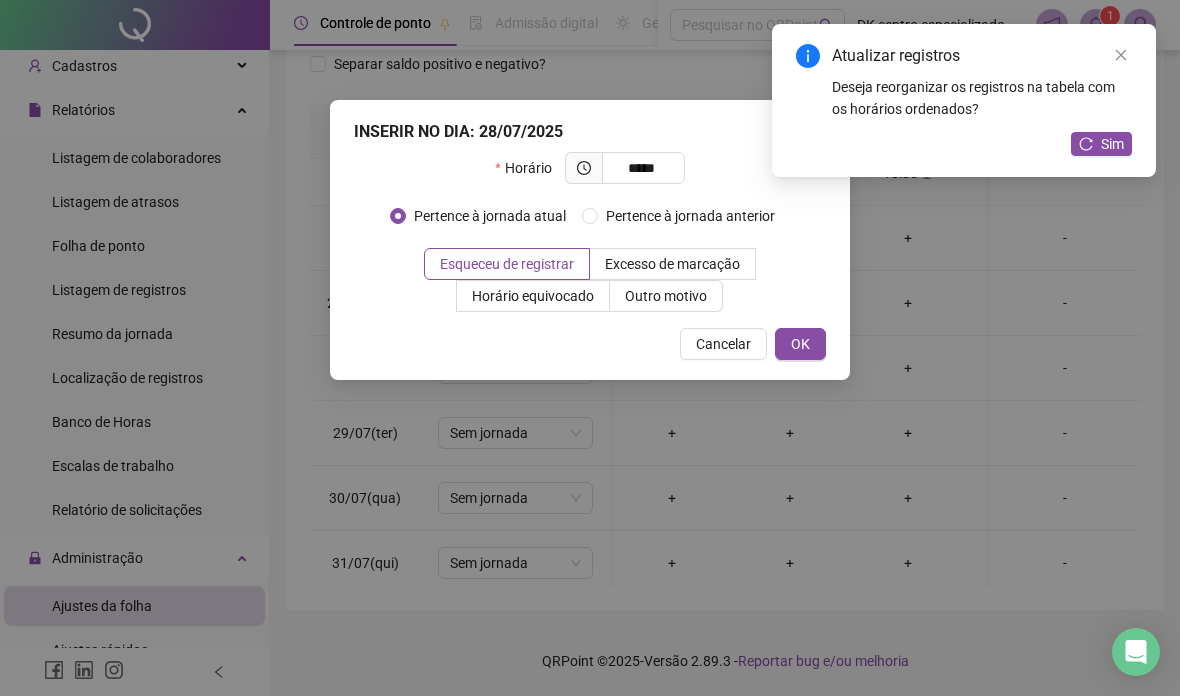 click on "OK" at bounding box center (800, 344) 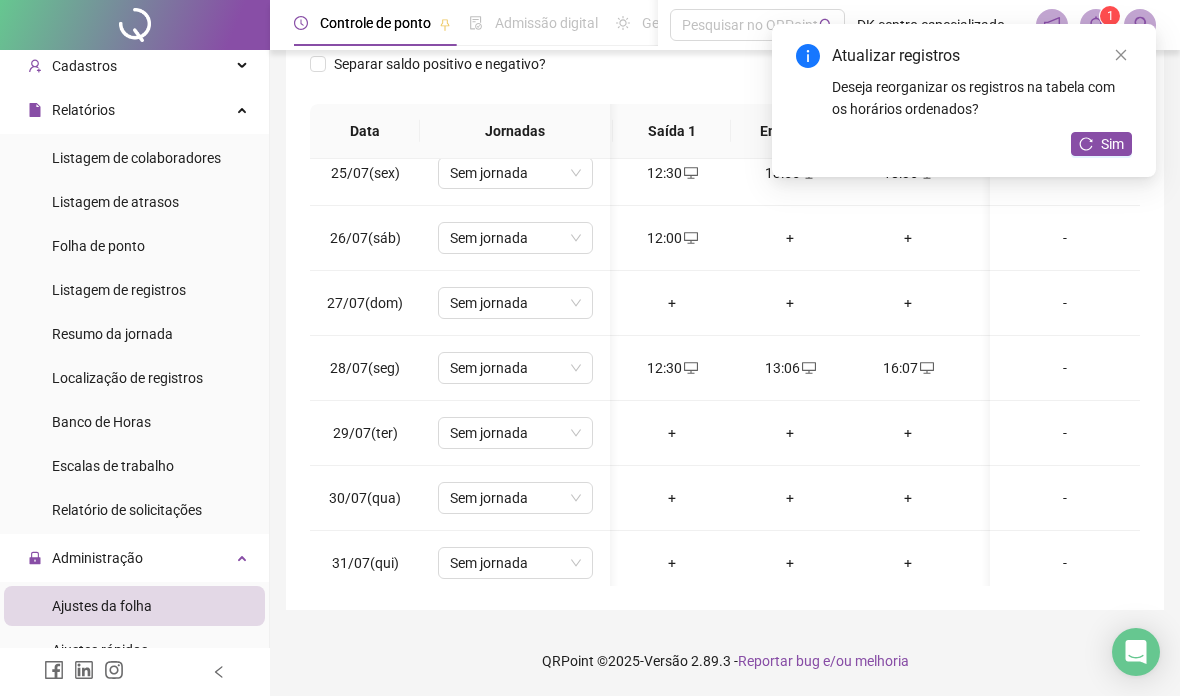 scroll, scrollTop: 658, scrollLeft: -2, axis: both 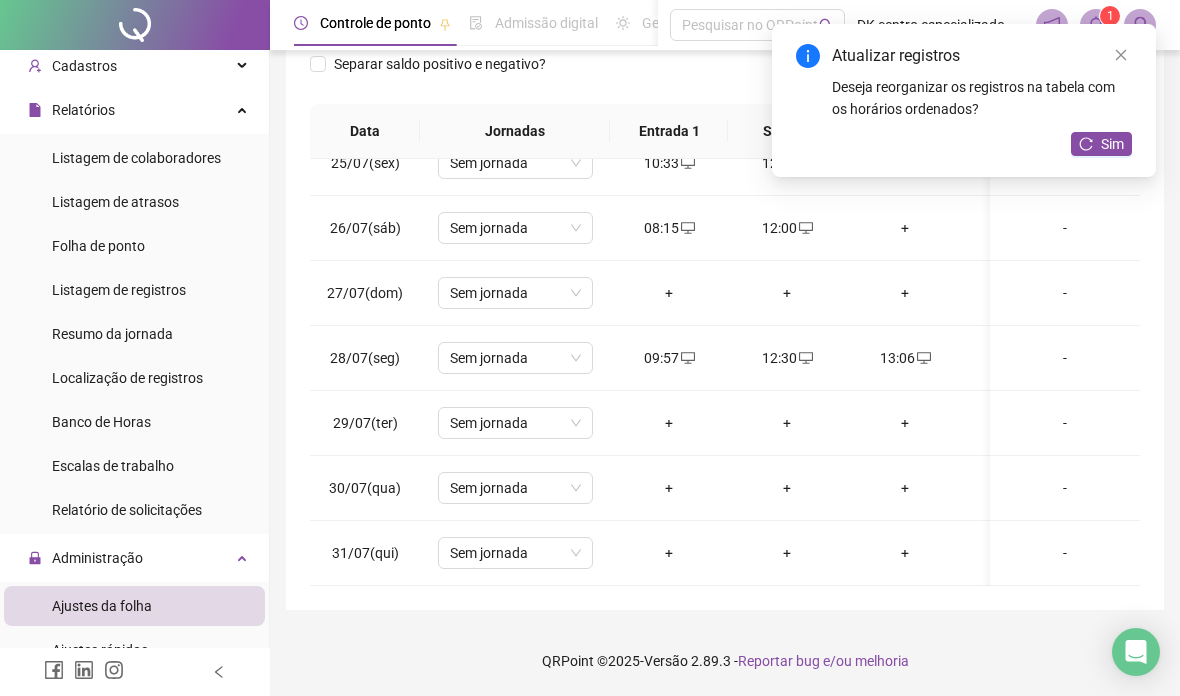 click on "+" at bounding box center [669, 423] 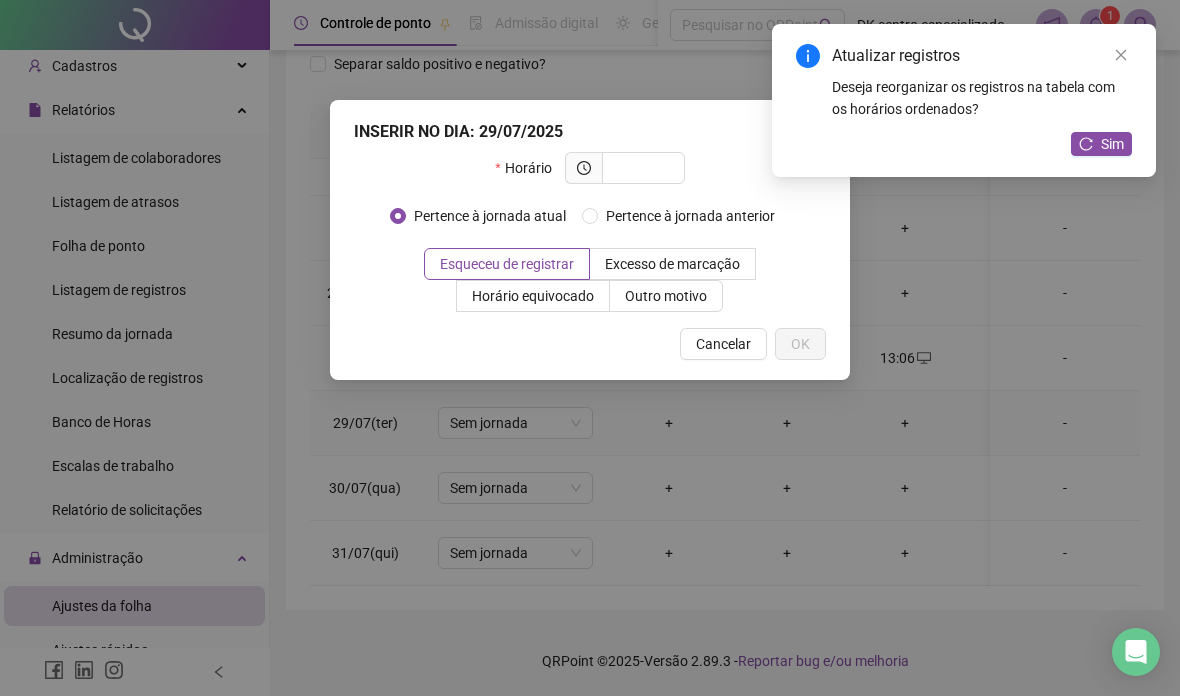click at bounding box center [641, 168] 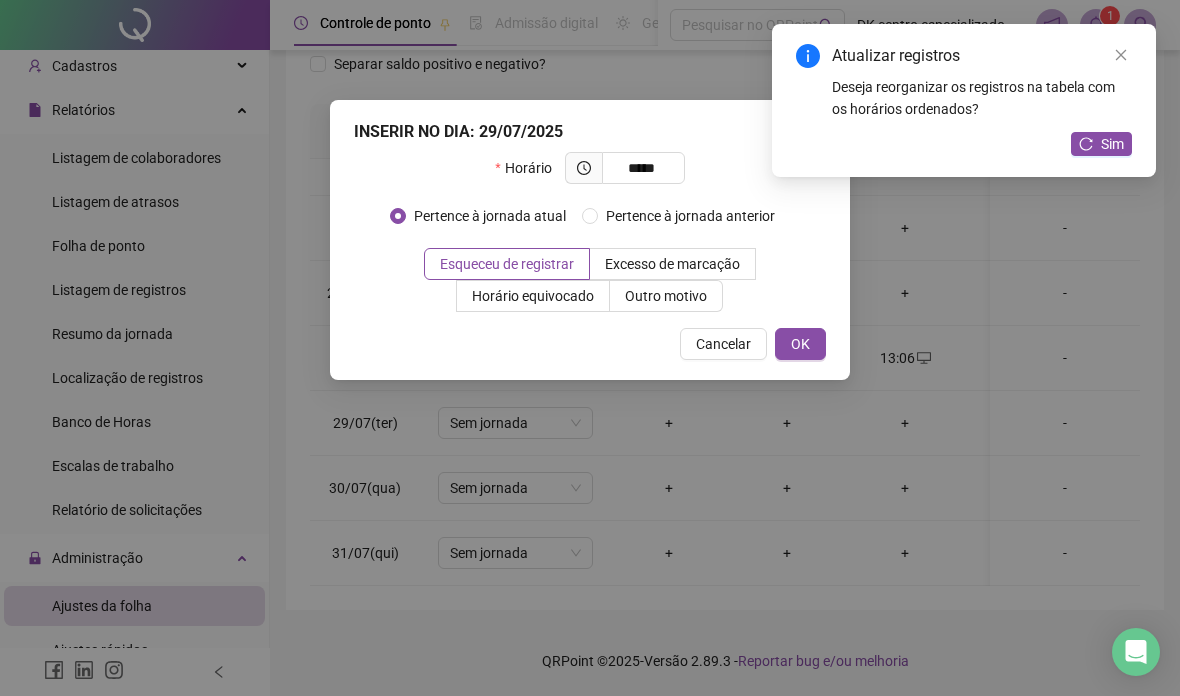 type on "*****" 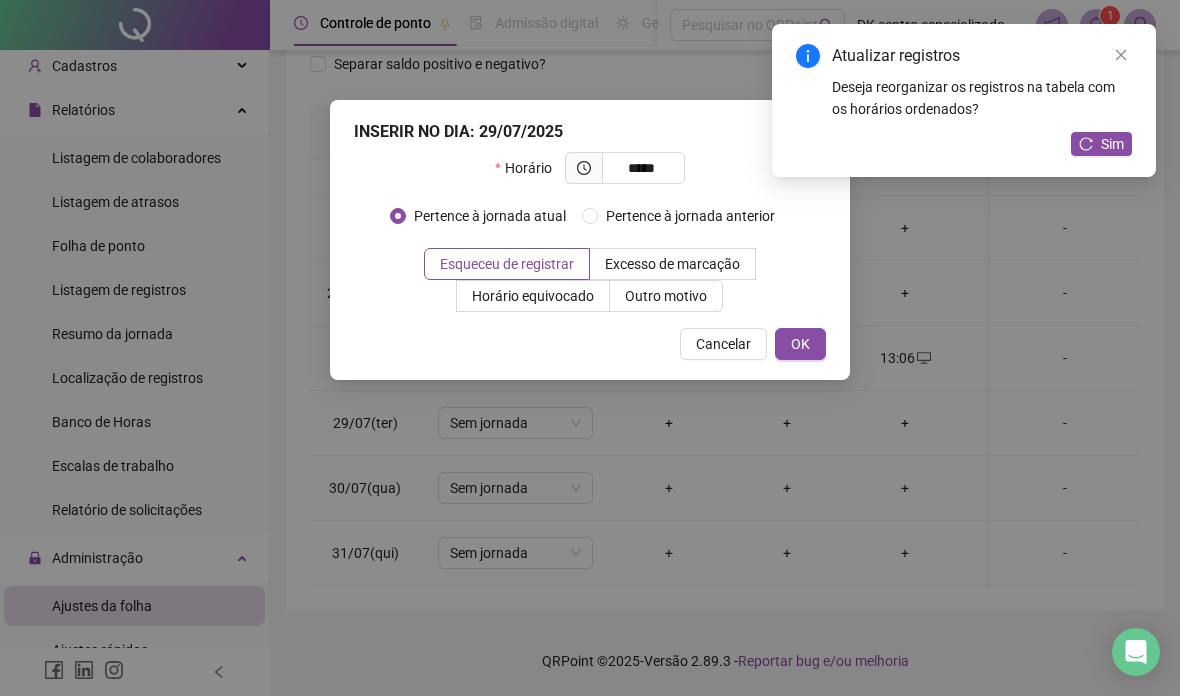 click on "OK" at bounding box center [800, 344] 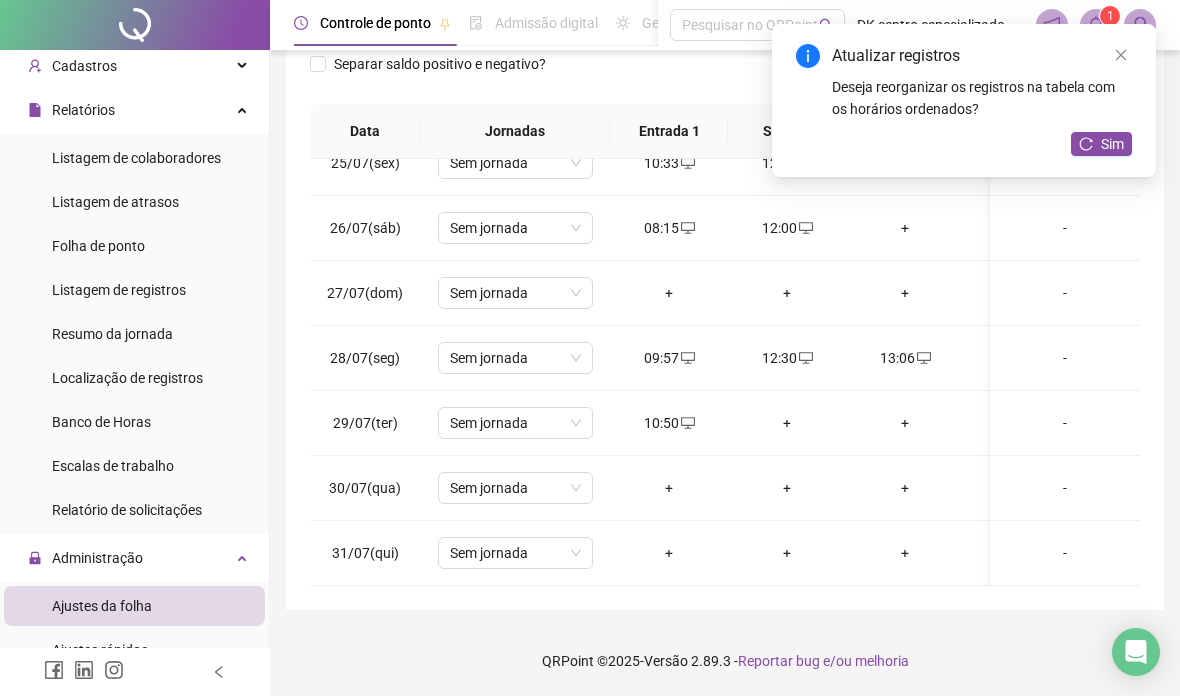 click on "+" at bounding box center [787, 423] 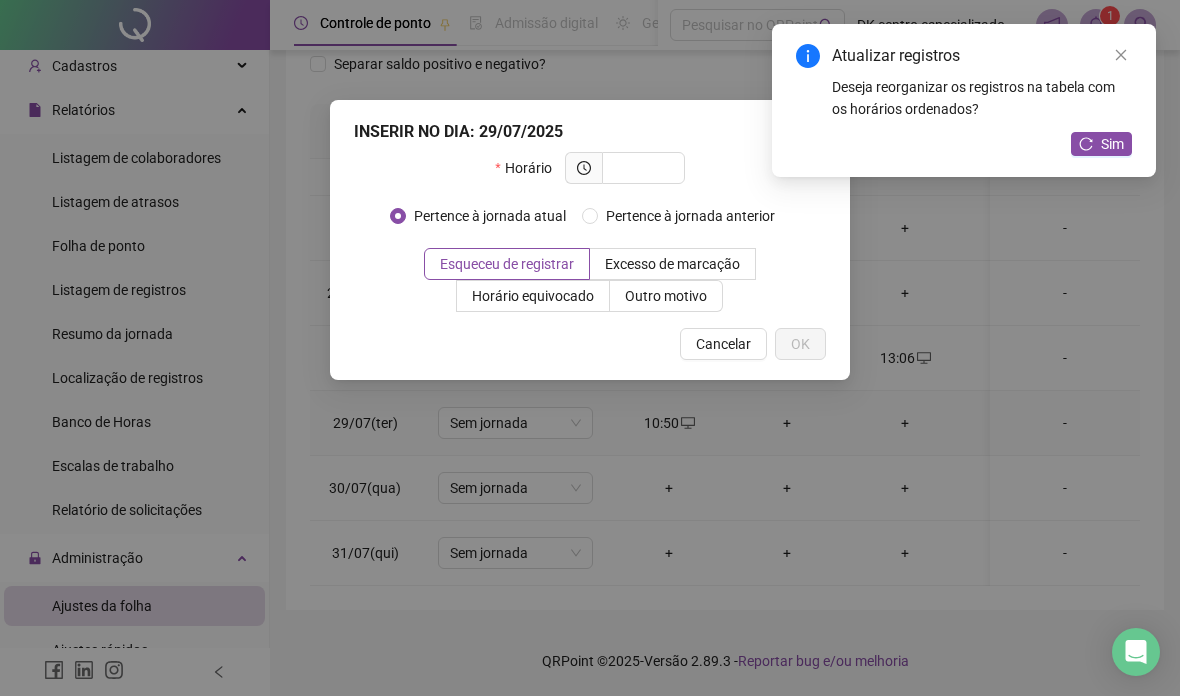 click at bounding box center [641, 168] 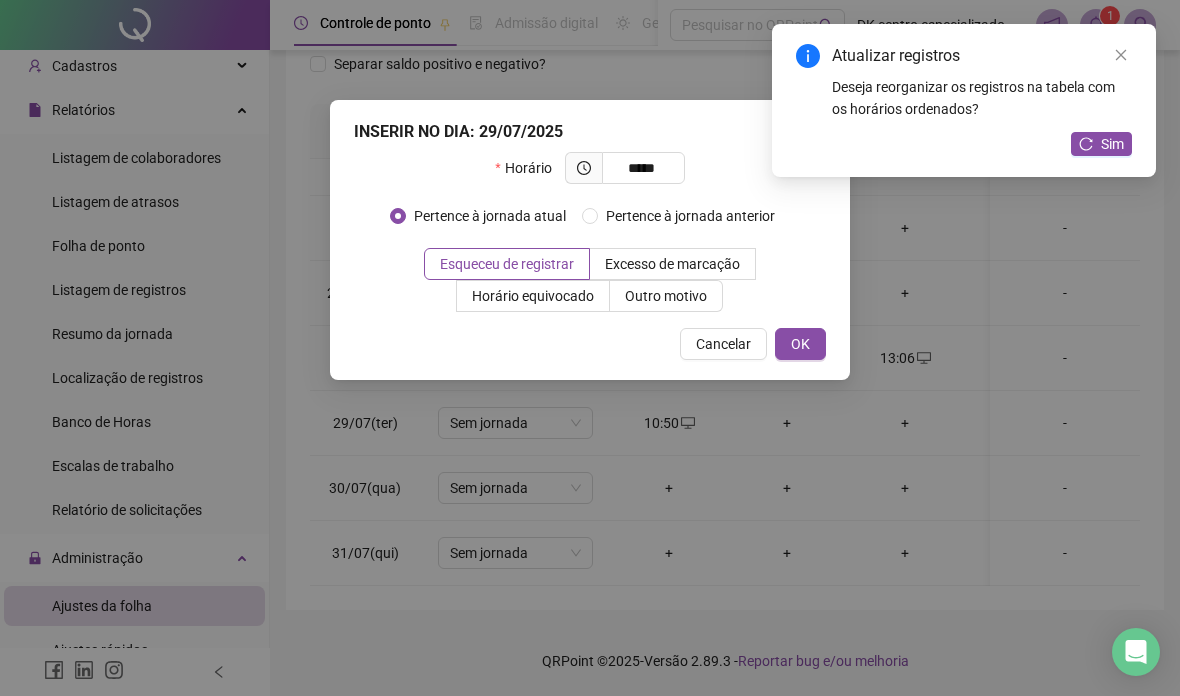 type on "*****" 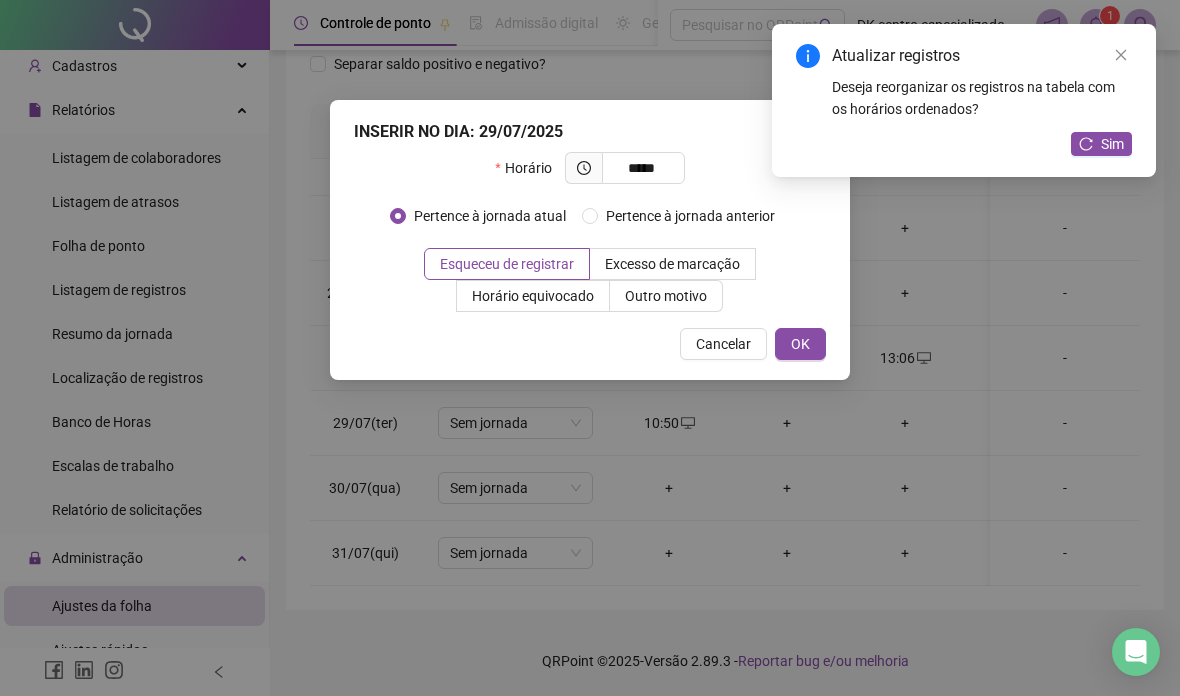 click on "OK" at bounding box center (800, 344) 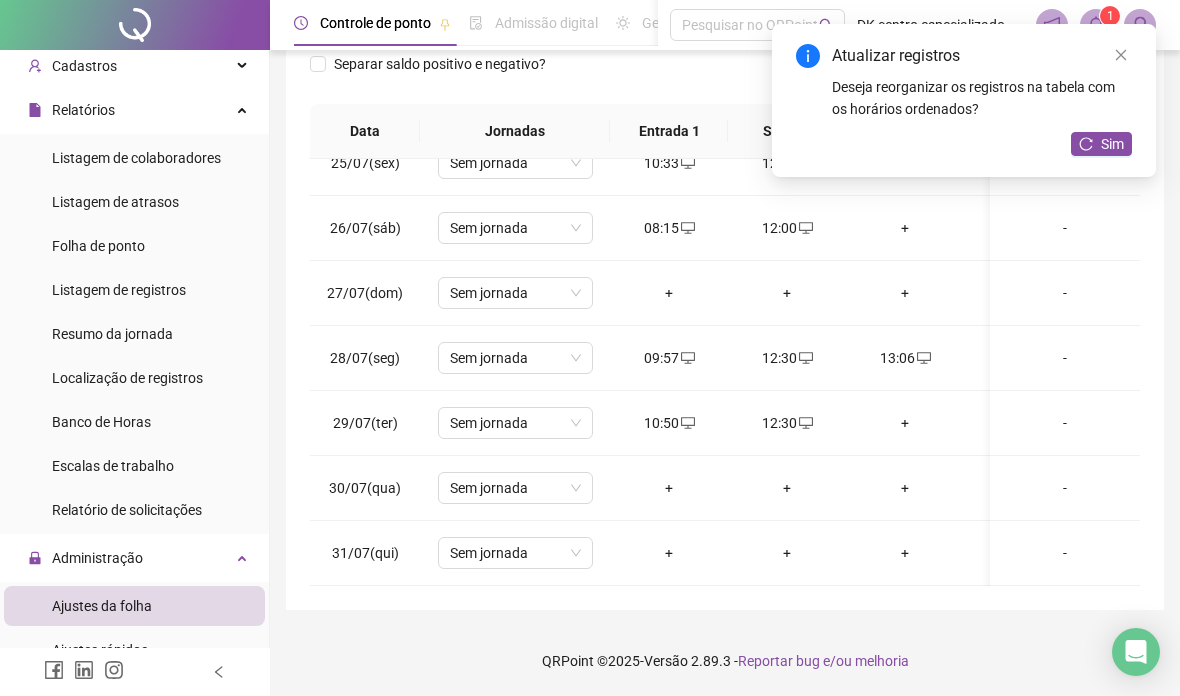 click on "+" at bounding box center [905, 423] 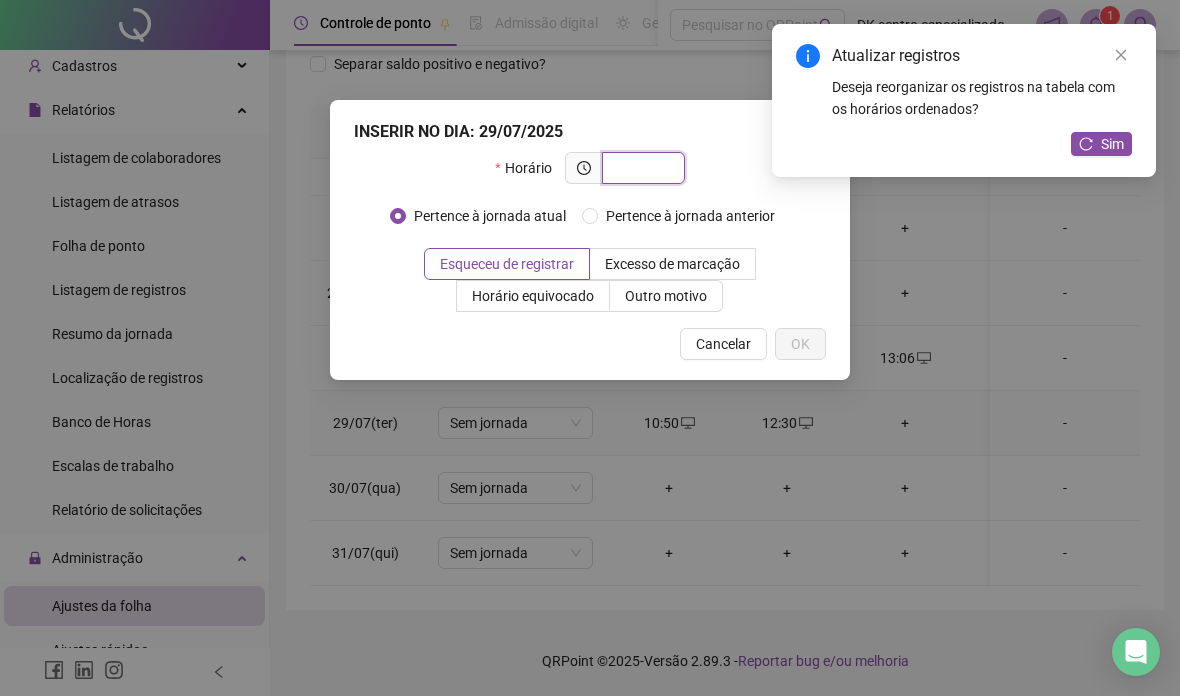 click at bounding box center [641, 168] 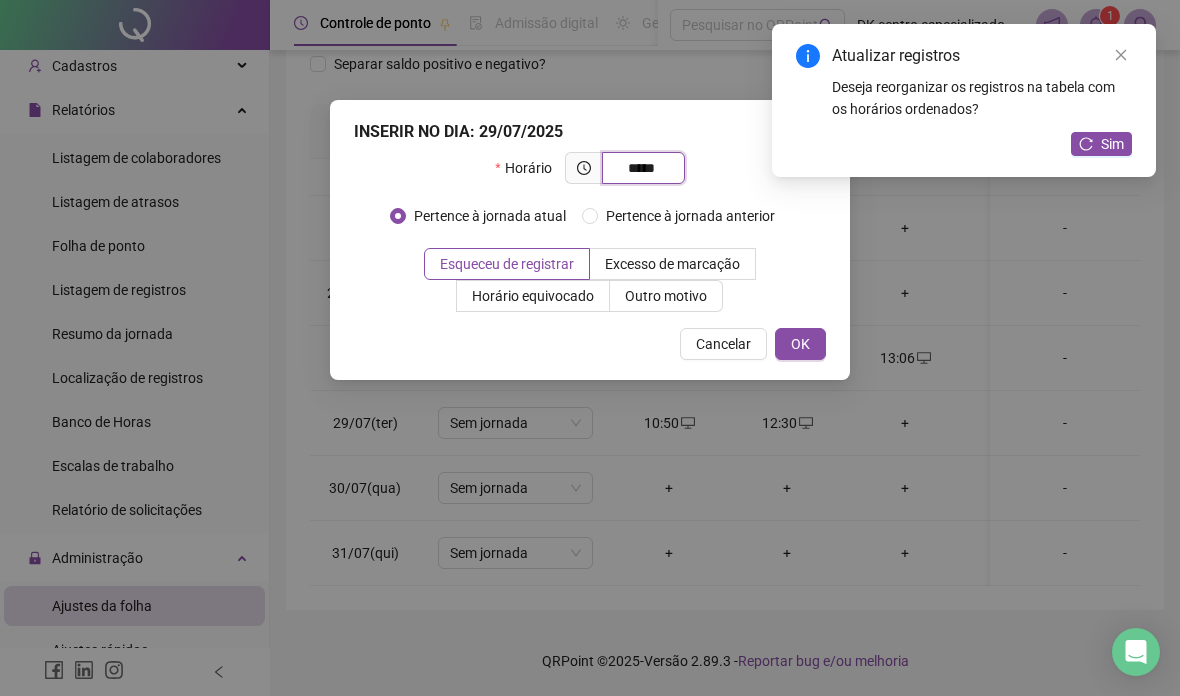 type on "*****" 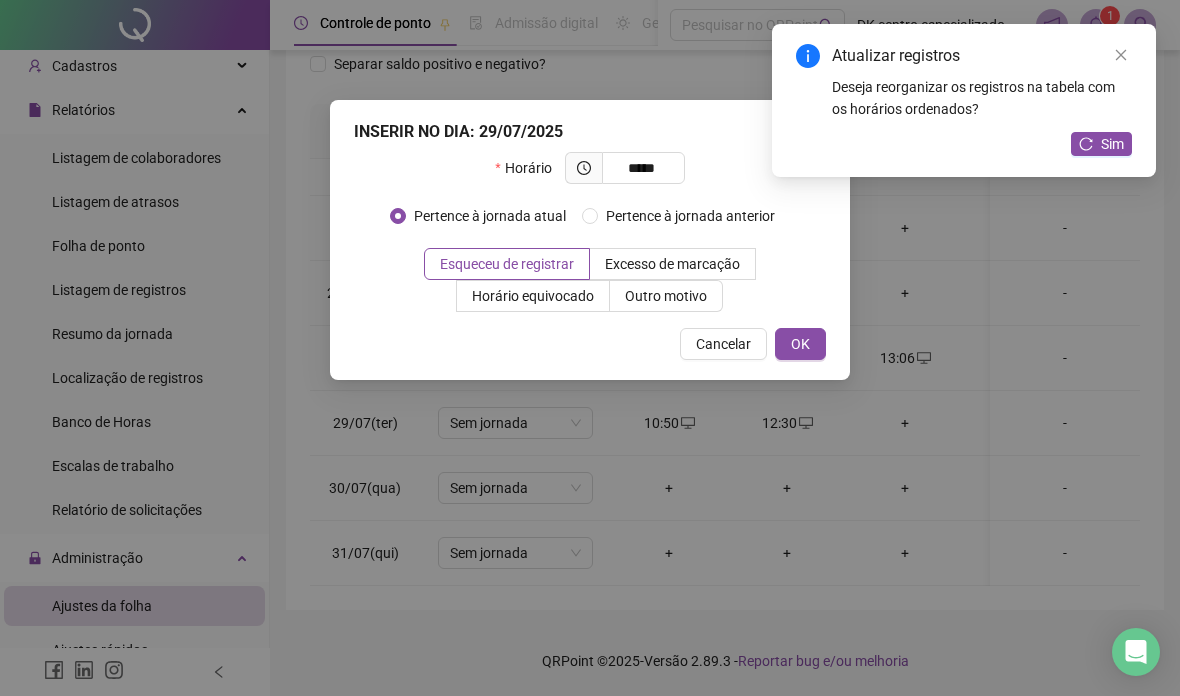 click on "Pertence à jornada anterior" at bounding box center [690, 216] 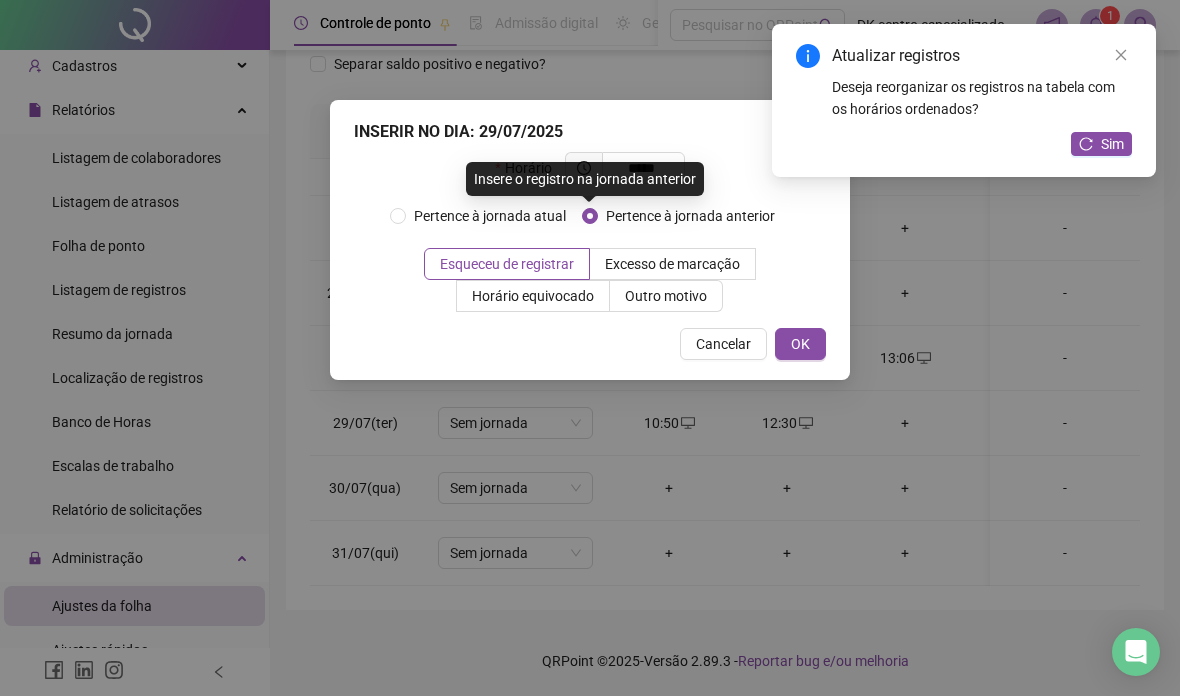click on "OK" at bounding box center [800, 344] 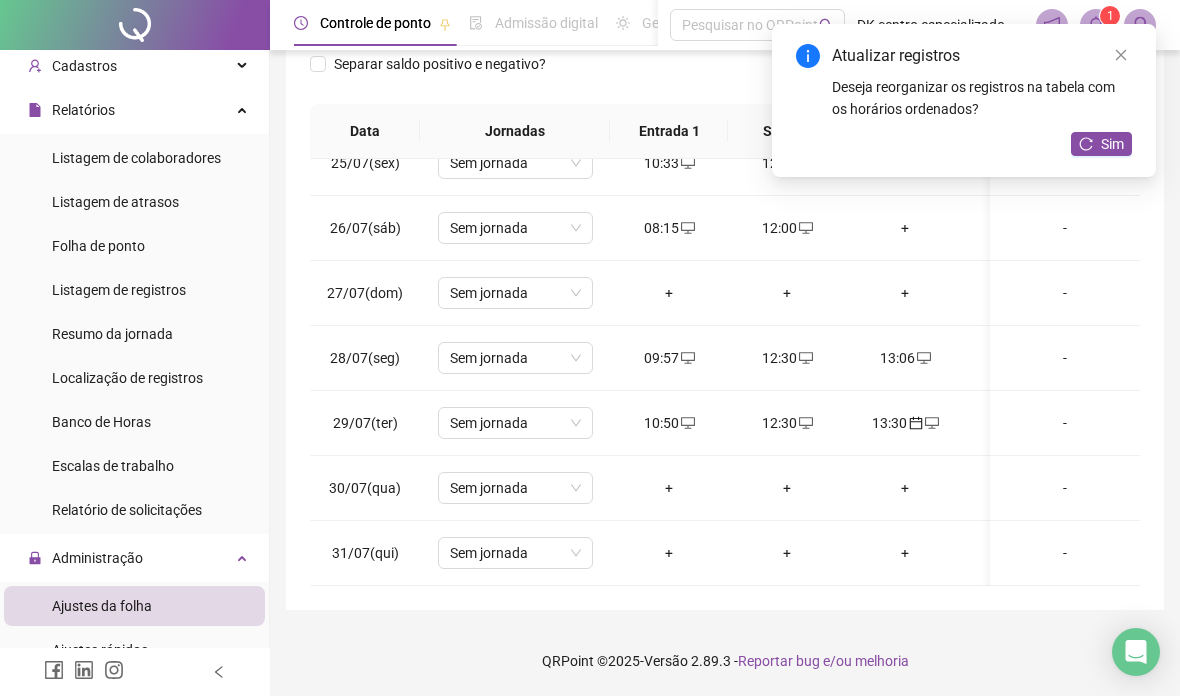scroll, scrollTop: 614, scrollLeft: 63, axis: both 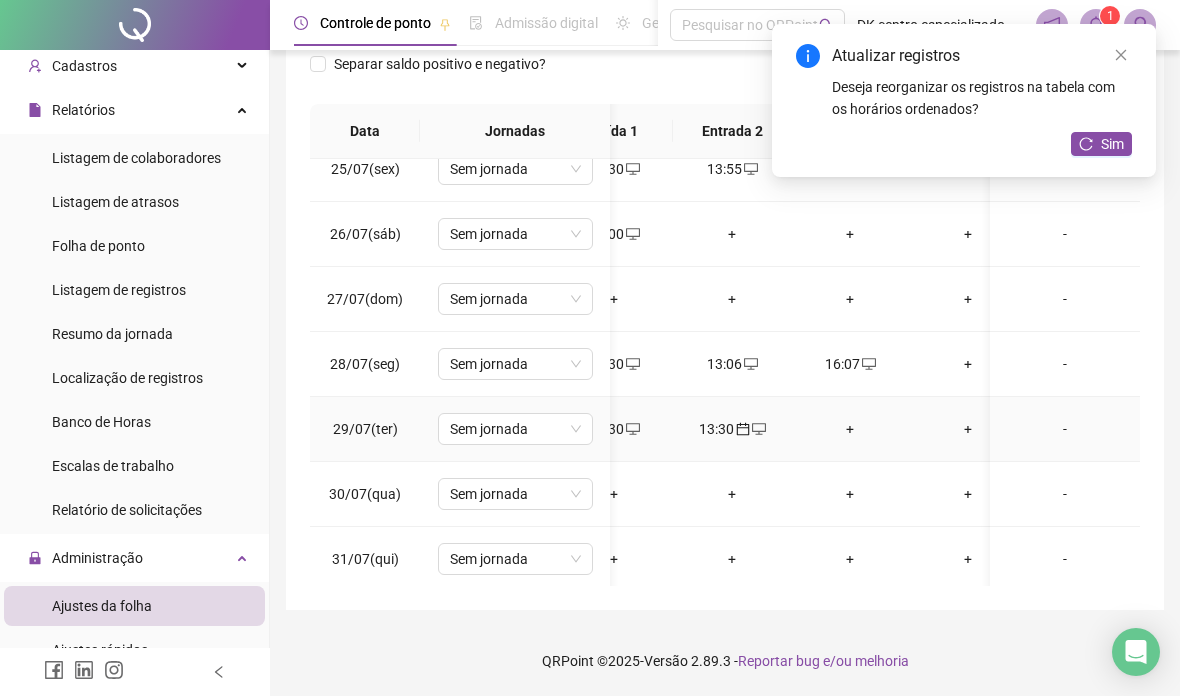 click on "+" at bounding box center (850, 429) 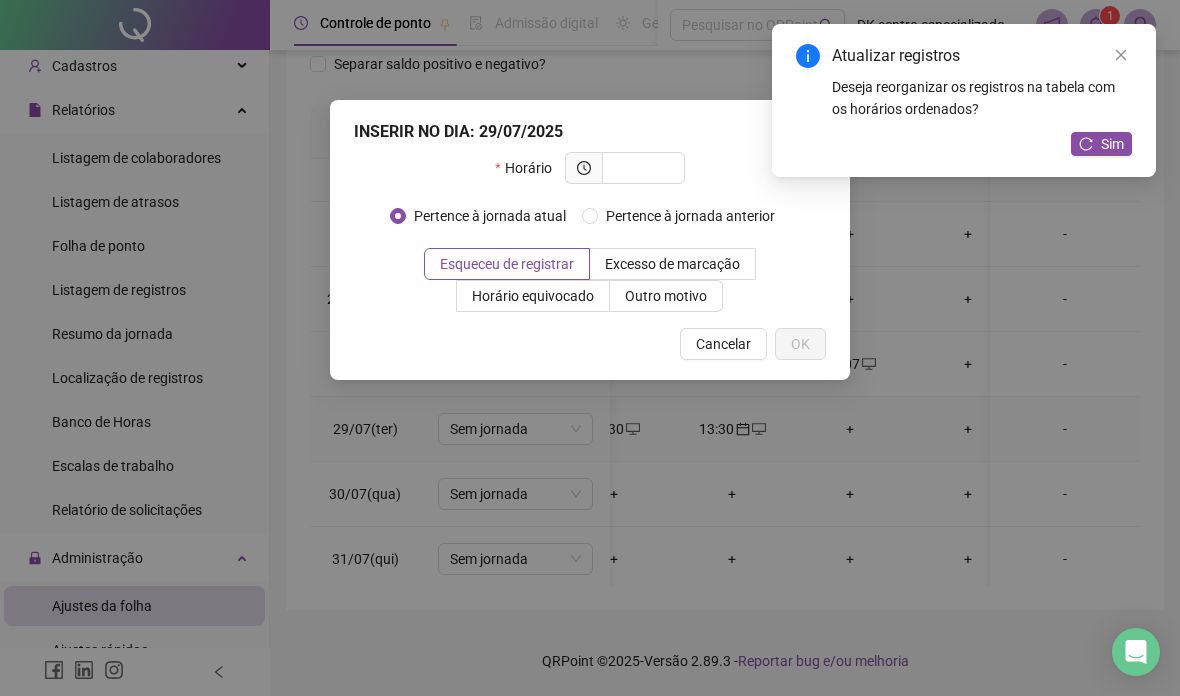 click at bounding box center [641, 168] 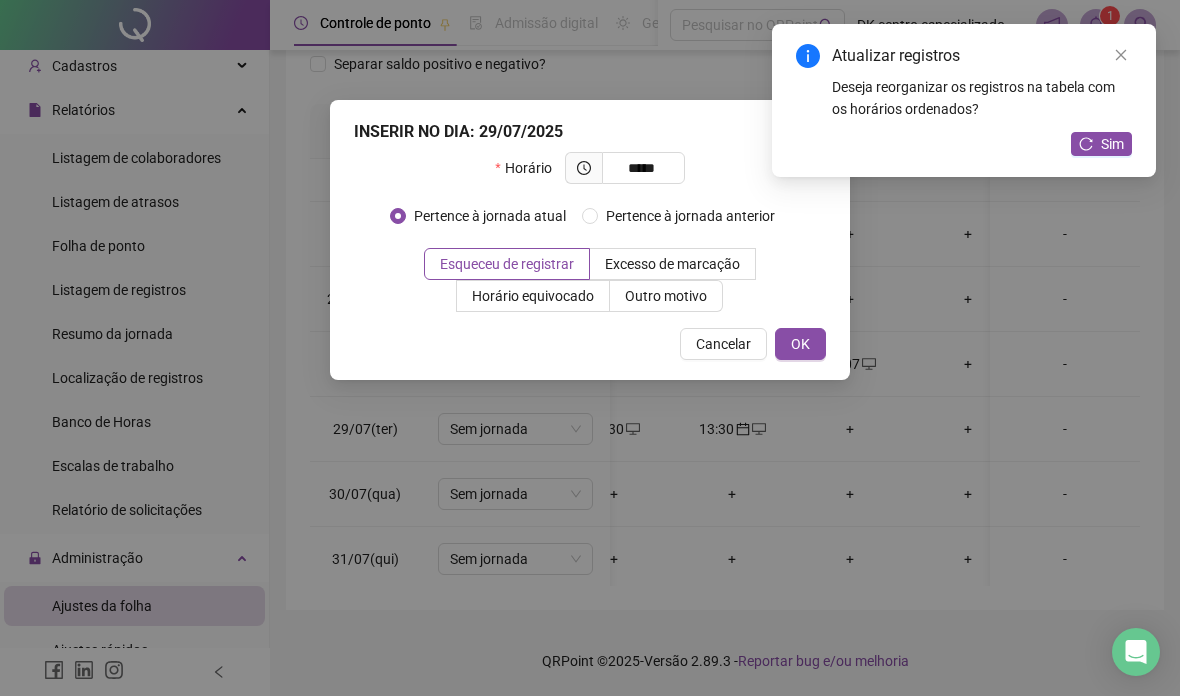 type on "*****" 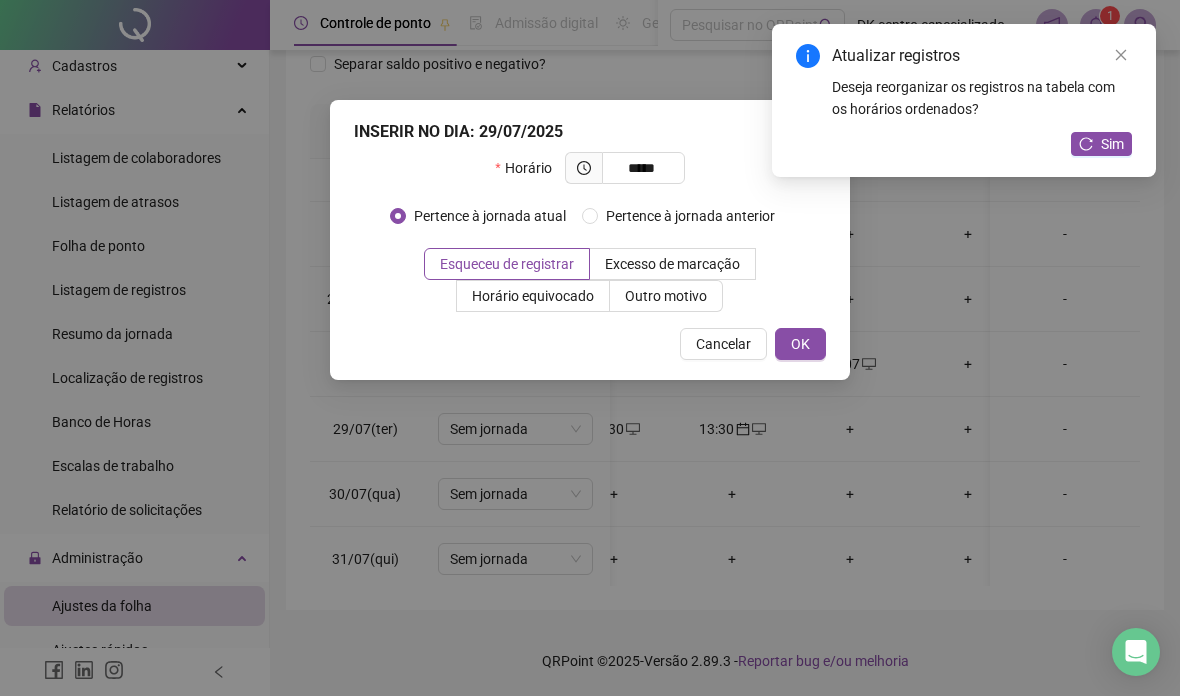 click on "OK" at bounding box center [800, 344] 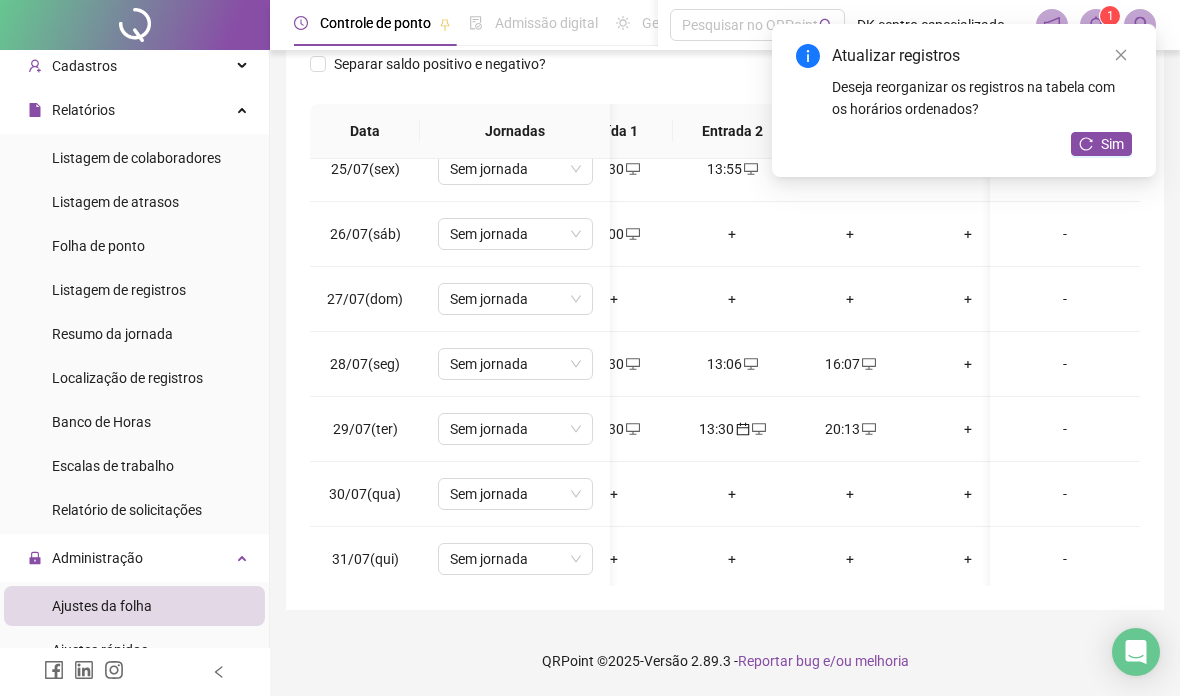 scroll, scrollTop: 617, scrollLeft: 65, axis: both 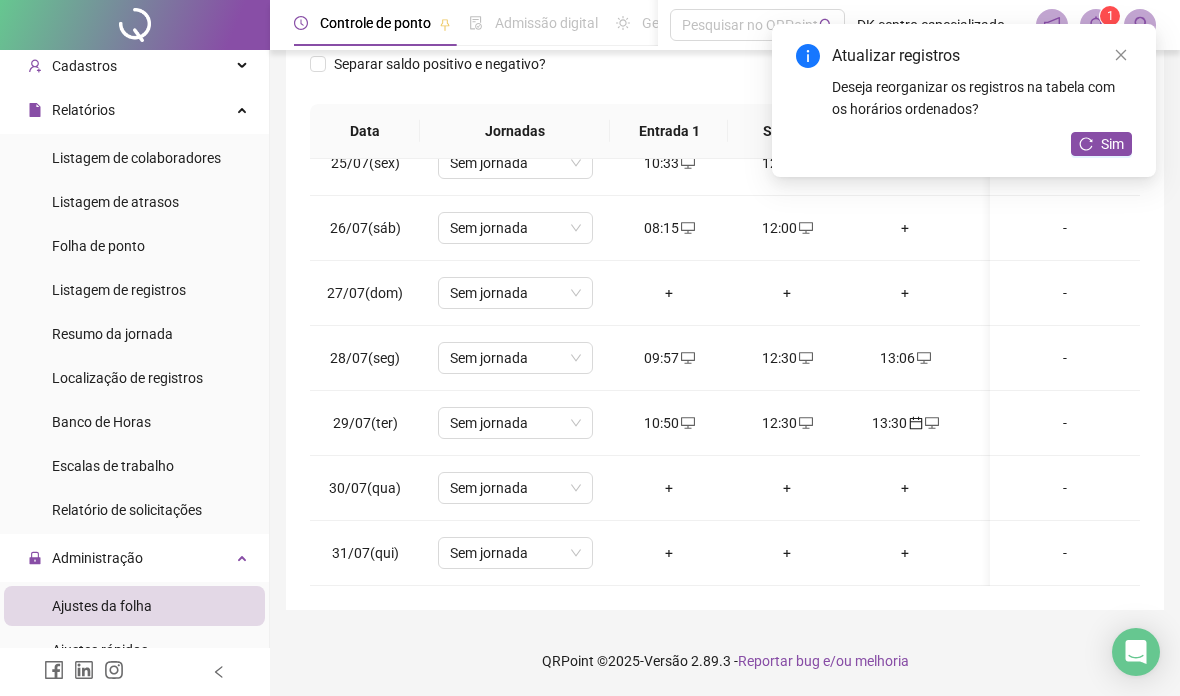 click on "Sim" at bounding box center [1101, 144] 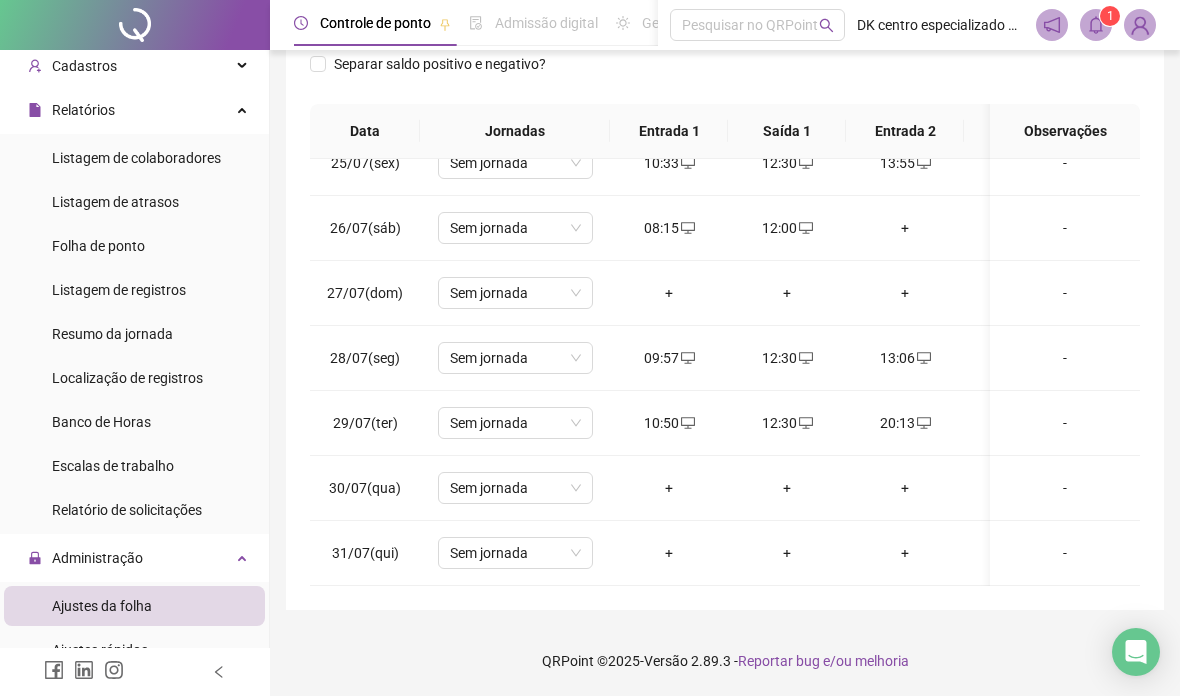 scroll, scrollTop: 634, scrollLeft: 10, axis: both 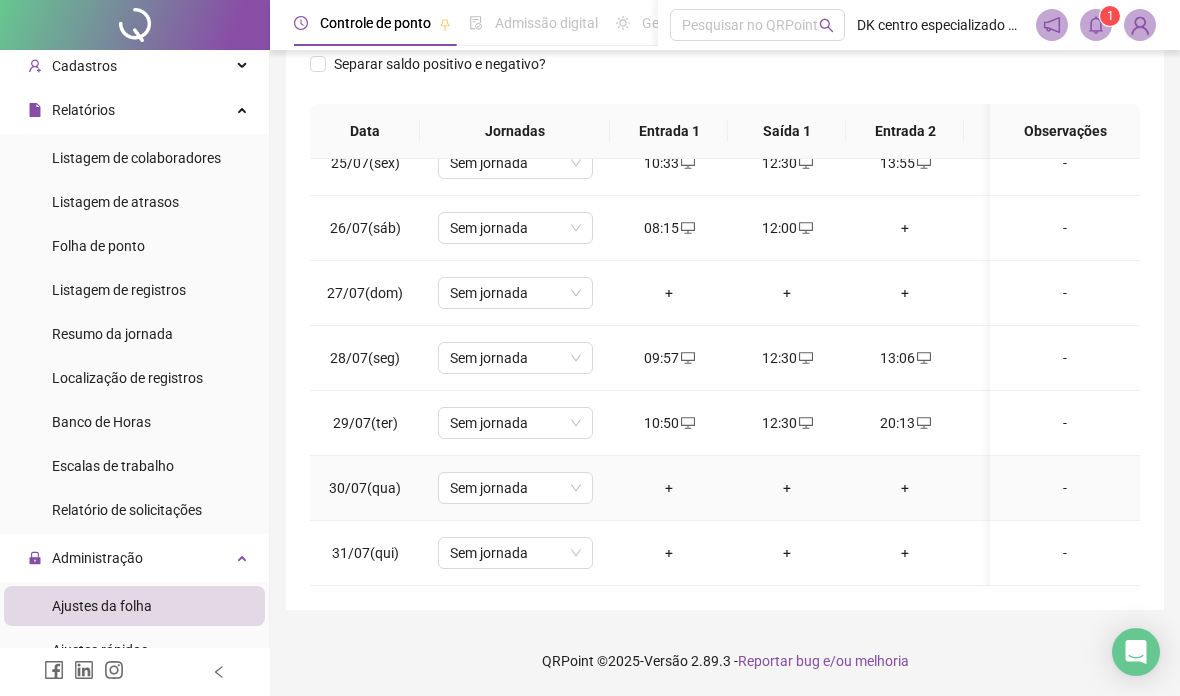 click on "+" at bounding box center (669, 488) 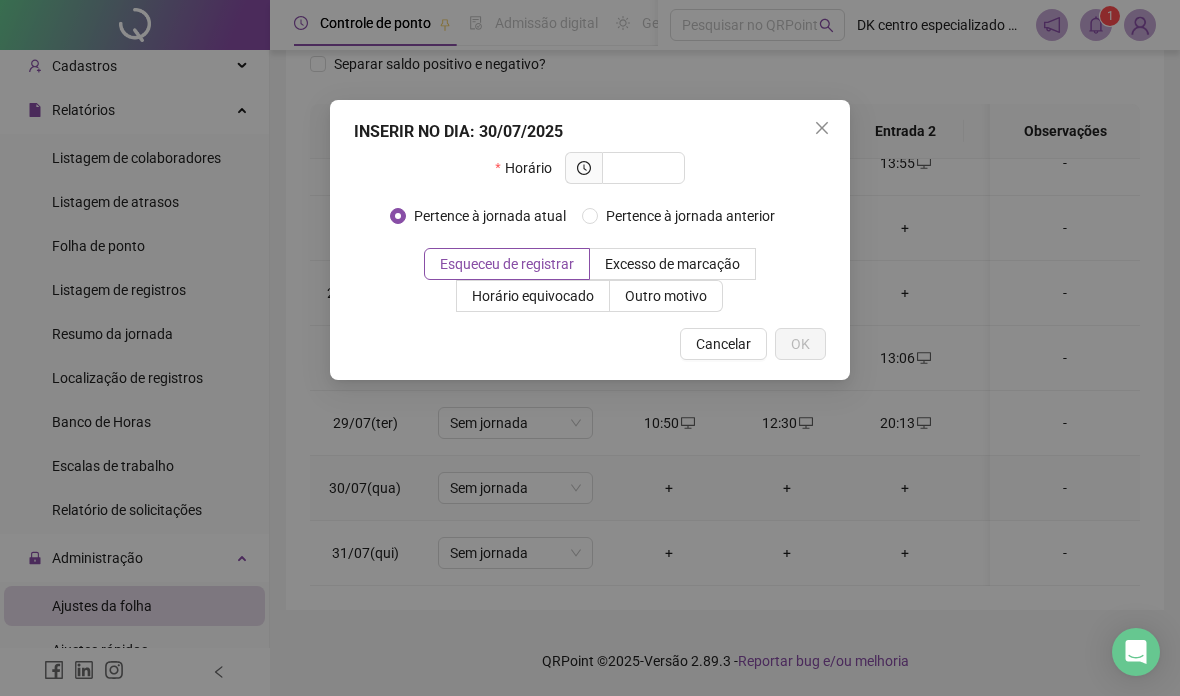 click at bounding box center [641, 168] 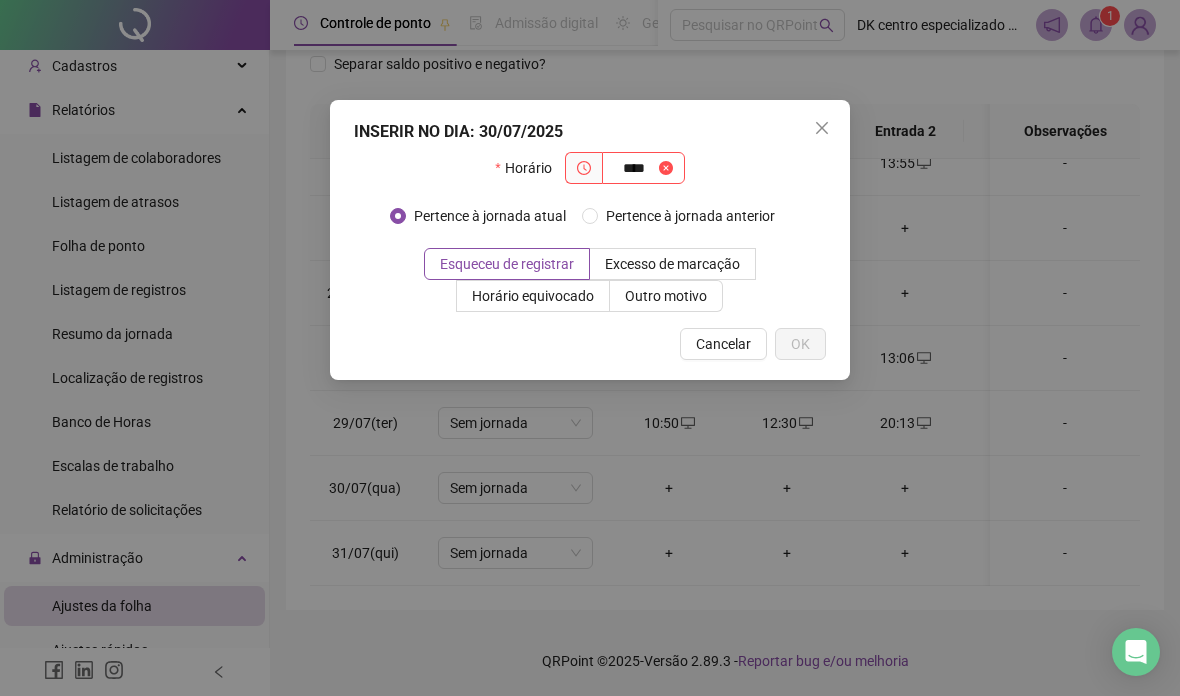 click on "Horário ****" at bounding box center (590, 176) 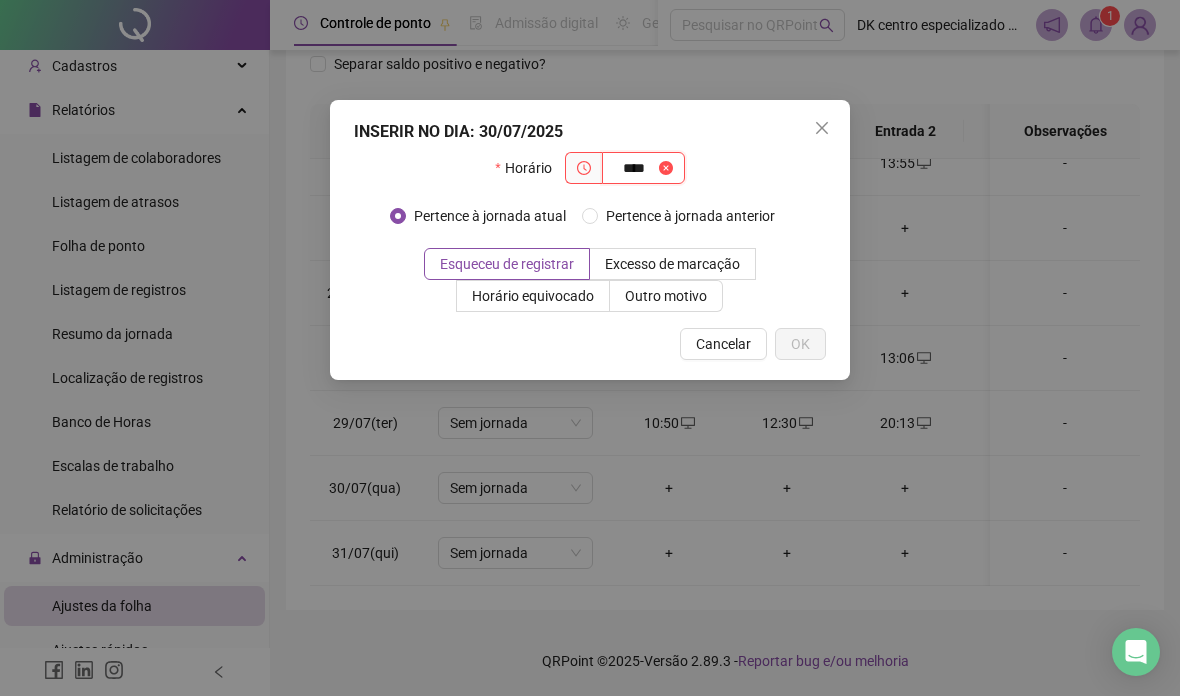 click on "****" at bounding box center [634, 168] 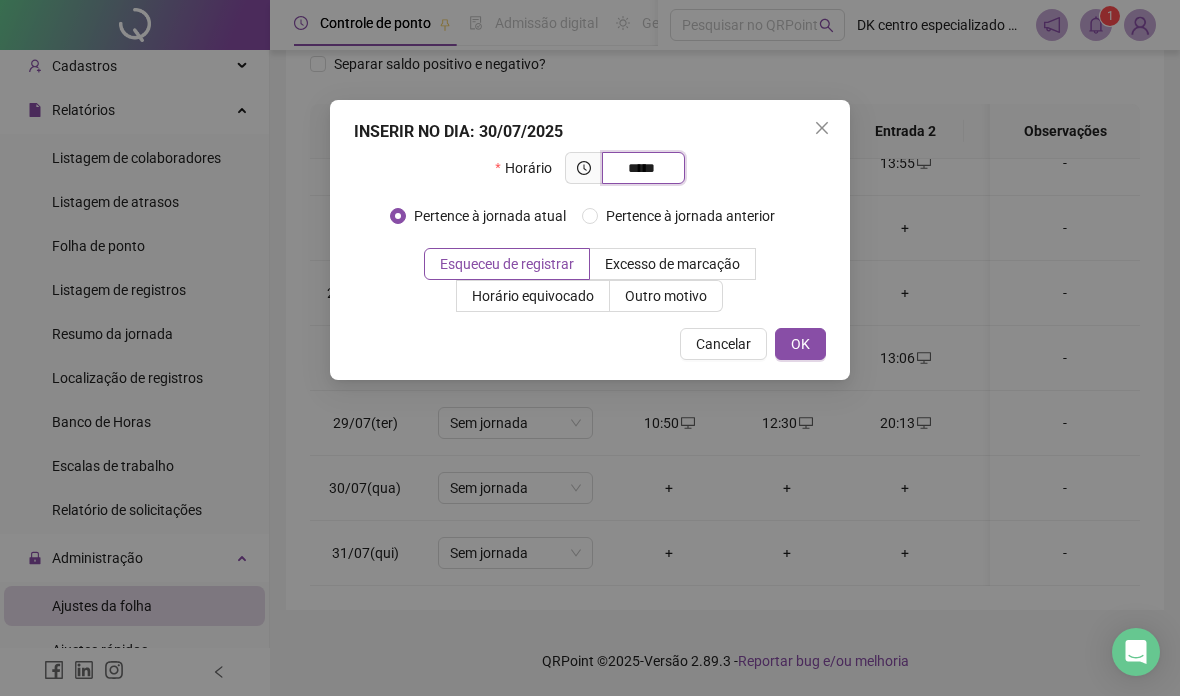 type on "*****" 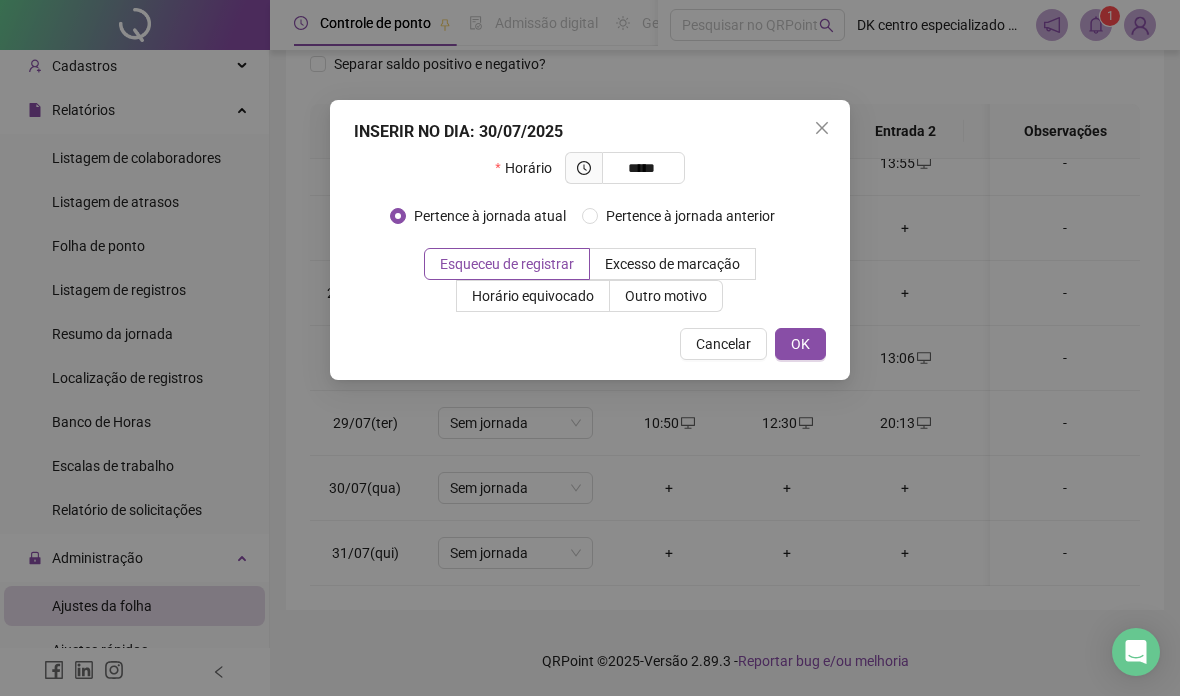 click on "Horário *****" at bounding box center [590, 176] 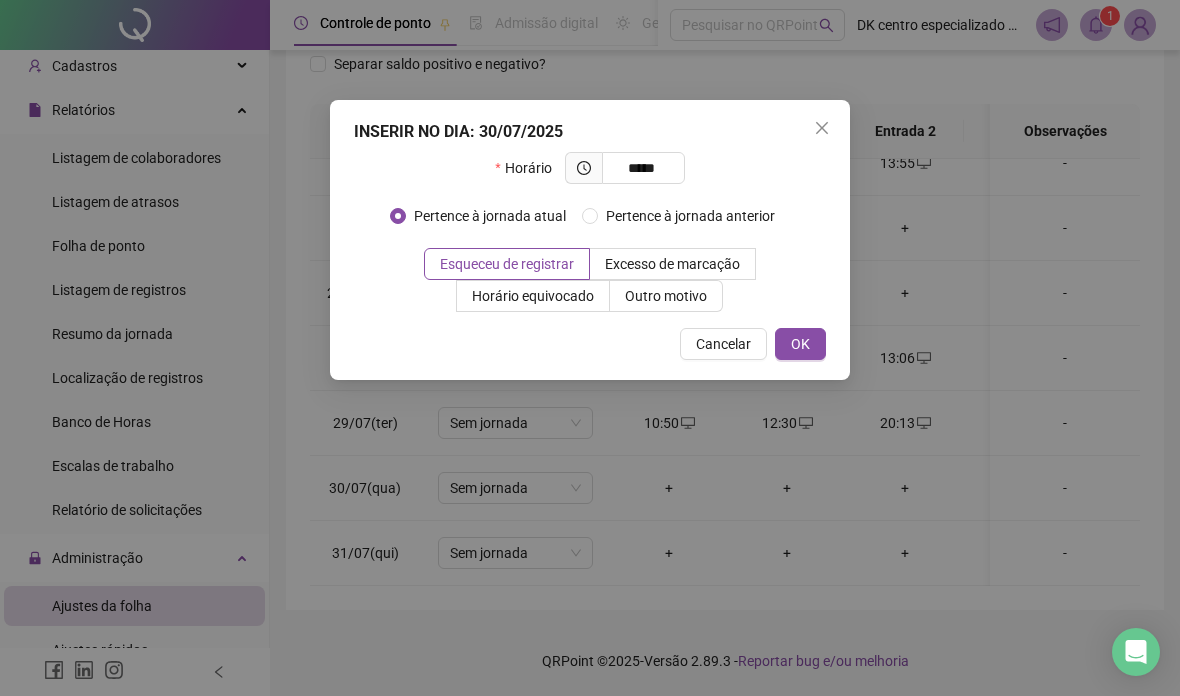 click on "OK" at bounding box center [800, 344] 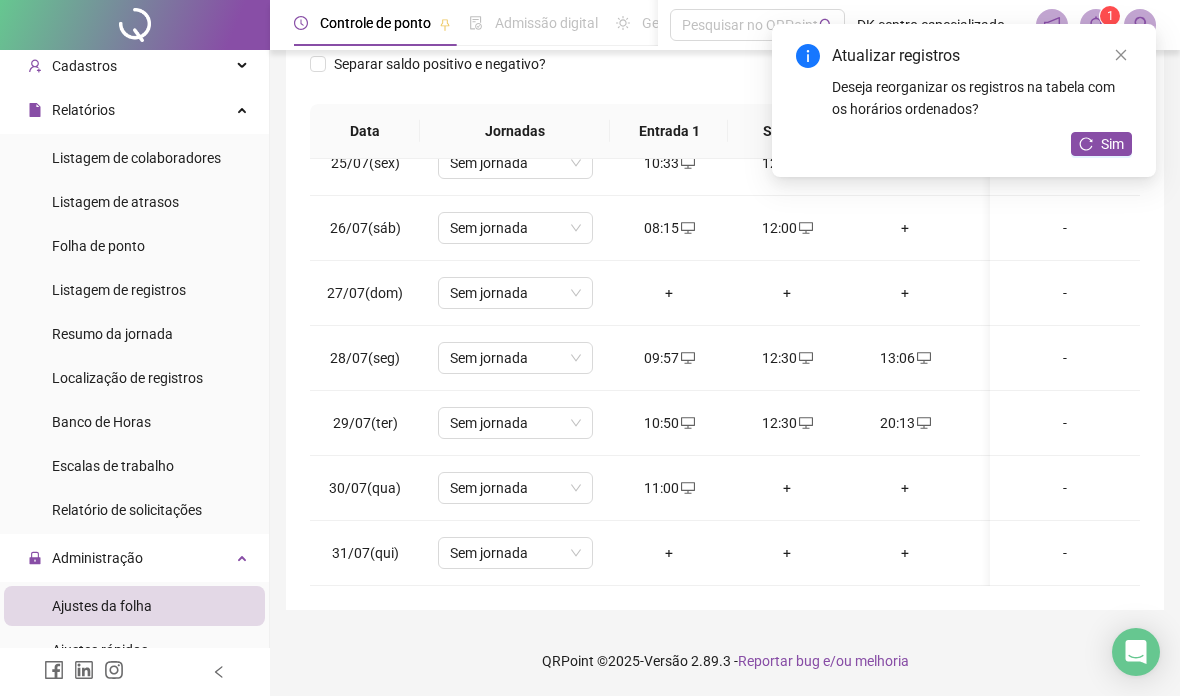 click on "Sim" at bounding box center [1112, 144] 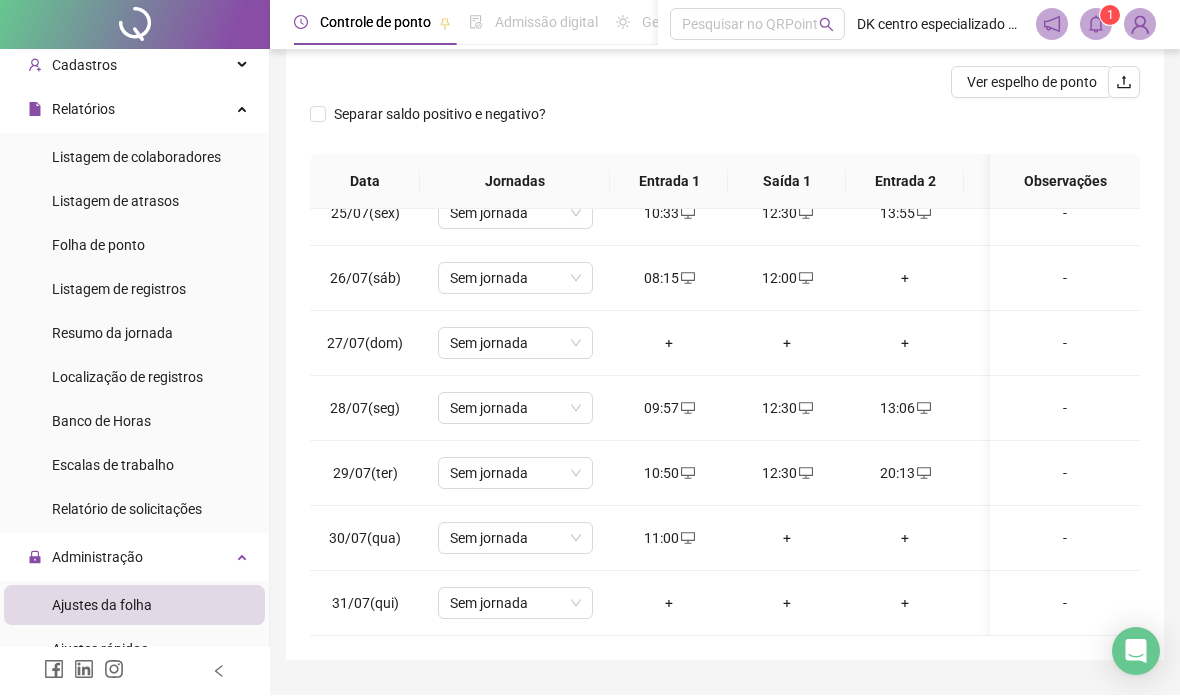 scroll, scrollTop: 244, scrollLeft: 0, axis: vertical 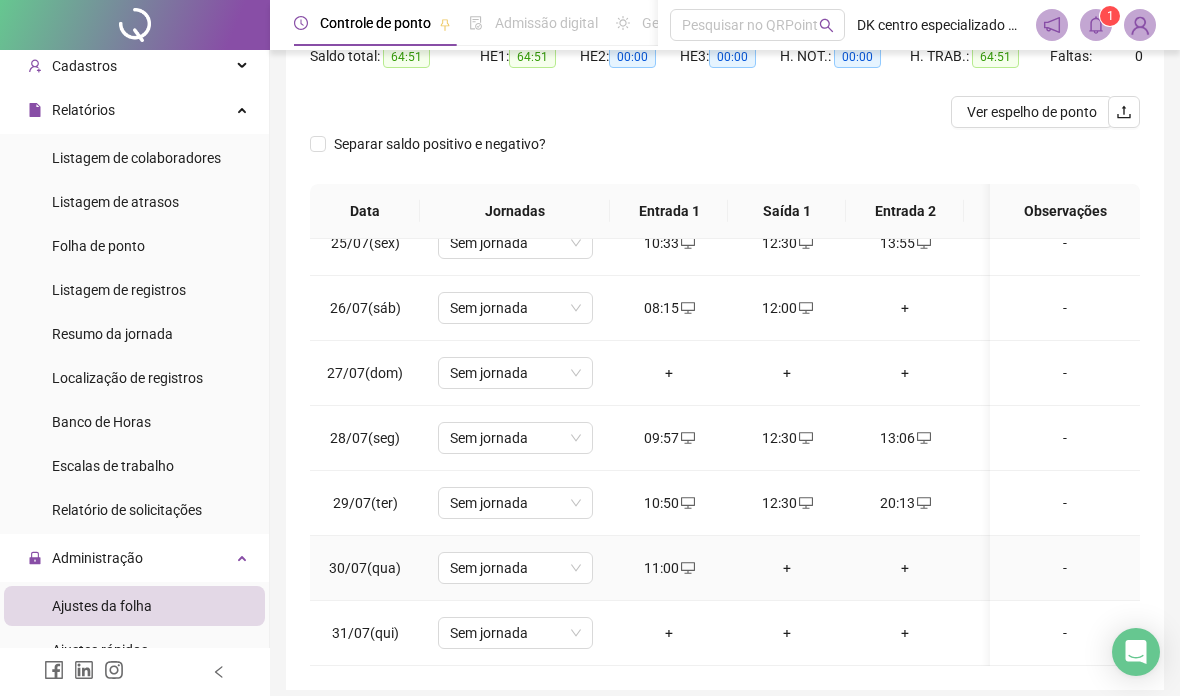 click on "+" at bounding box center [787, 568] 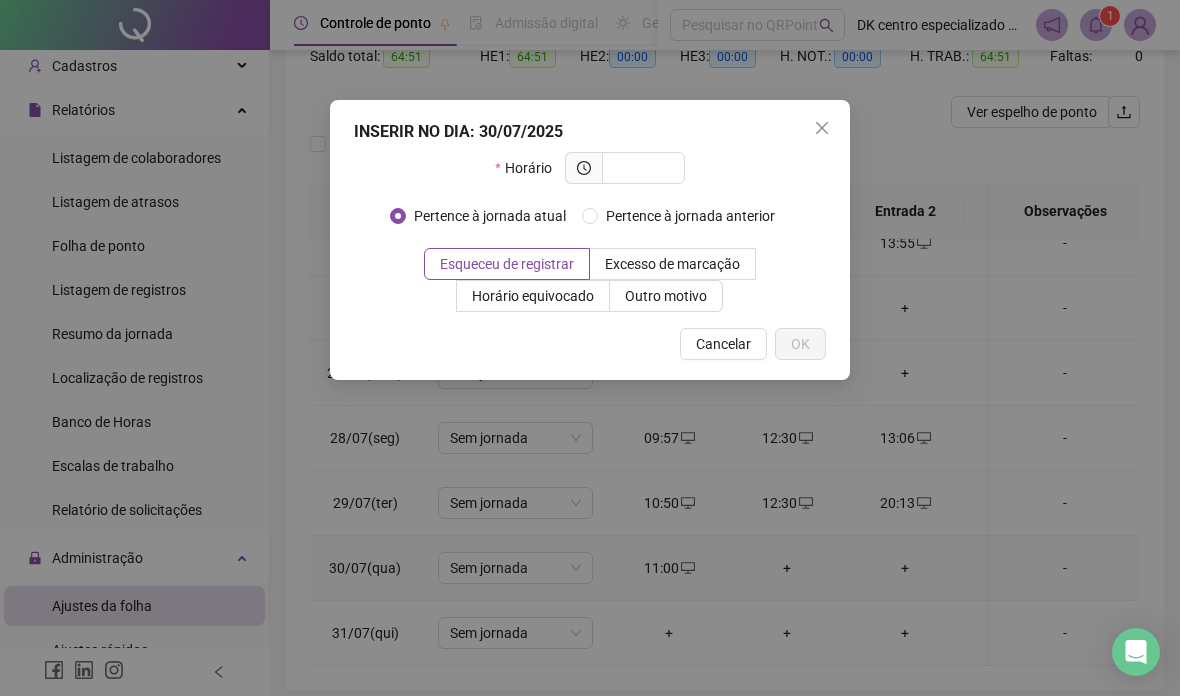 click at bounding box center (641, 168) 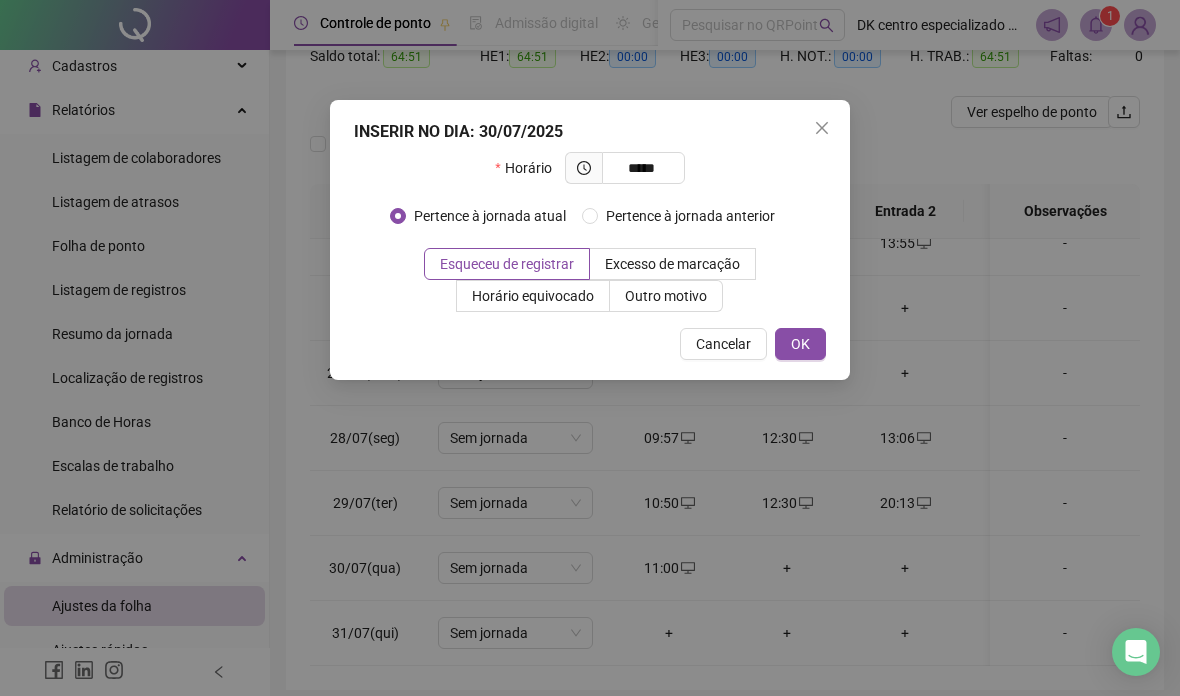 type on "*****" 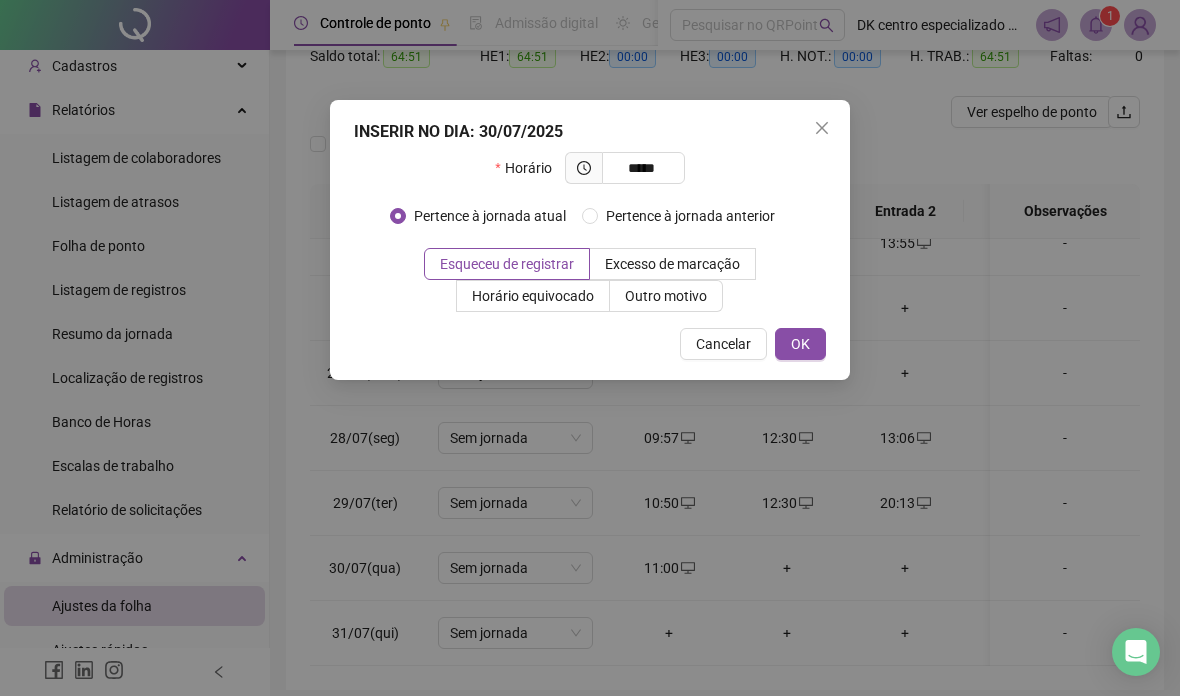 click on "OK" at bounding box center (800, 344) 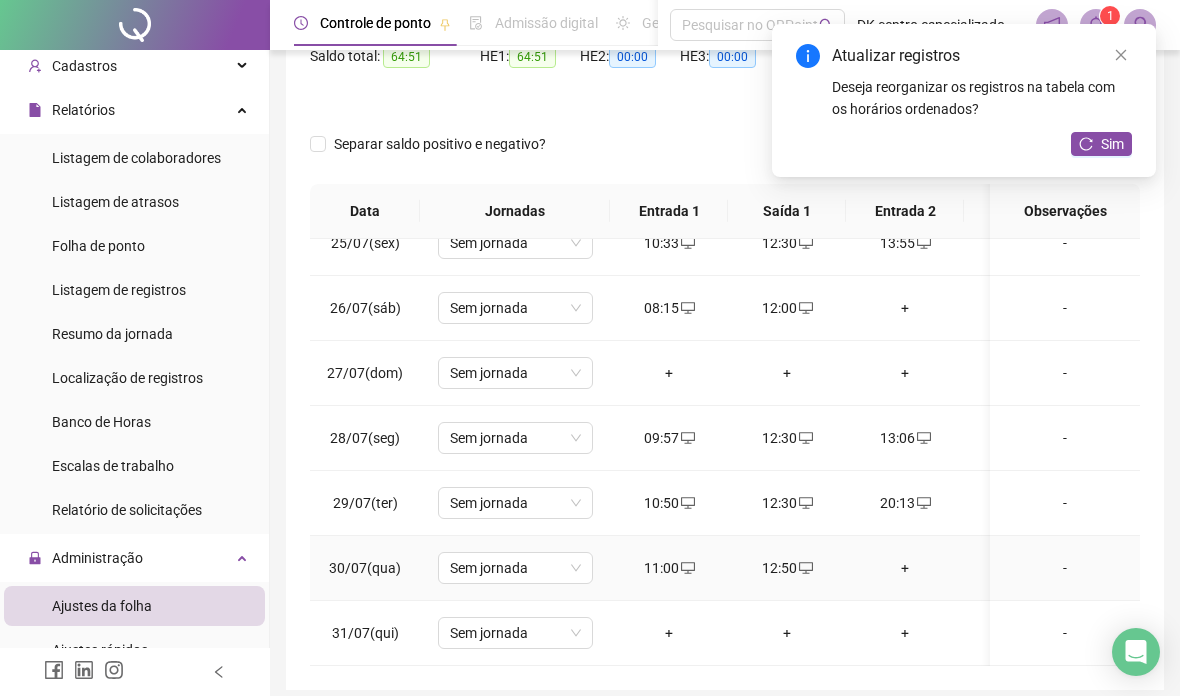 click on "+" at bounding box center (905, 568) 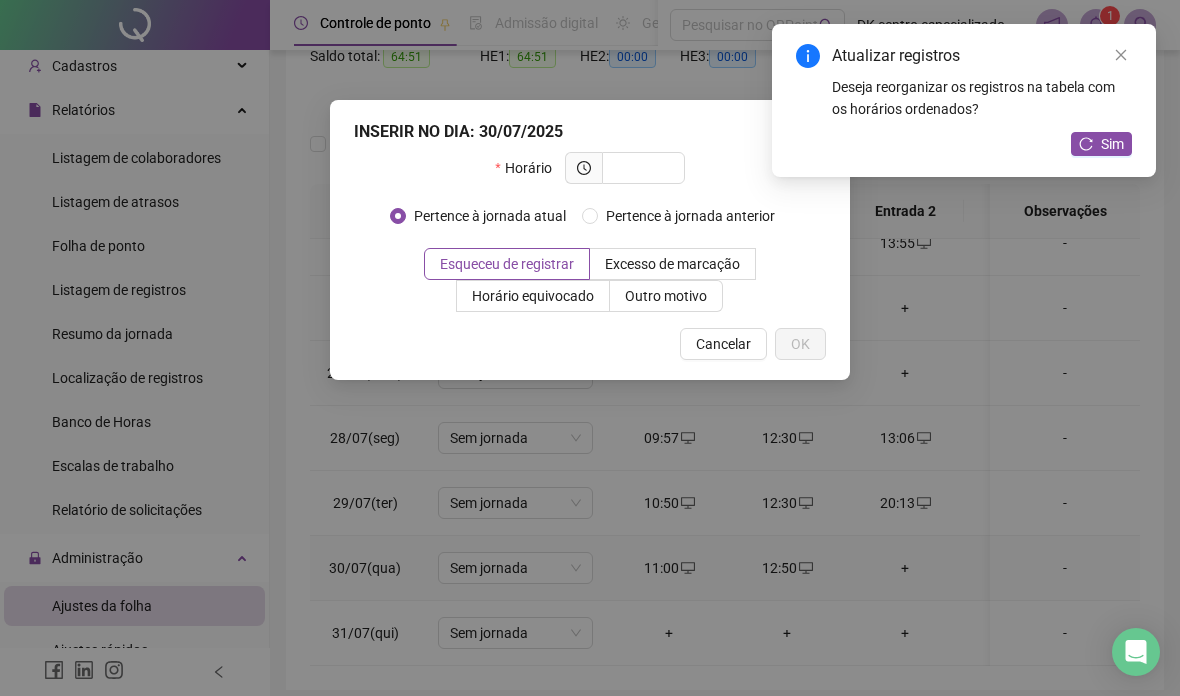 click at bounding box center [641, 168] 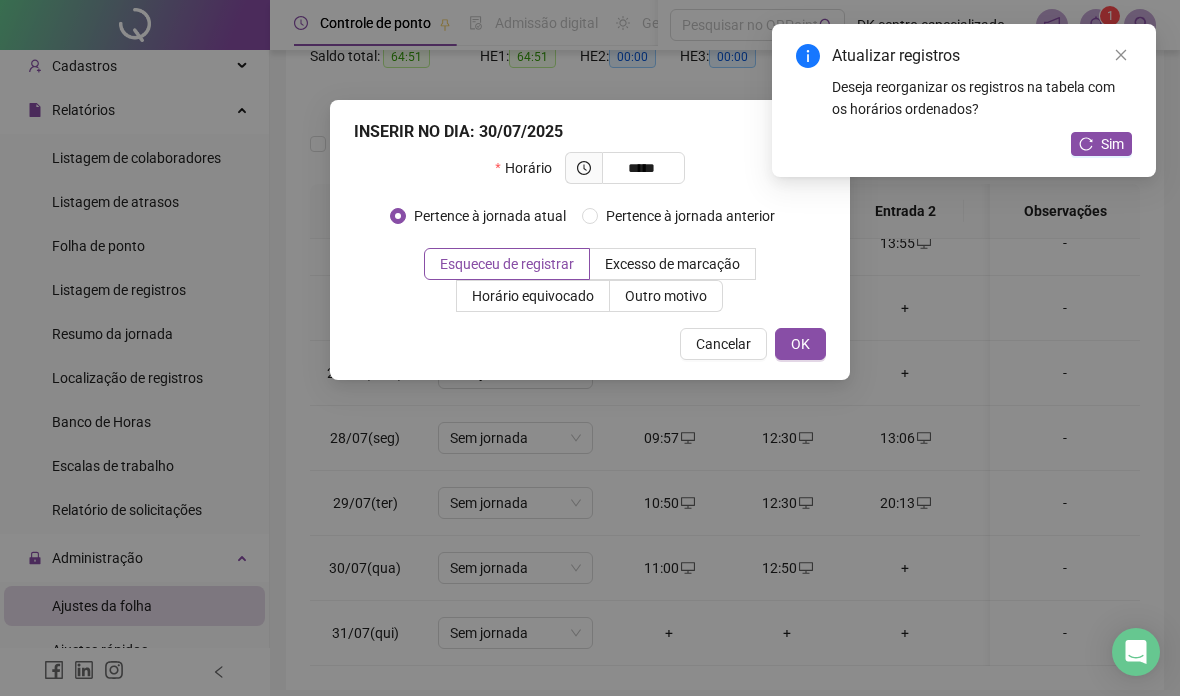 type on "*****" 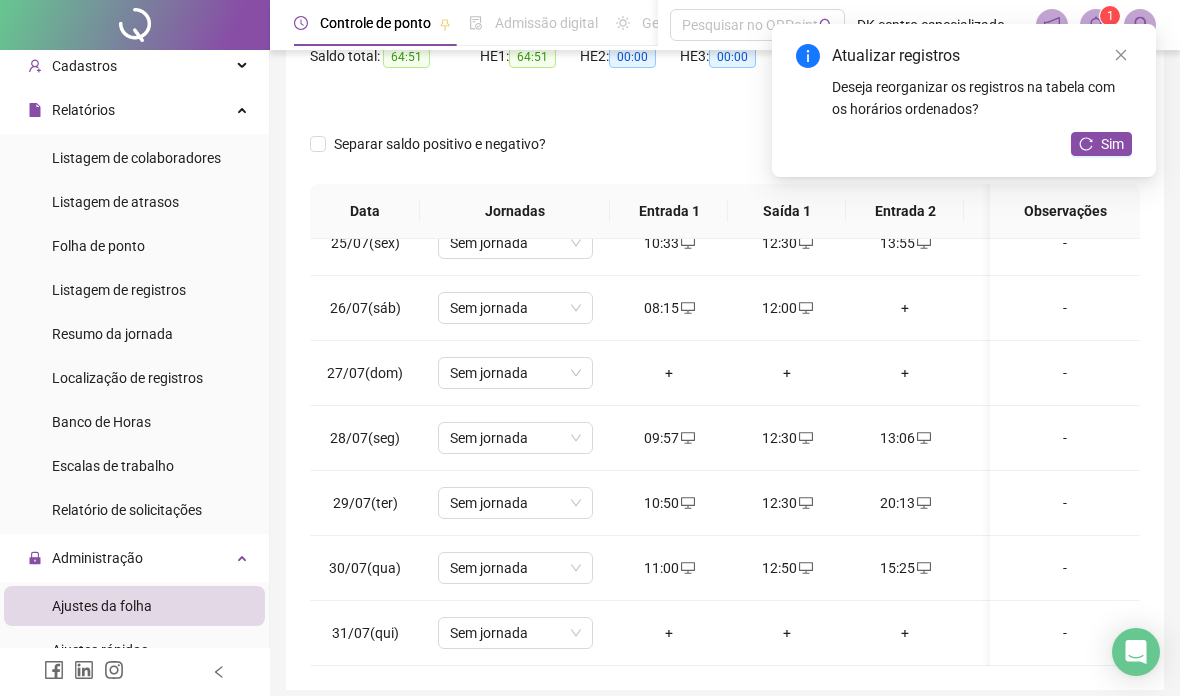 scroll, scrollTop: 606, scrollLeft: 98, axis: both 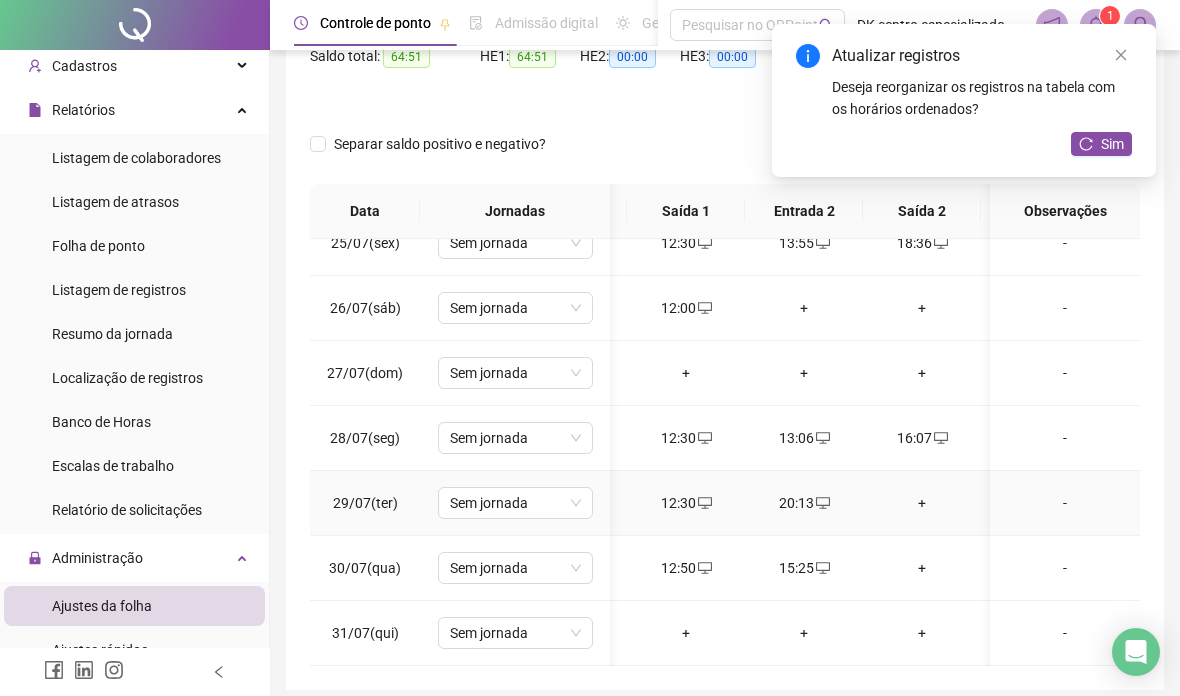 click on "+" at bounding box center [922, 503] 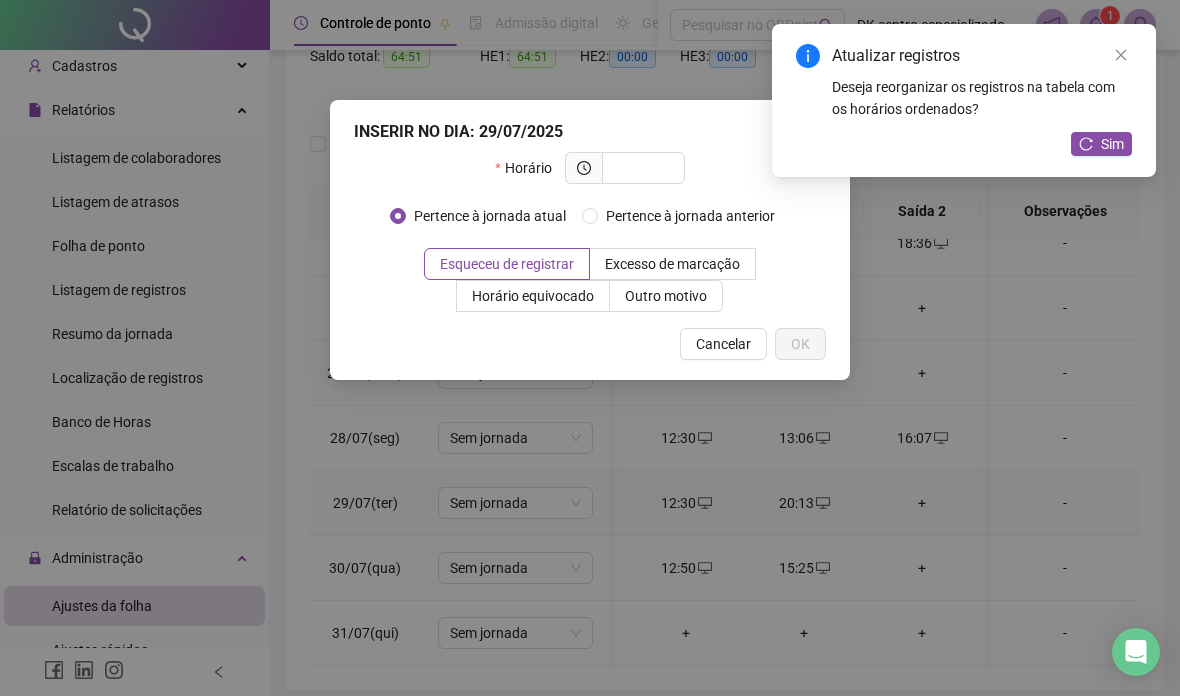 click at bounding box center (641, 168) 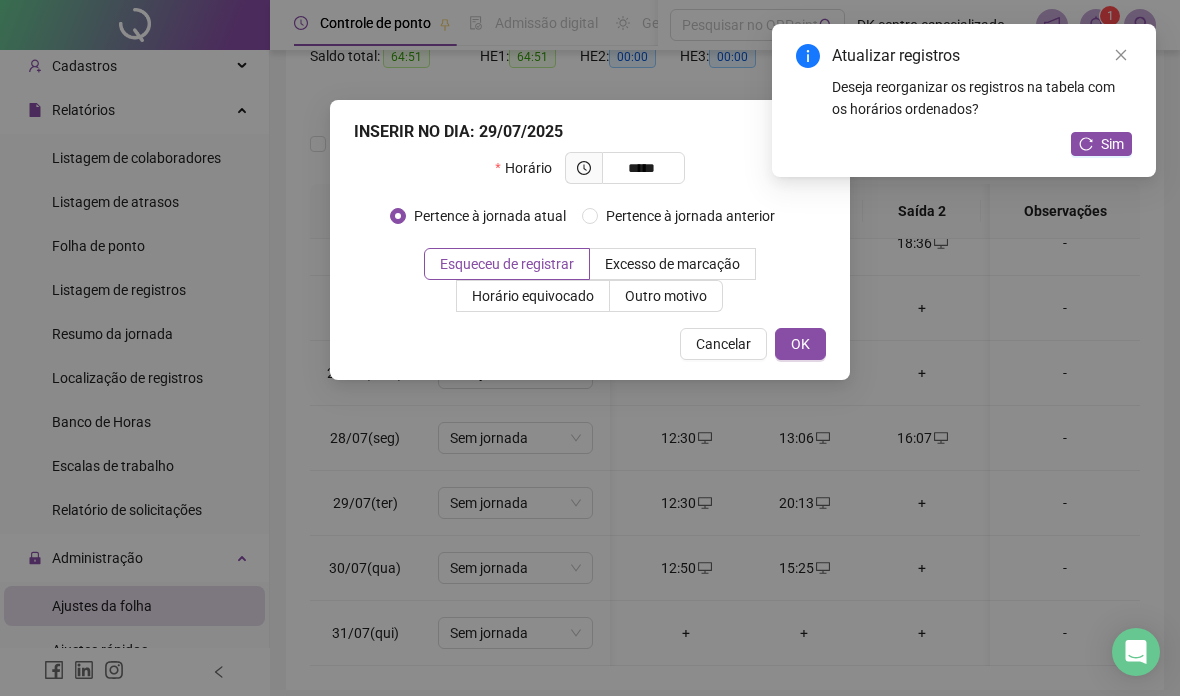 type on "*****" 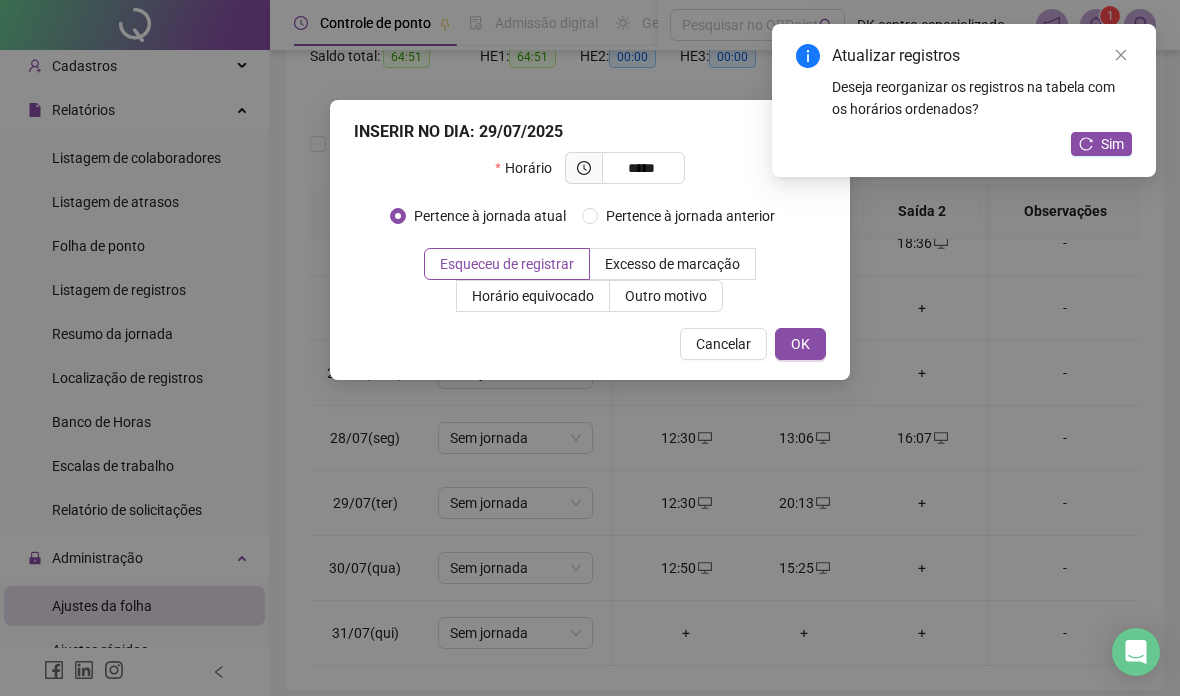 click on "OK" at bounding box center [800, 344] 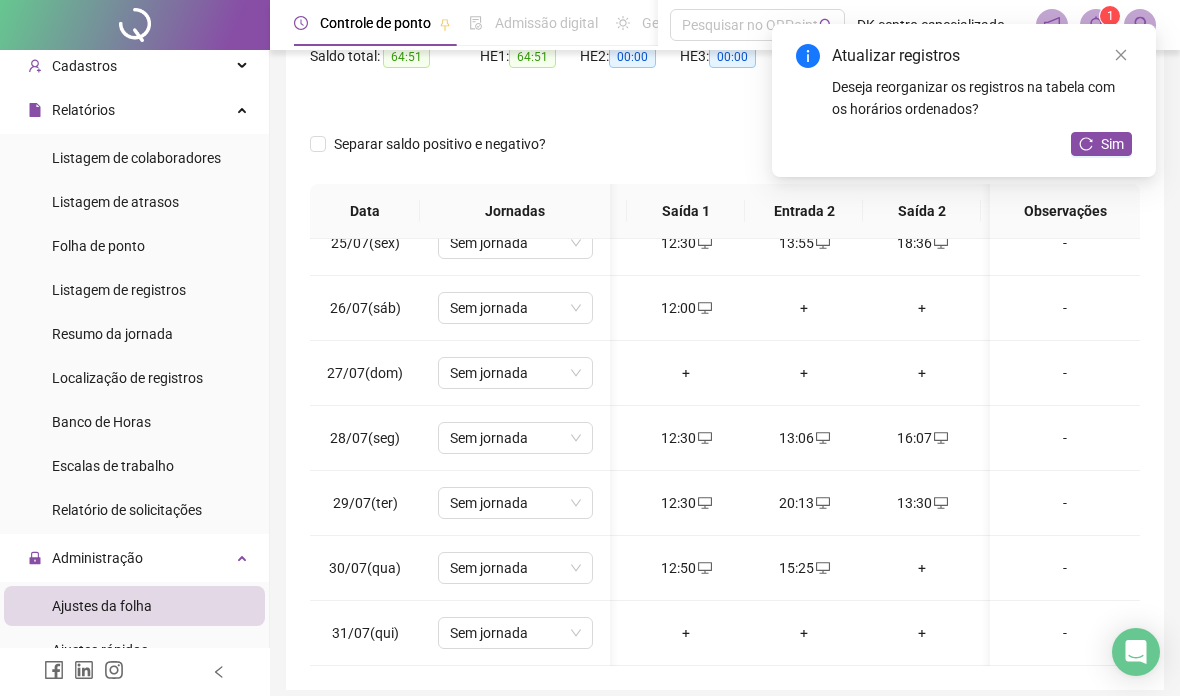 scroll, scrollTop: 619, scrollLeft: 16, axis: both 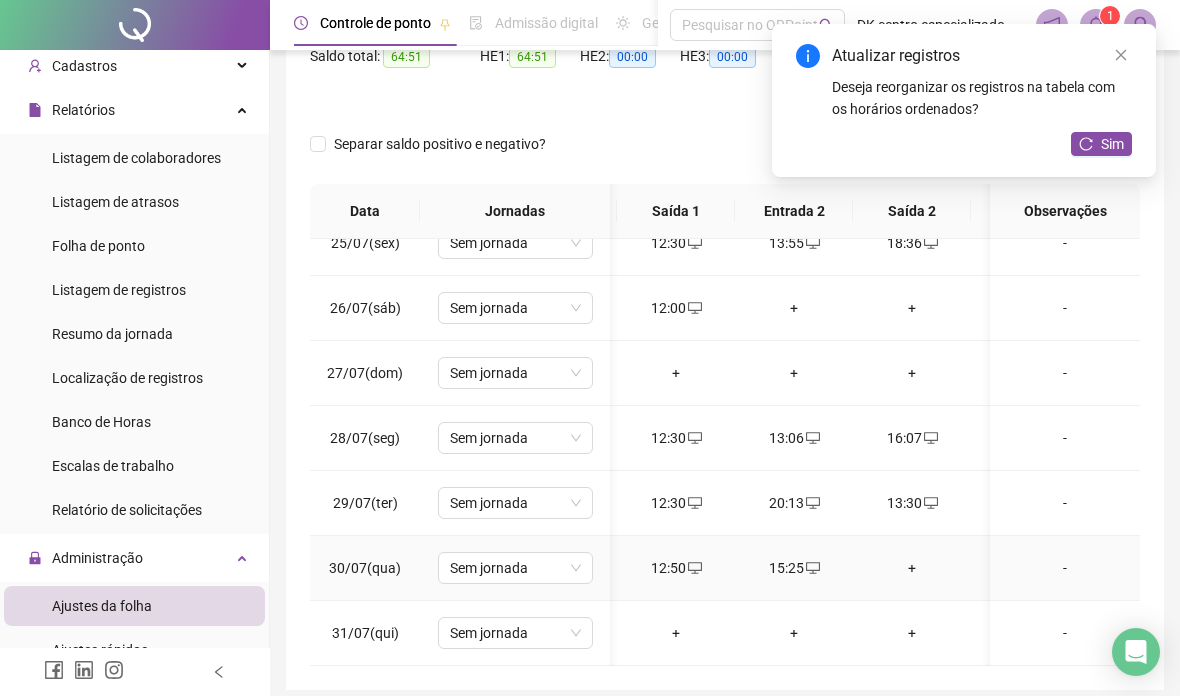 click on "+" at bounding box center [912, 568] 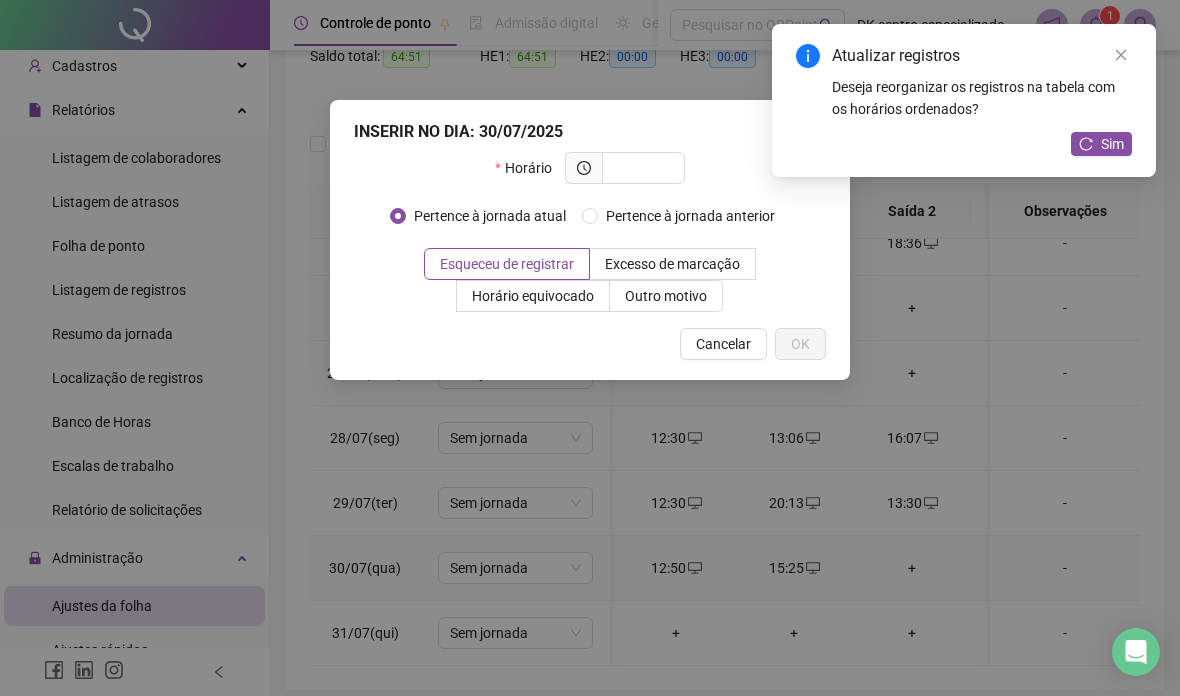 click at bounding box center [641, 168] 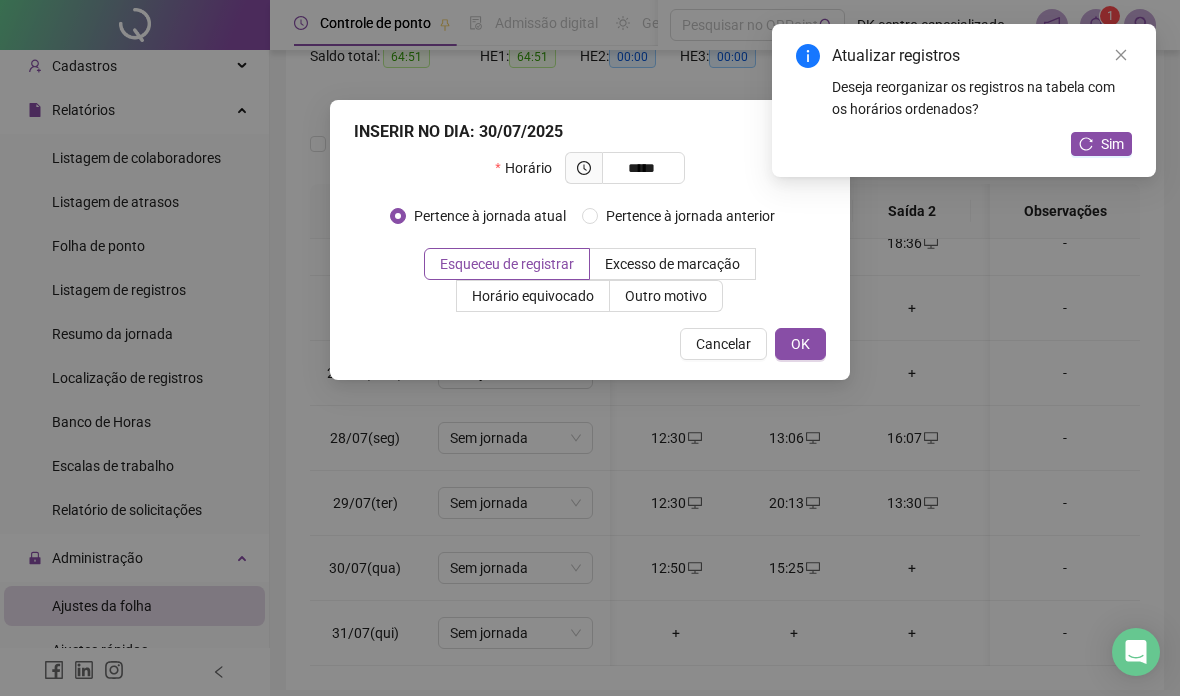 type on "*****" 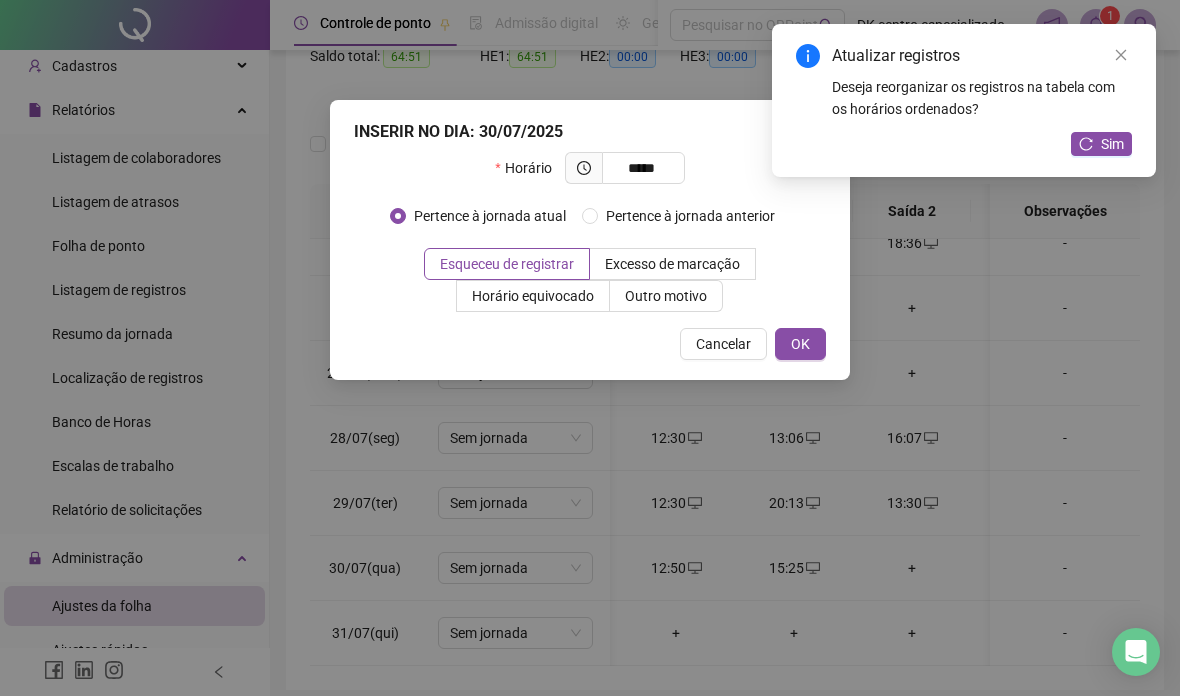 click on "OK" at bounding box center (800, 344) 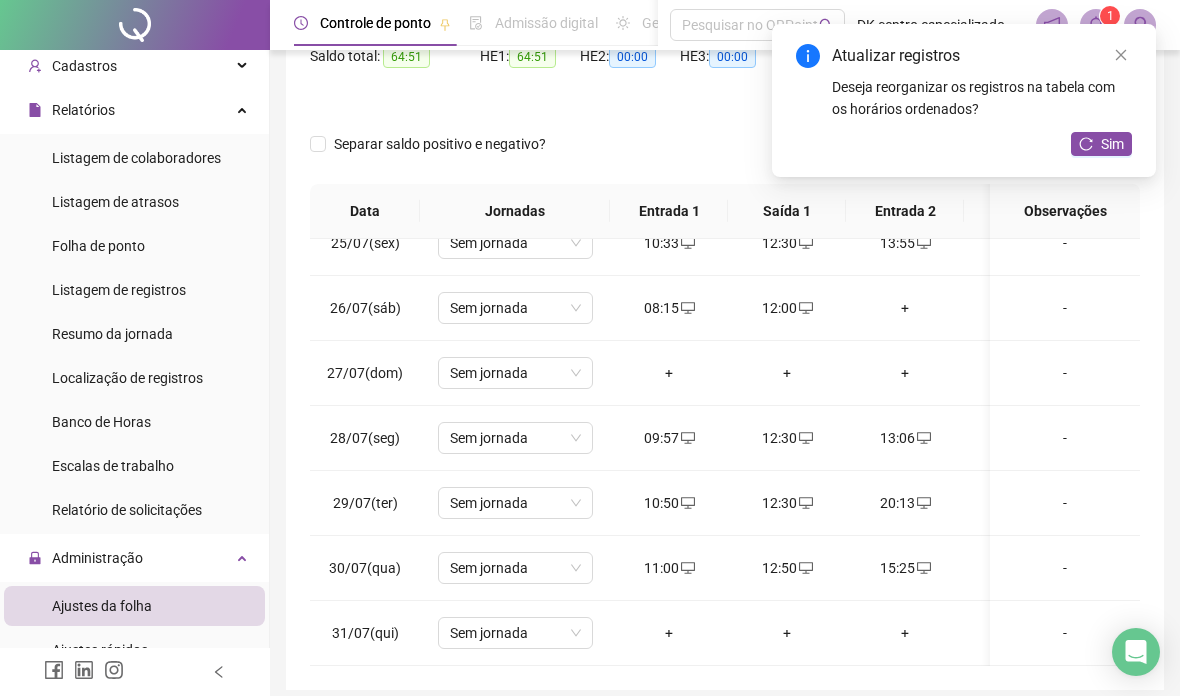 click on "+" at bounding box center [669, 633] 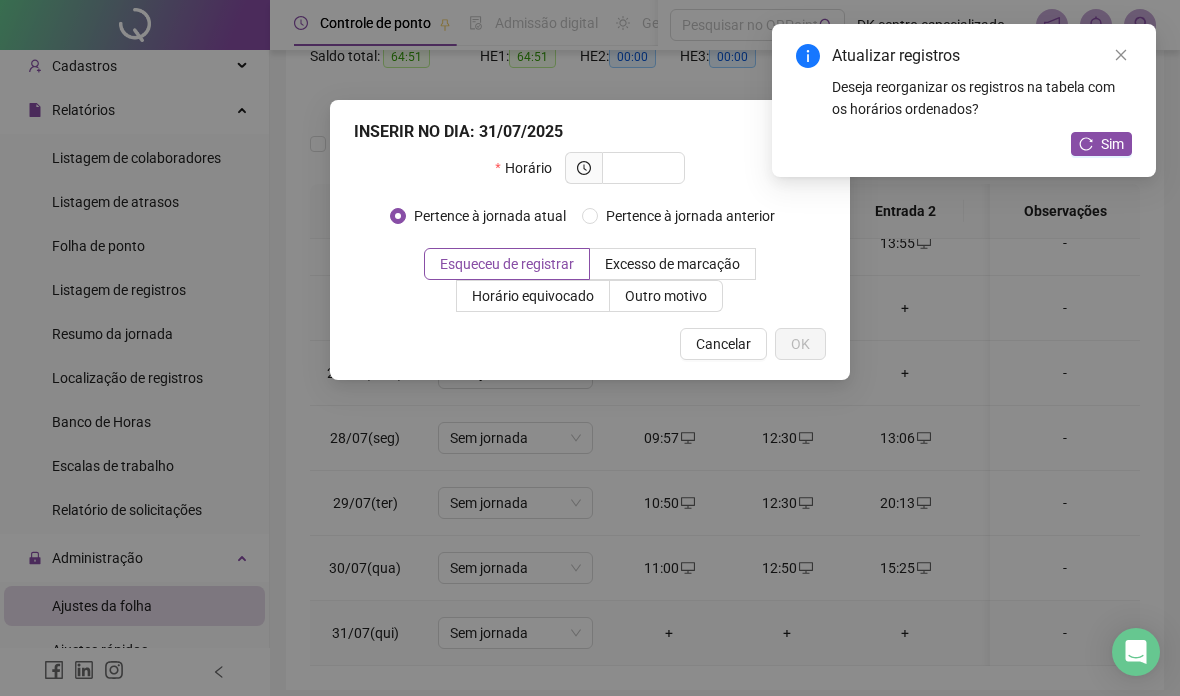 click at bounding box center (641, 168) 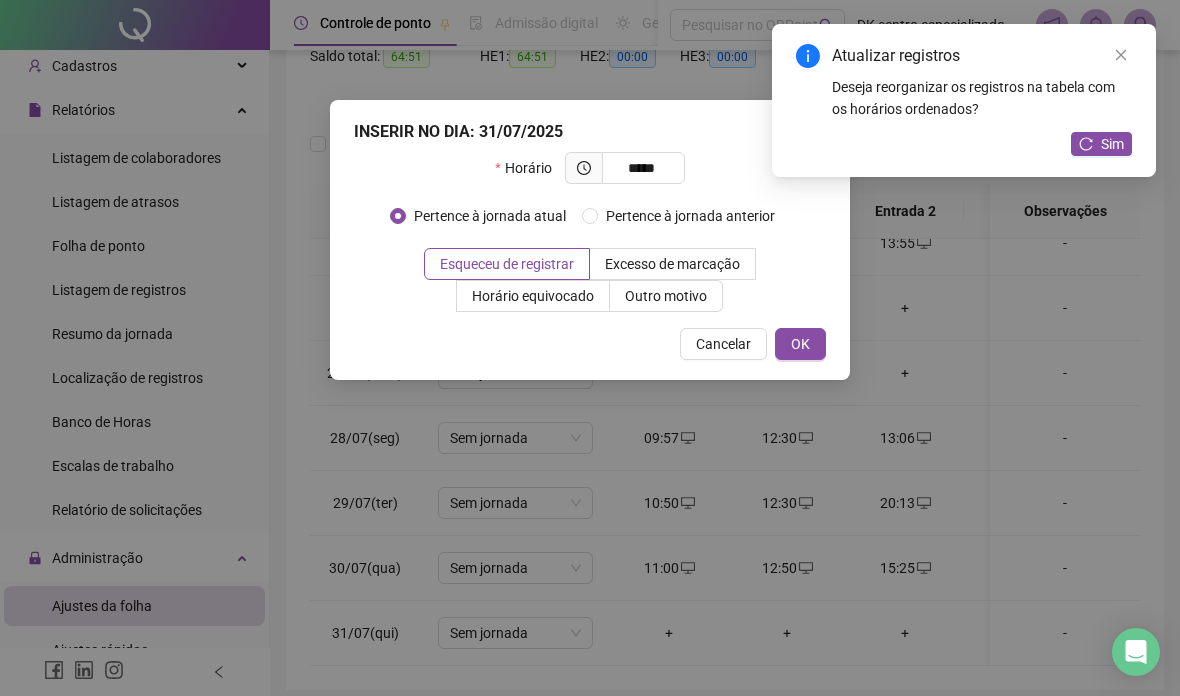type on "*****" 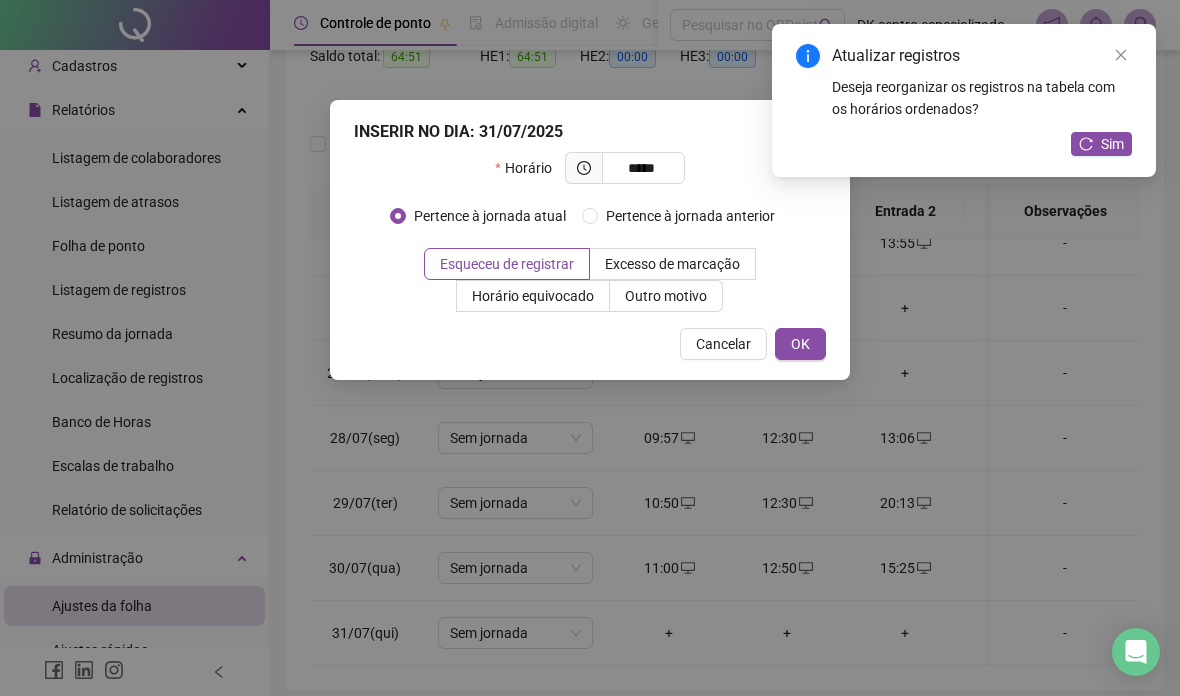 click on "OK" at bounding box center (800, 344) 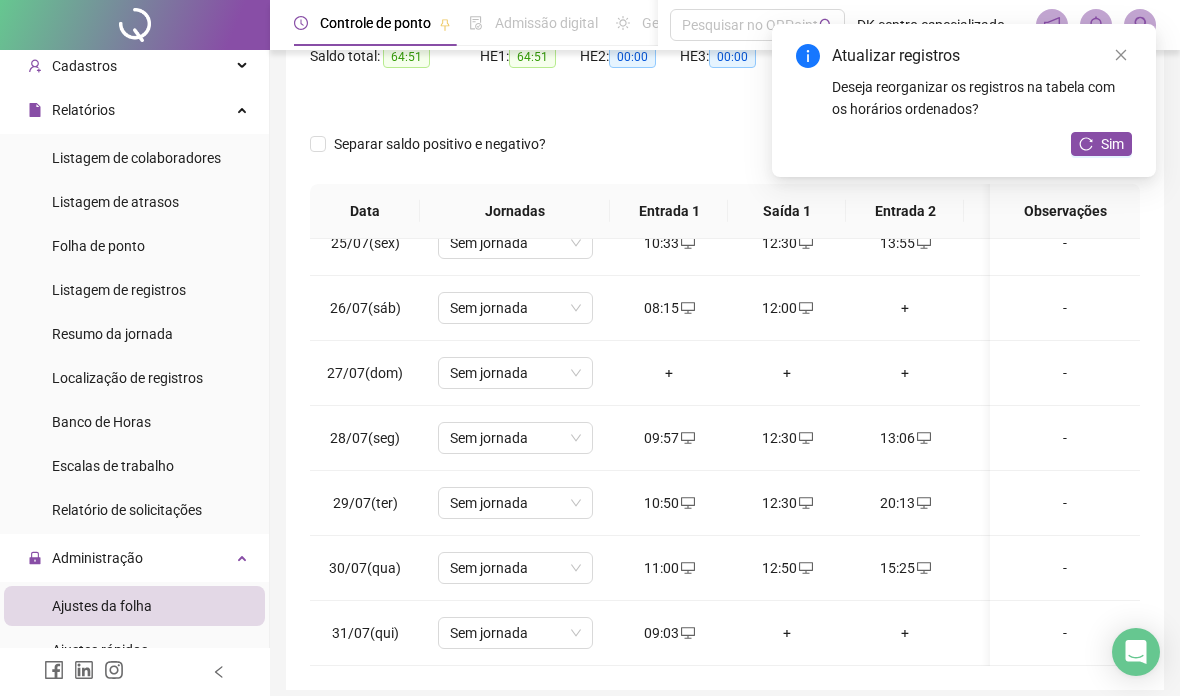 click on "+" at bounding box center [787, 633] 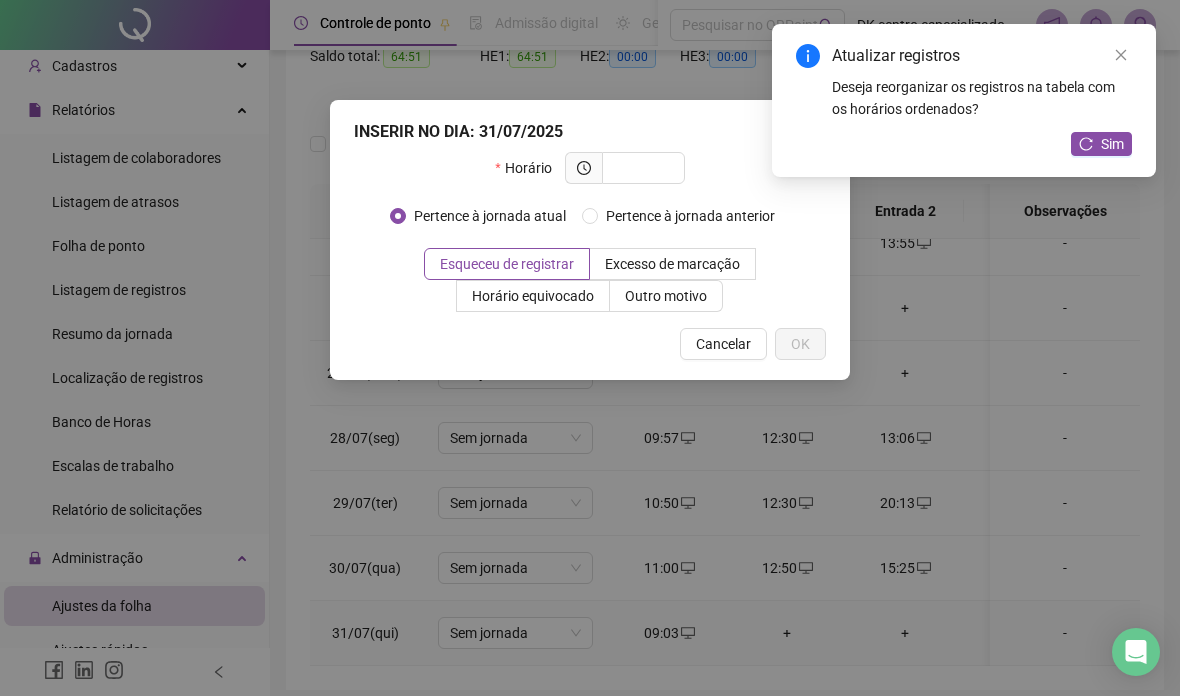 click at bounding box center [641, 168] 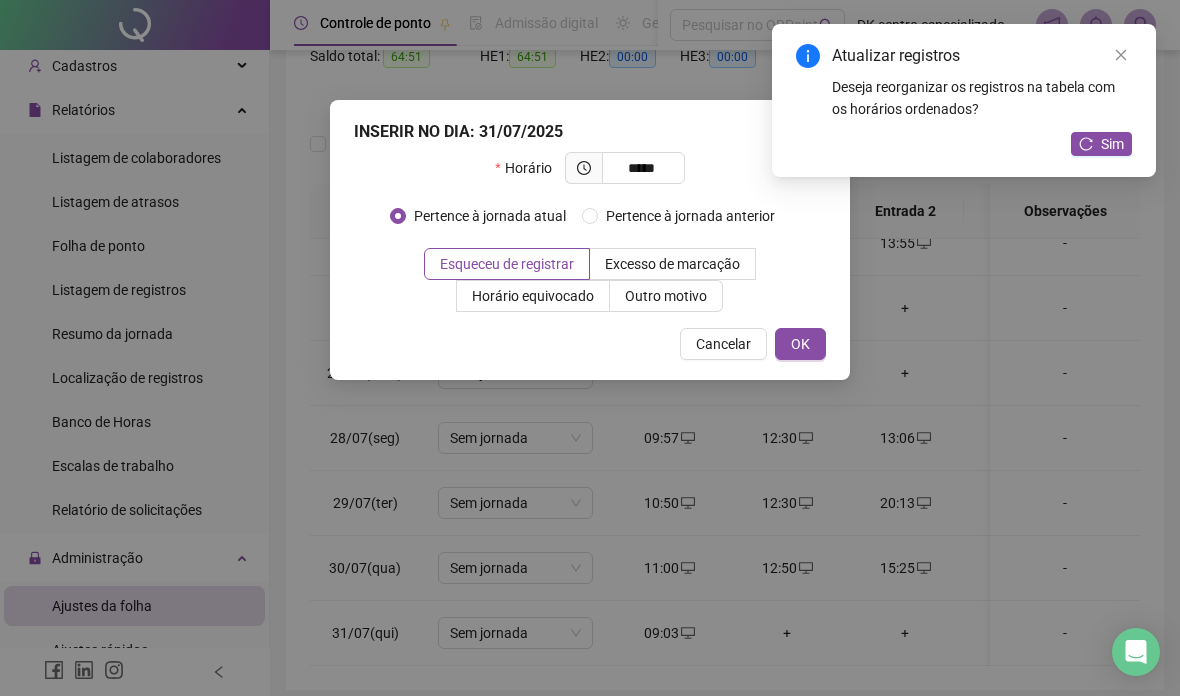 type on "*****" 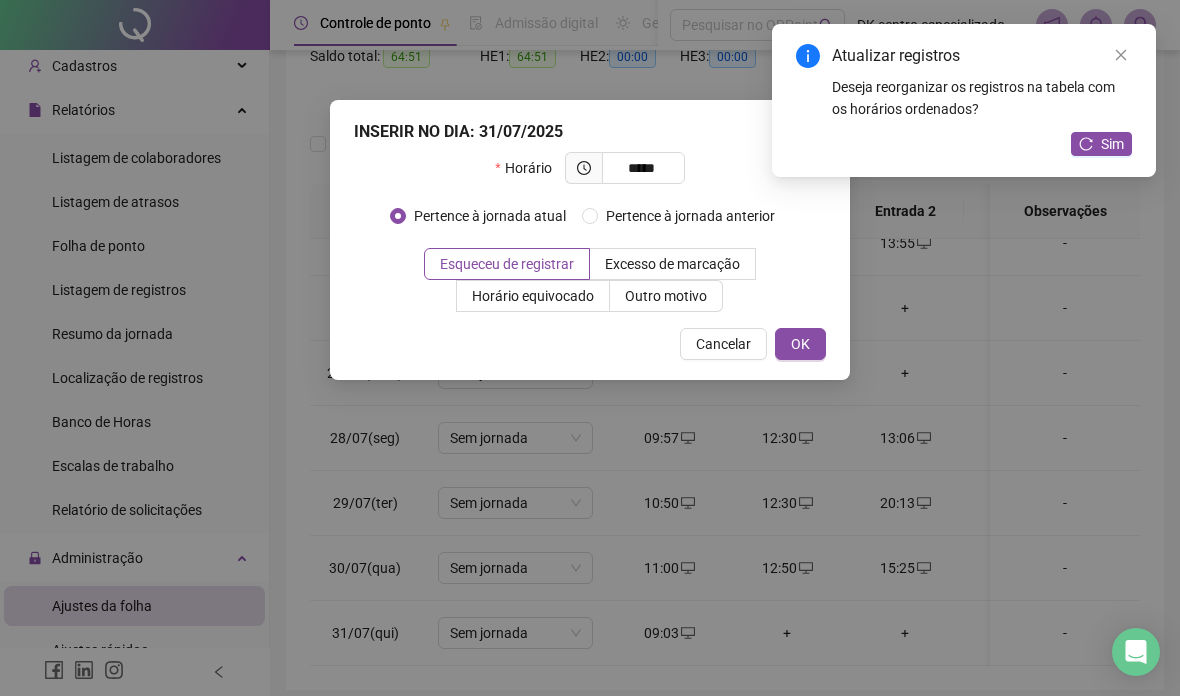click on "OK" at bounding box center [800, 344] 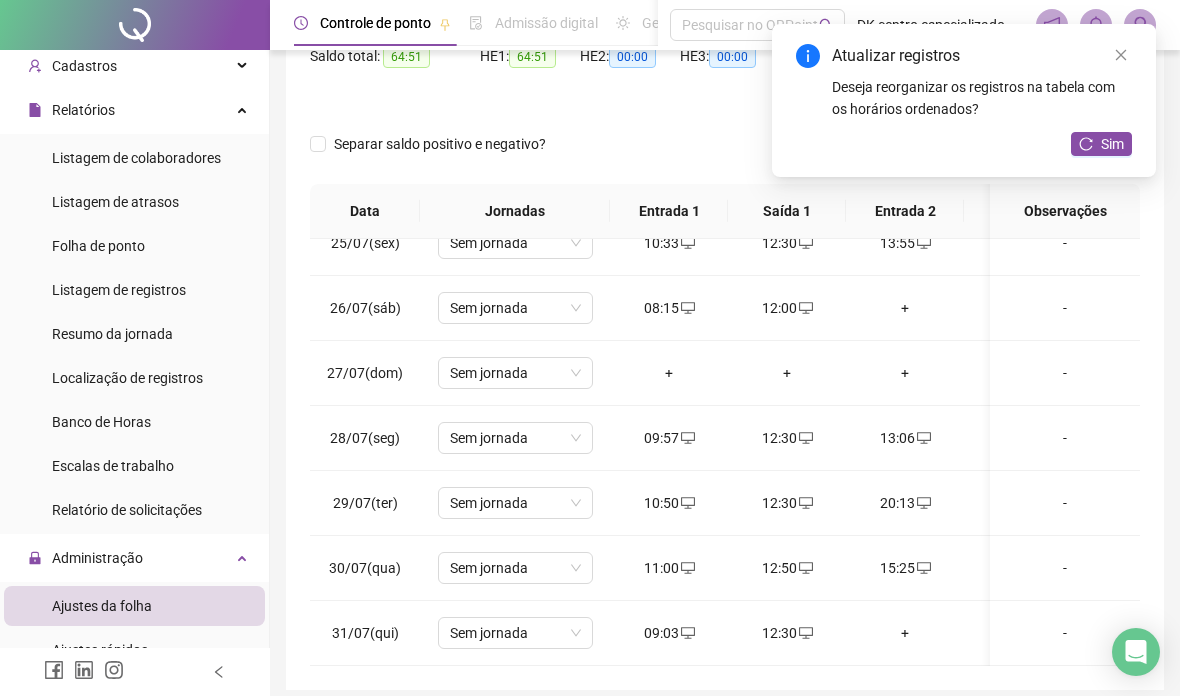 click on "+" at bounding box center [905, 633] 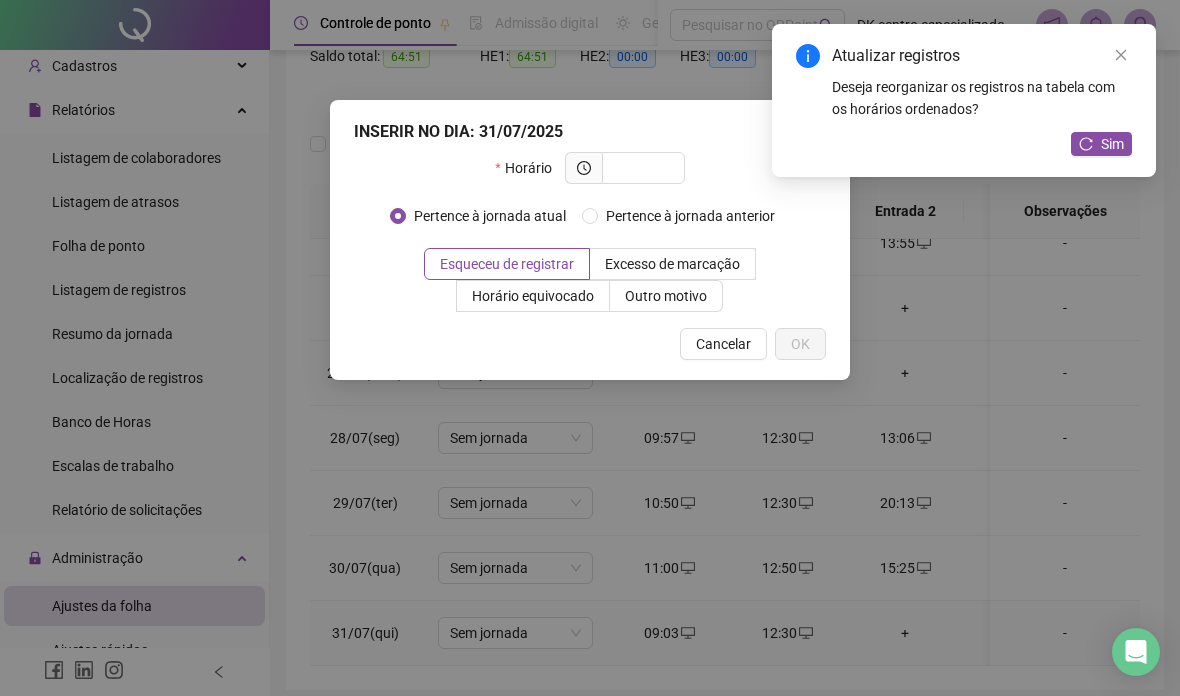 click at bounding box center [641, 168] 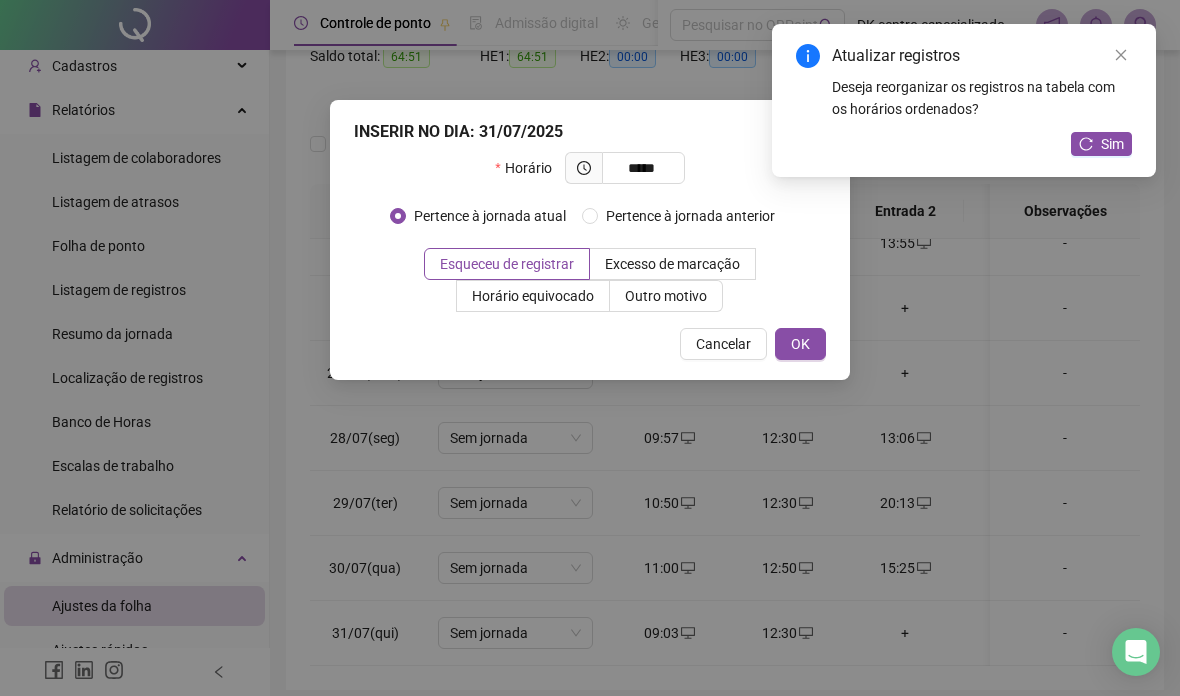 type on "*****" 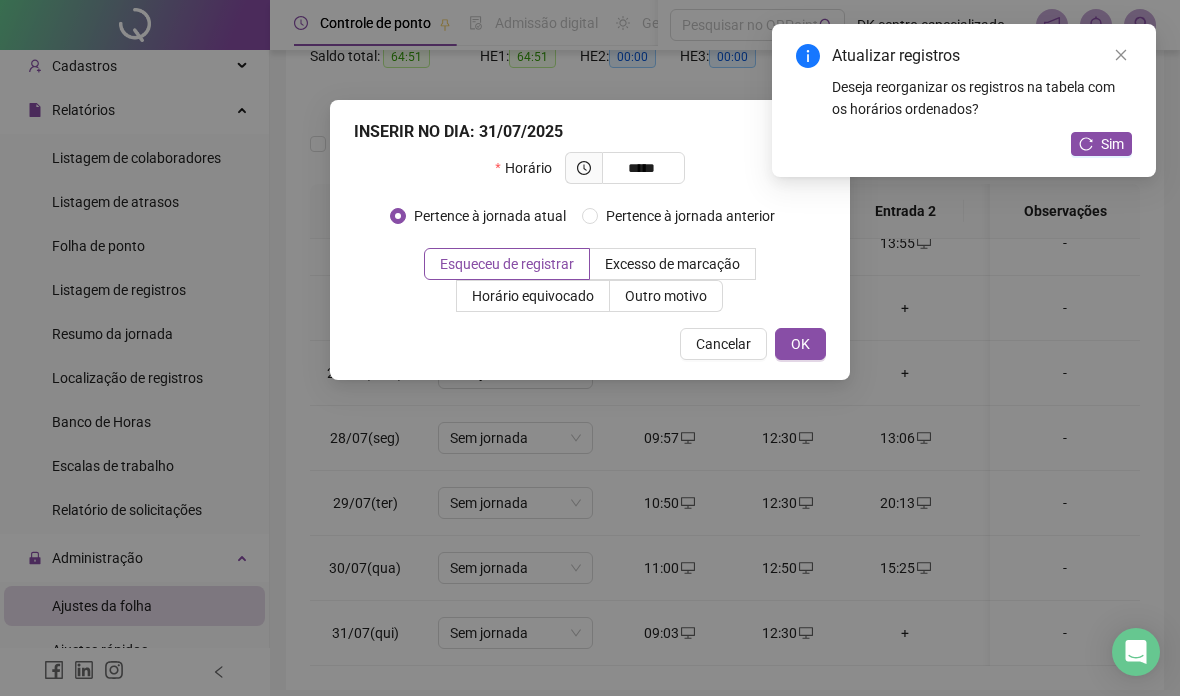 click on "OK" at bounding box center [800, 344] 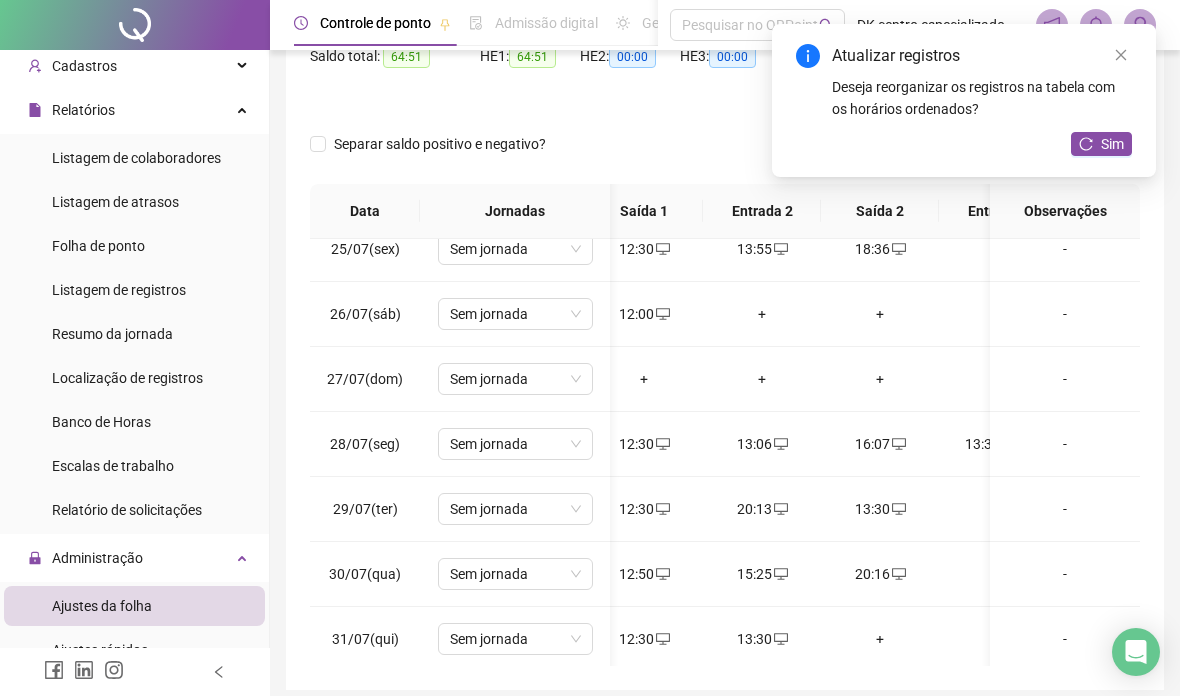 click on "+" at bounding box center [880, 639] 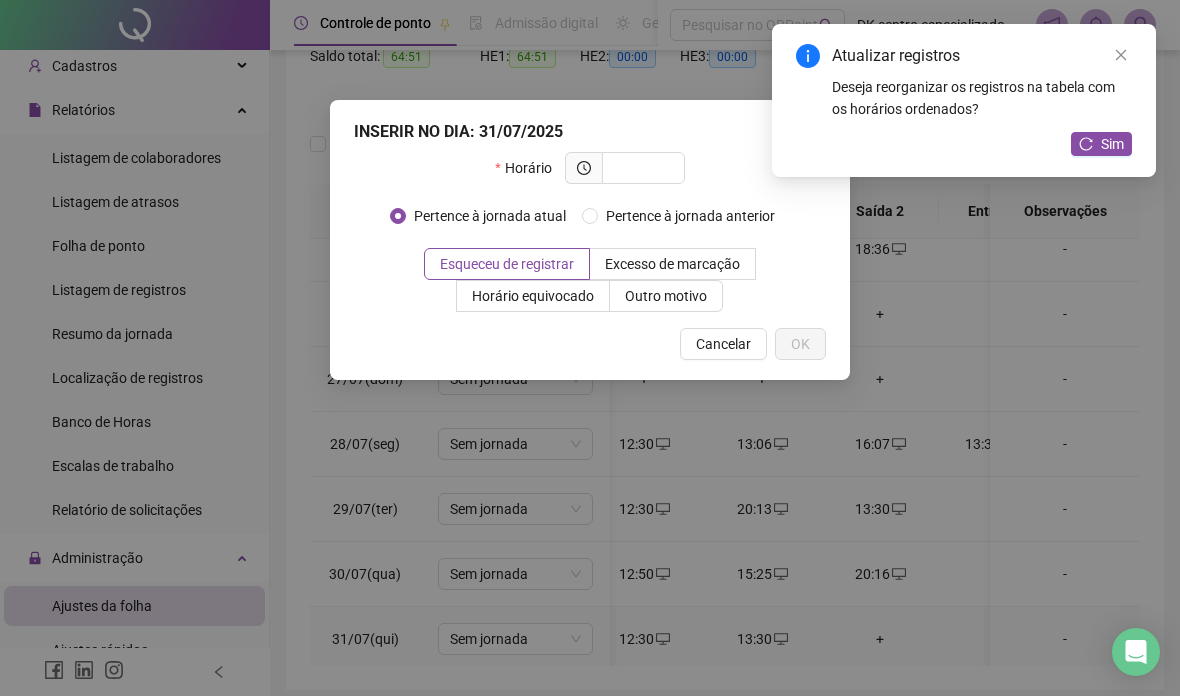click at bounding box center (641, 168) 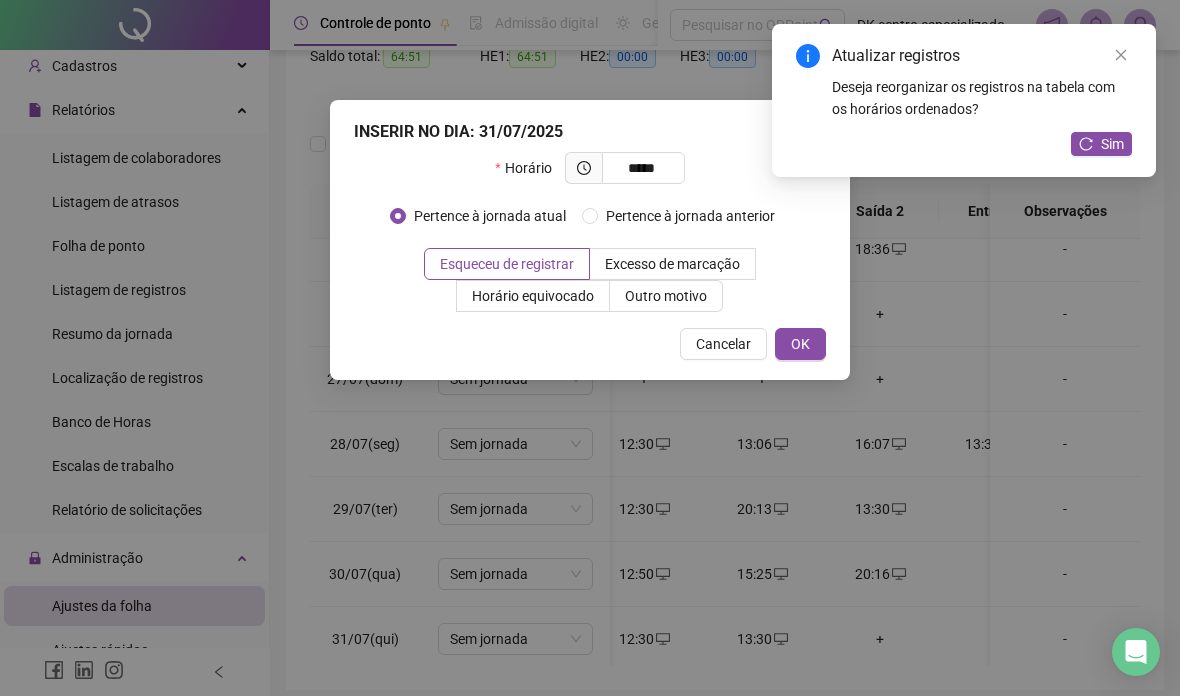 type on "*****" 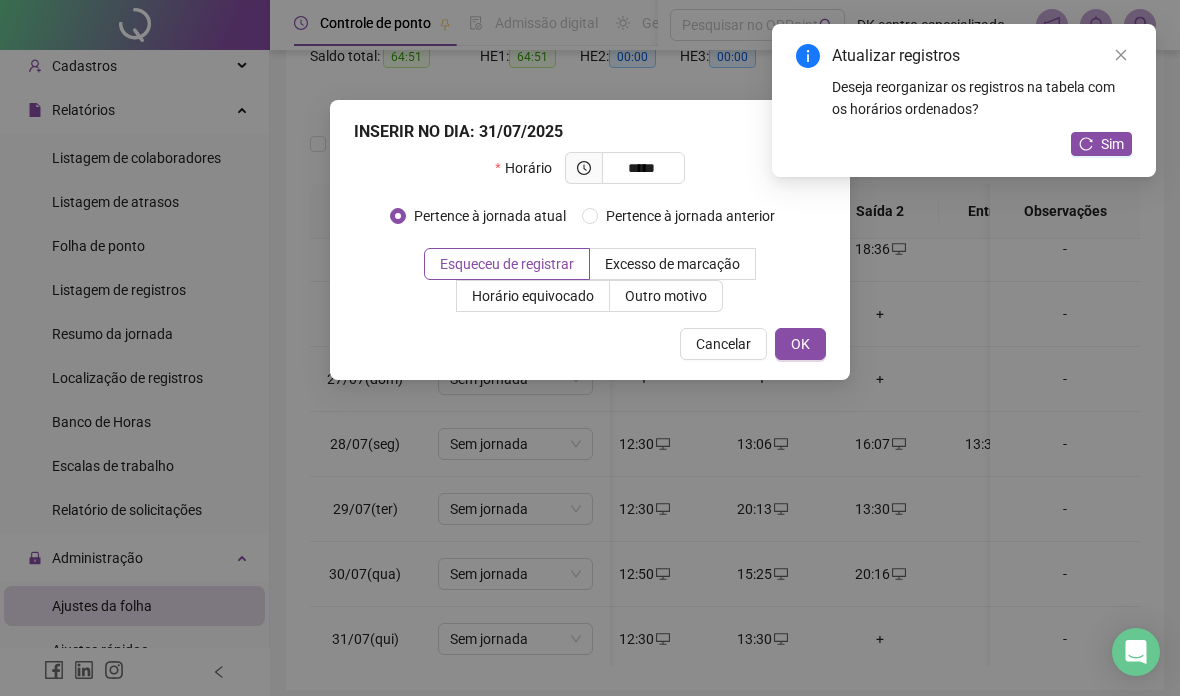 click on "OK" at bounding box center (800, 344) 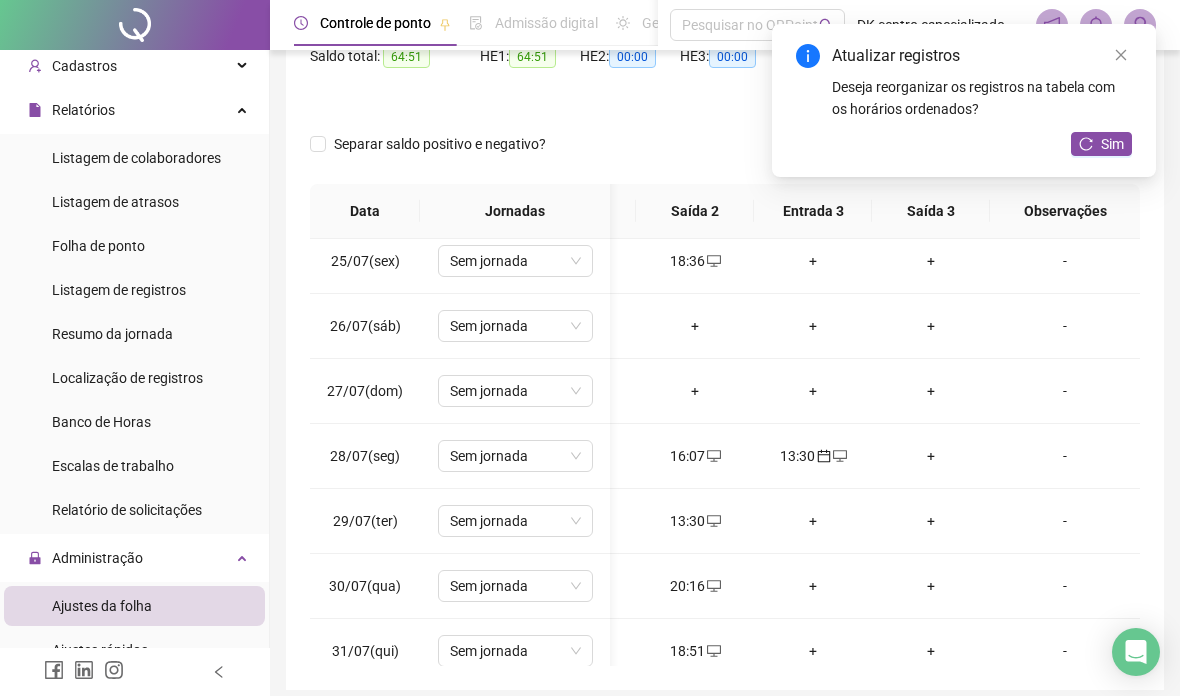 click 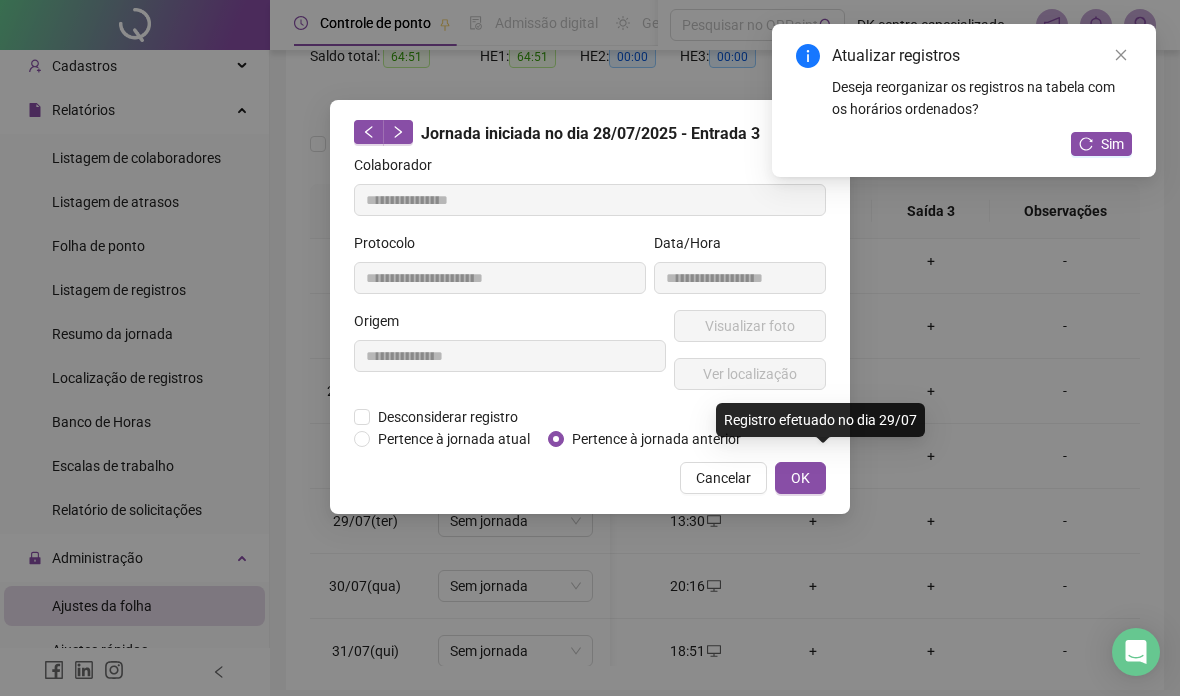 click 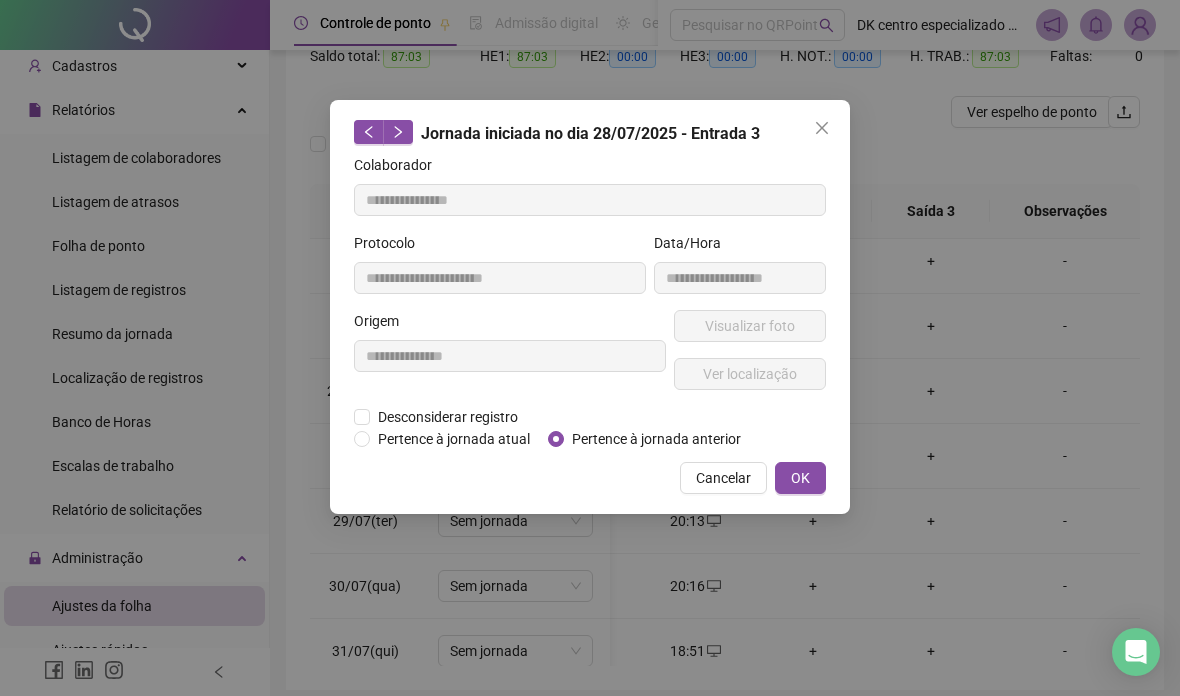 click 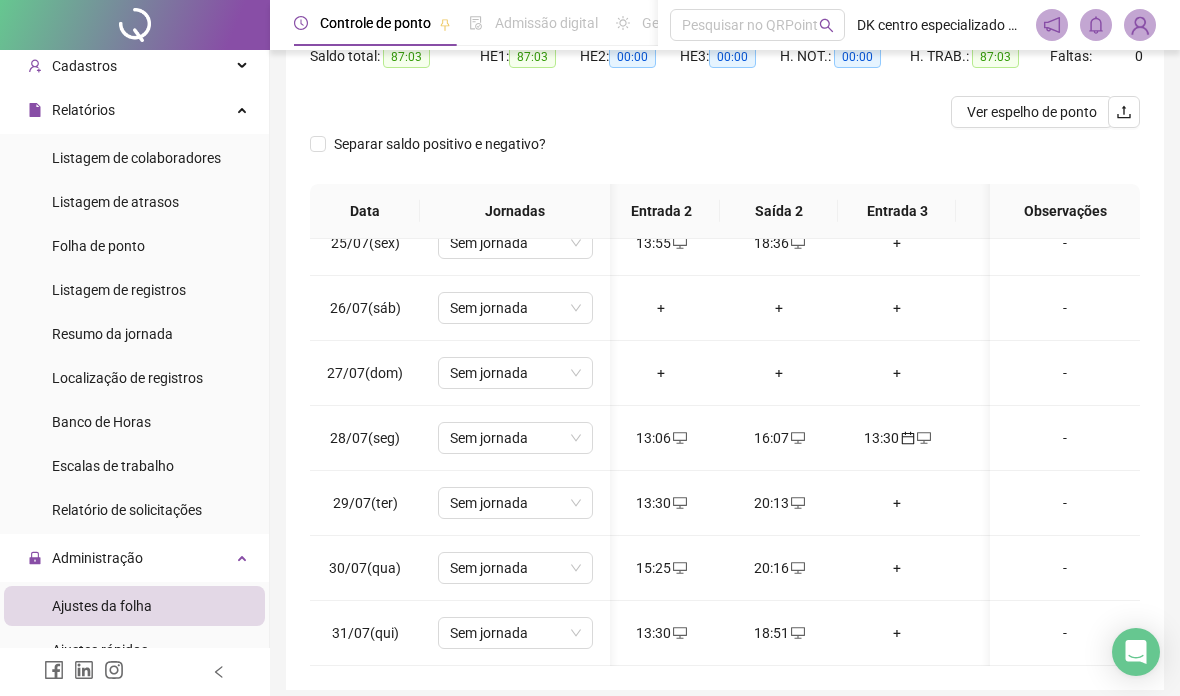 click on "13:30" at bounding box center (897, 438) 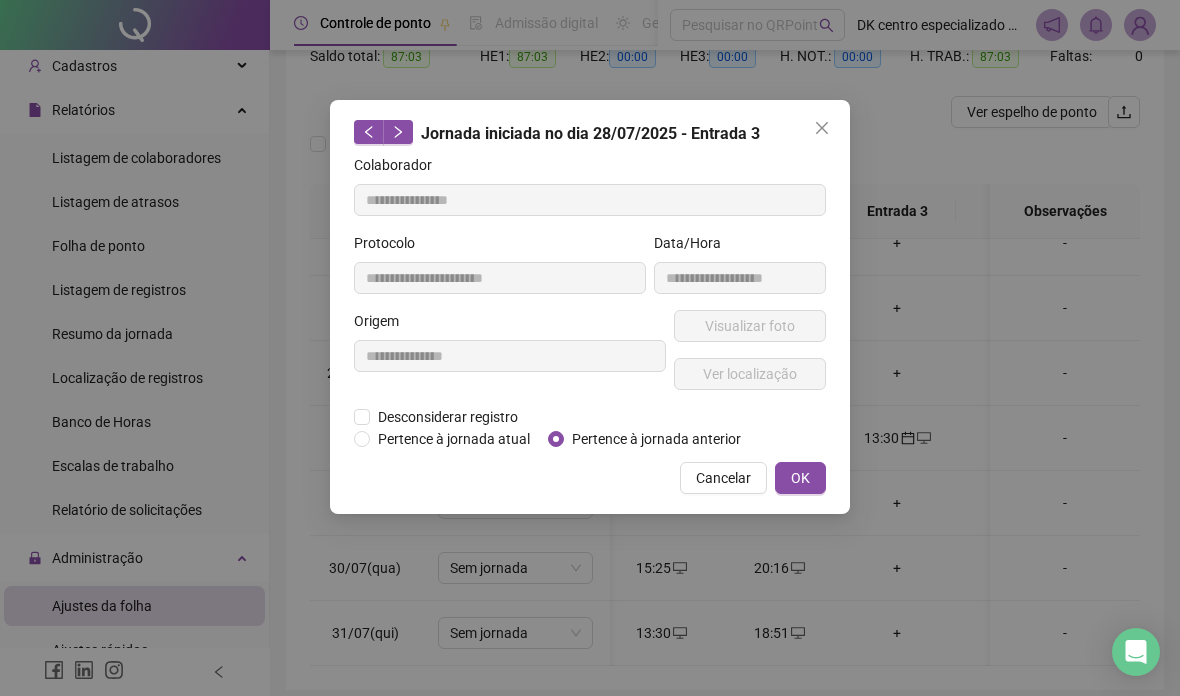 click on "Desconsiderar registro" at bounding box center [448, 417] 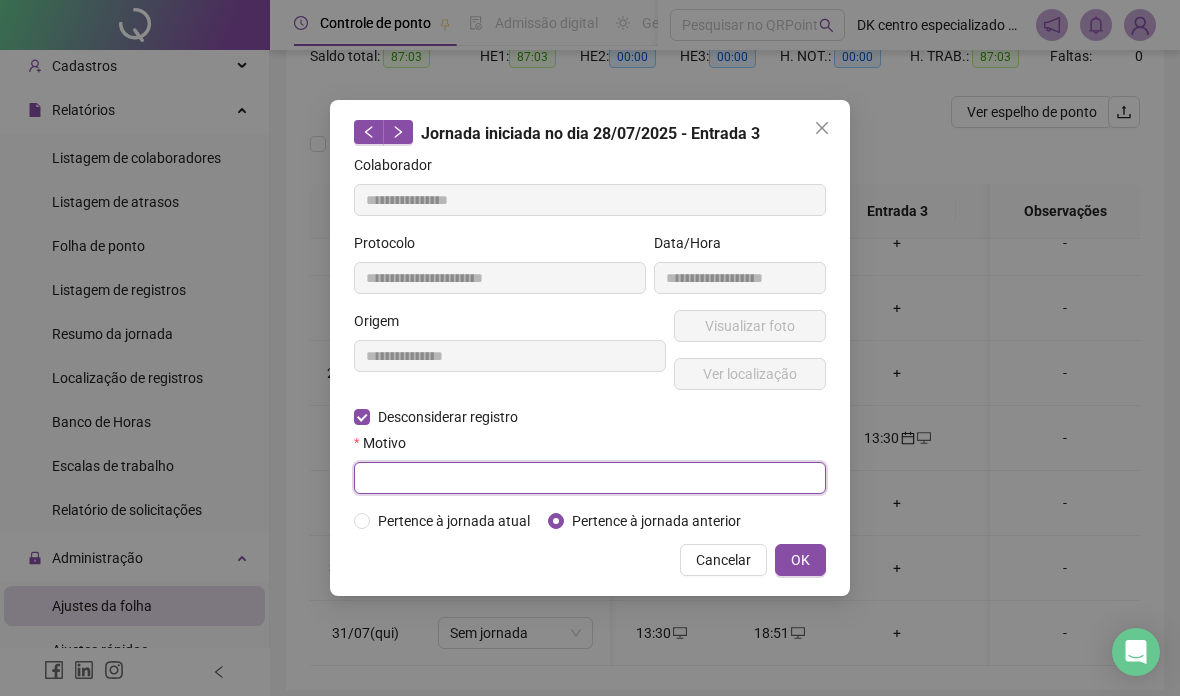 click at bounding box center [590, 478] 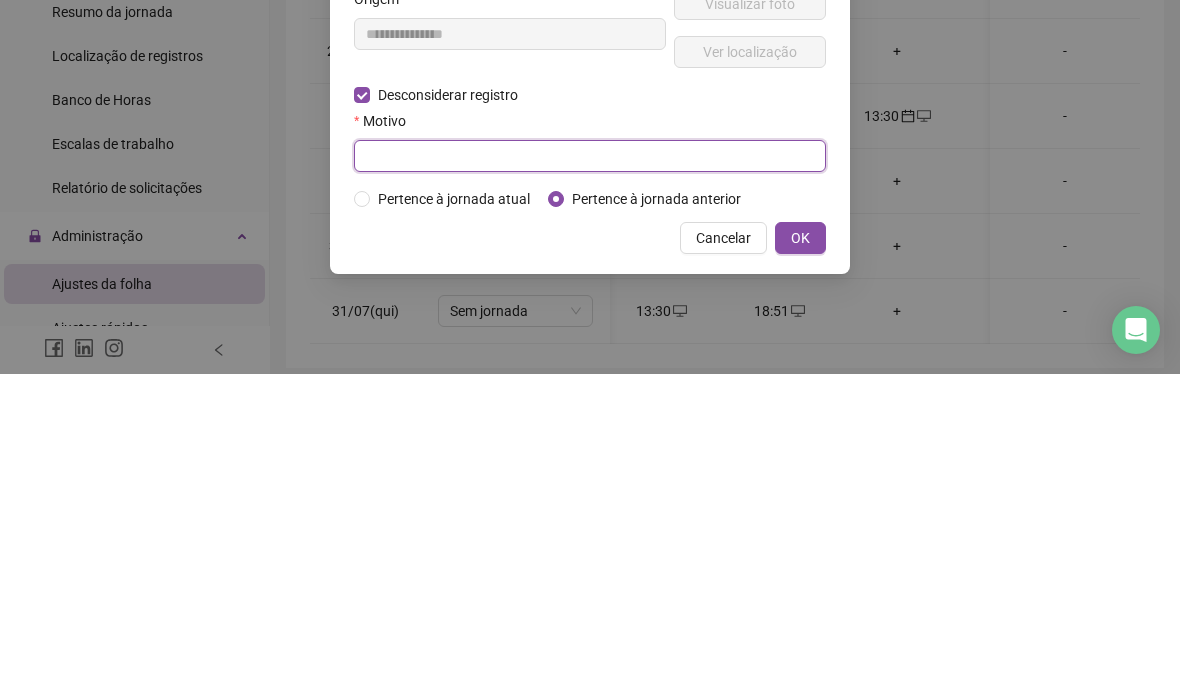 type on "*" 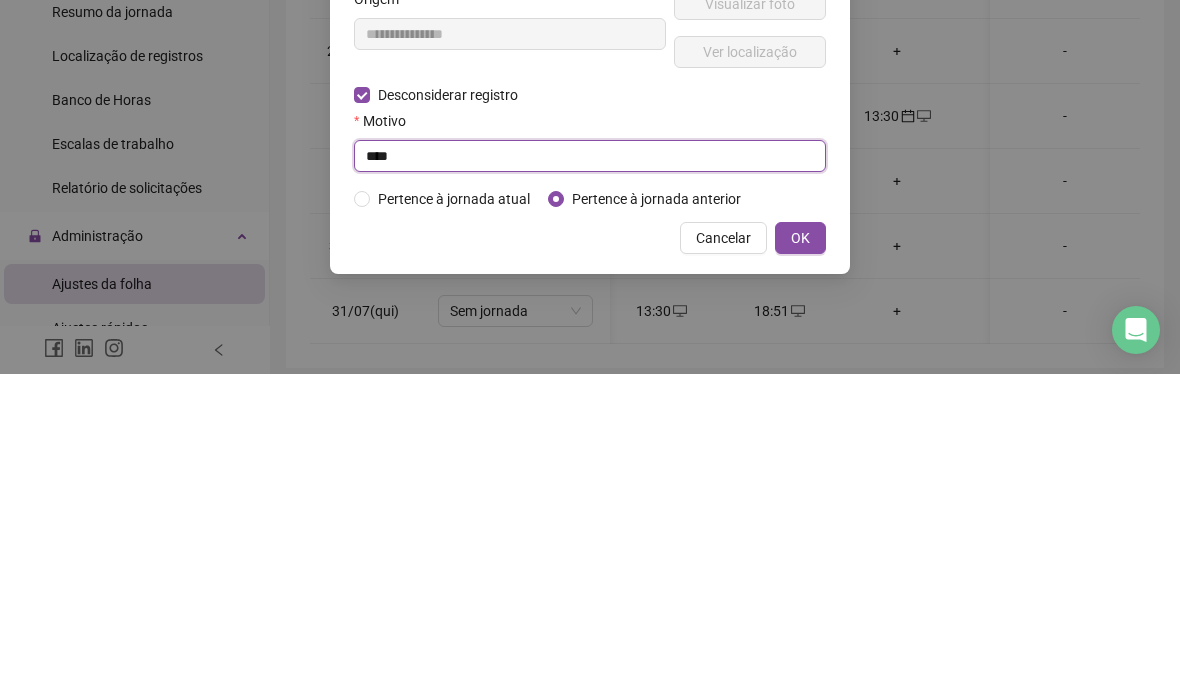 type on "****" 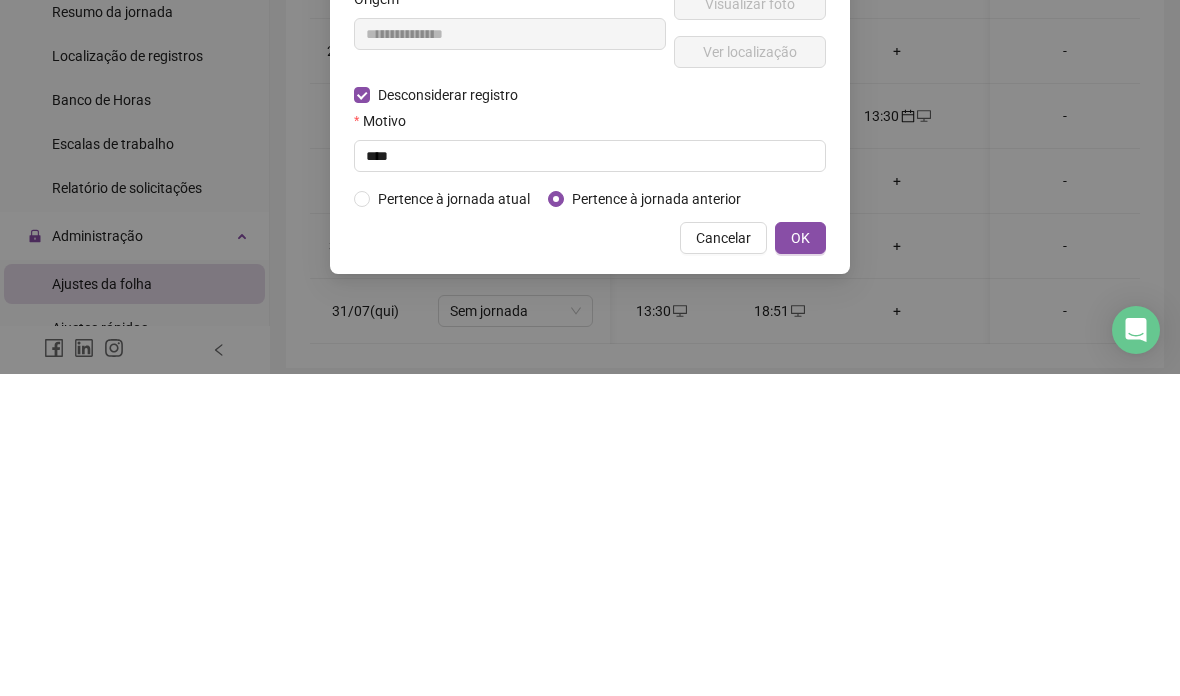click on "OK" at bounding box center [800, 560] 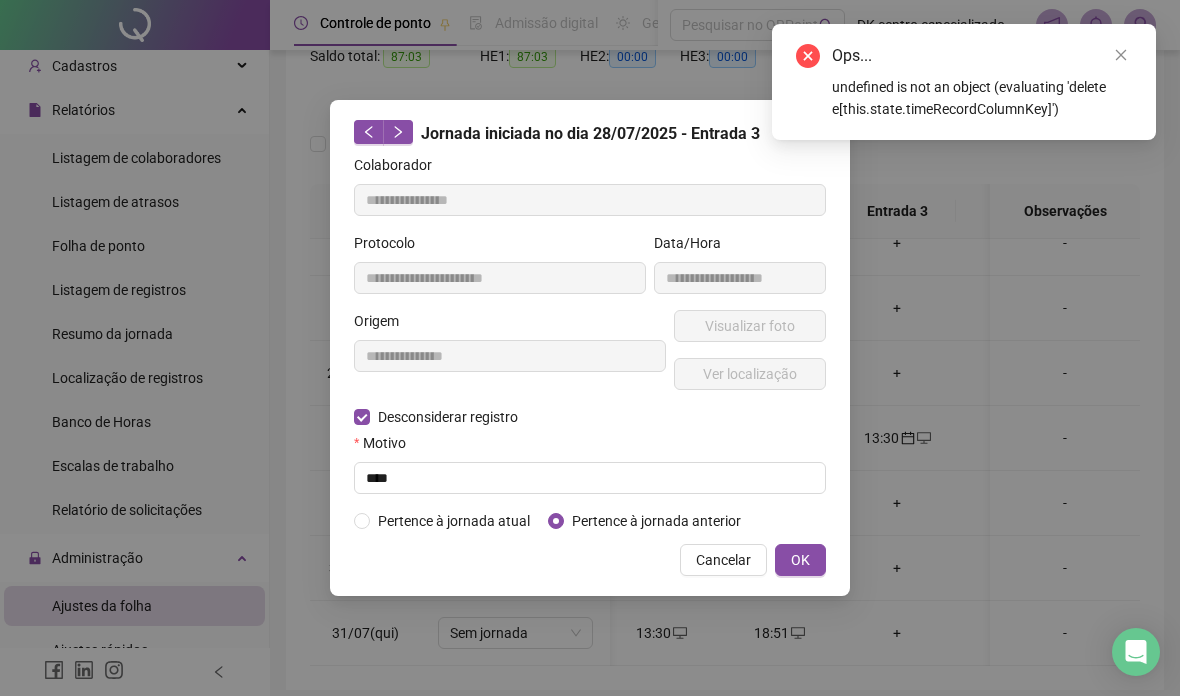 click on "OK" at bounding box center [800, 560] 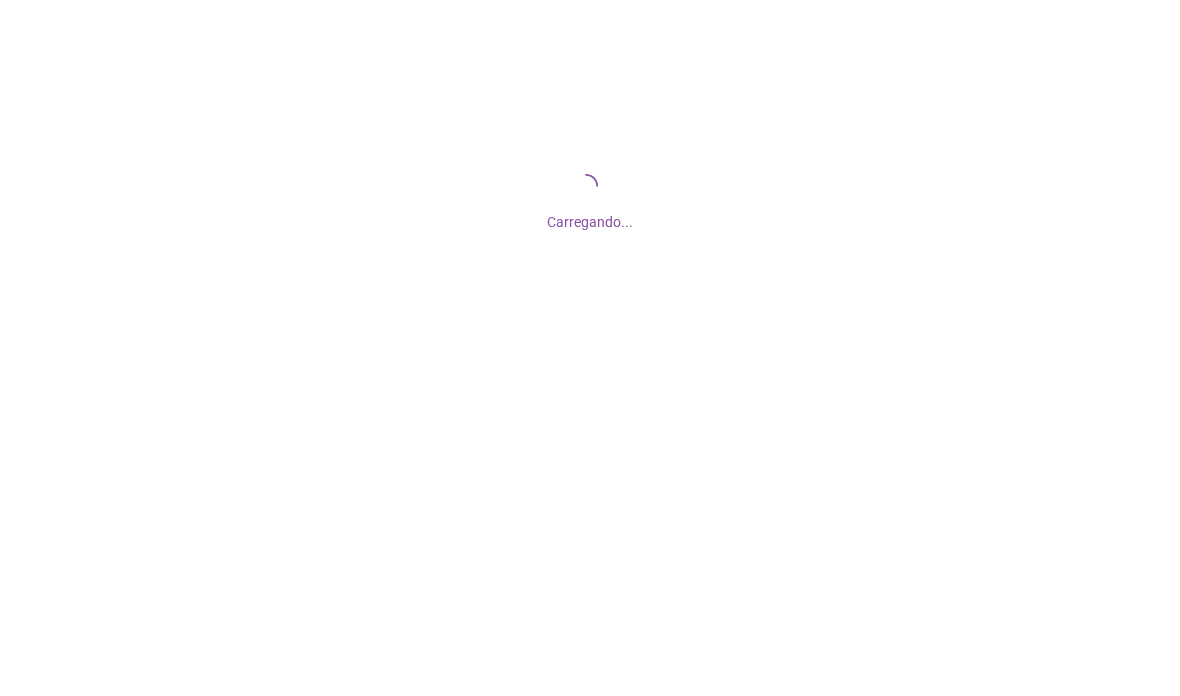 scroll, scrollTop: 0, scrollLeft: 0, axis: both 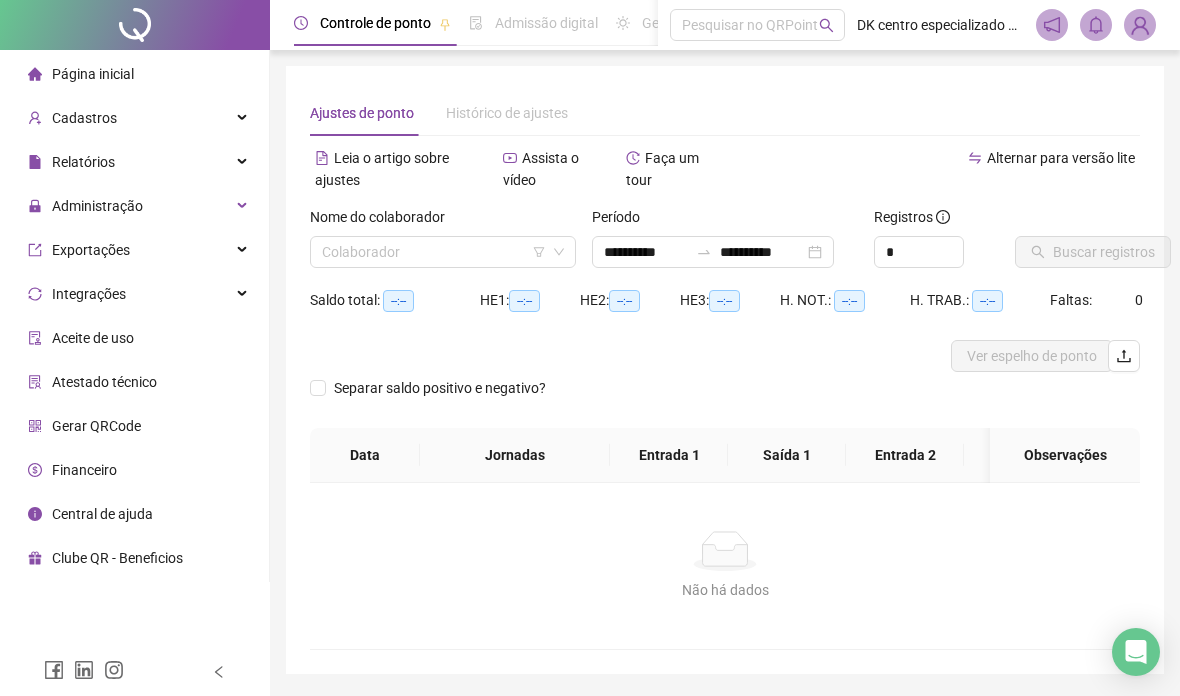 click at bounding box center [434, 252] 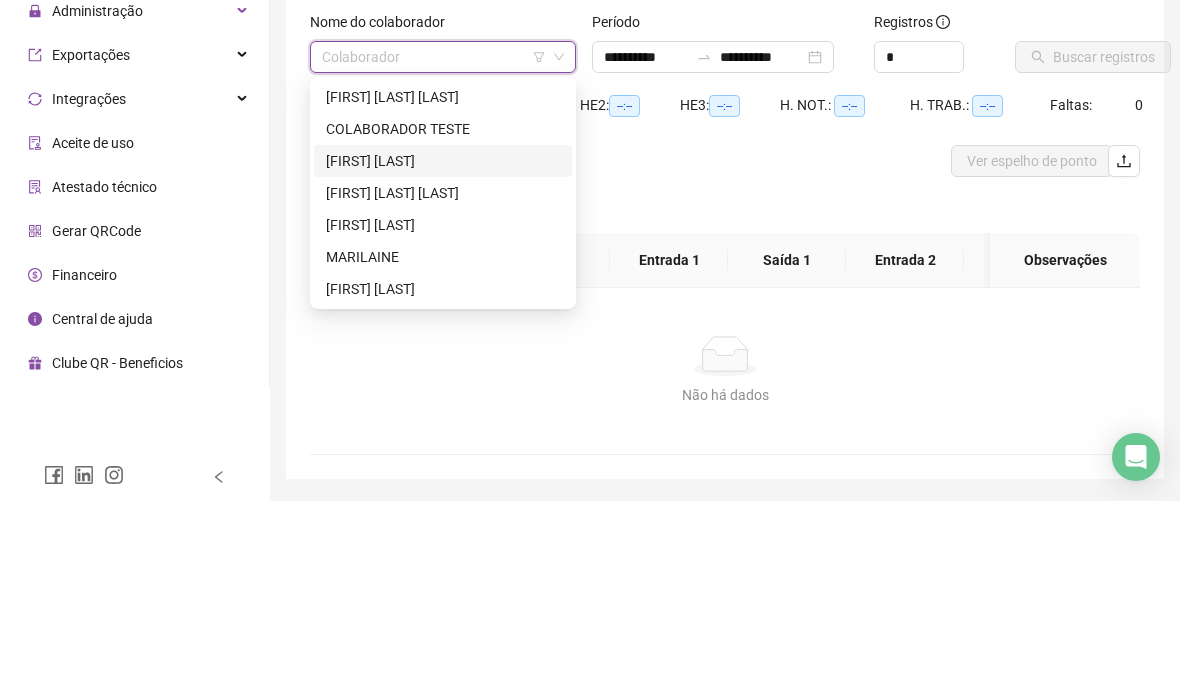 click on "[FIRST] [LAST]" at bounding box center (443, 356) 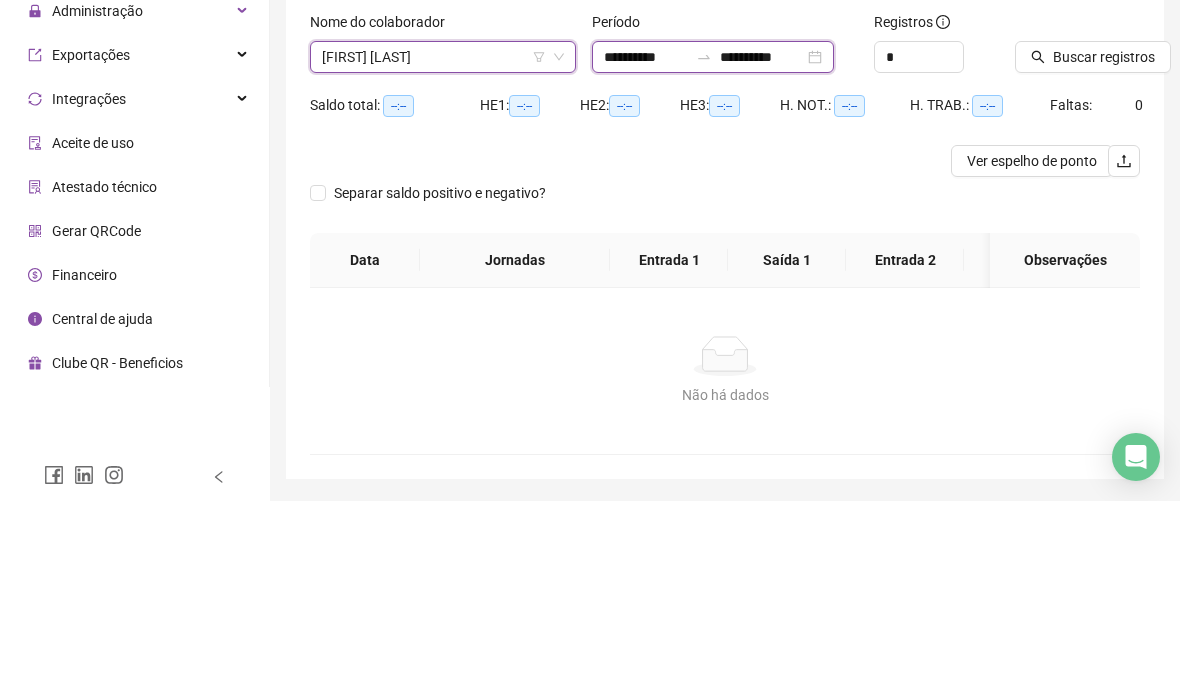 click on "**********" at bounding box center (646, 252) 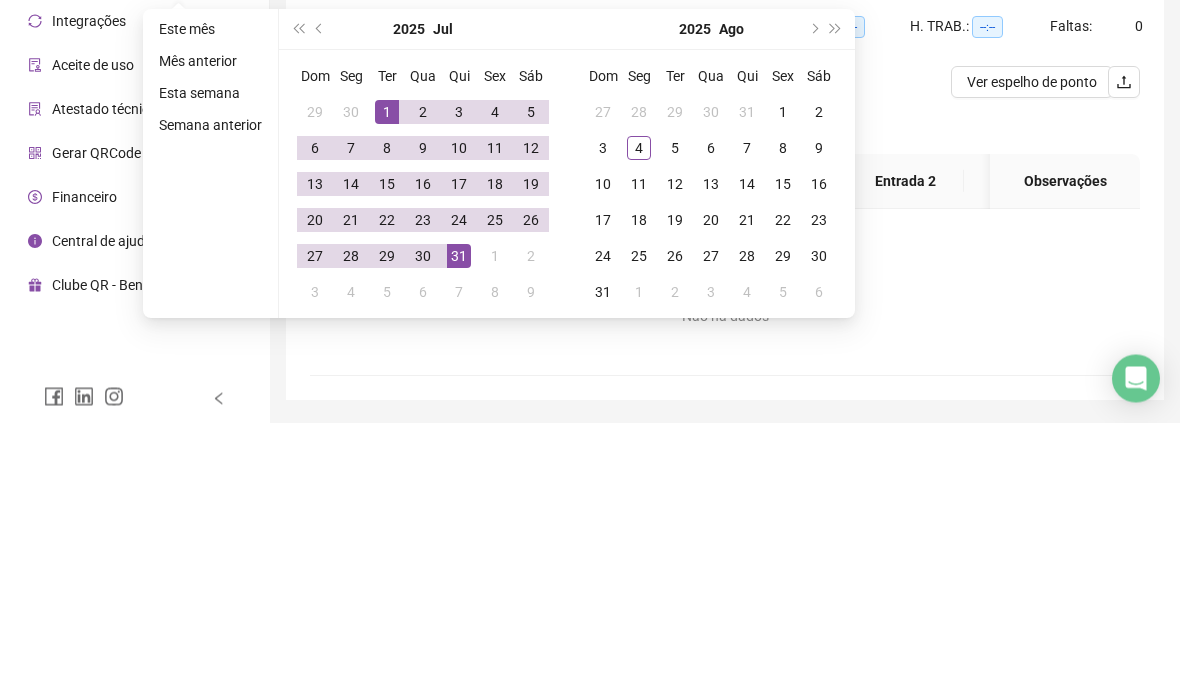 type on "**********" 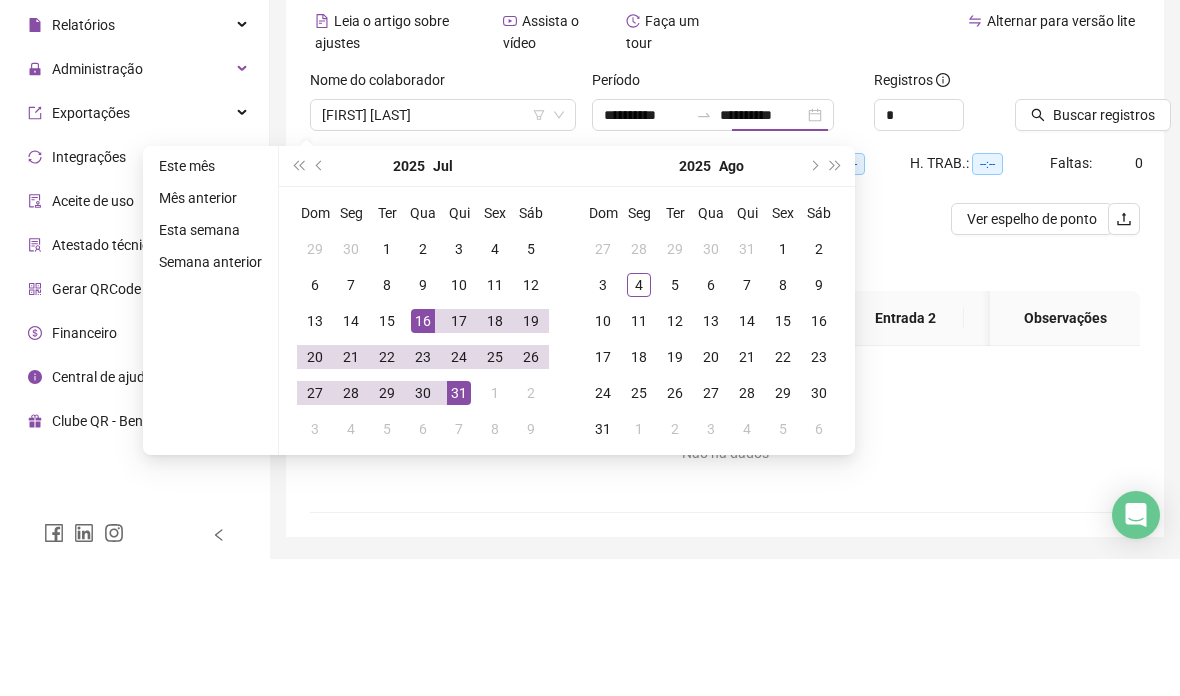 click on "Alternar para versão lite" at bounding box center (932, 179) 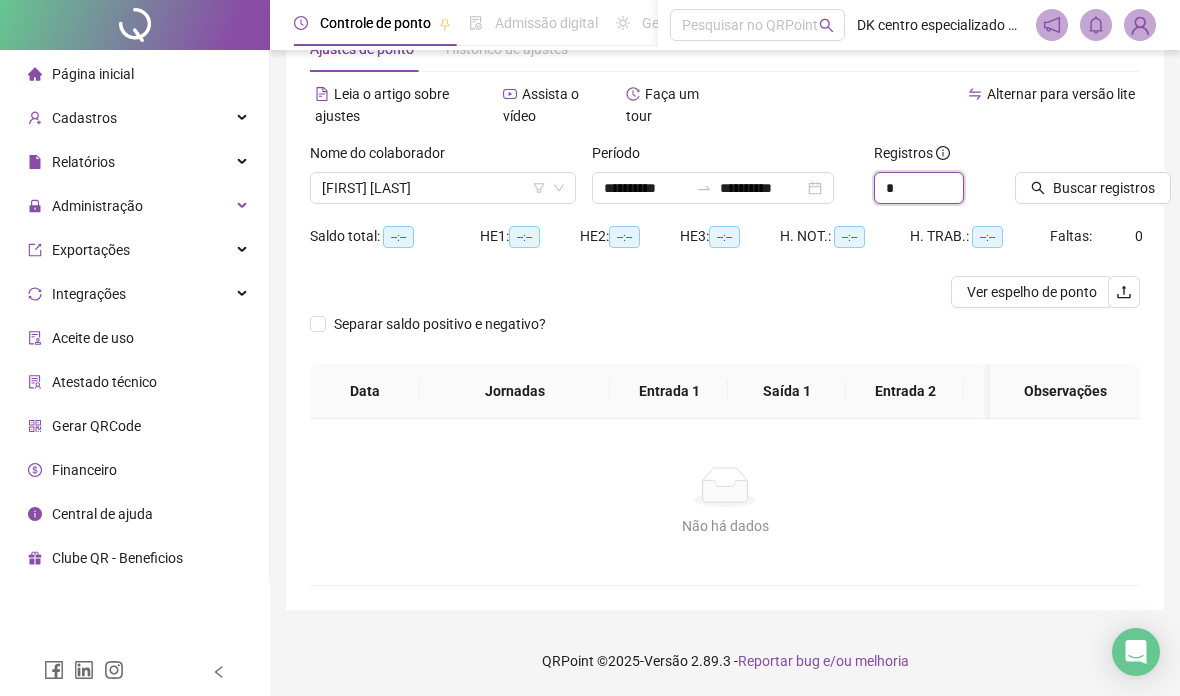 click on "*" at bounding box center (919, 188) 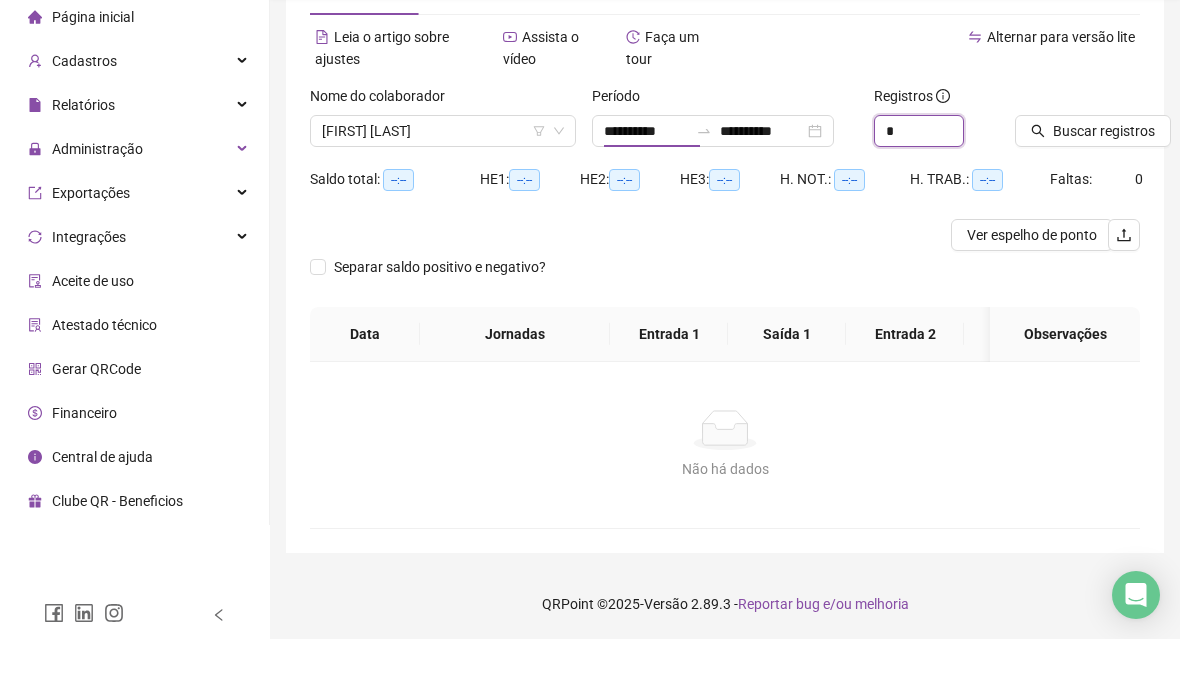 click on "*" at bounding box center [919, 188] 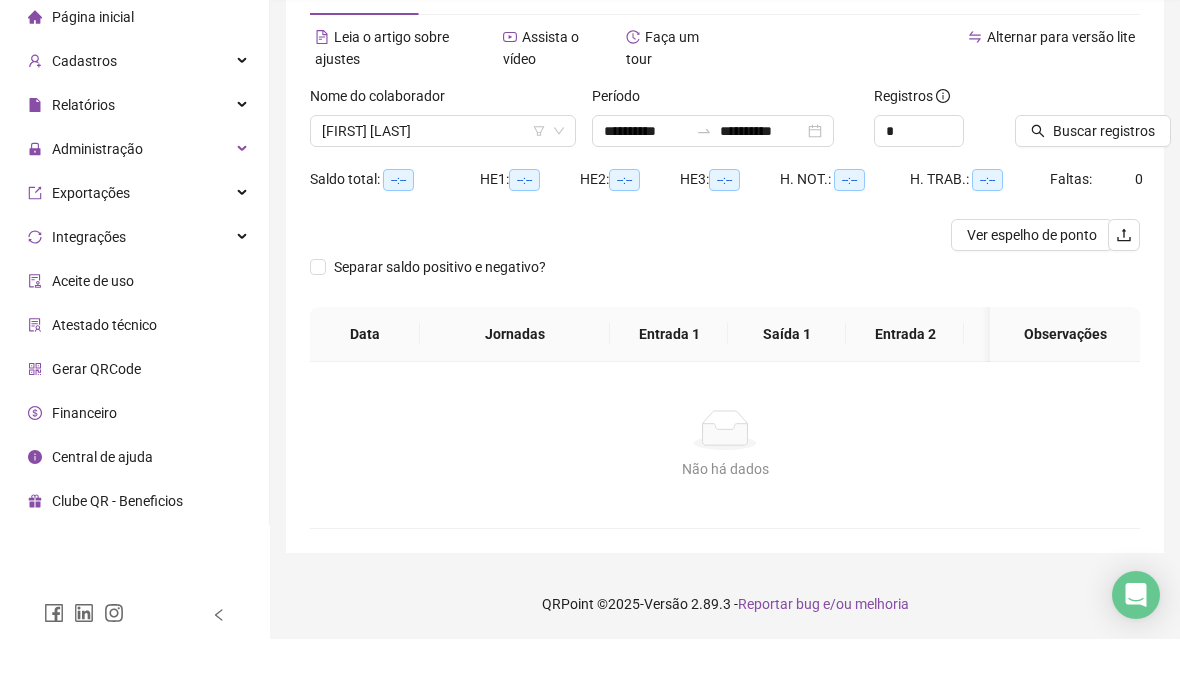click on "Buscar registros" at bounding box center (1104, 188) 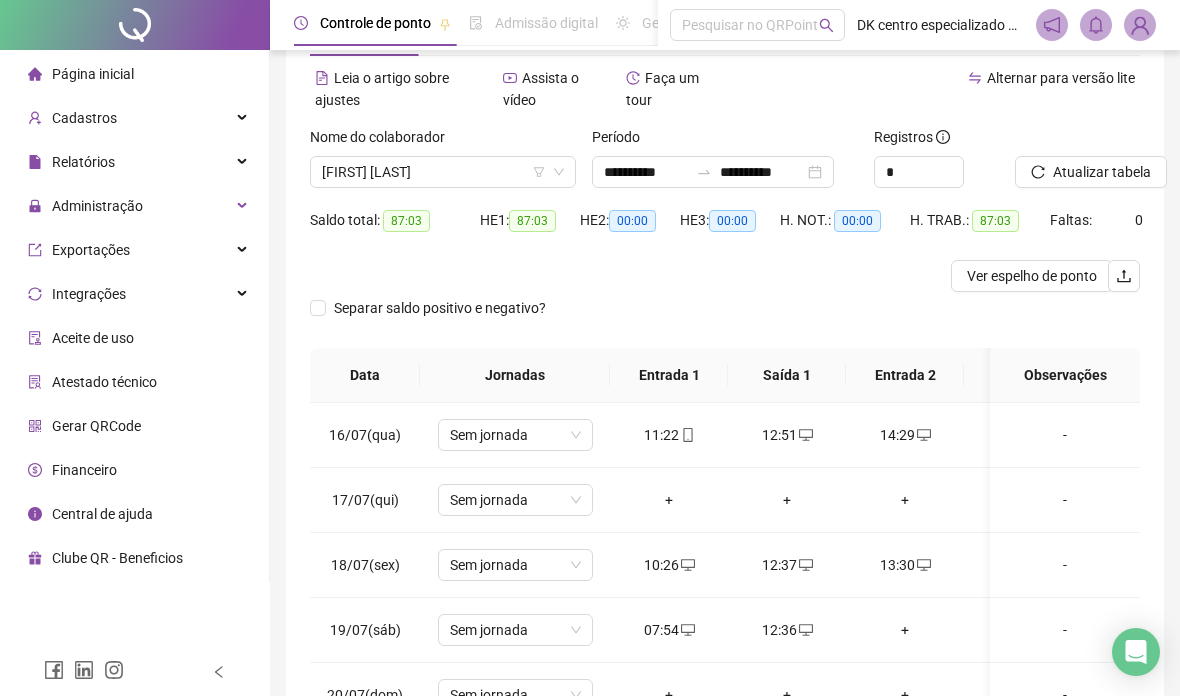 scroll, scrollTop: 185, scrollLeft: -2, axis: both 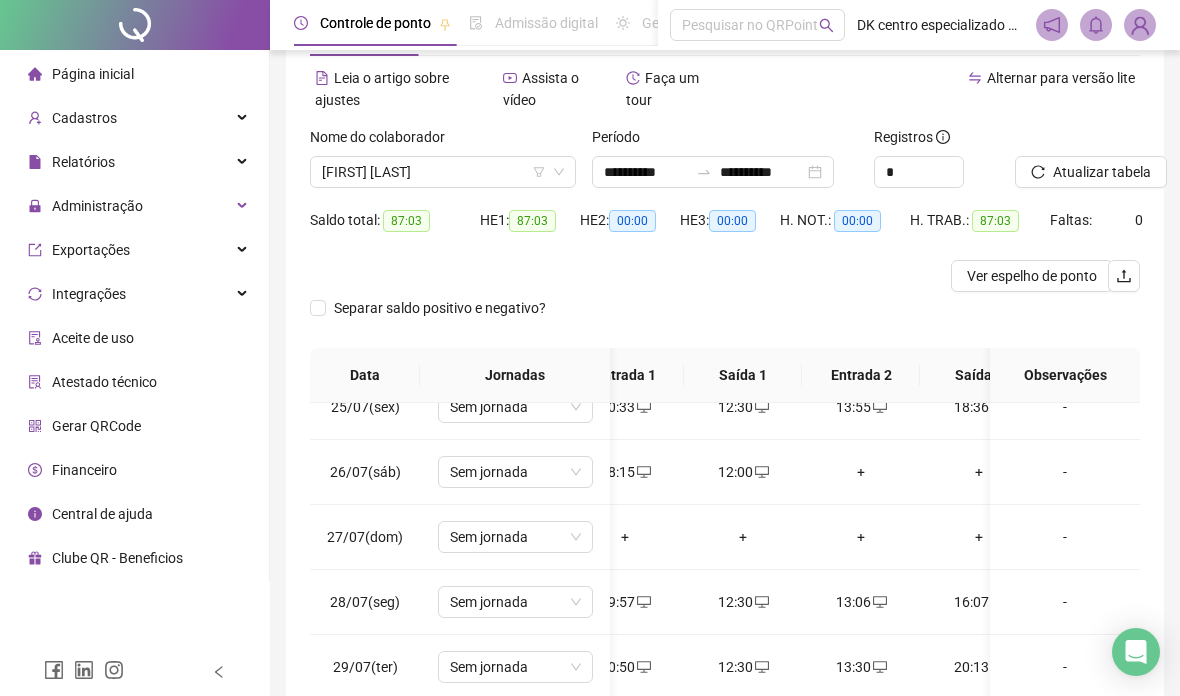 click on "Separar saldo positivo e negativo?" at bounding box center (725, 320) 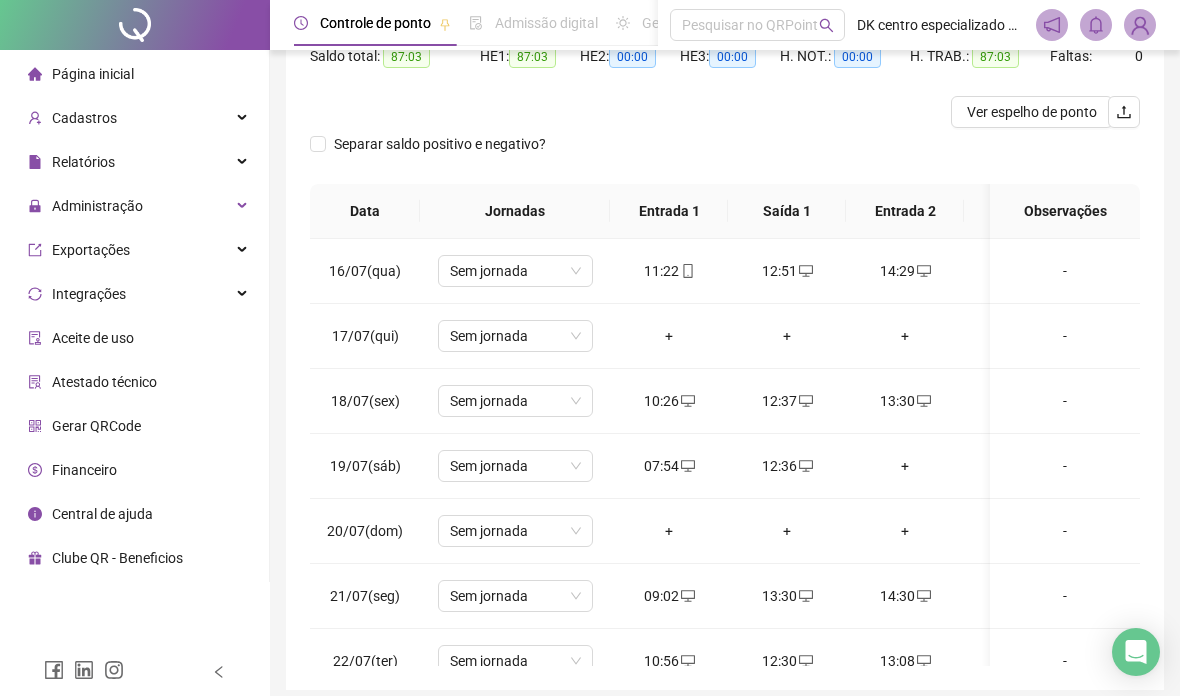 click on "Relatórios" at bounding box center (134, 162) 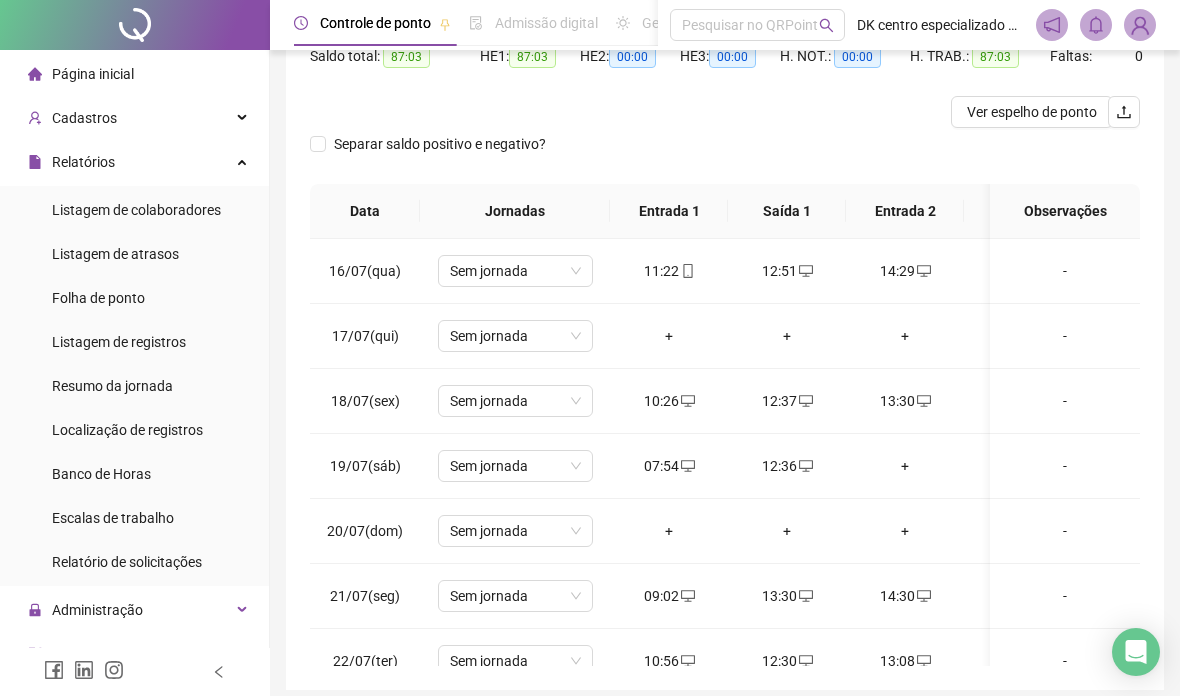 click on "Folha de ponto" at bounding box center (98, 298) 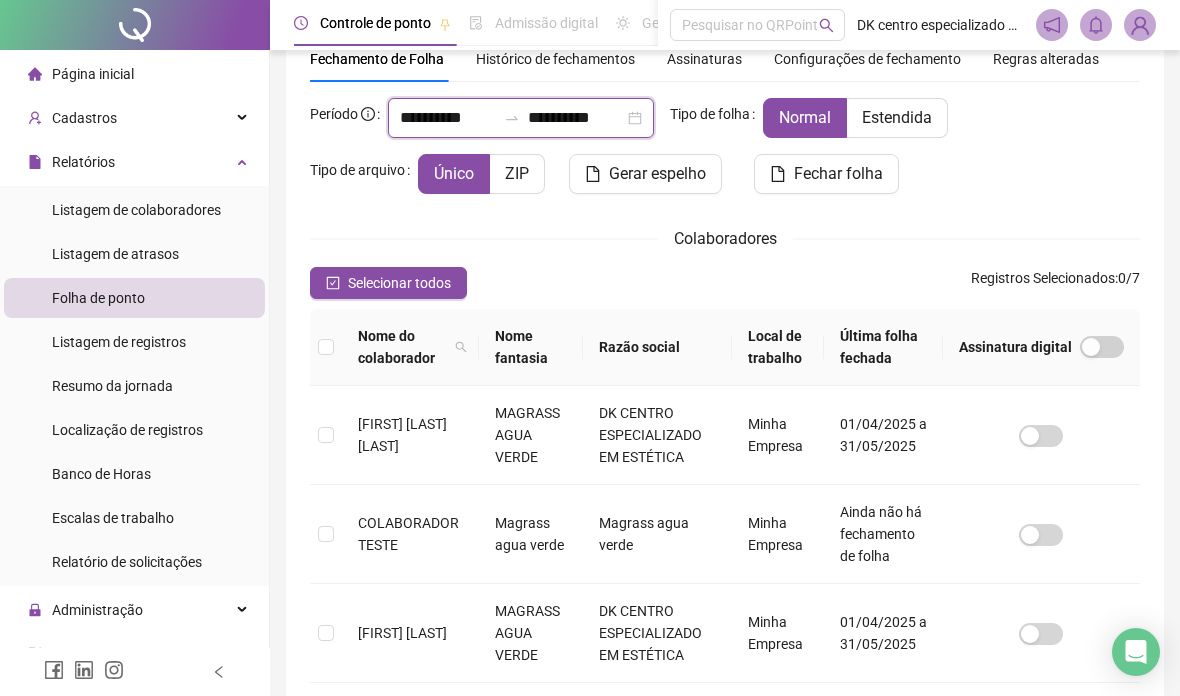 click on "**********" at bounding box center [448, 118] 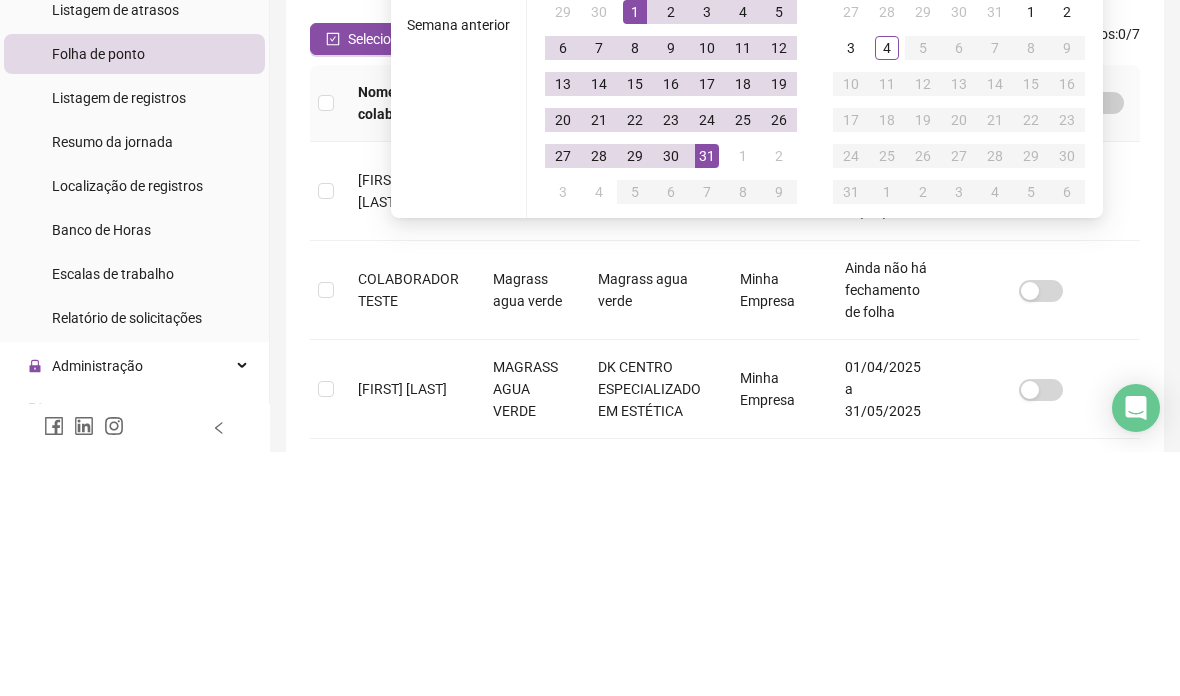 type on "**********" 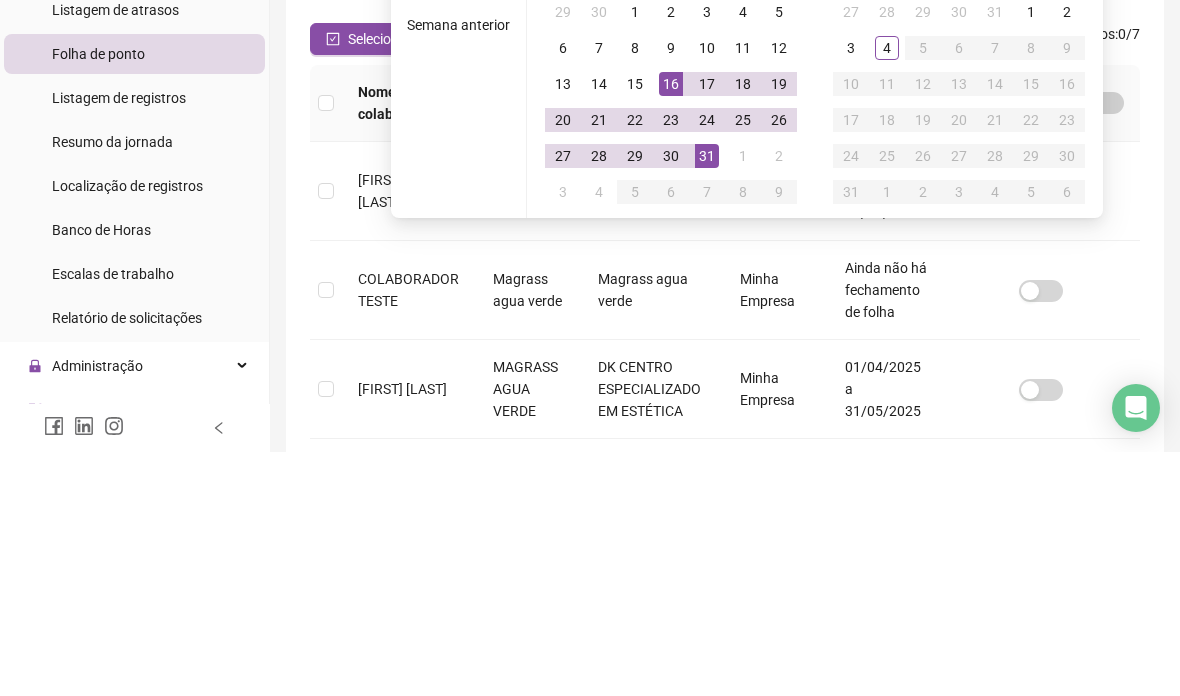 click on "16" at bounding box center (671, 328) 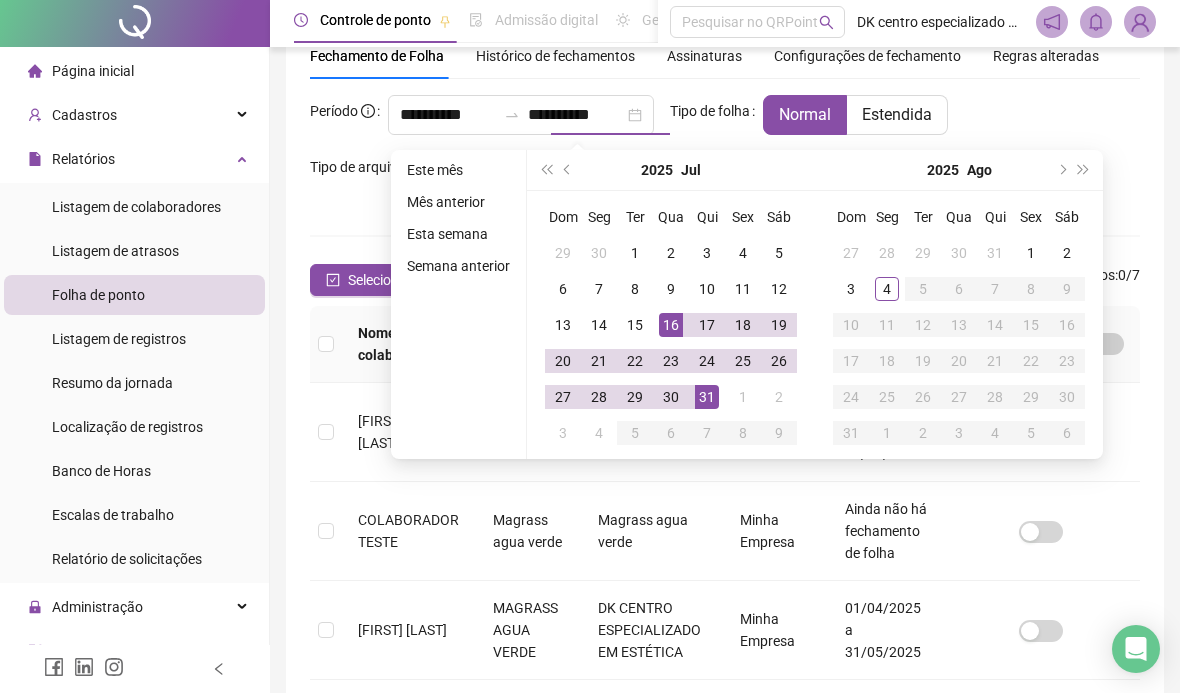 click on "**********" at bounding box center [590, 262] 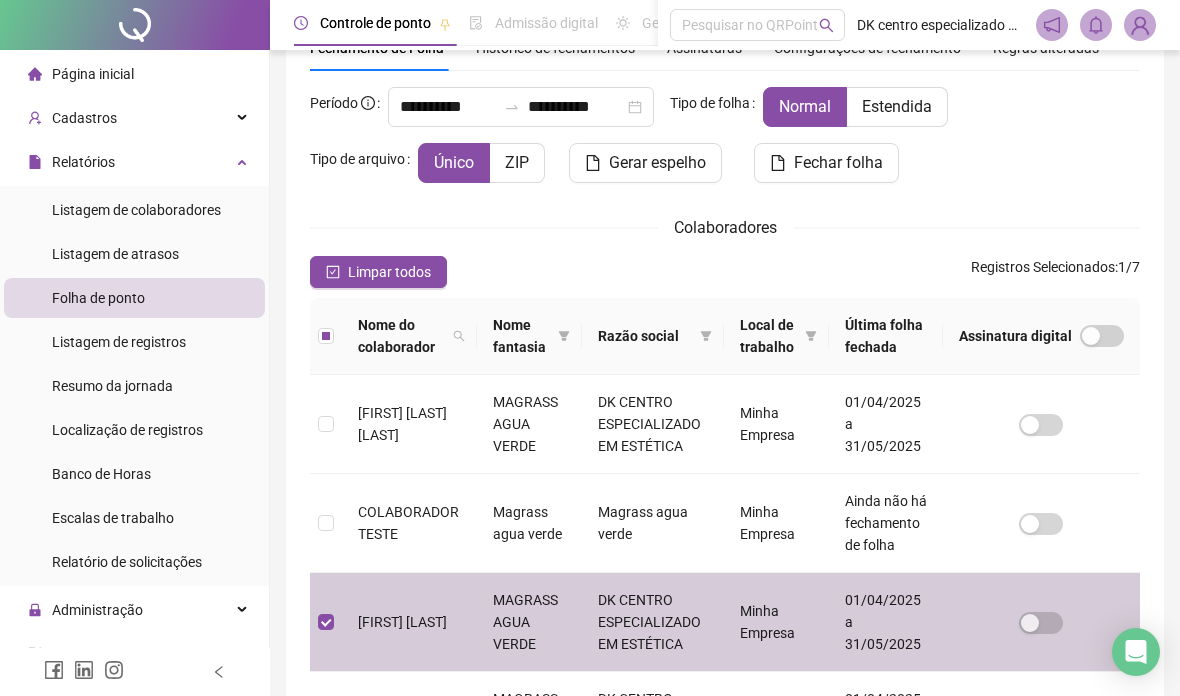 click on "Estendida" at bounding box center [897, 106] 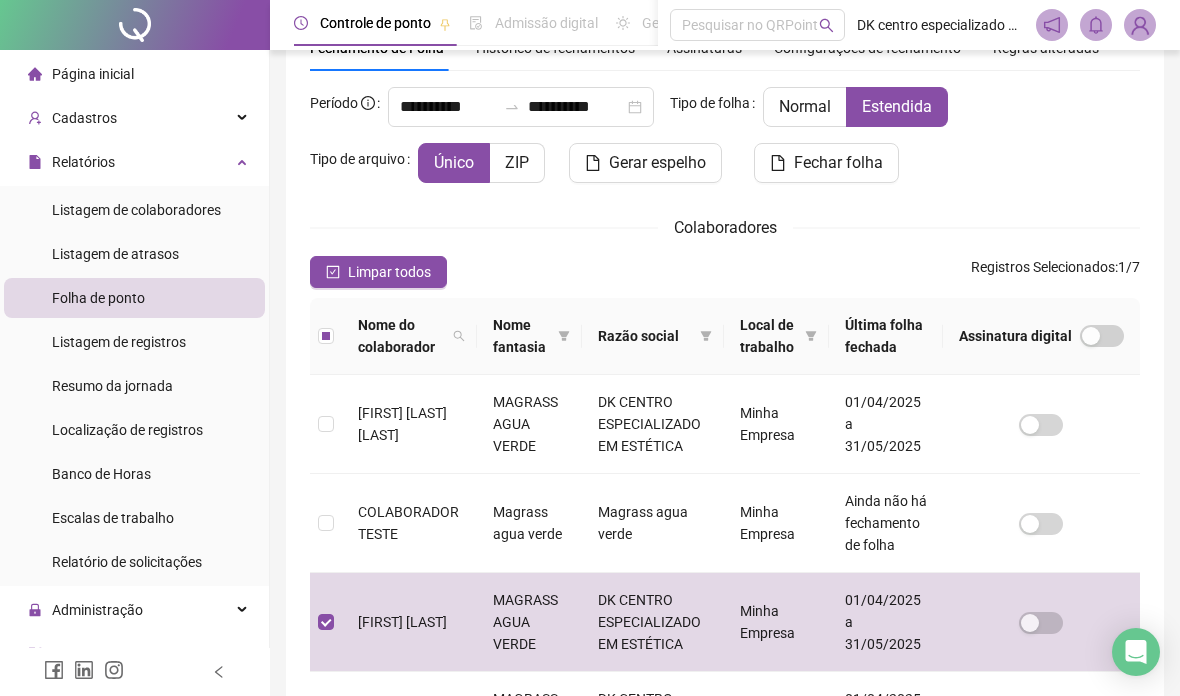 click on "Gerar espelho" at bounding box center [657, 163] 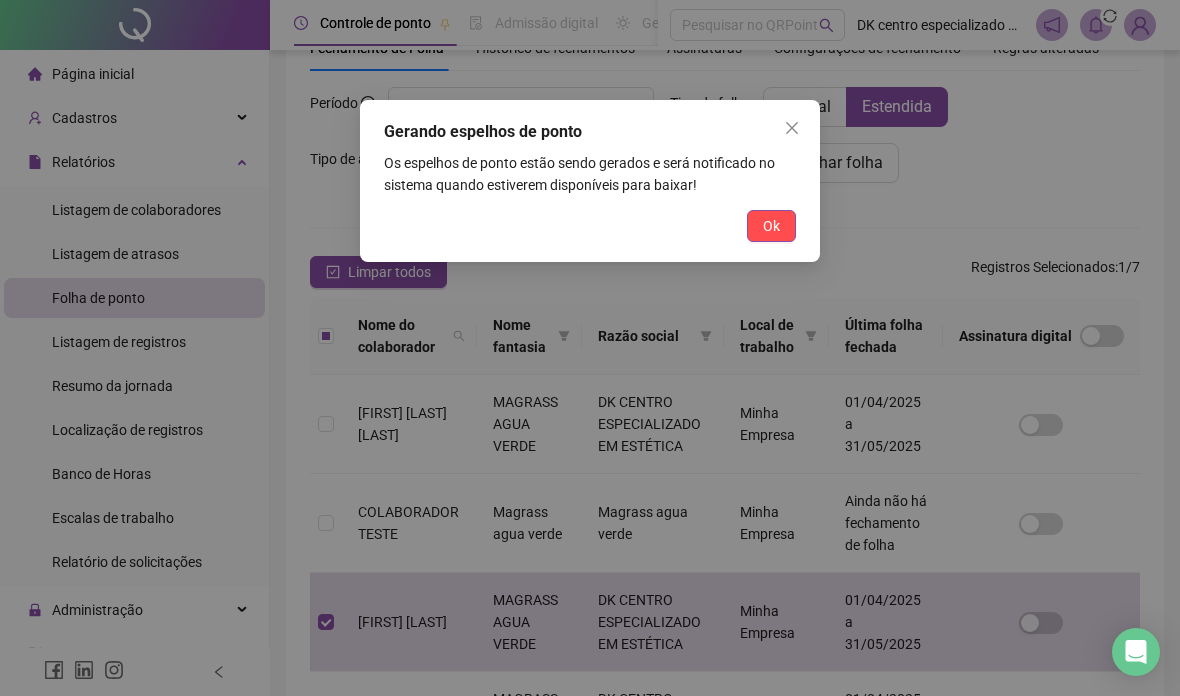 click on "Ok" at bounding box center (771, 226) 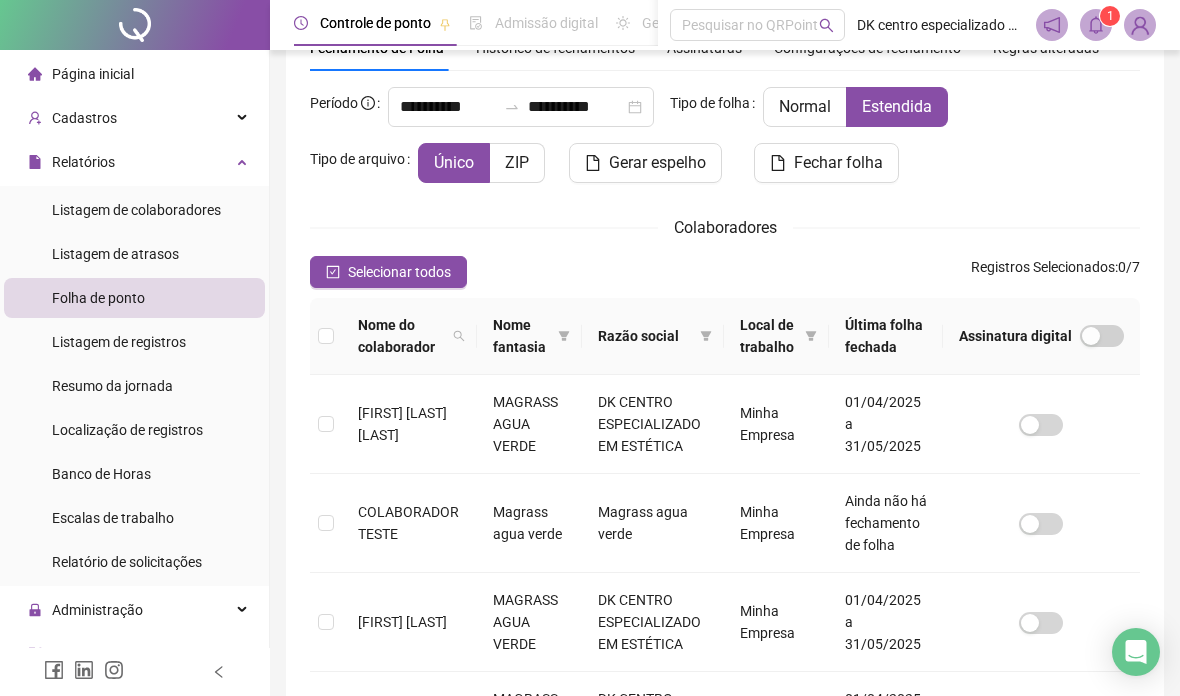 click on "1" at bounding box center [1110, 16] 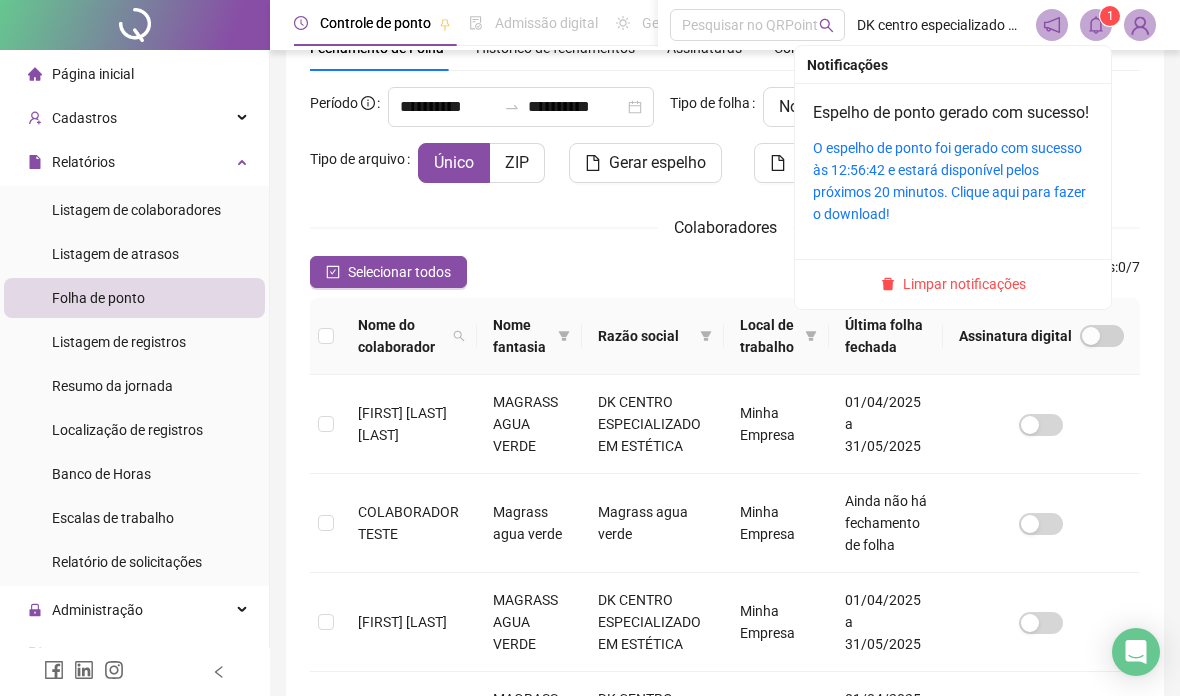 click on "O espelho de ponto foi gerado com sucesso às 12:56:42 e estará disponível pelos próximos 20 minutos.
Clique aqui para fazer o download!" at bounding box center (949, 181) 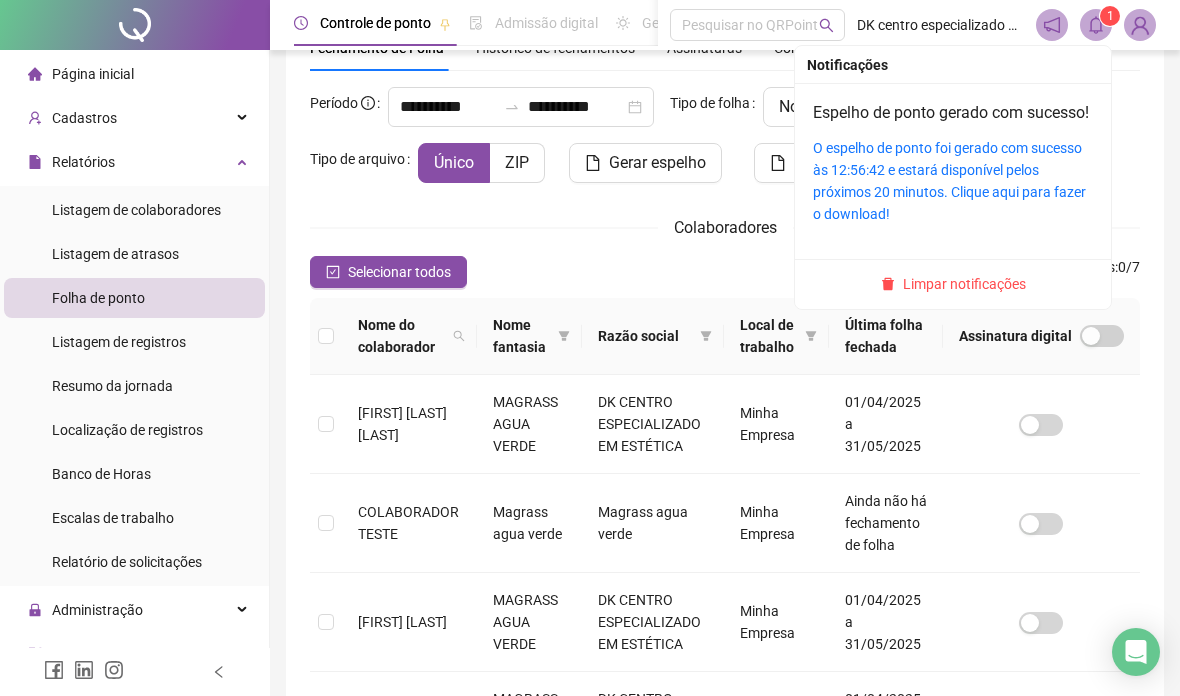 click on "O espelho de ponto foi gerado com sucesso às 12:56:42 e estará disponível pelos próximos 20 minutos.
Clique aqui para fazer o download!" at bounding box center [949, 181] 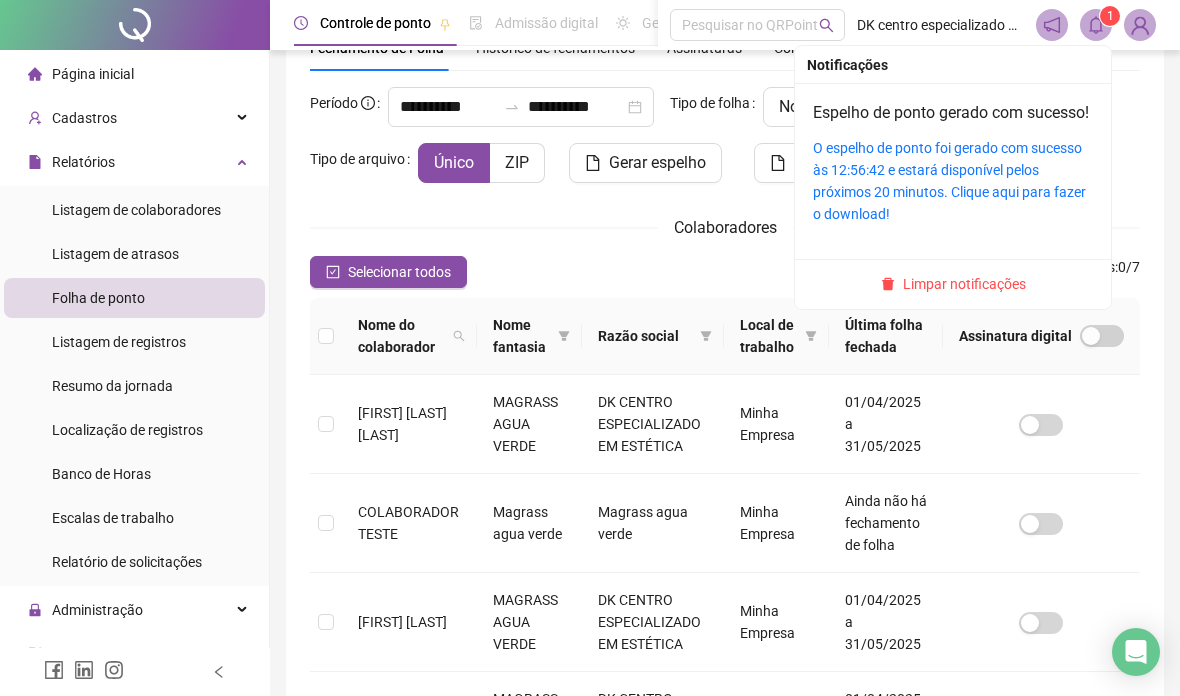 click at bounding box center [1096, 25] 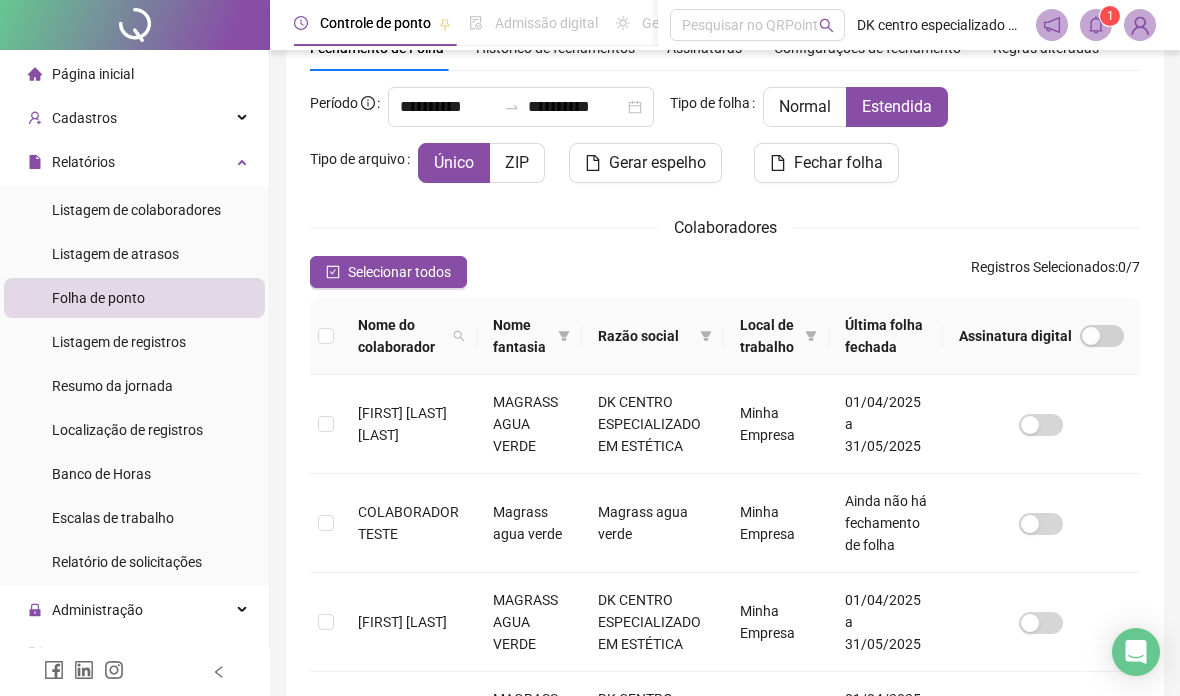 click 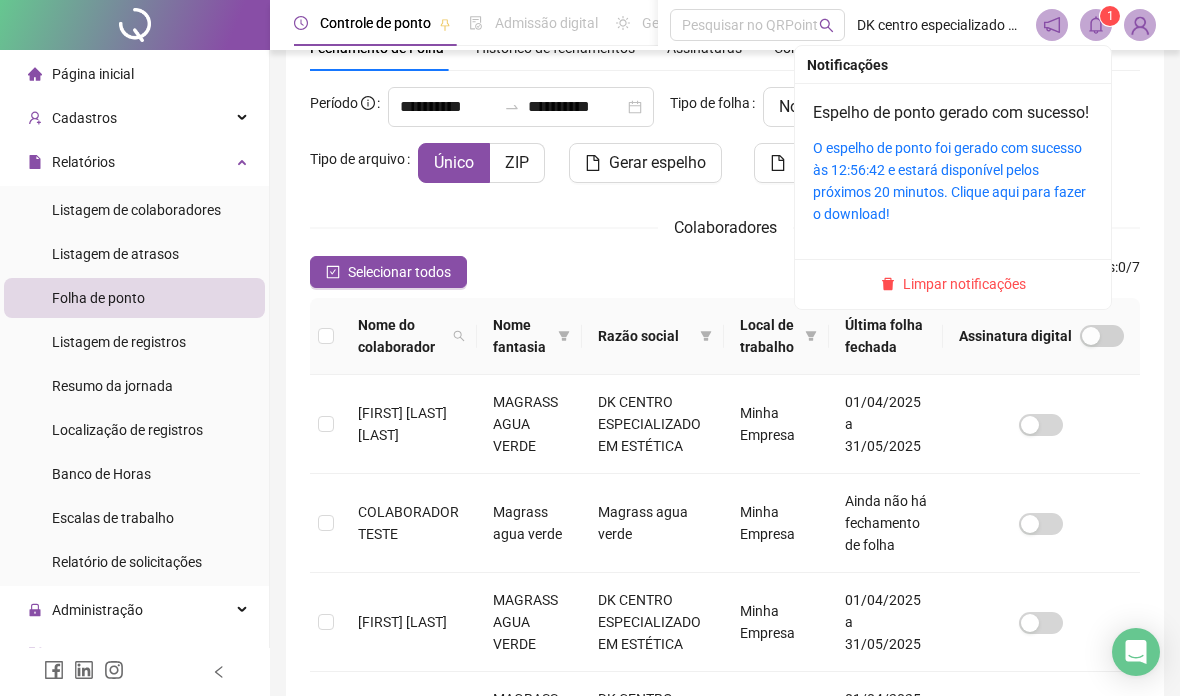 click on "O espelho de ponto foi gerado com sucesso às 12:56:42 e estará disponível pelos próximos 20 minutos.
Clique aqui para fazer o download!" at bounding box center (949, 181) 